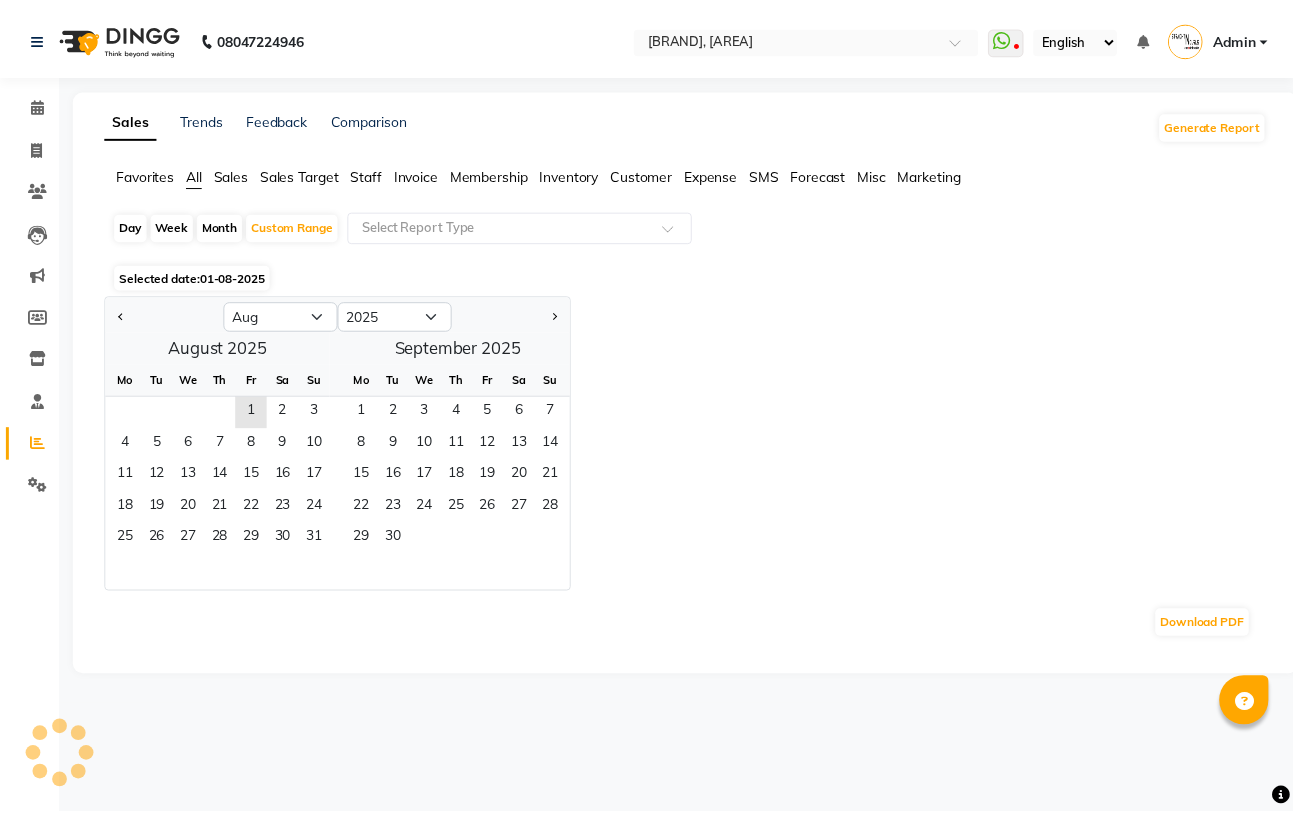 scroll, scrollTop: 0, scrollLeft: 0, axis: both 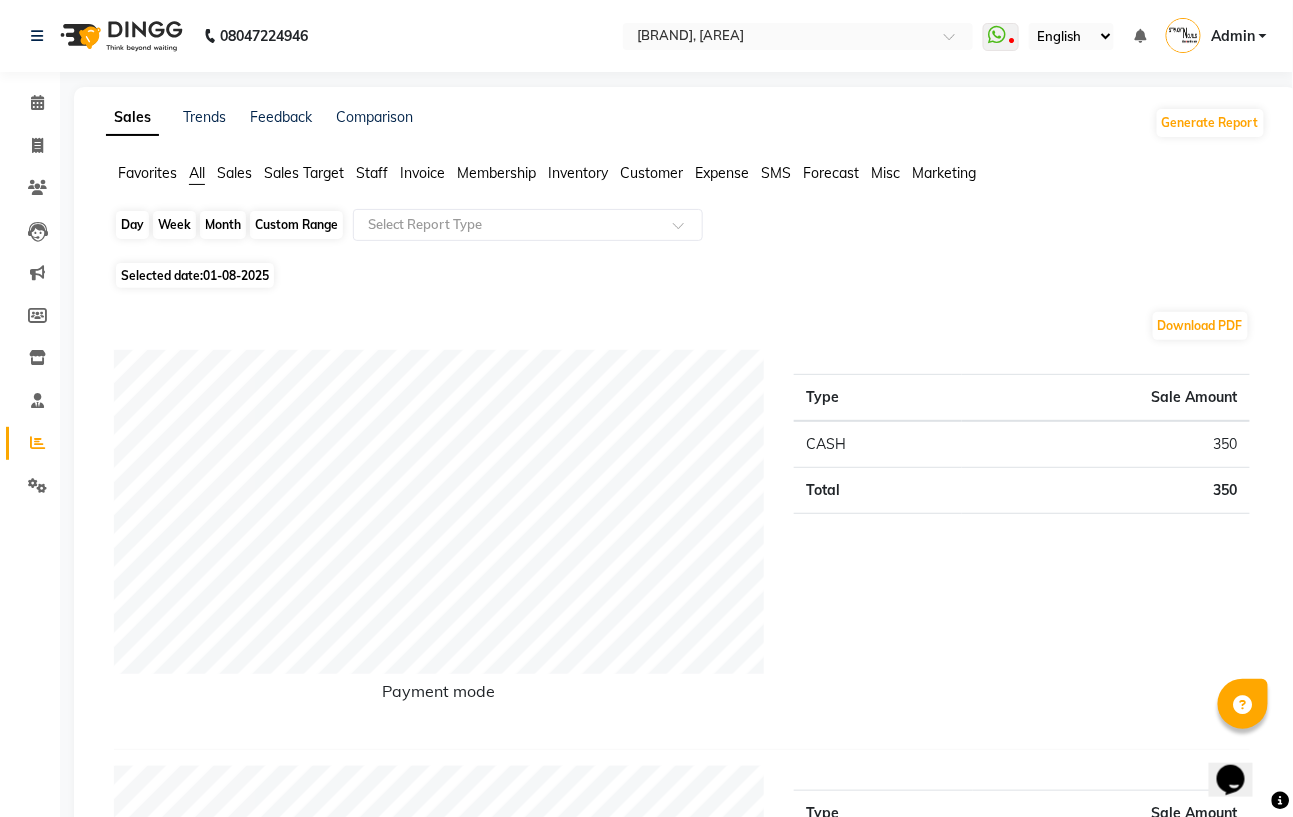 click on "Custom Range" 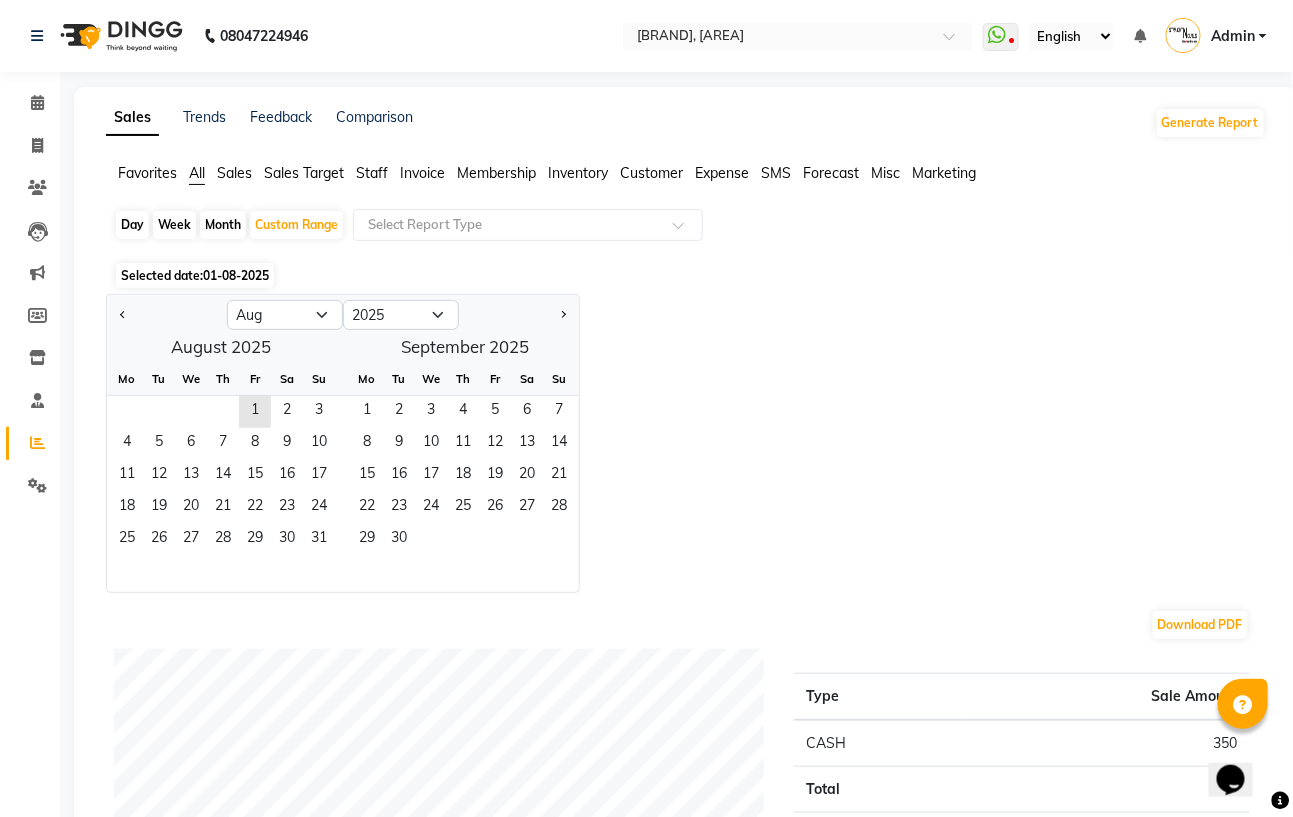 click 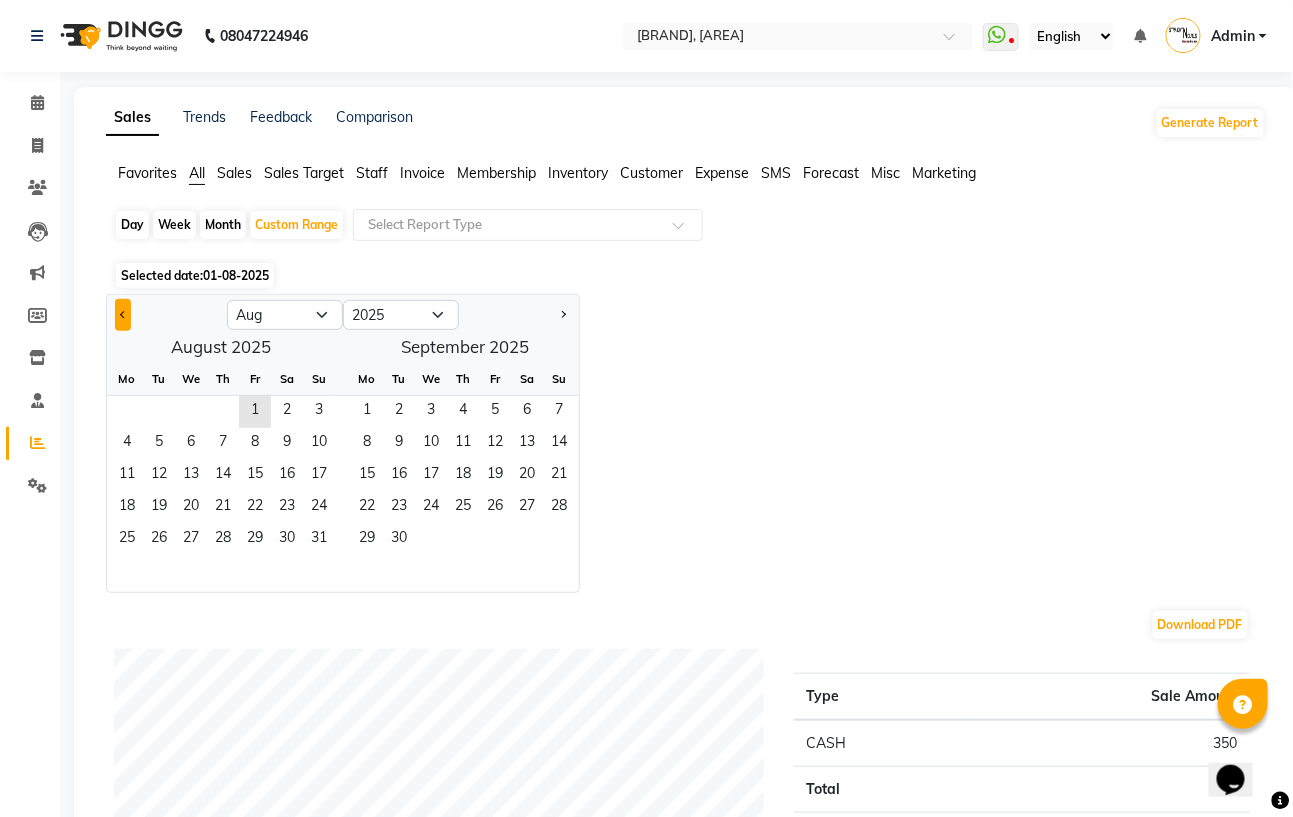 click 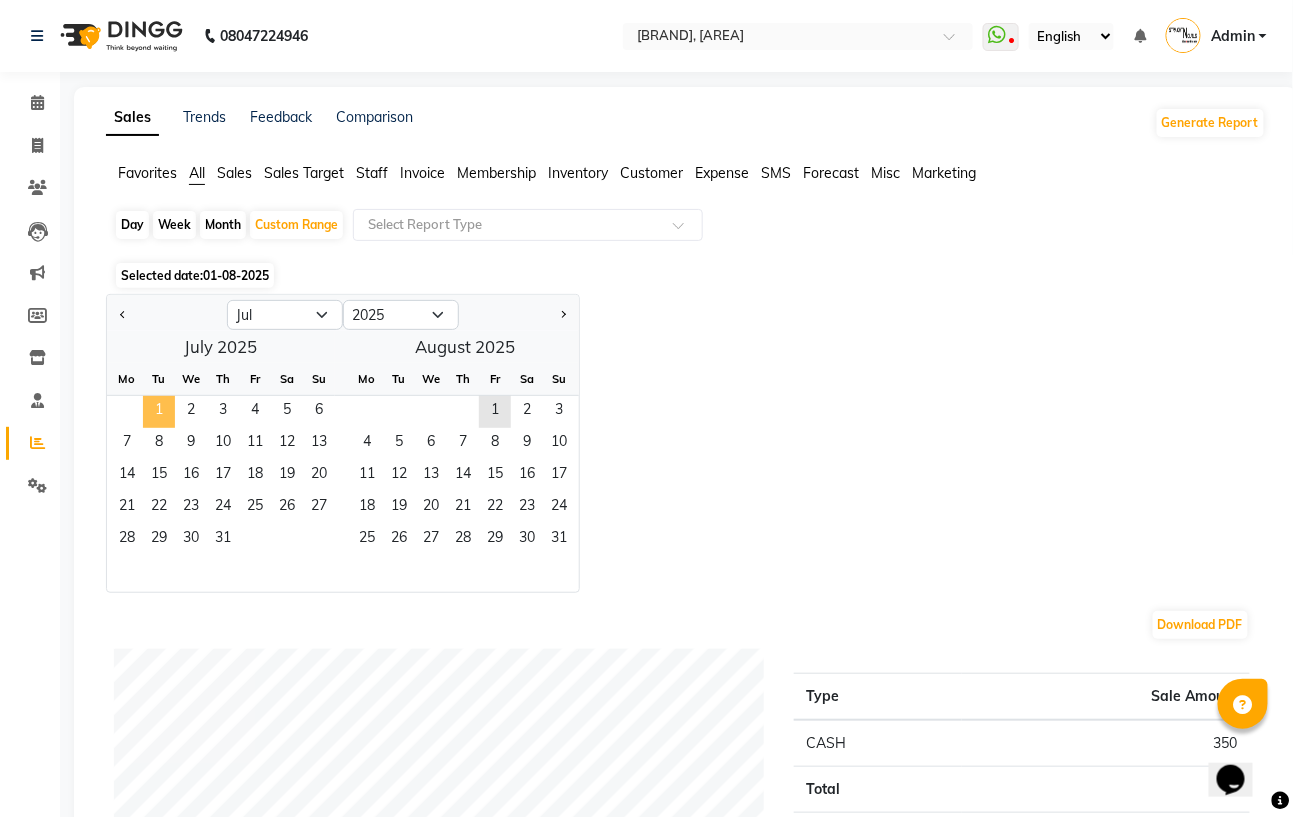 click on "1" 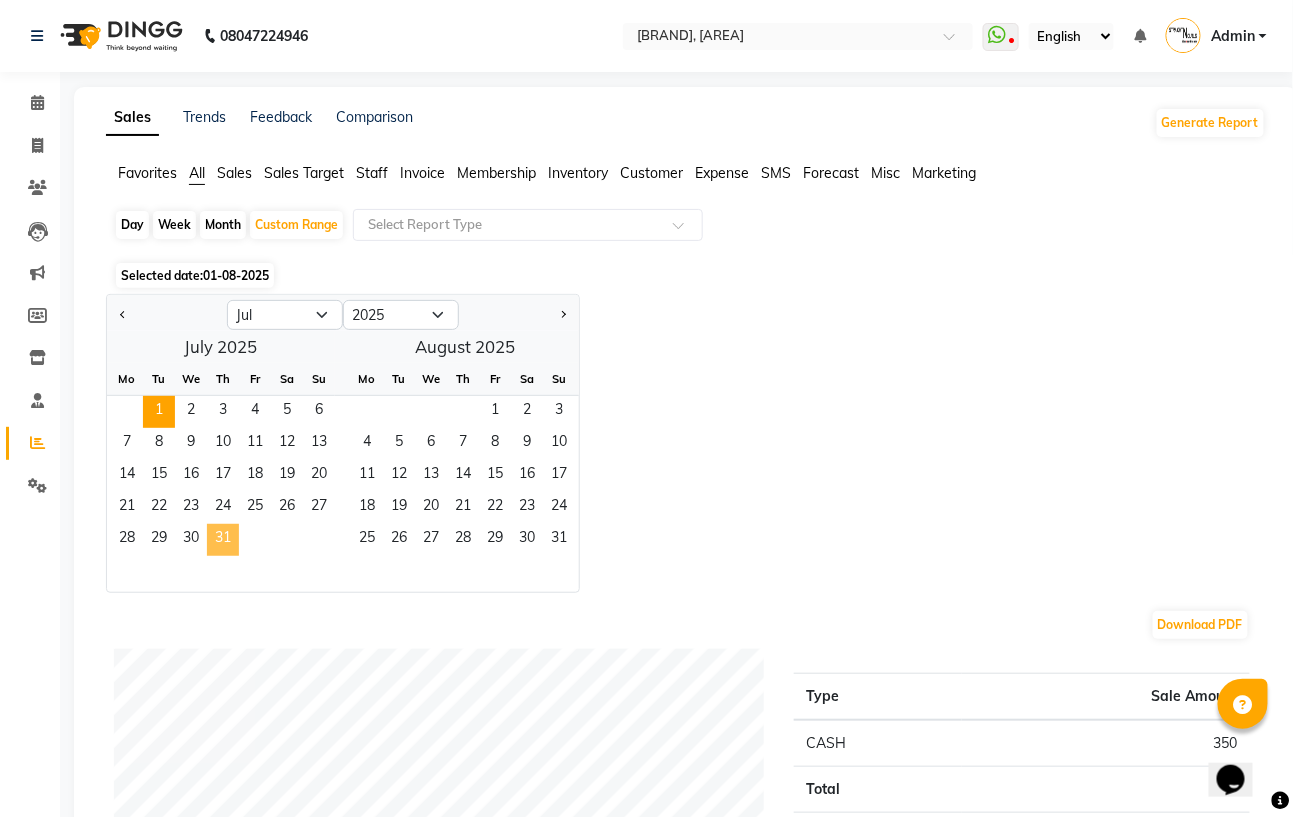 click on "31" 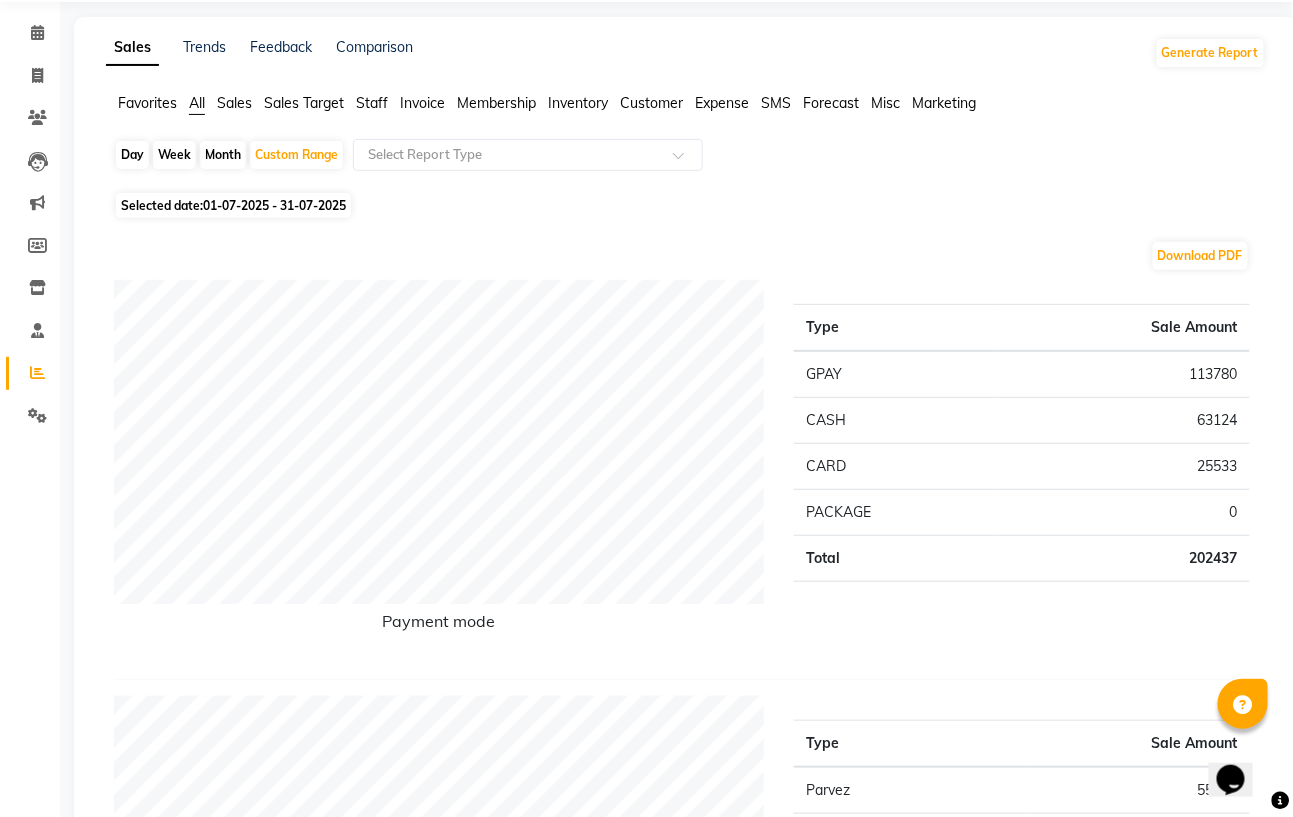 scroll, scrollTop: 0, scrollLeft: 0, axis: both 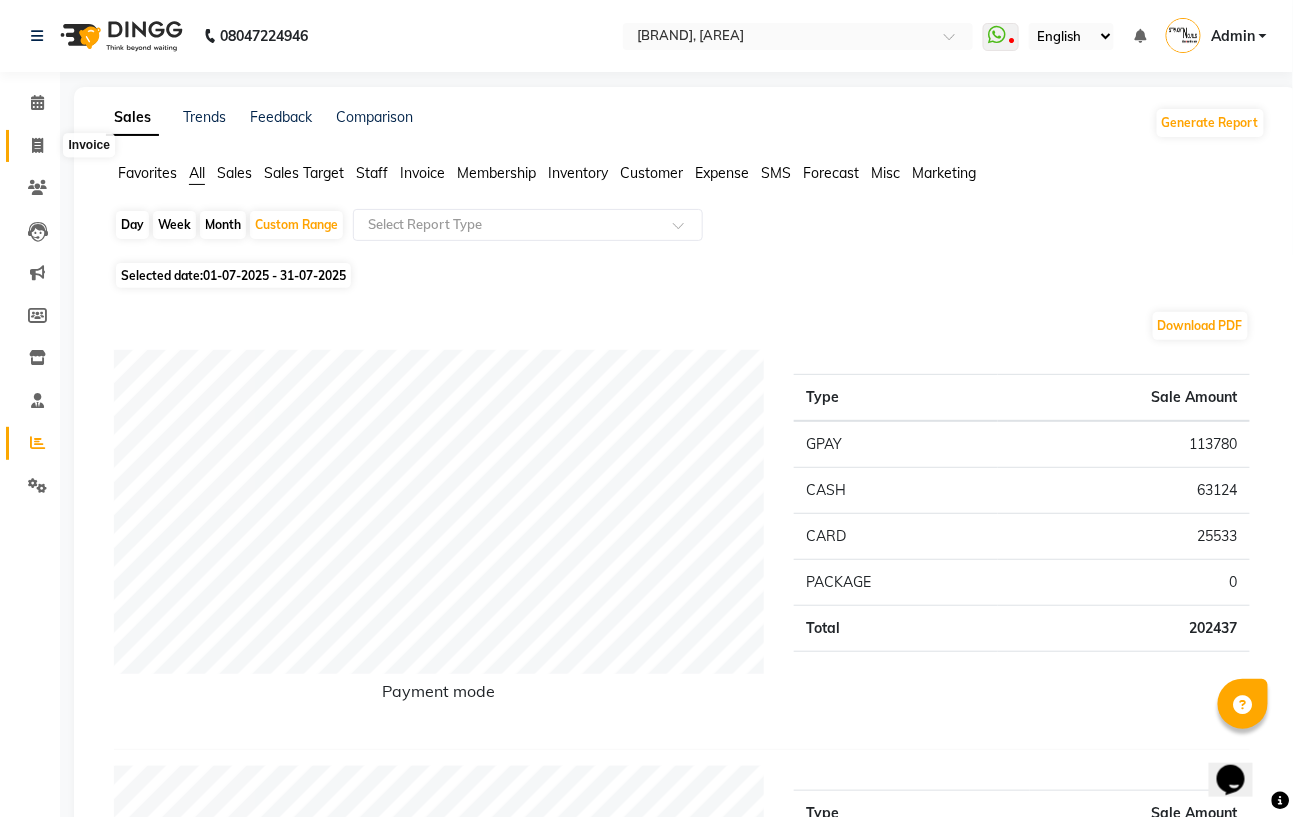 click 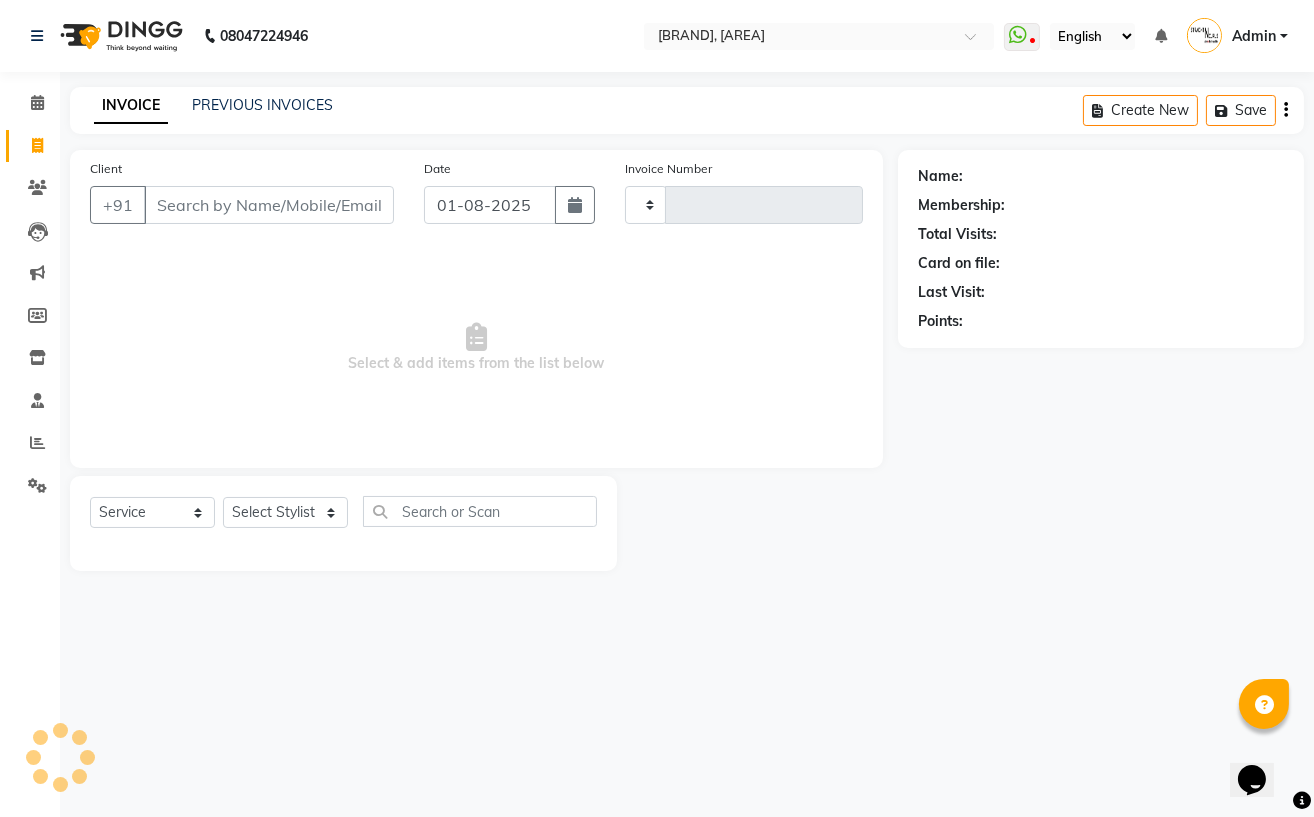 type on "0799" 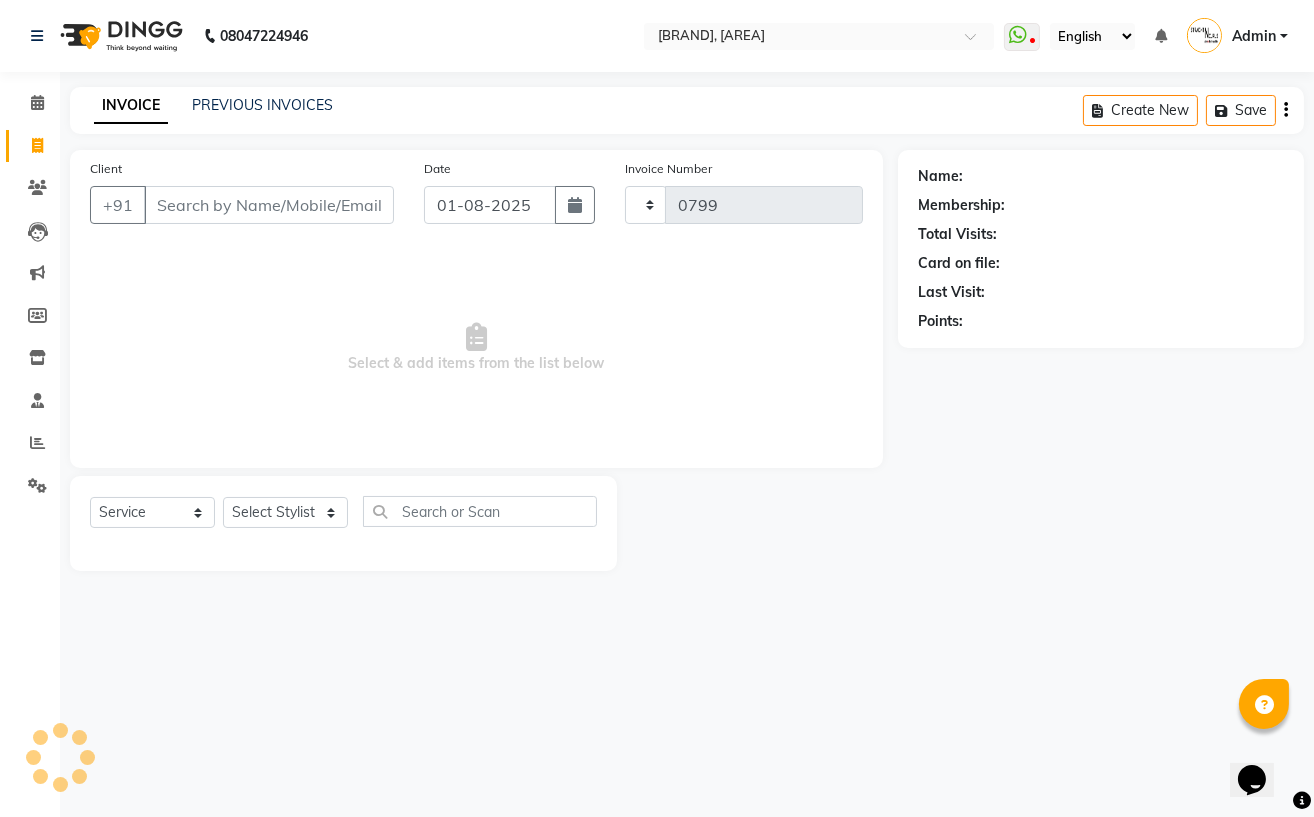 select on "7039" 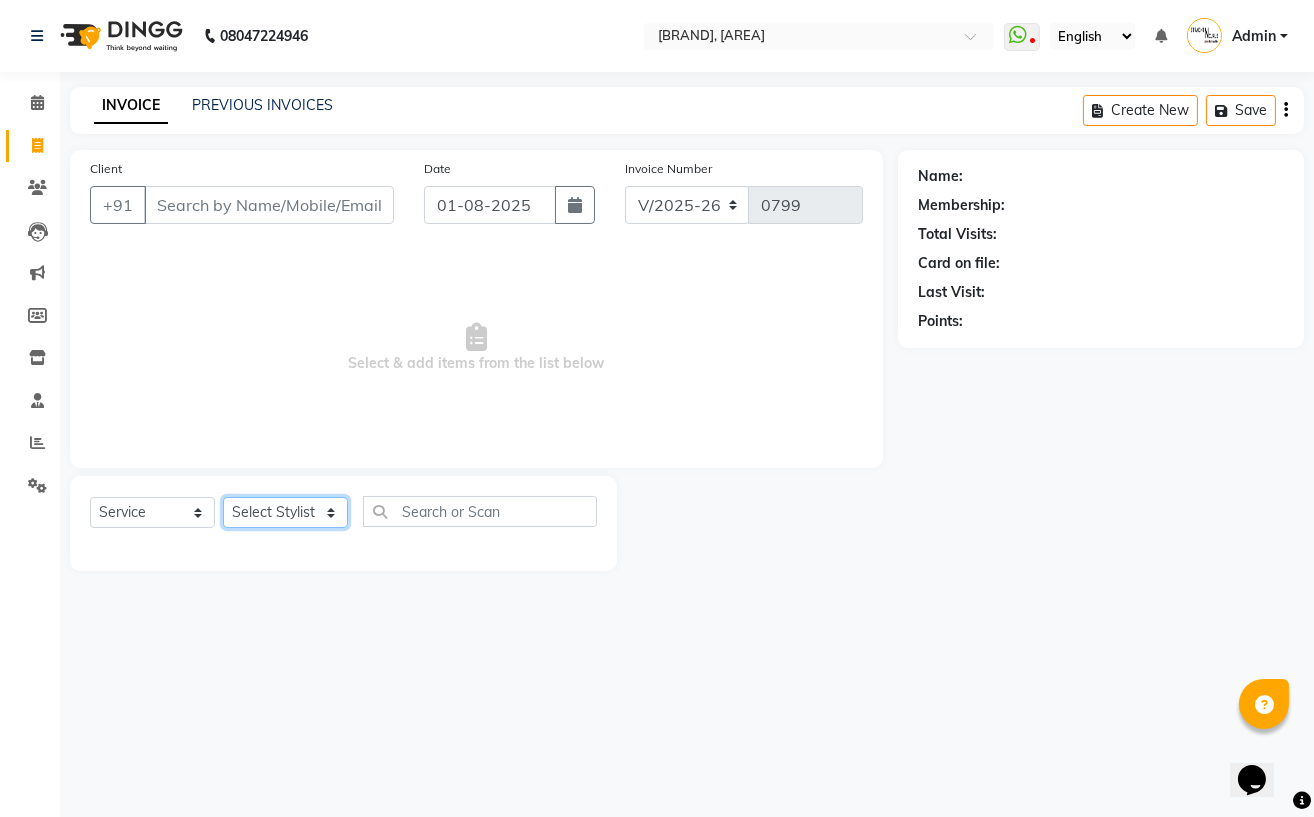 drag, startPoint x: 337, startPoint y: 517, endPoint x: 326, endPoint y: 517, distance: 11 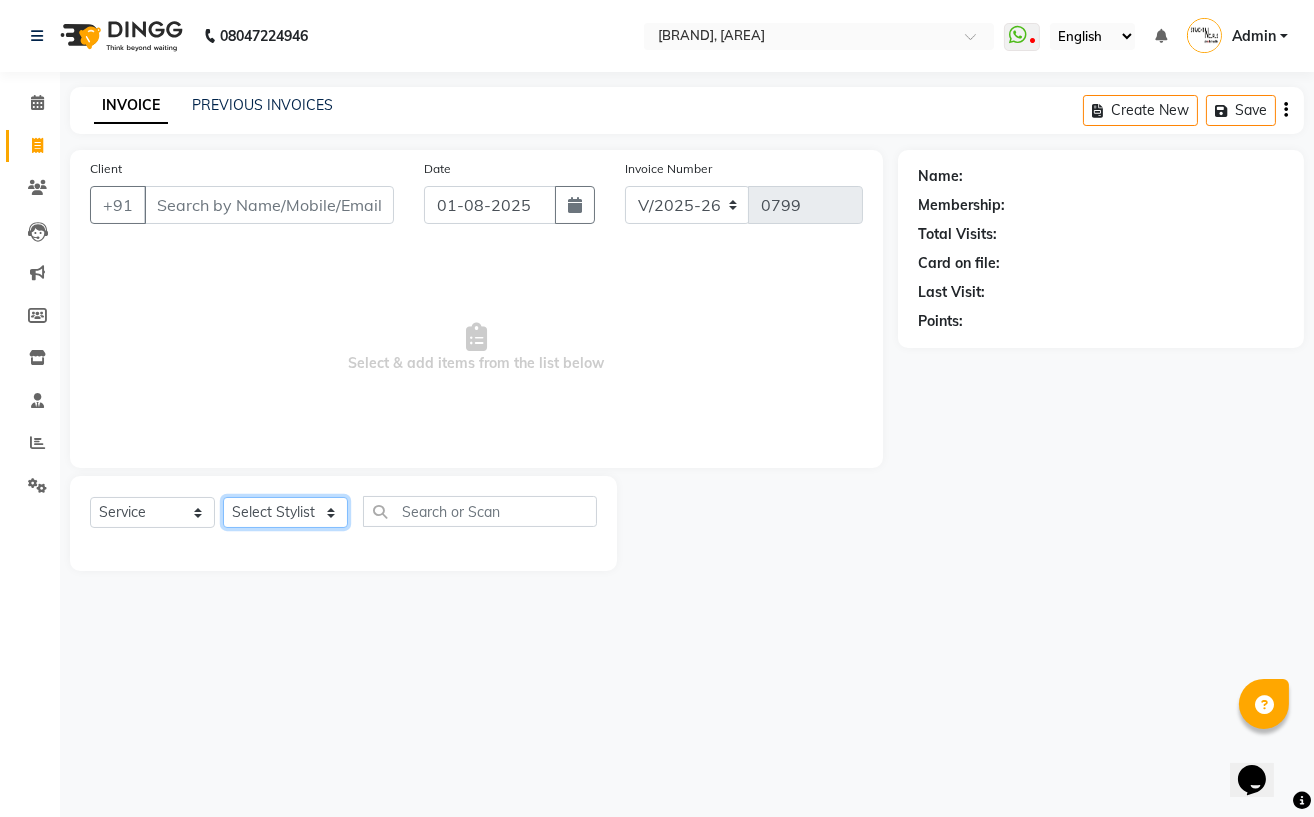 select on "61431" 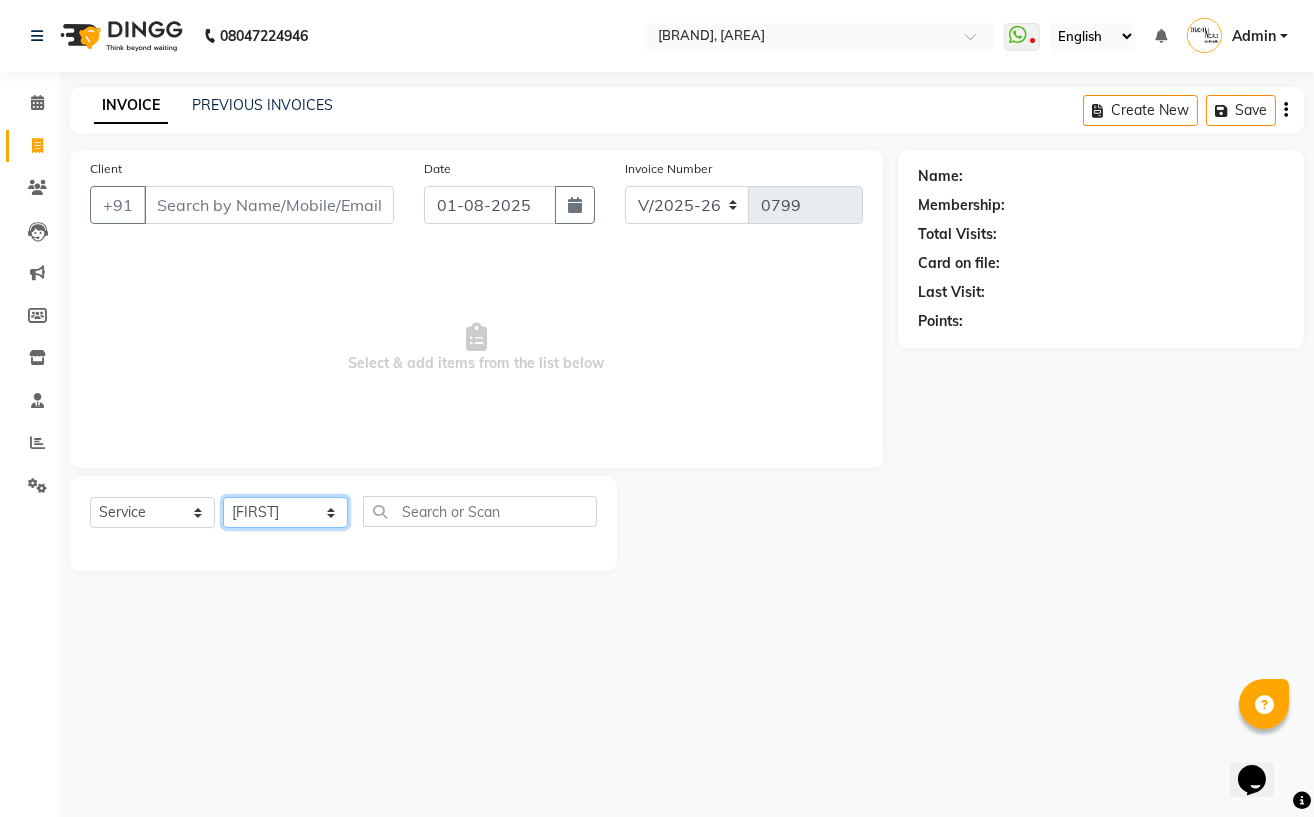 click on "Select Stylist Astha Azhar Gautam Kamboj Mohini Mohit Neha Paras Kamboj parvez pooja rawat Rashmi Subhan" 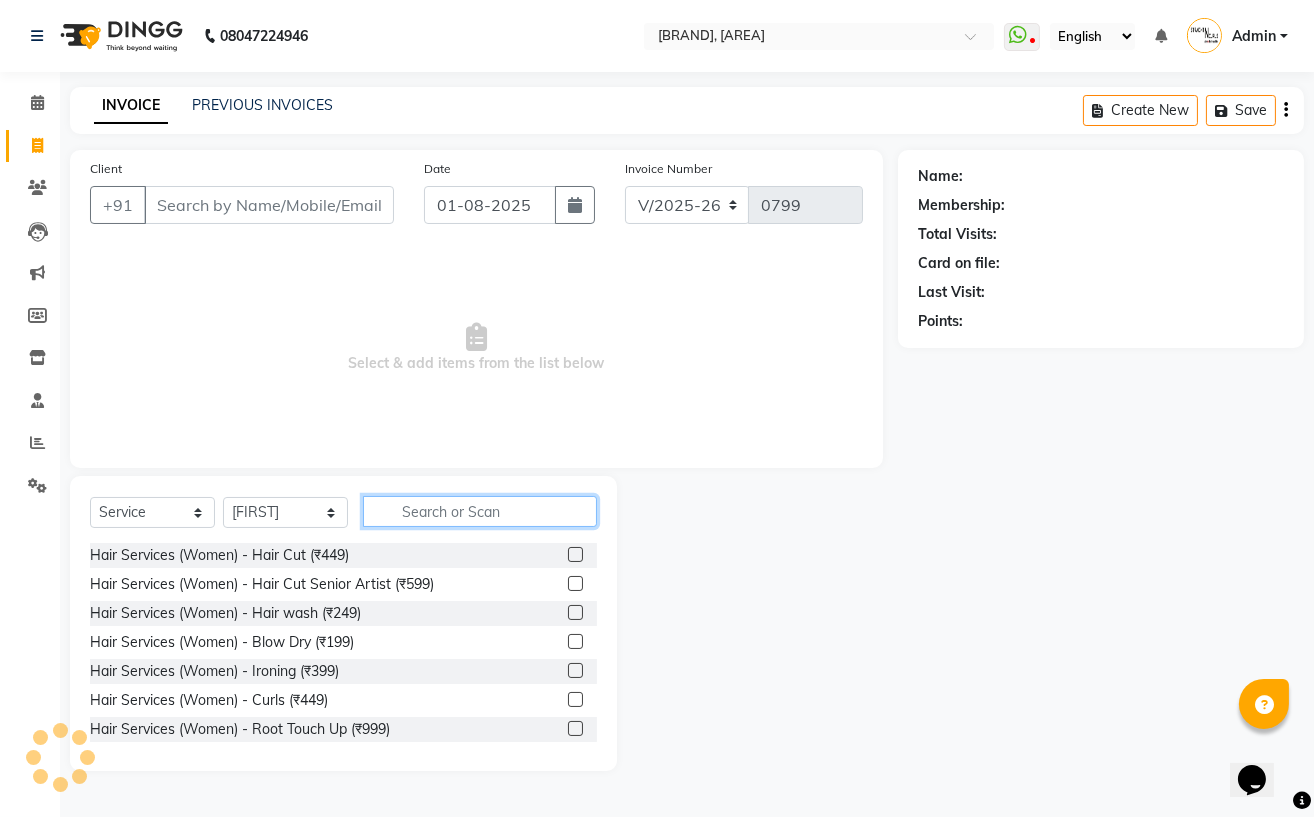 click 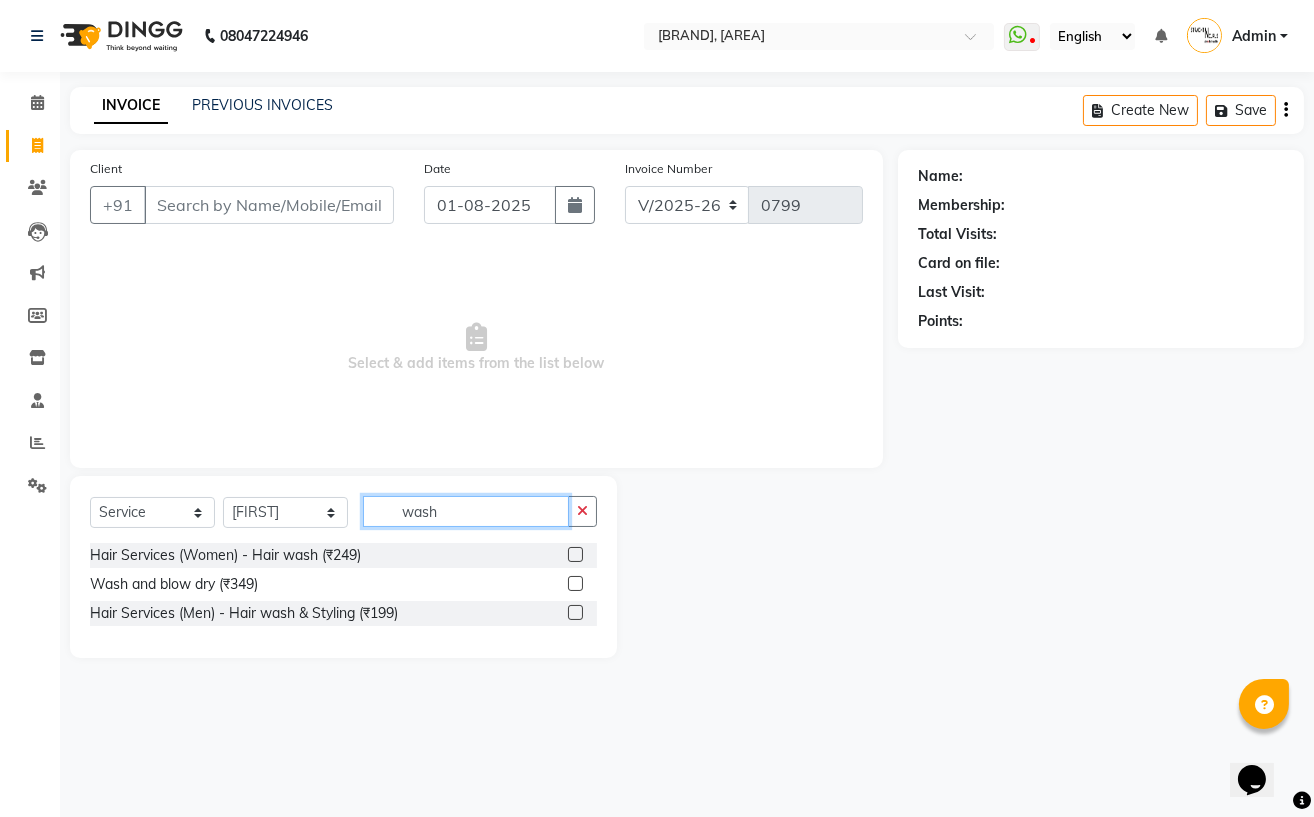 type on "wash" 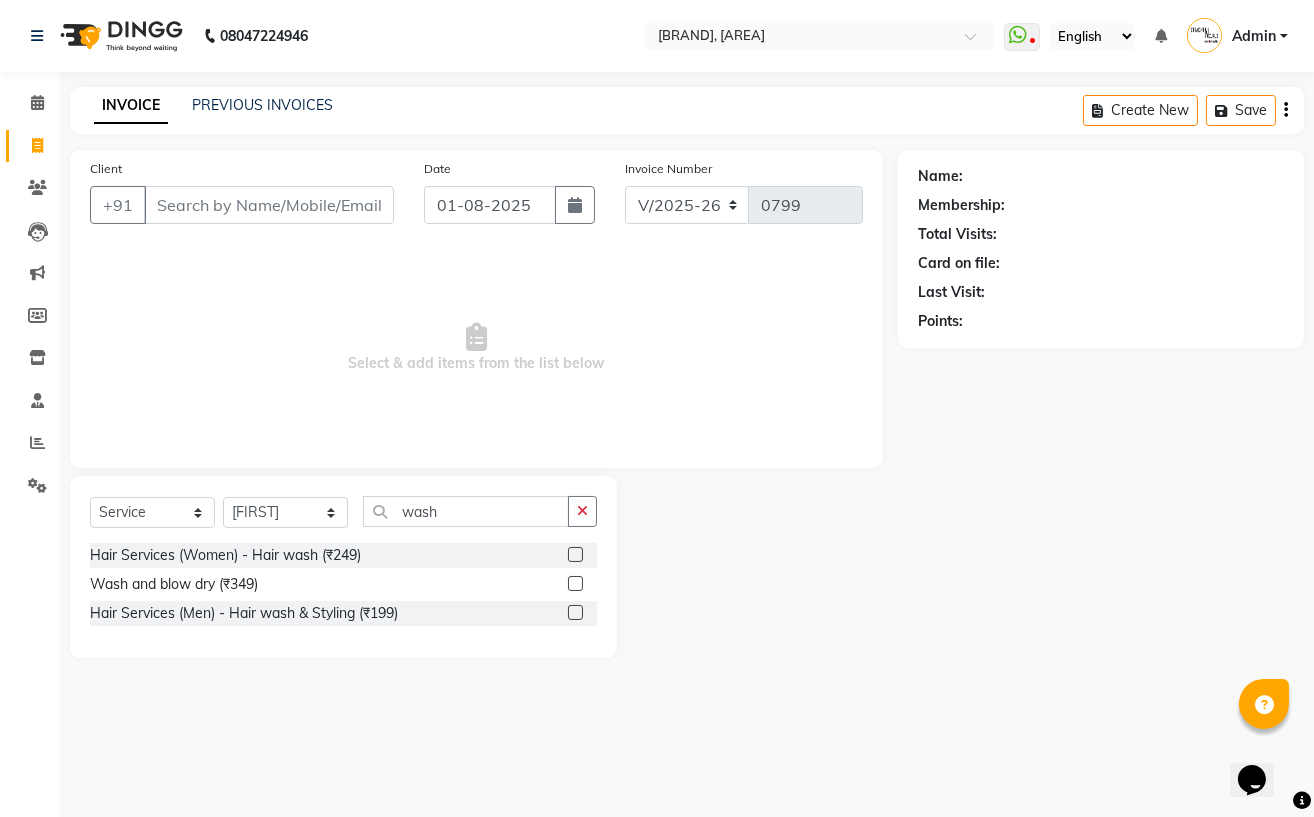click 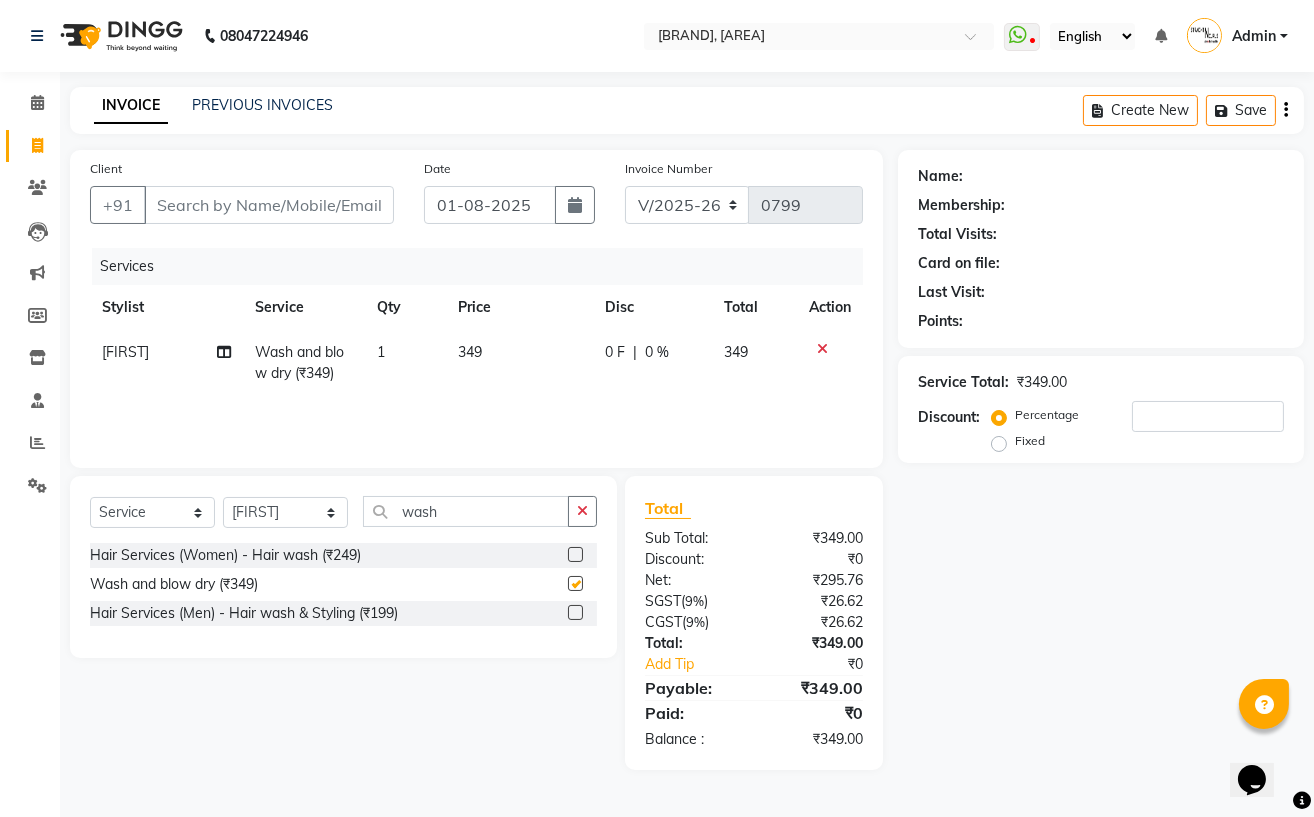 checkbox on "false" 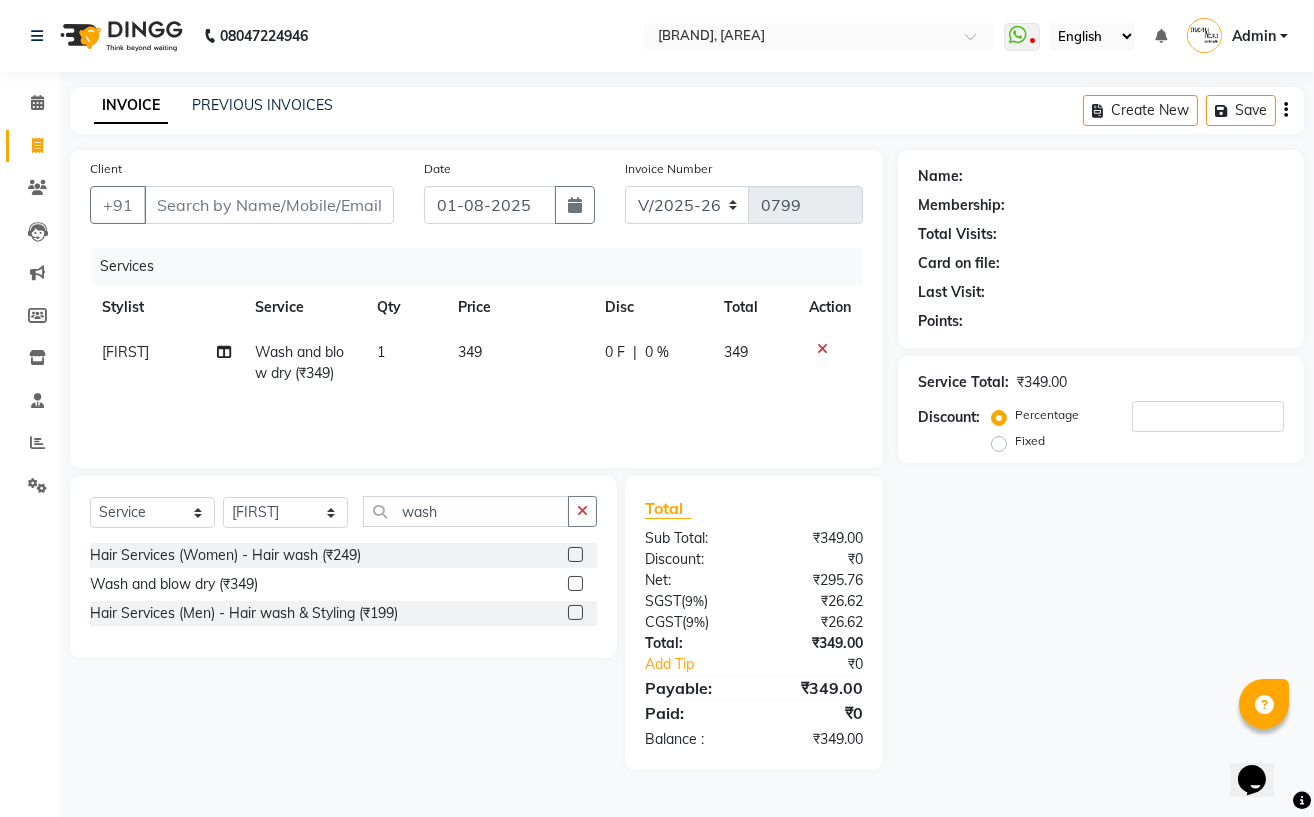 click on "349" 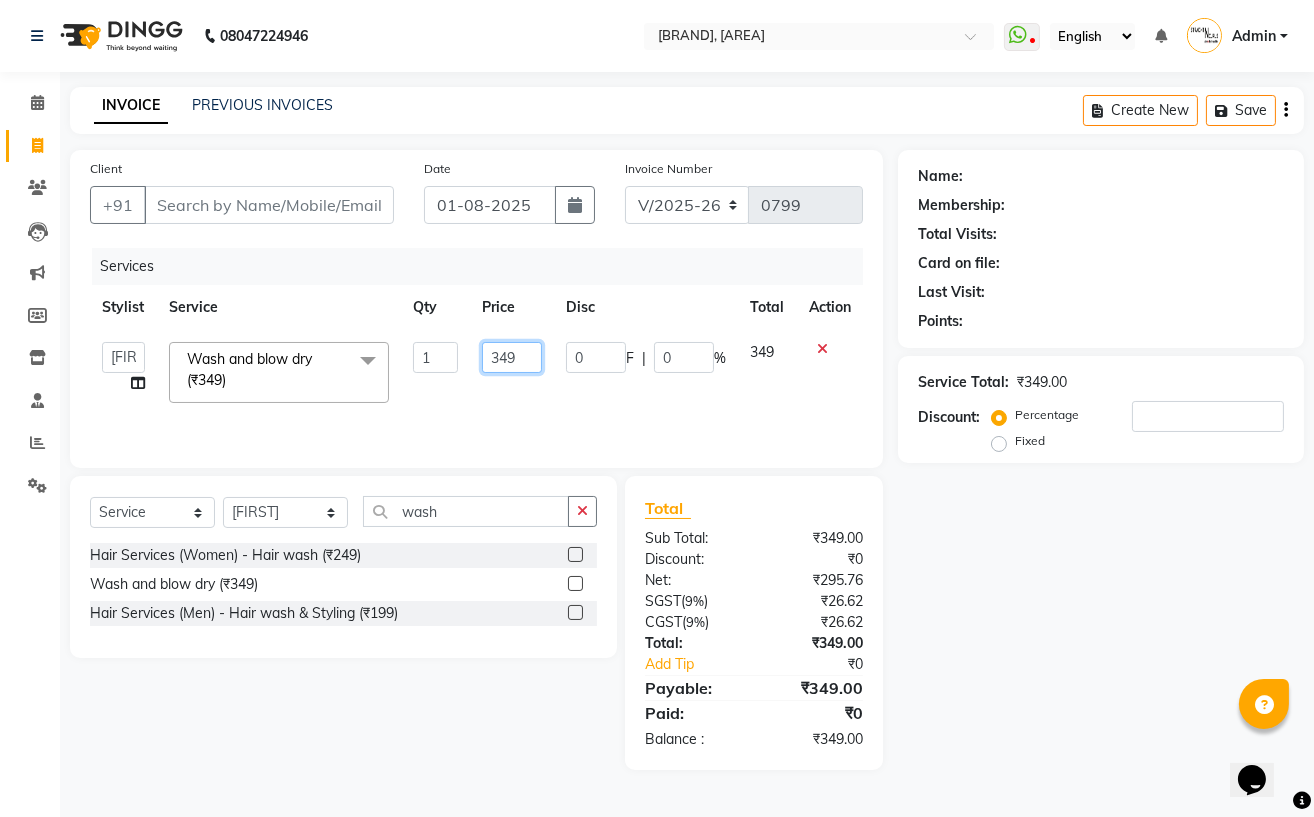click on "349" 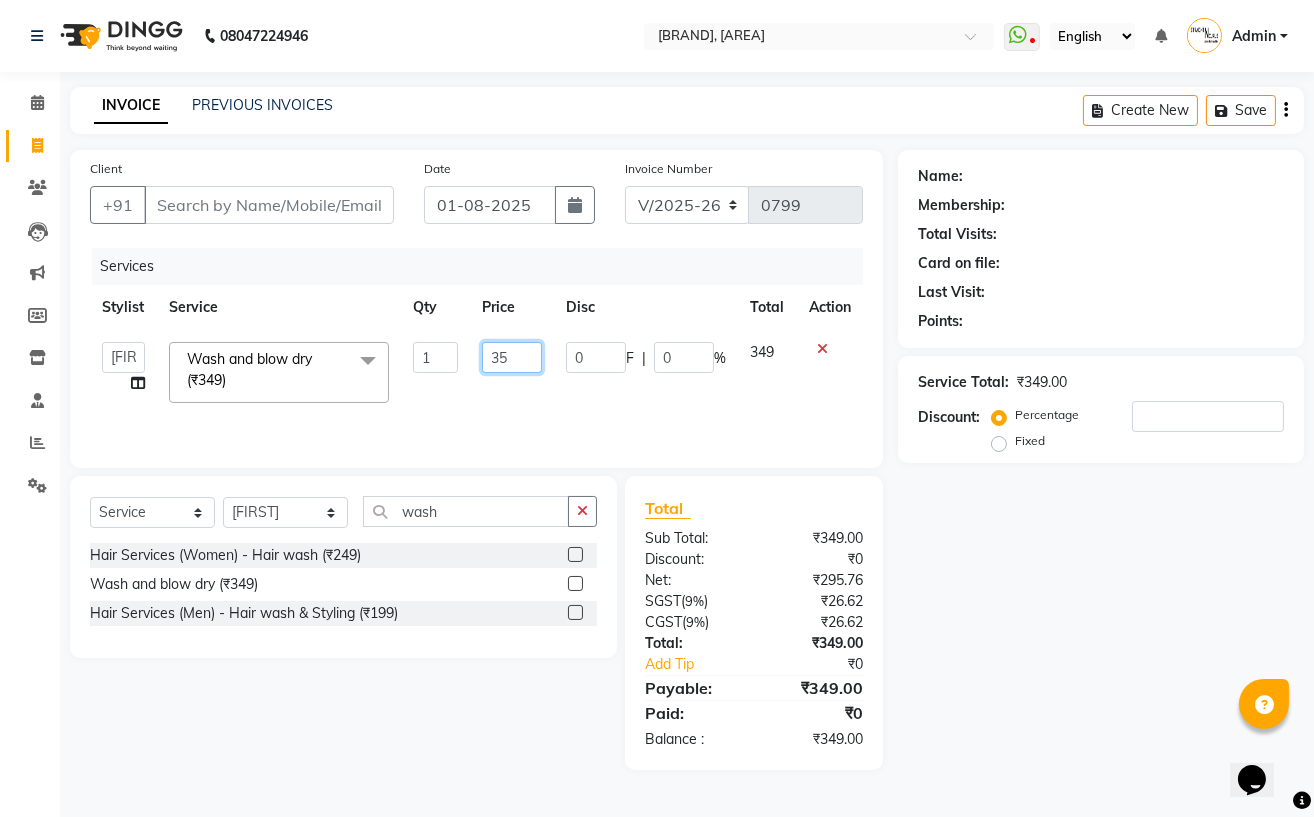 type on "350" 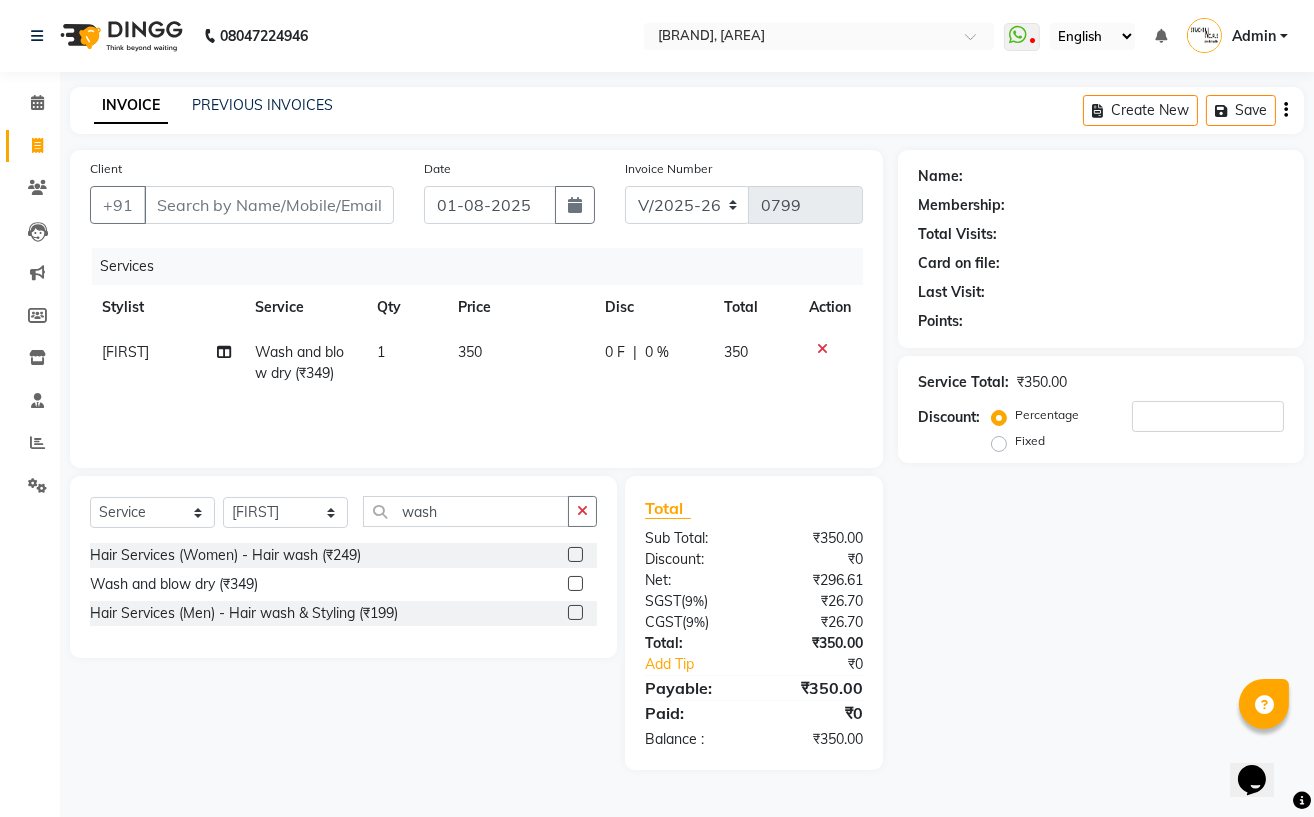 click on "Subhan  Wash and blow dry (₹349) 1 350 0 F | 0 % 350" 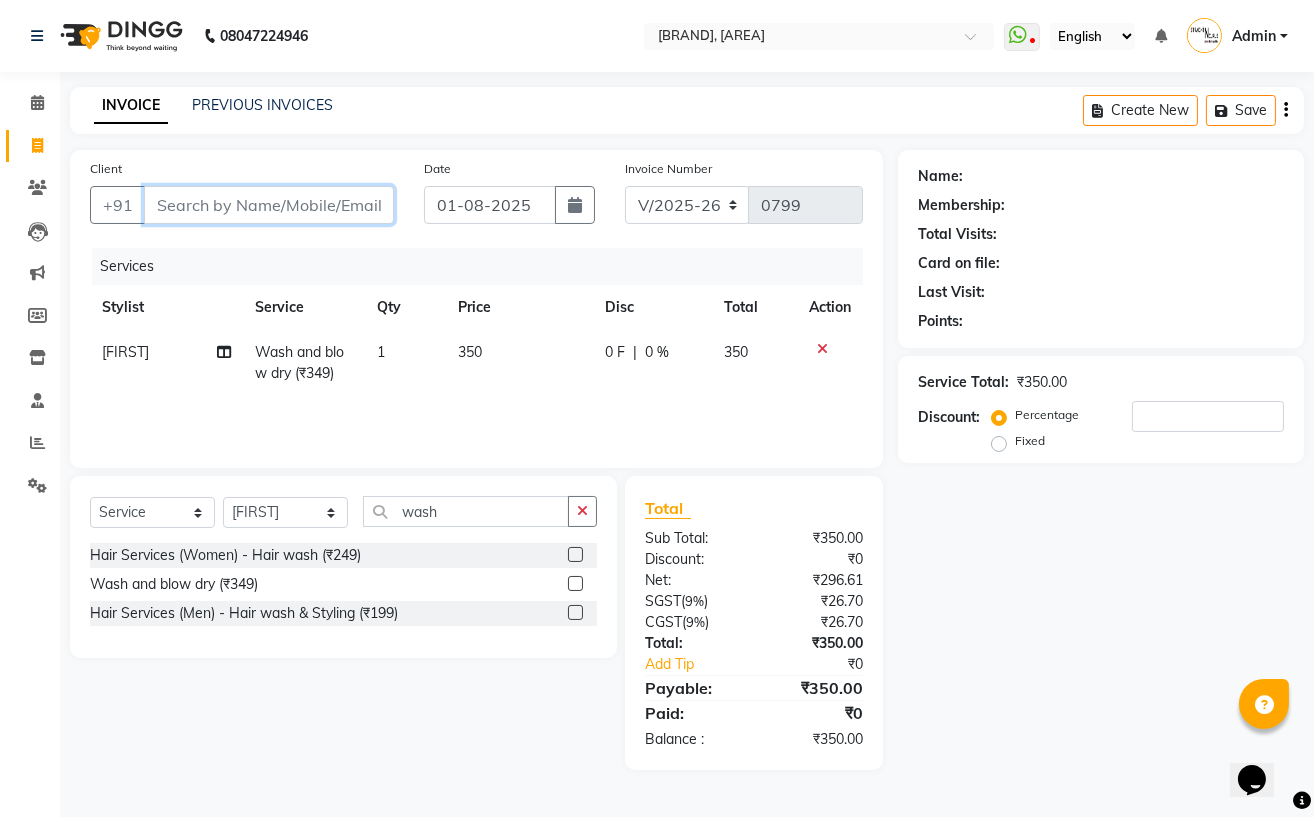 click on "Client" at bounding box center [269, 205] 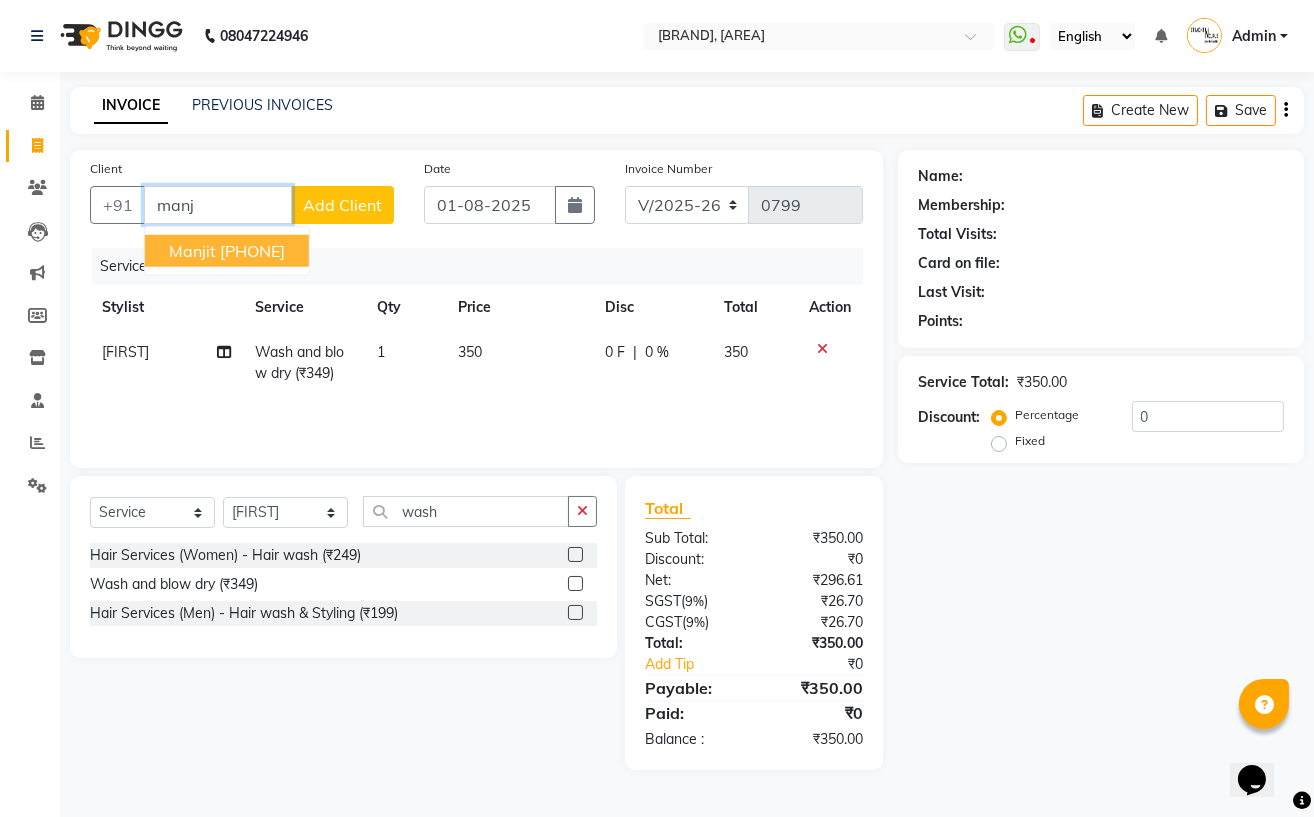 click on "8869811115" at bounding box center (252, 251) 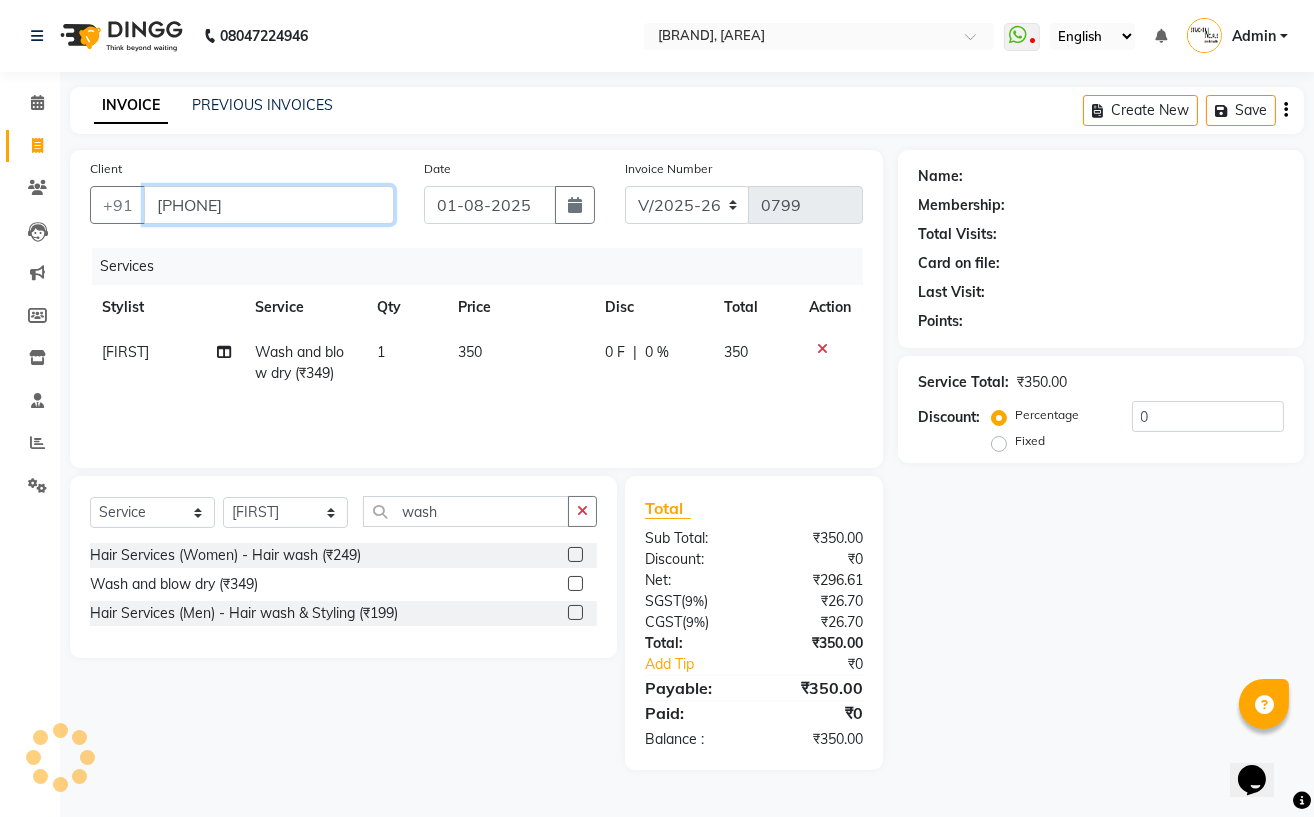 type on "8869811115" 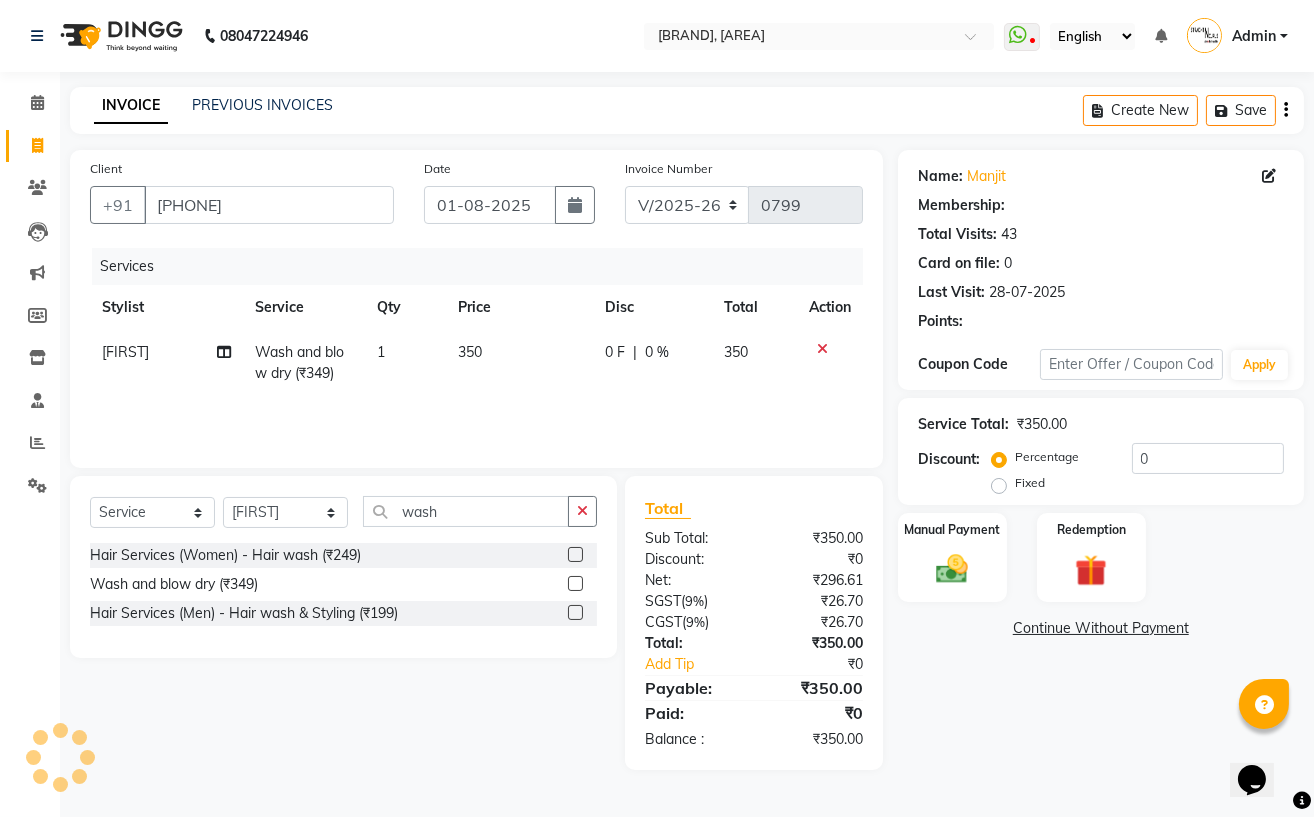 select on "1: Object" 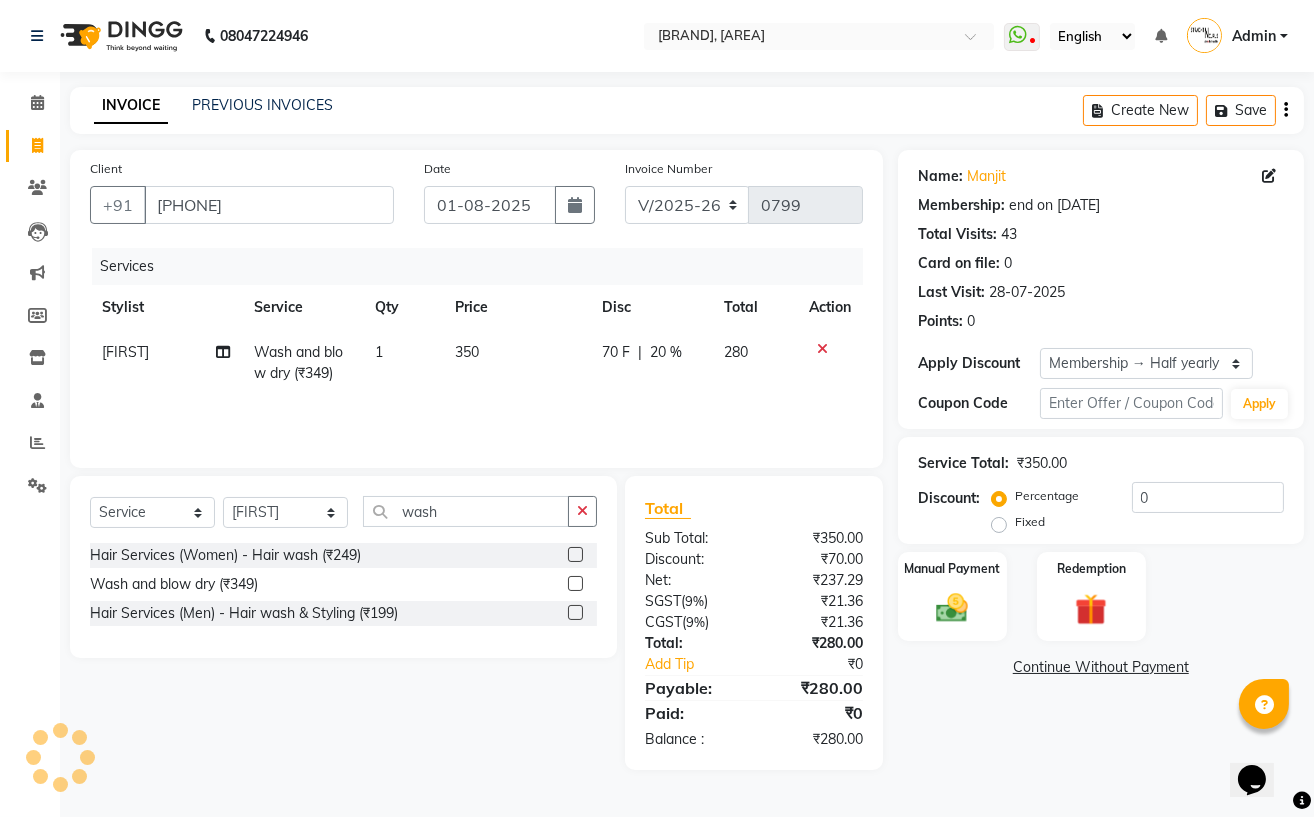 type on "20" 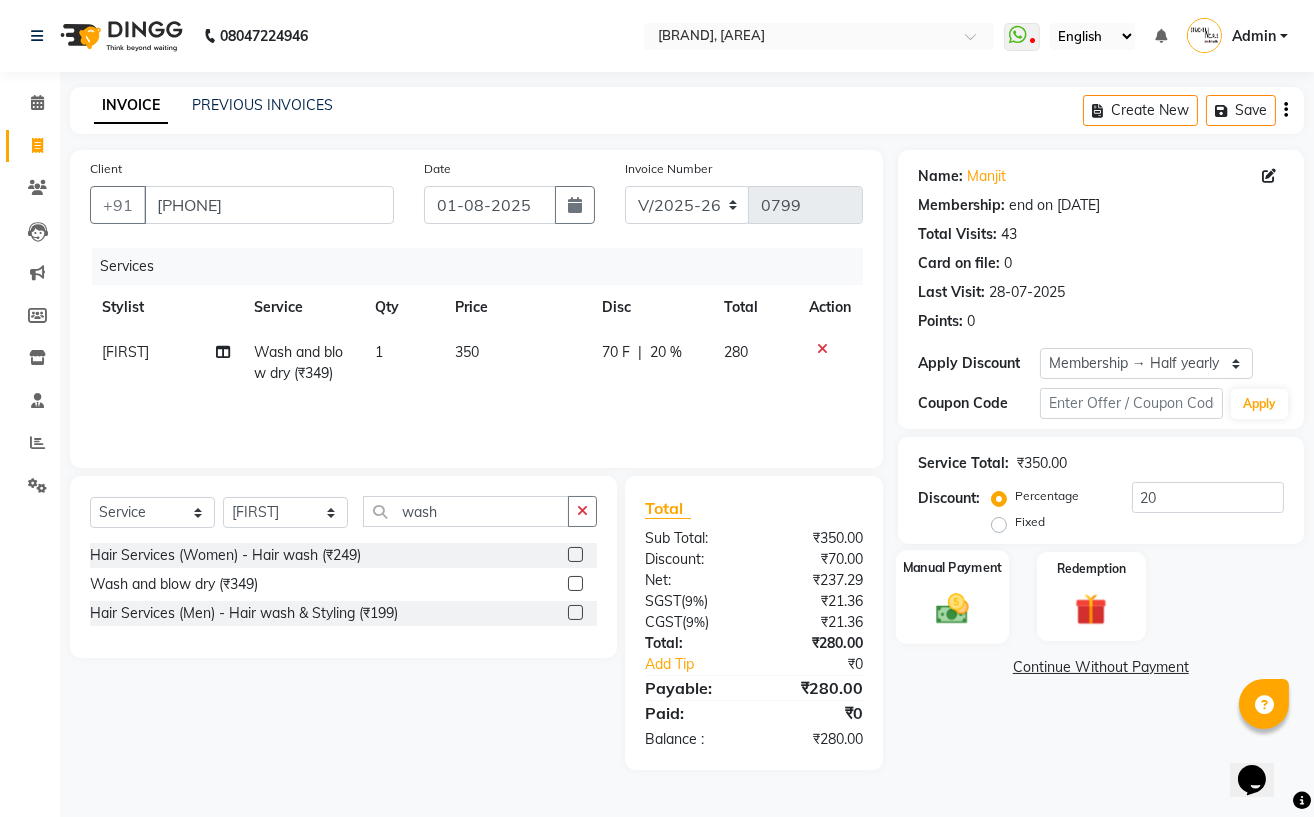 click 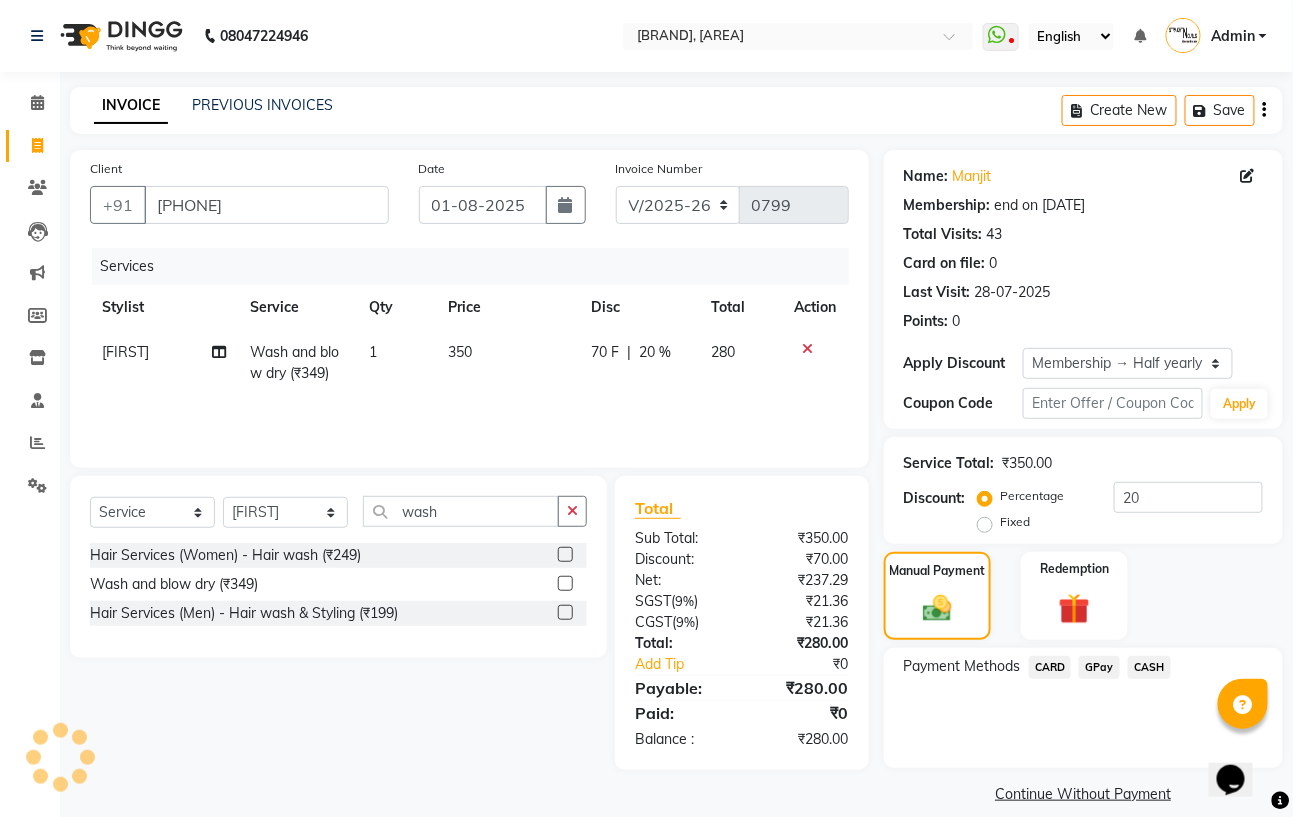 click on "GPay" 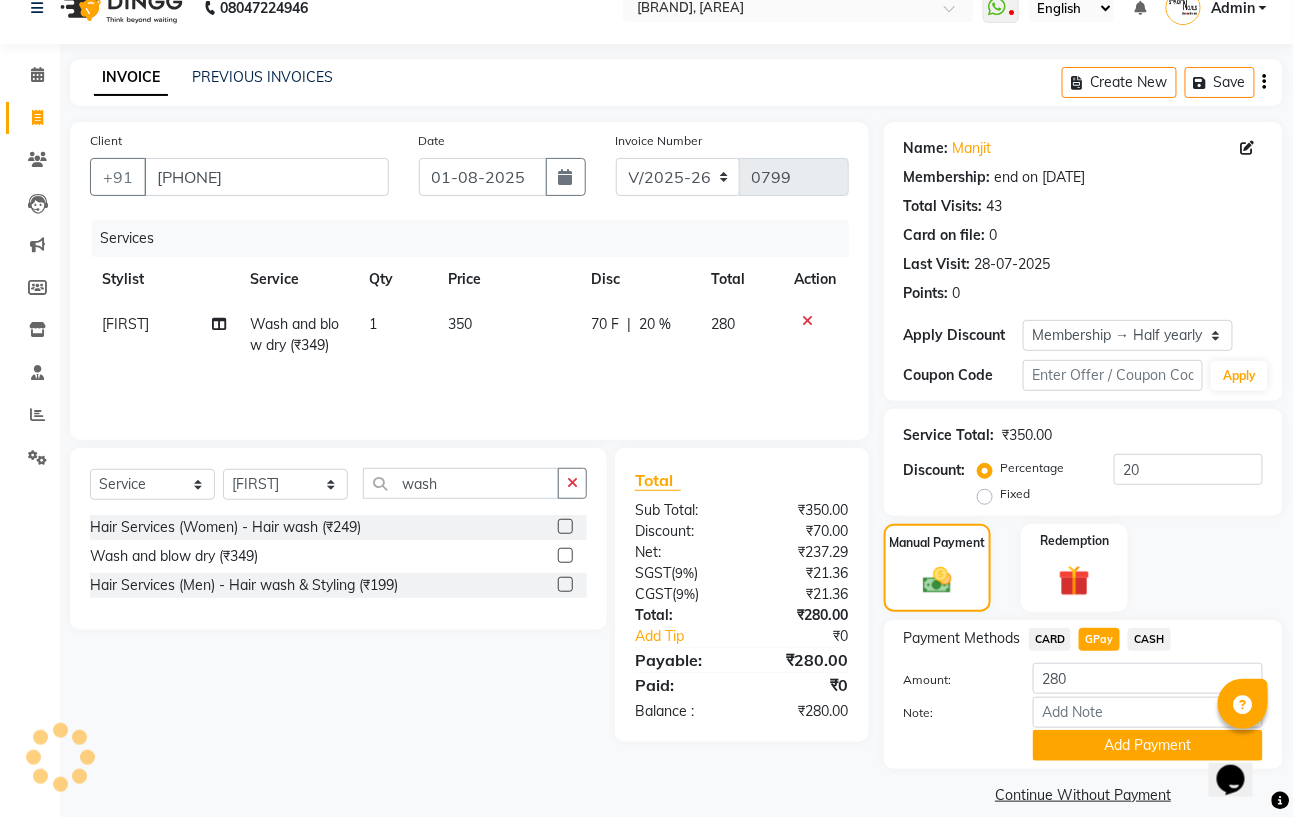 scroll, scrollTop: 51, scrollLeft: 0, axis: vertical 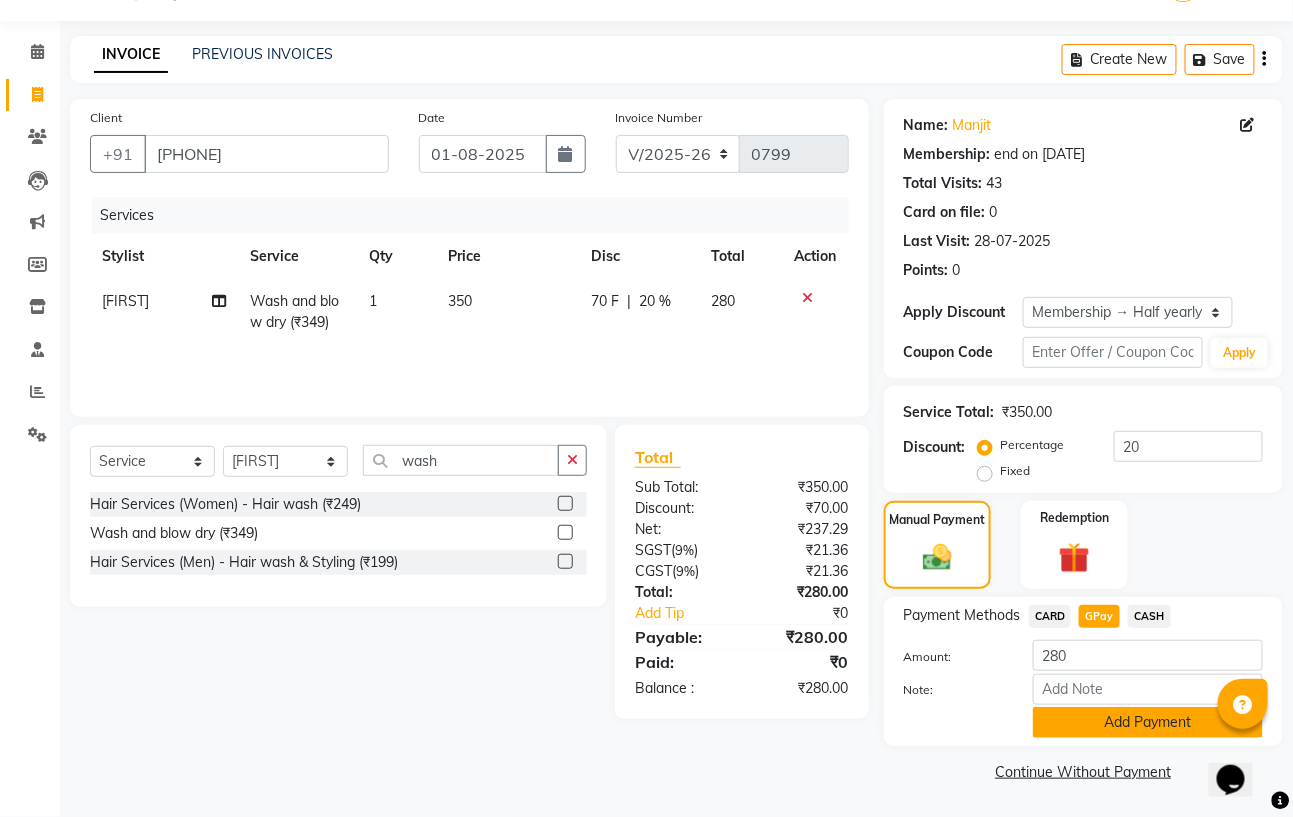 click on "Add Payment" 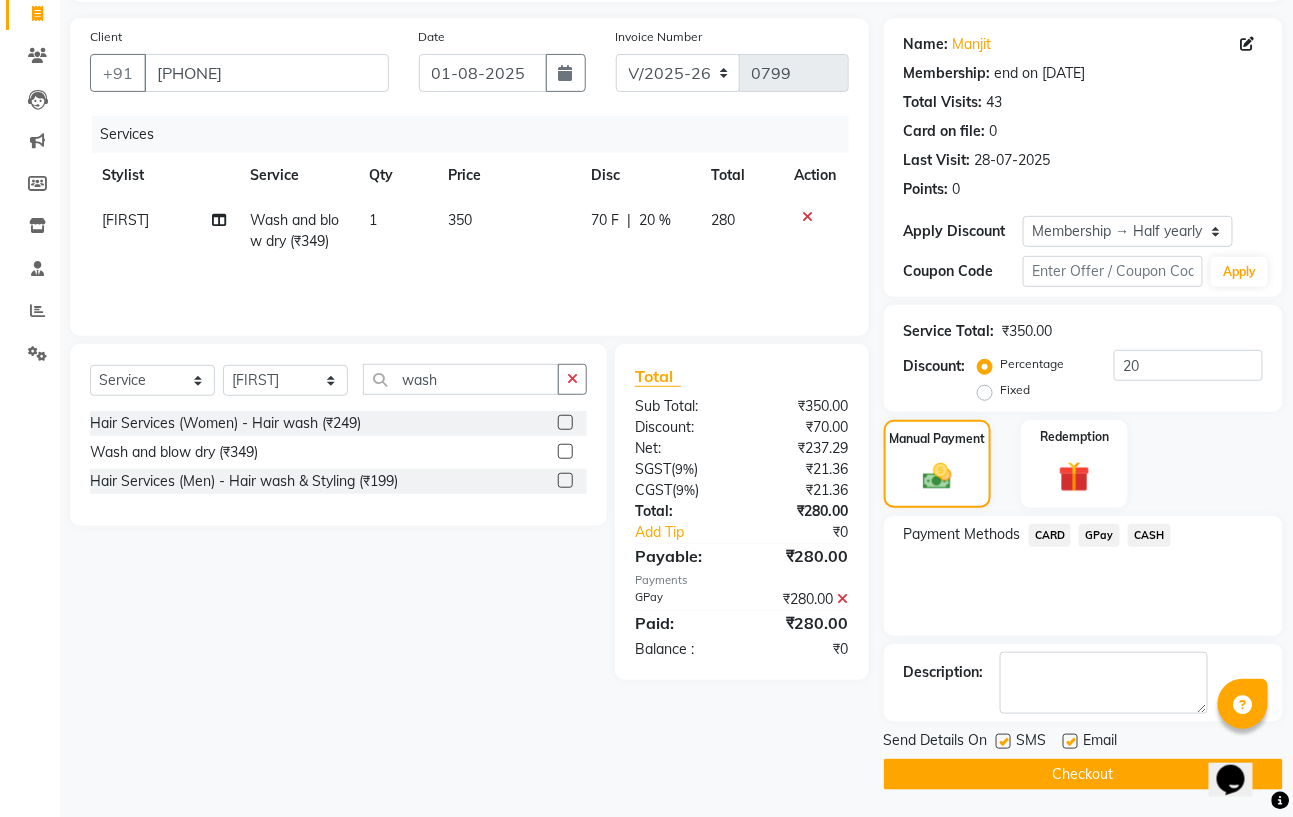 scroll, scrollTop: 135, scrollLeft: 0, axis: vertical 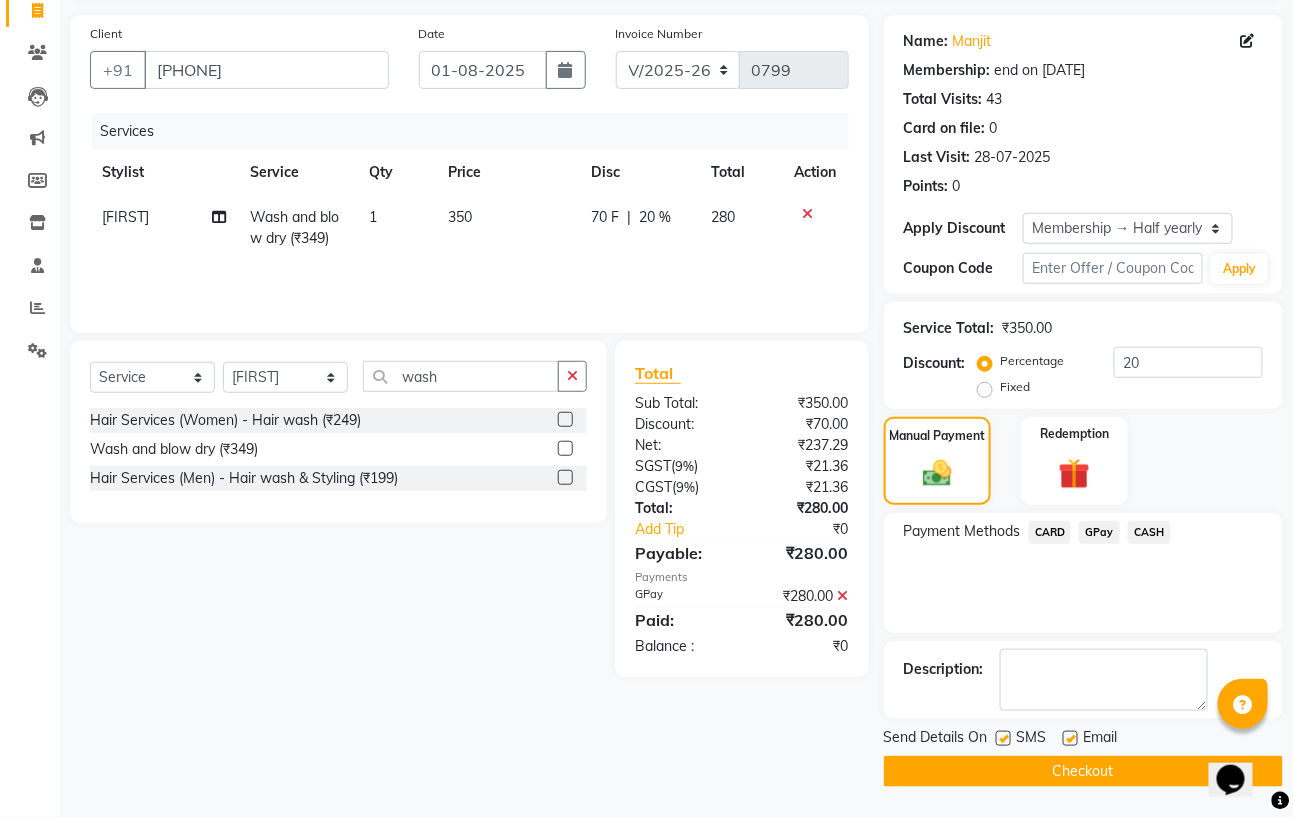 click on "Checkout" 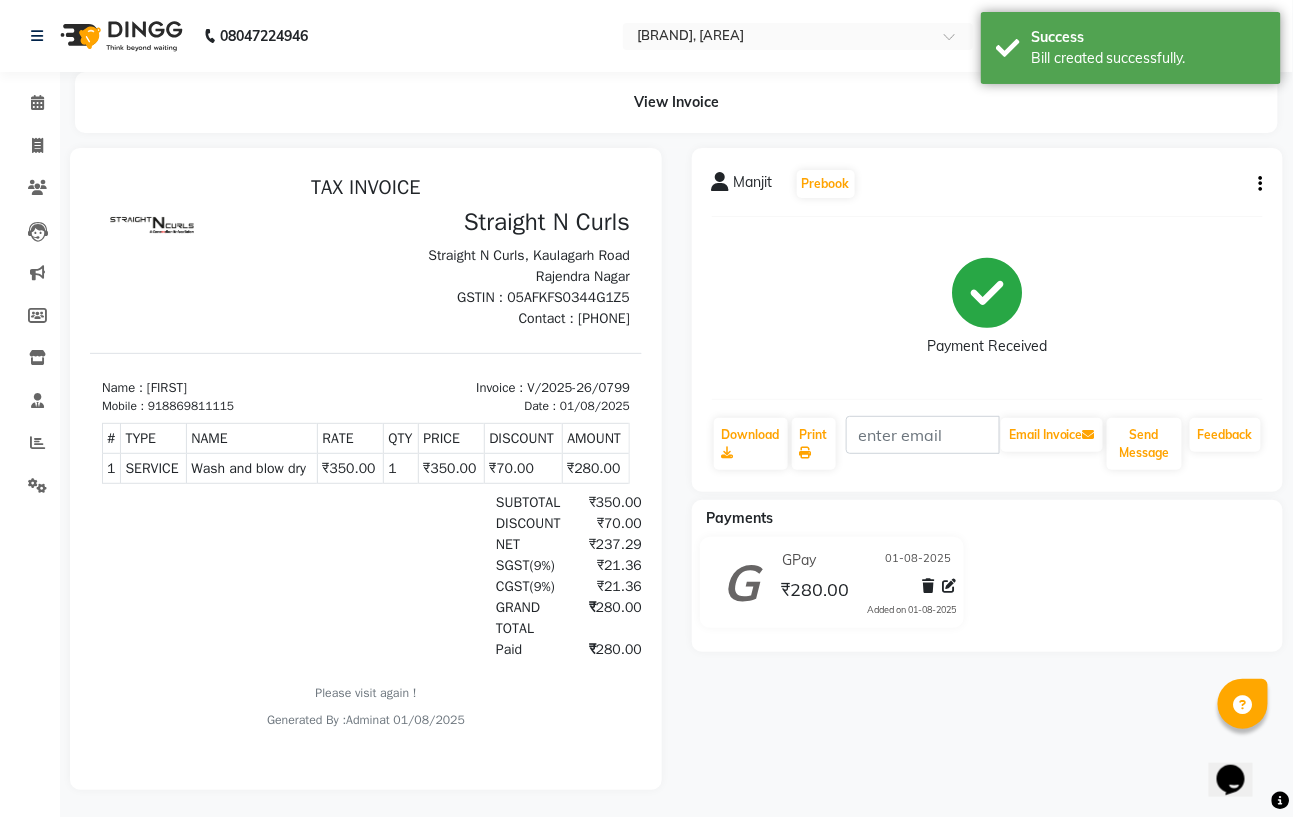 scroll, scrollTop: 0, scrollLeft: 0, axis: both 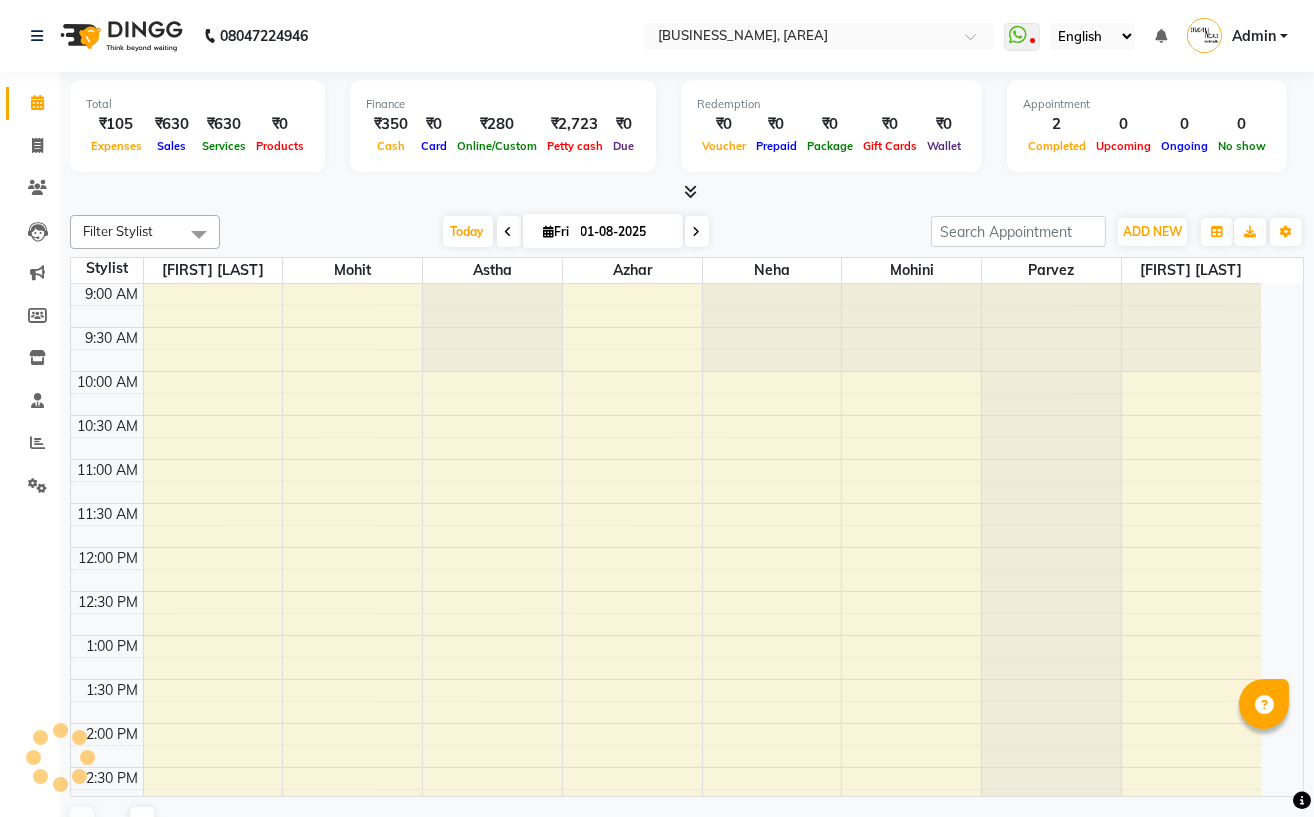 select on "en" 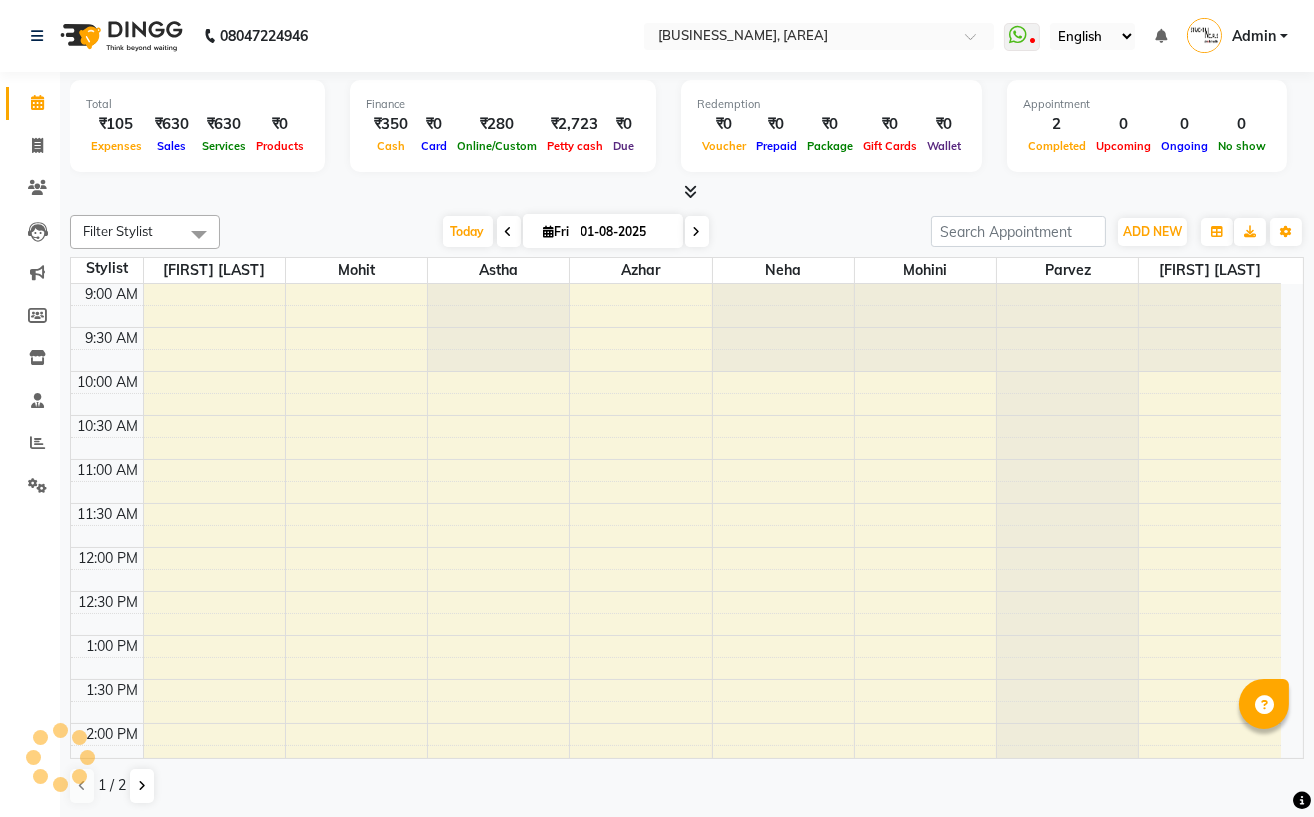 scroll, scrollTop: 0, scrollLeft: 0, axis: both 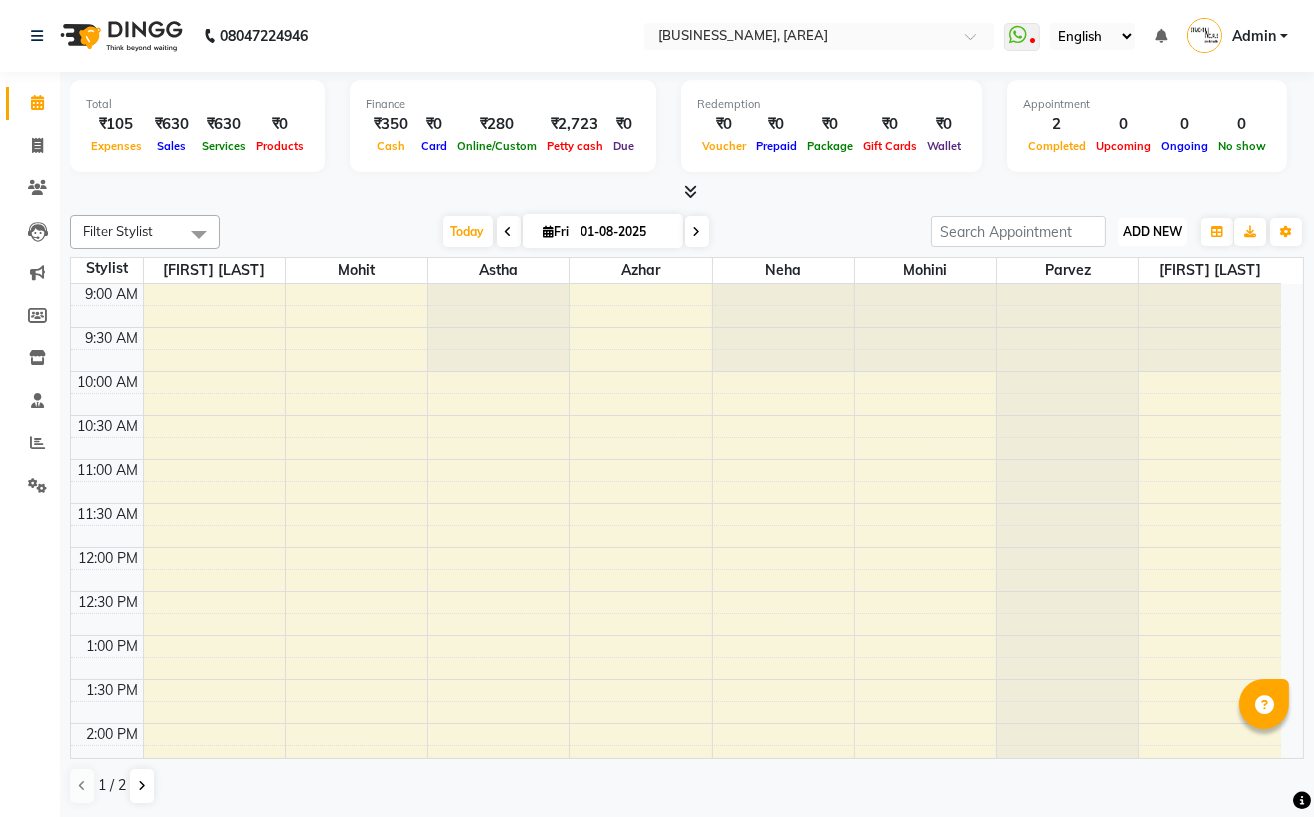 click on "ADD NEW Toggle Dropdown" at bounding box center (1152, 232) 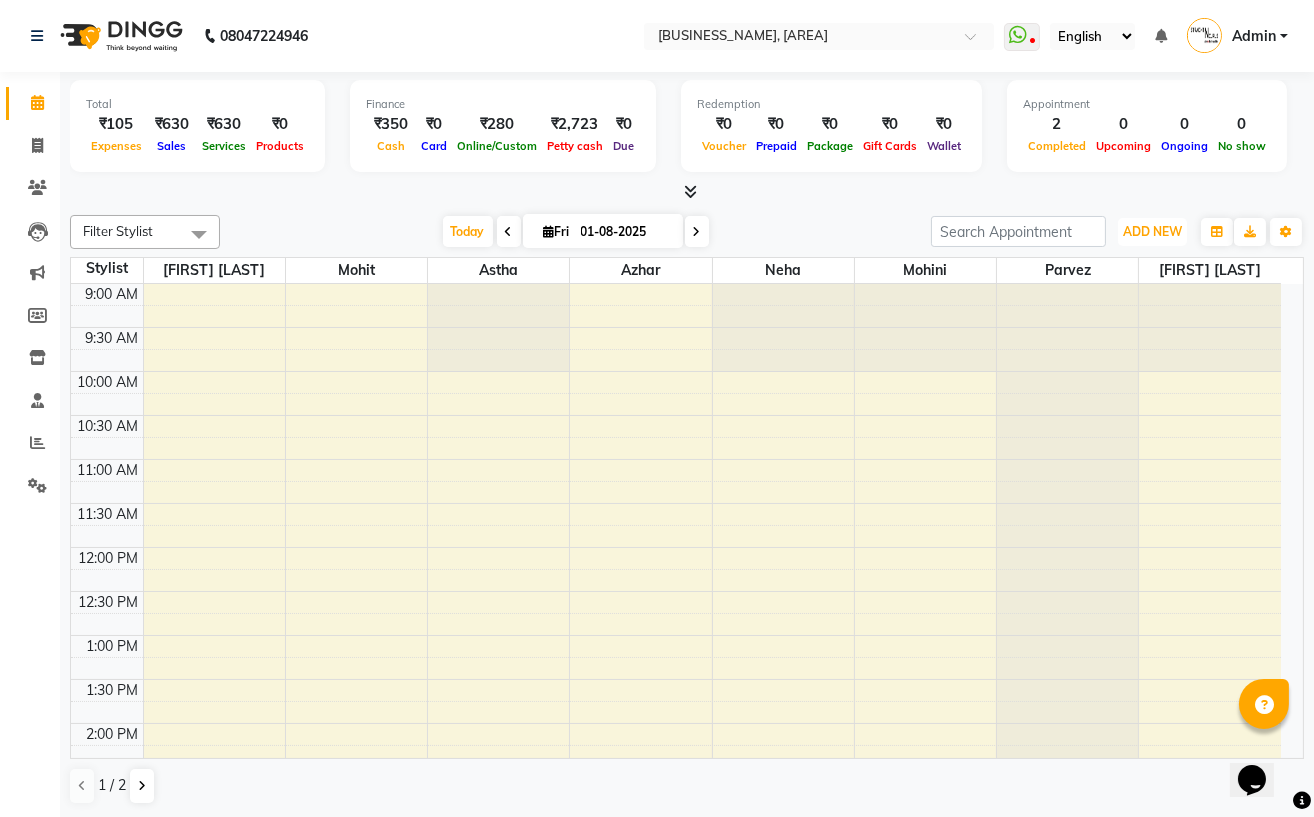 scroll, scrollTop: 0, scrollLeft: 0, axis: both 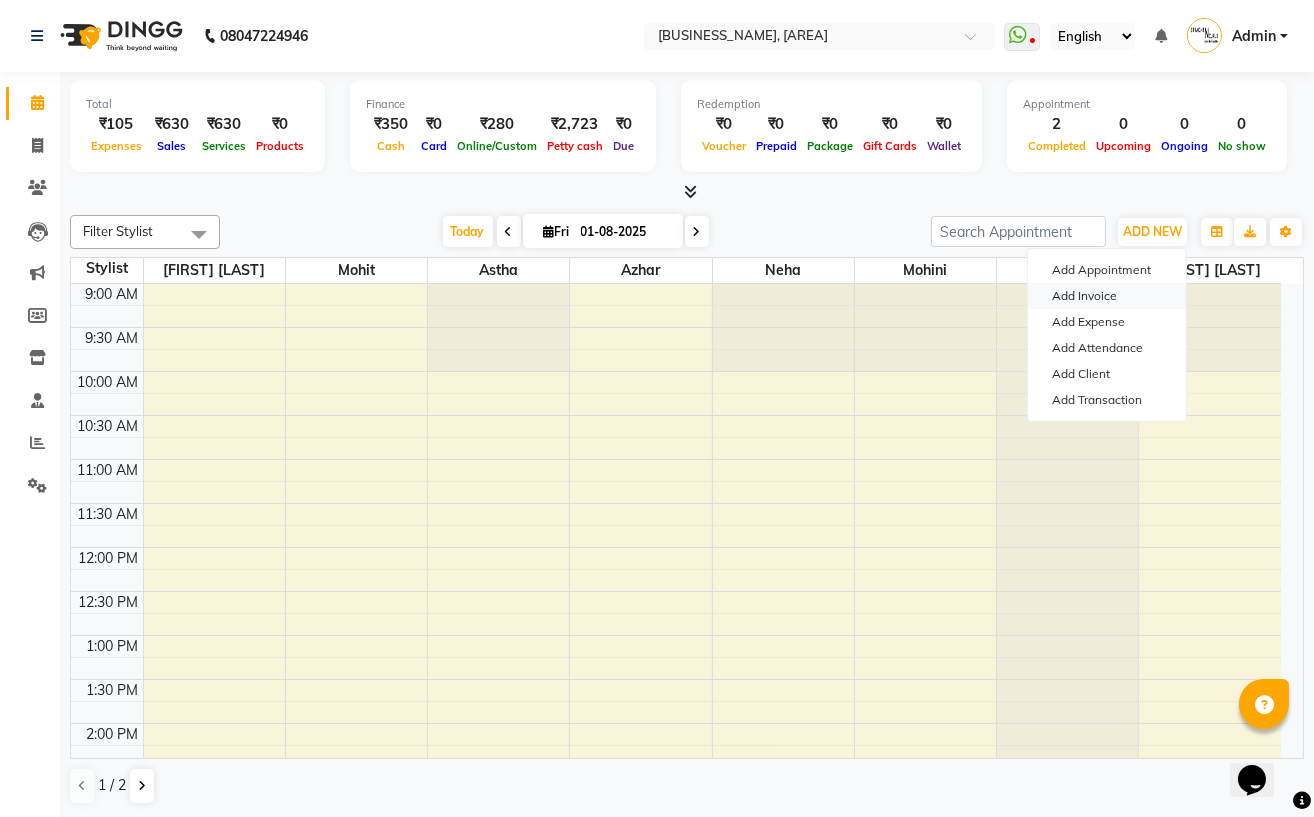 click on "Add Invoice" at bounding box center [1107, 296] 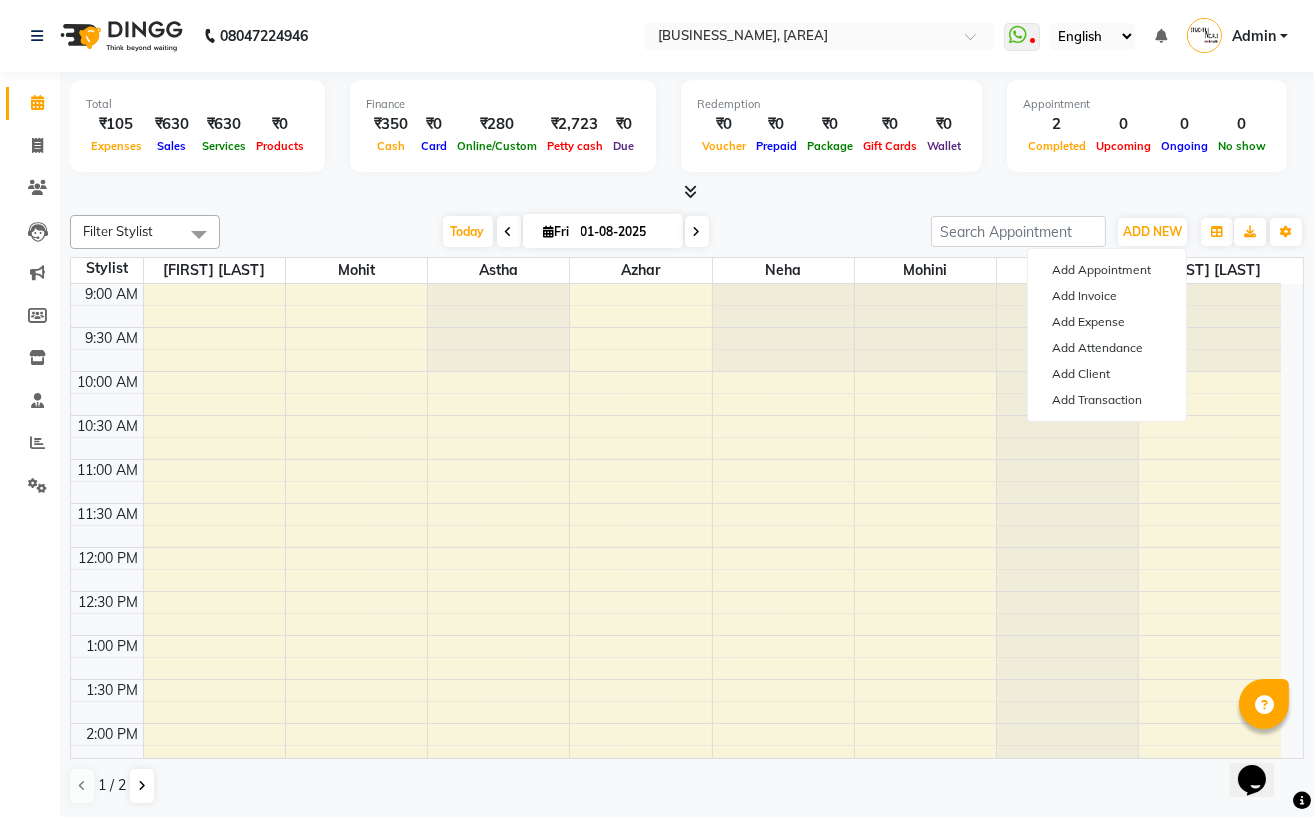 select on "7039" 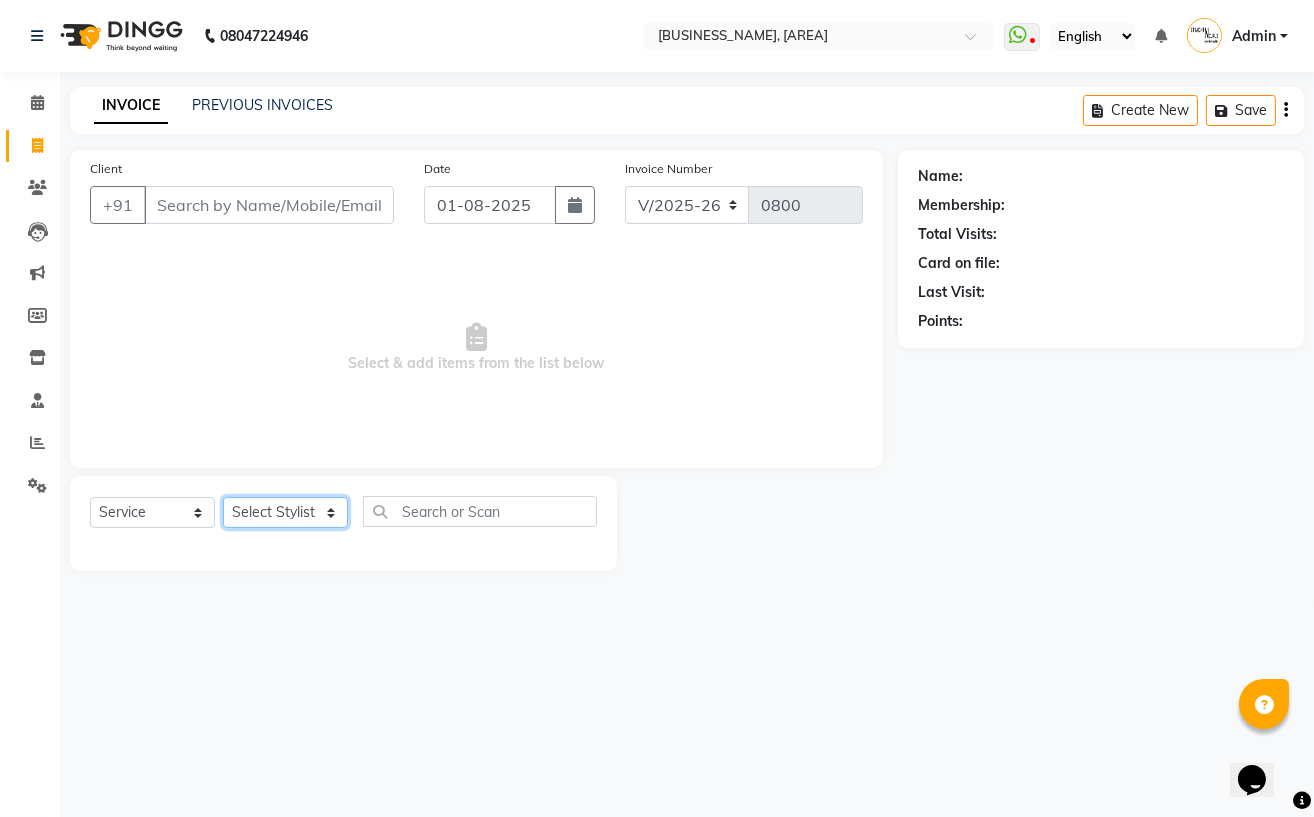 click on "Select Stylist Astha Azhar Gautam Kamboj Mohini Mohit Neha Paras Kamboj parvez pooja rawat Rashmi Subhan" 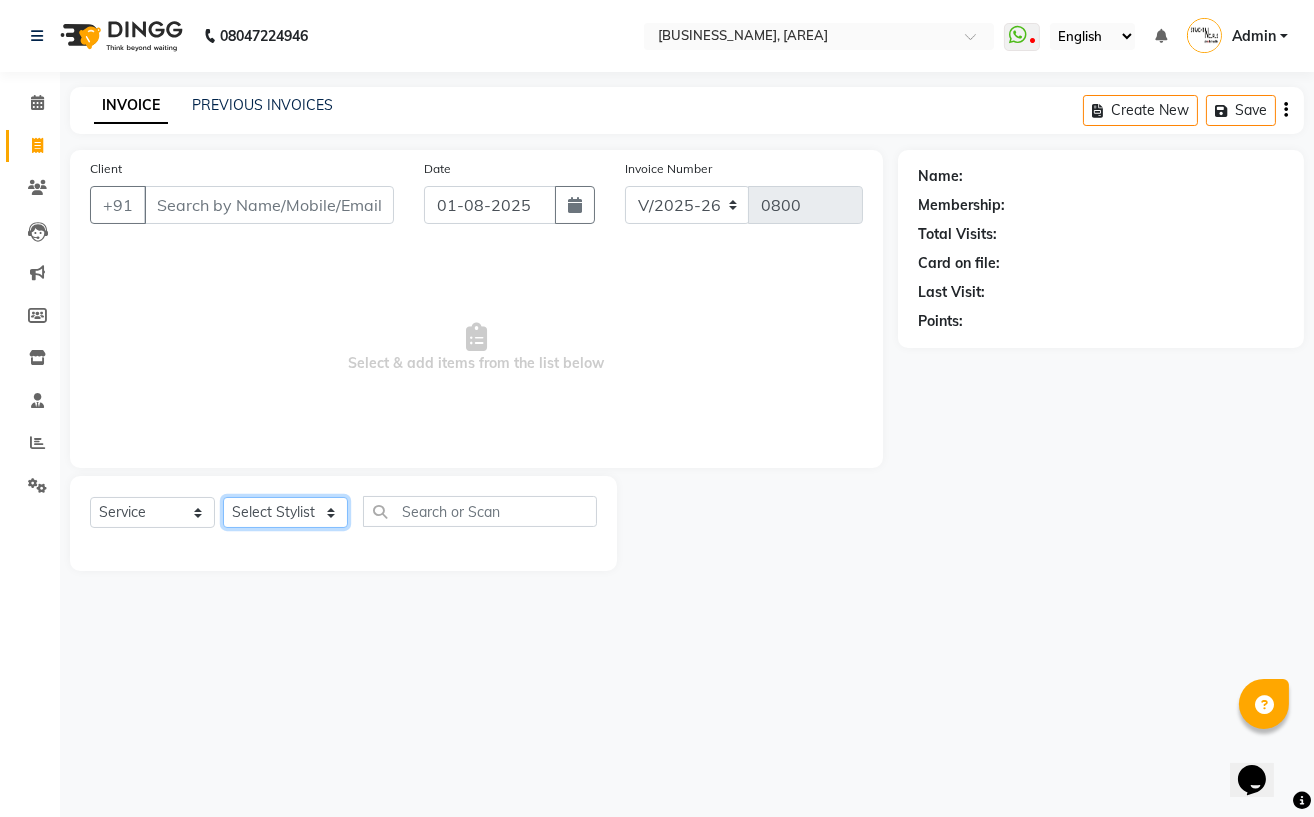 select on "59165" 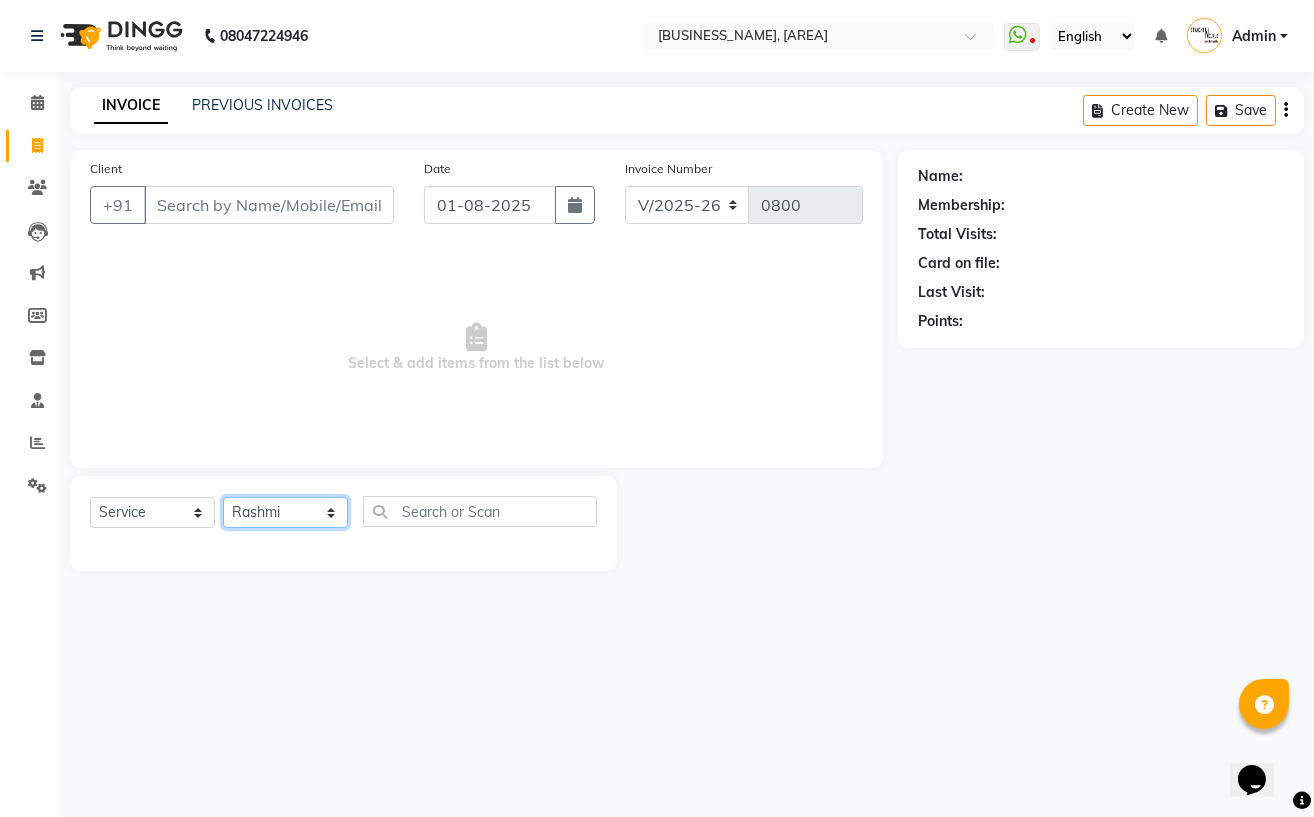 click on "Select Stylist Astha Azhar Gautam Kamboj Mohini Mohit Neha Paras Kamboj parvez pooja rawat Rashmi Subhan" 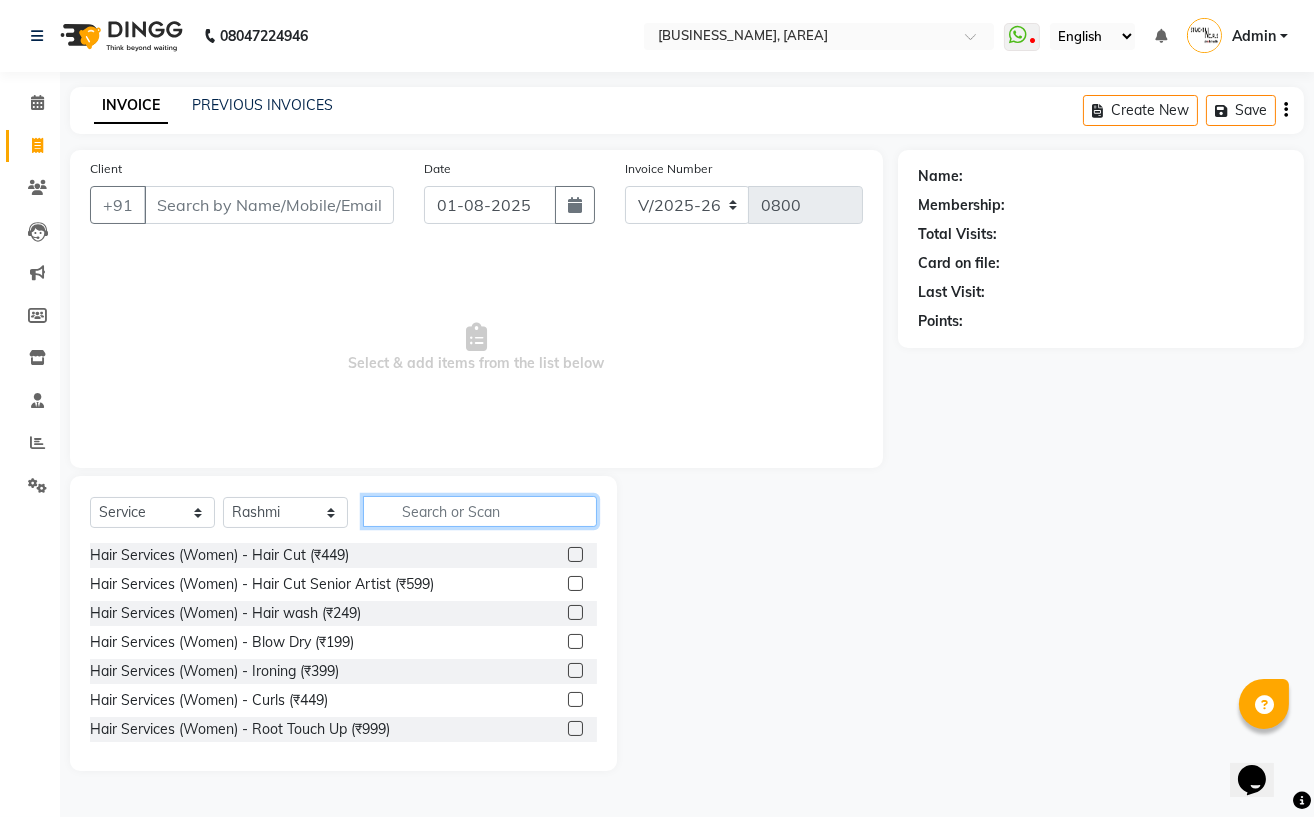 click 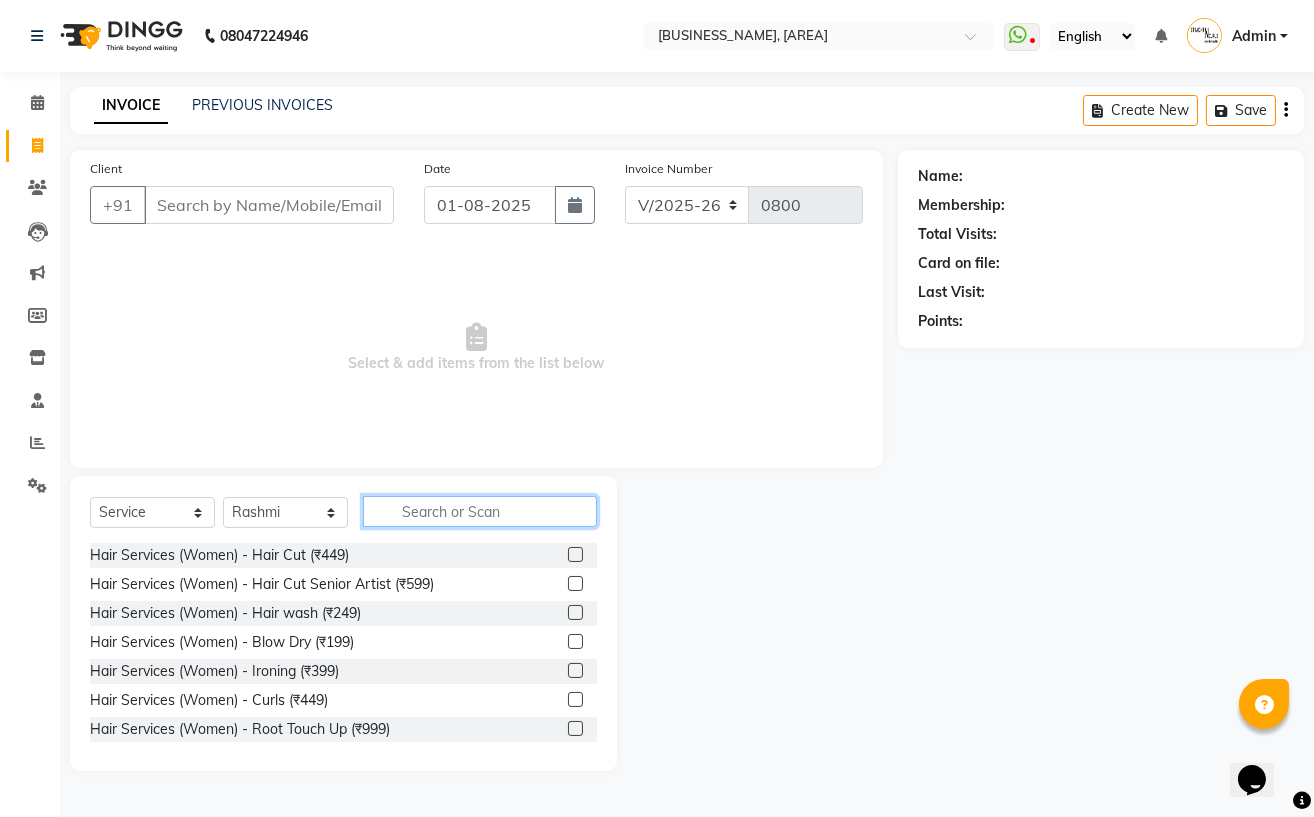 type on "h" 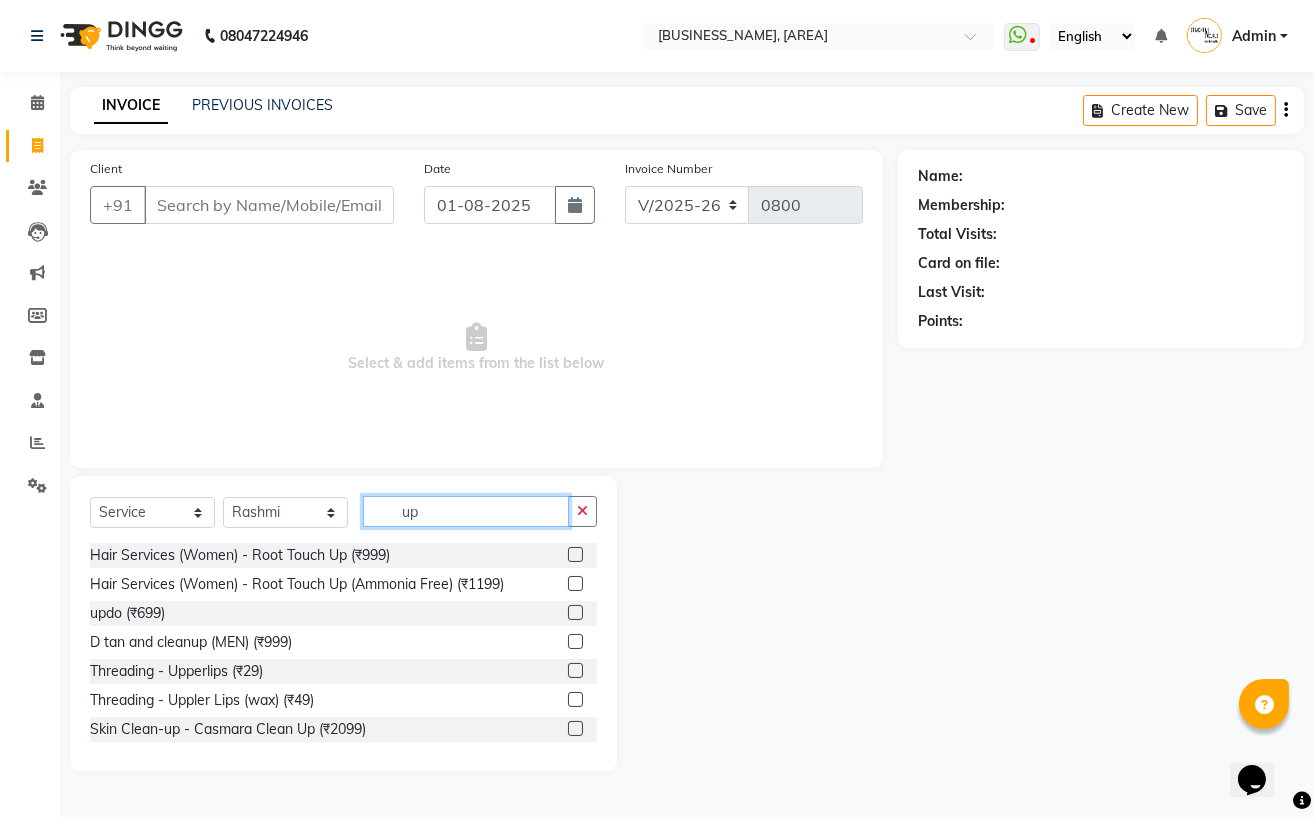type on "up" 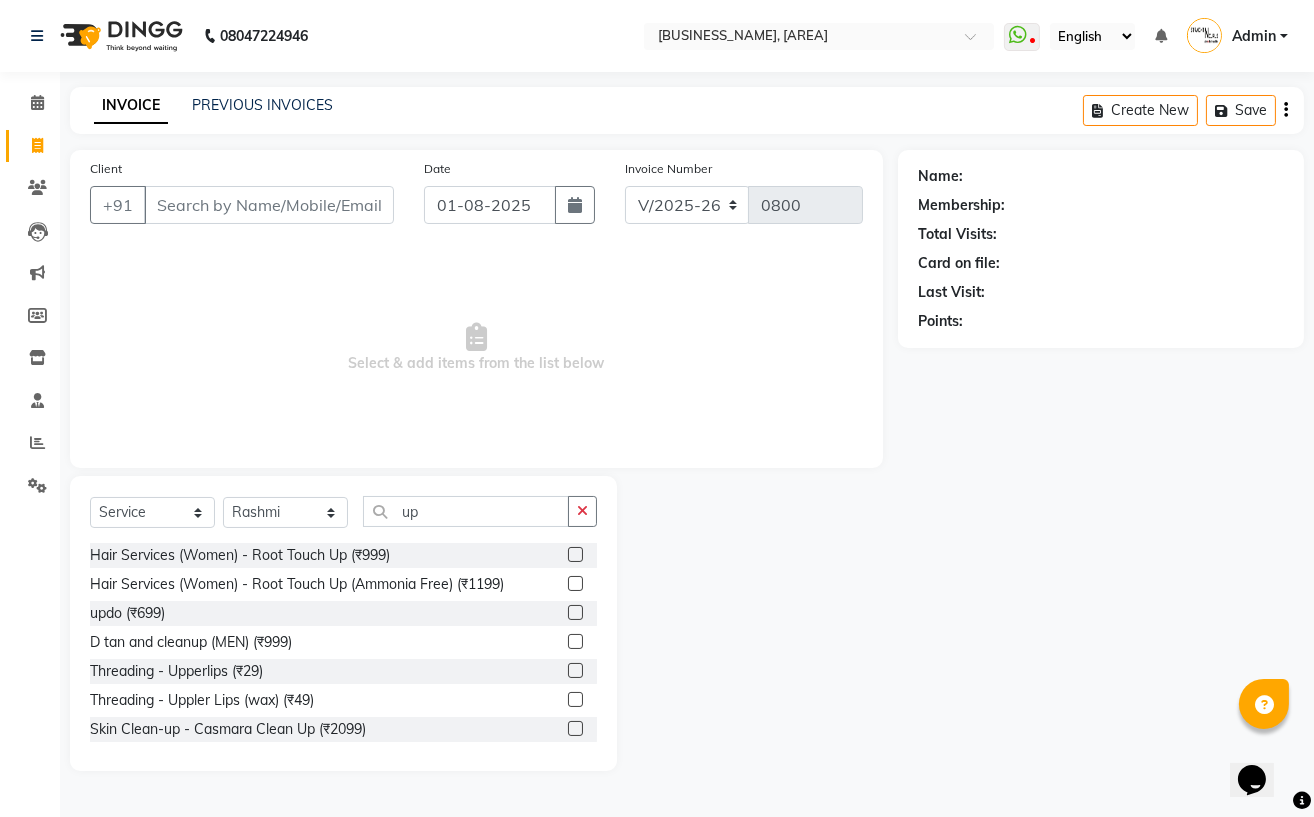 click 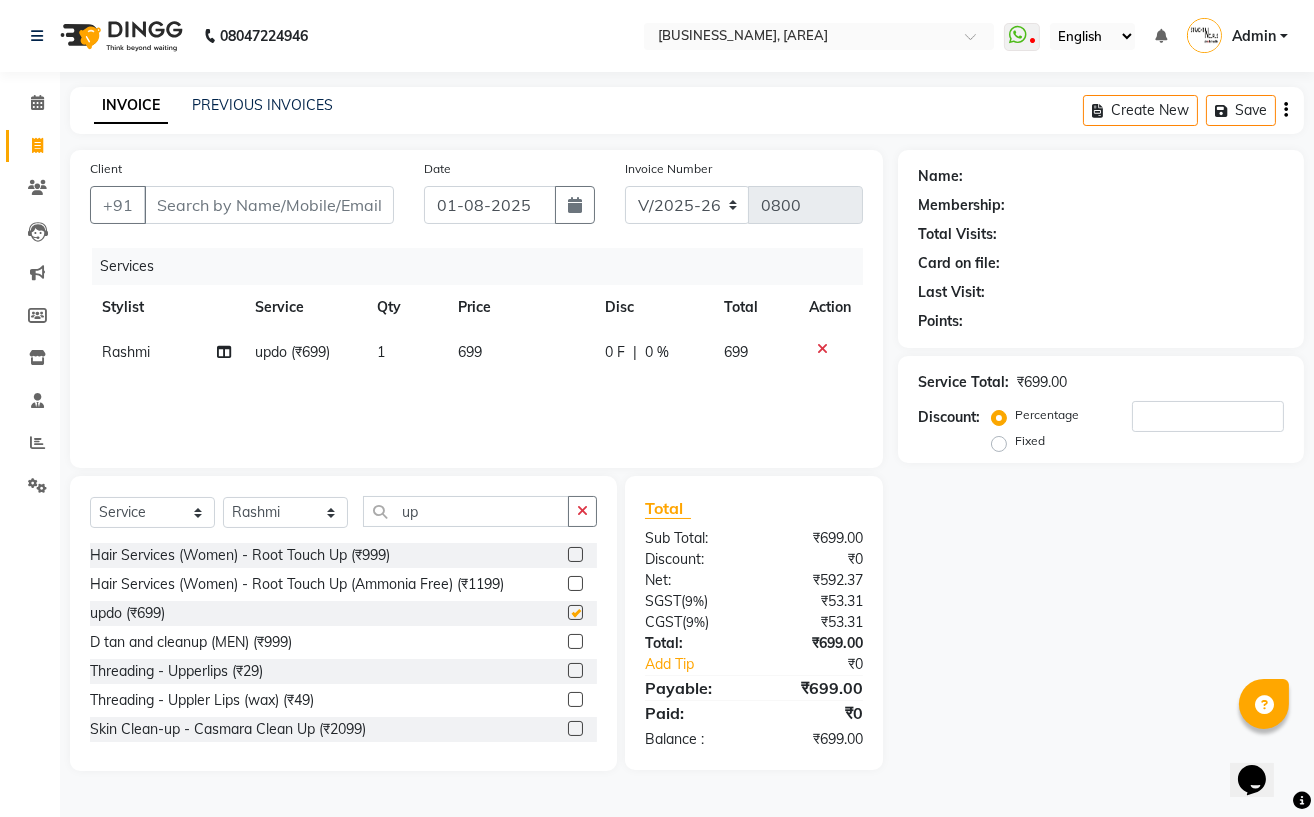 checkbox on "false" 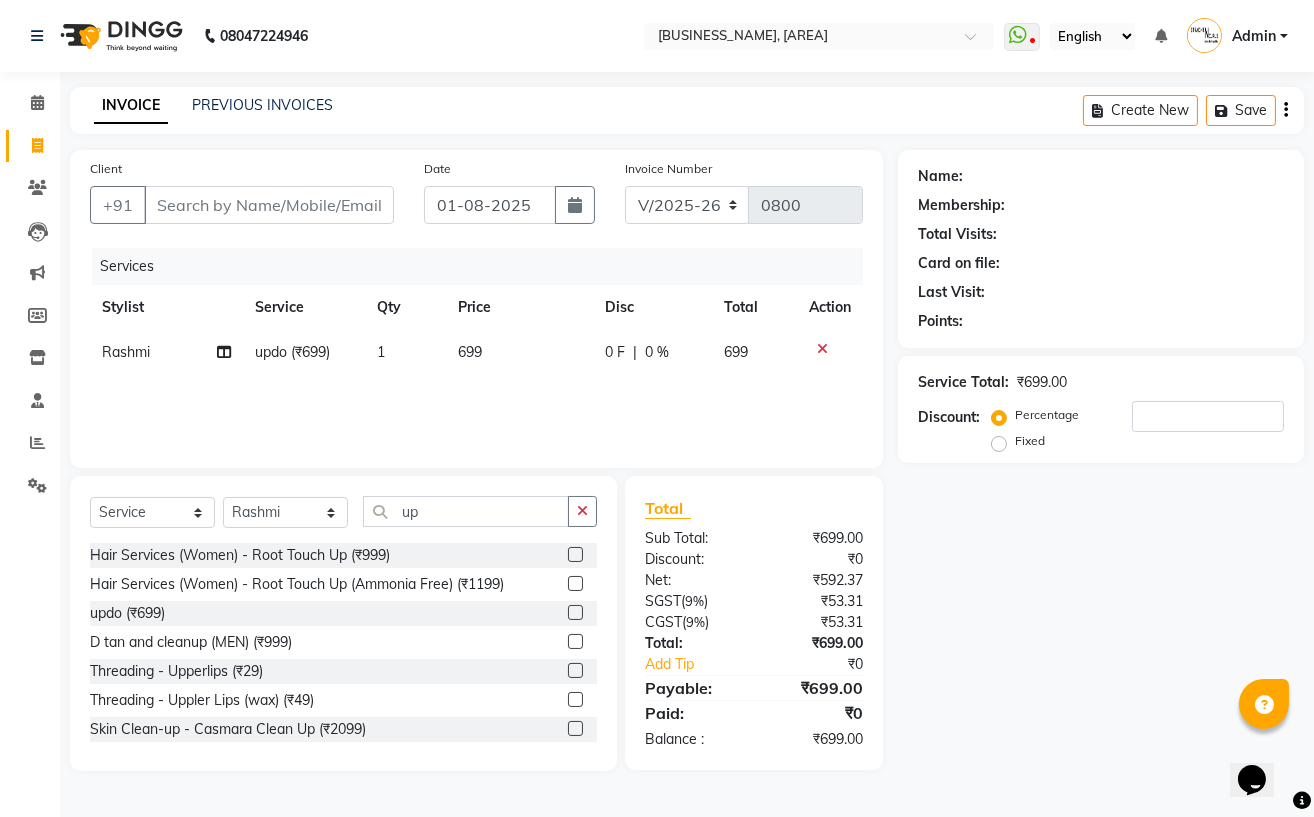 click on "699" 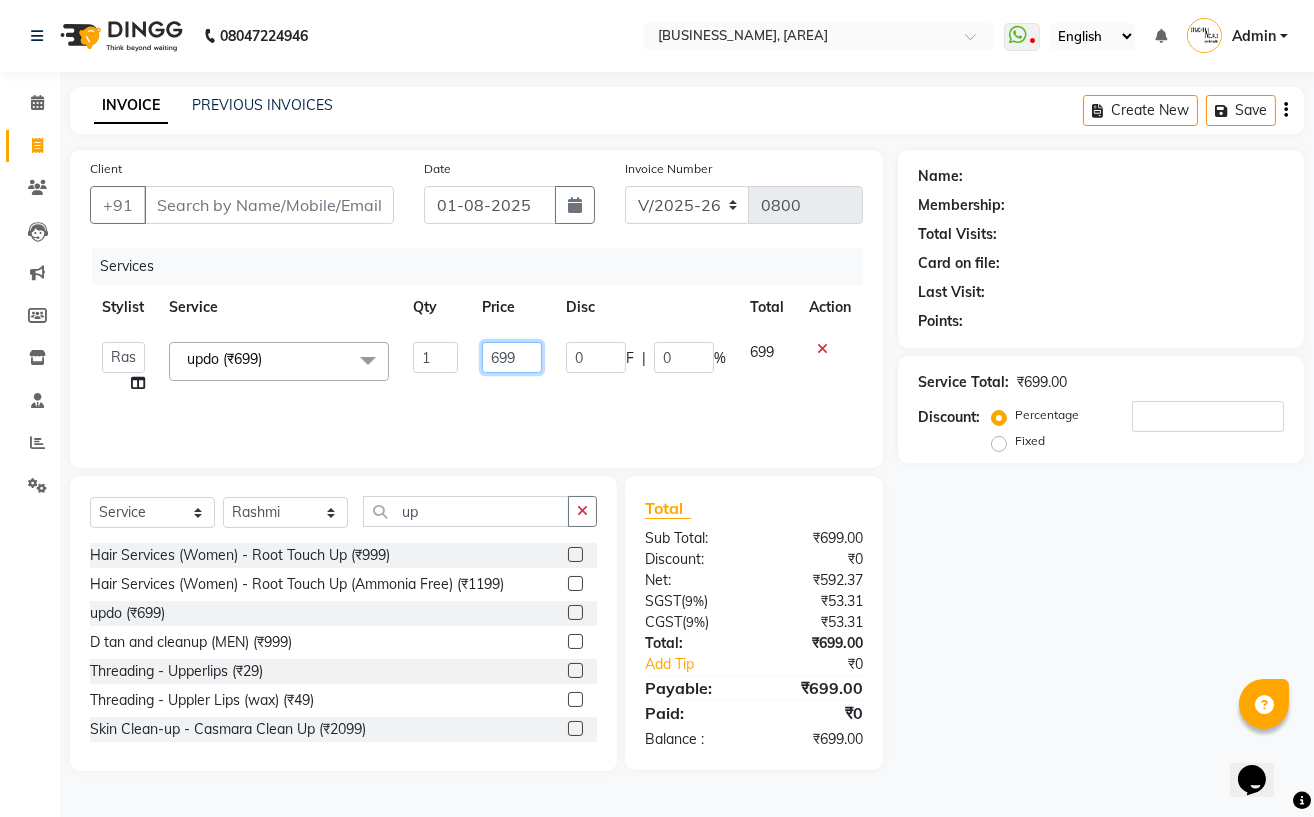 click on "699" 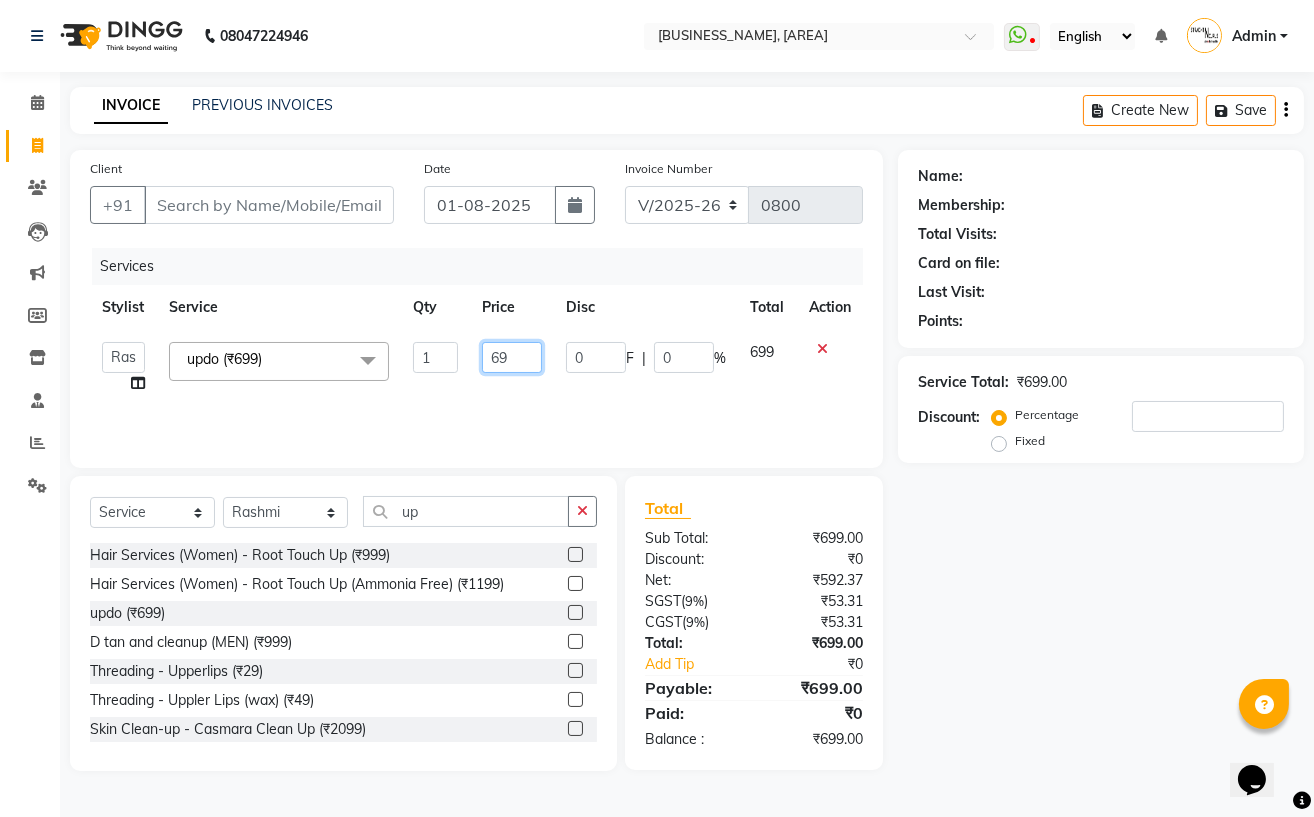 type on "6" 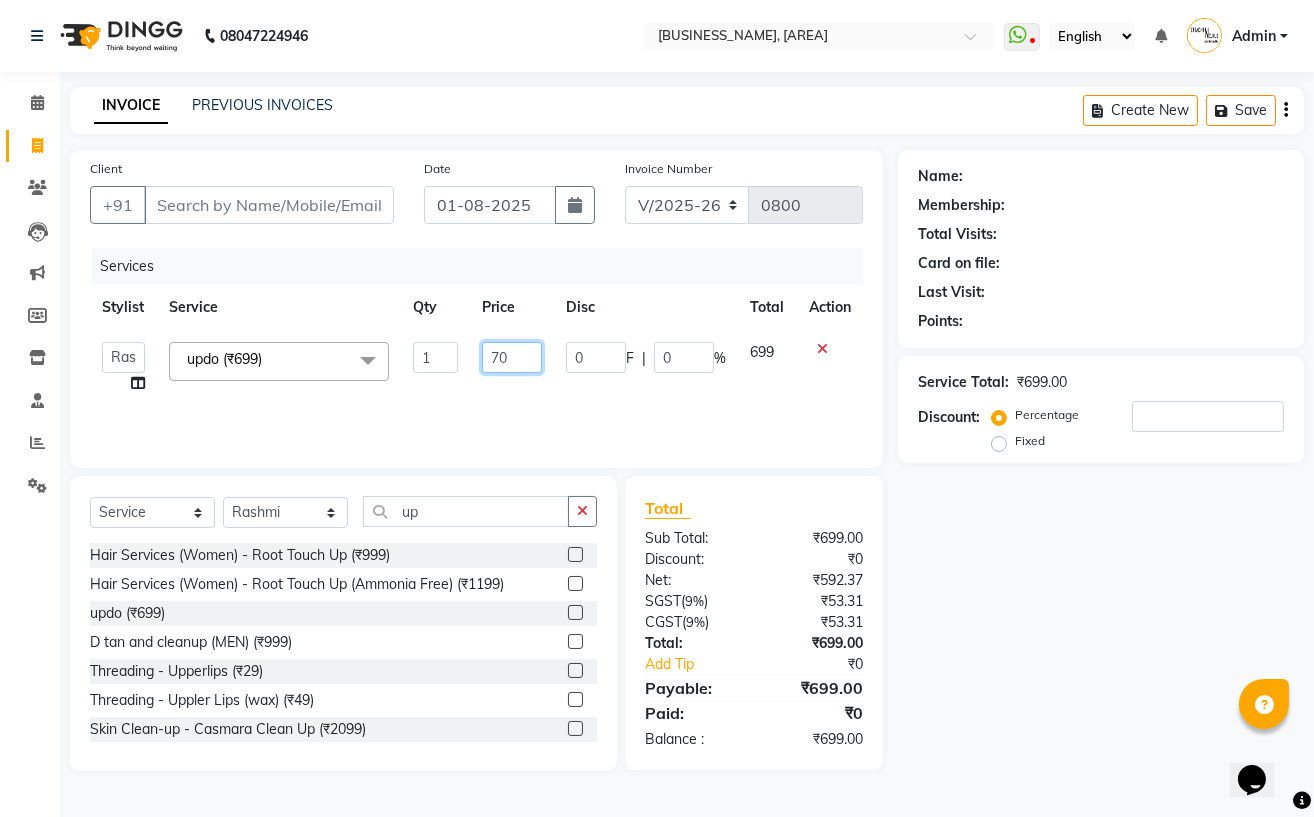 type on "700" 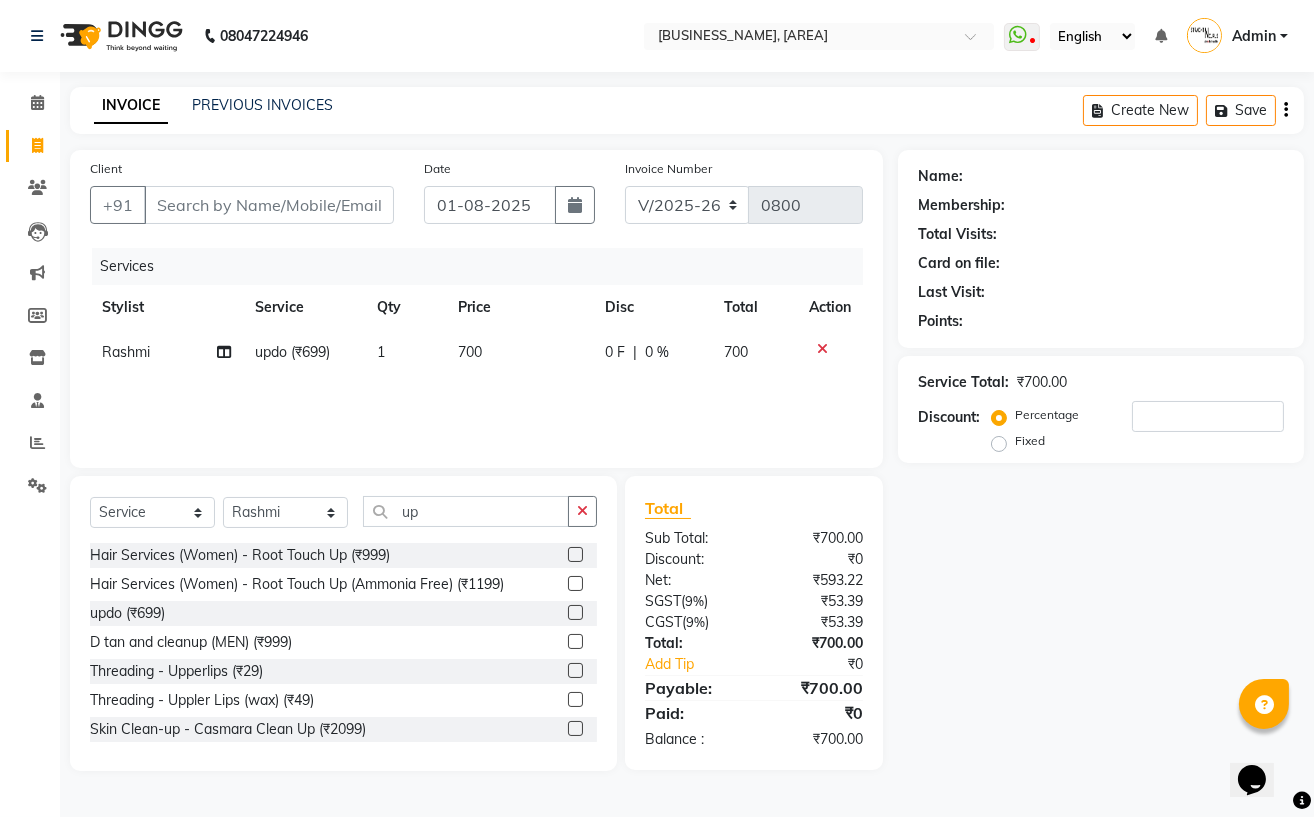 click on "Services Stylist Service Qty Price Disc Total Action Rashmi updo (₹699) 1 700 0 F | 0 % 700" 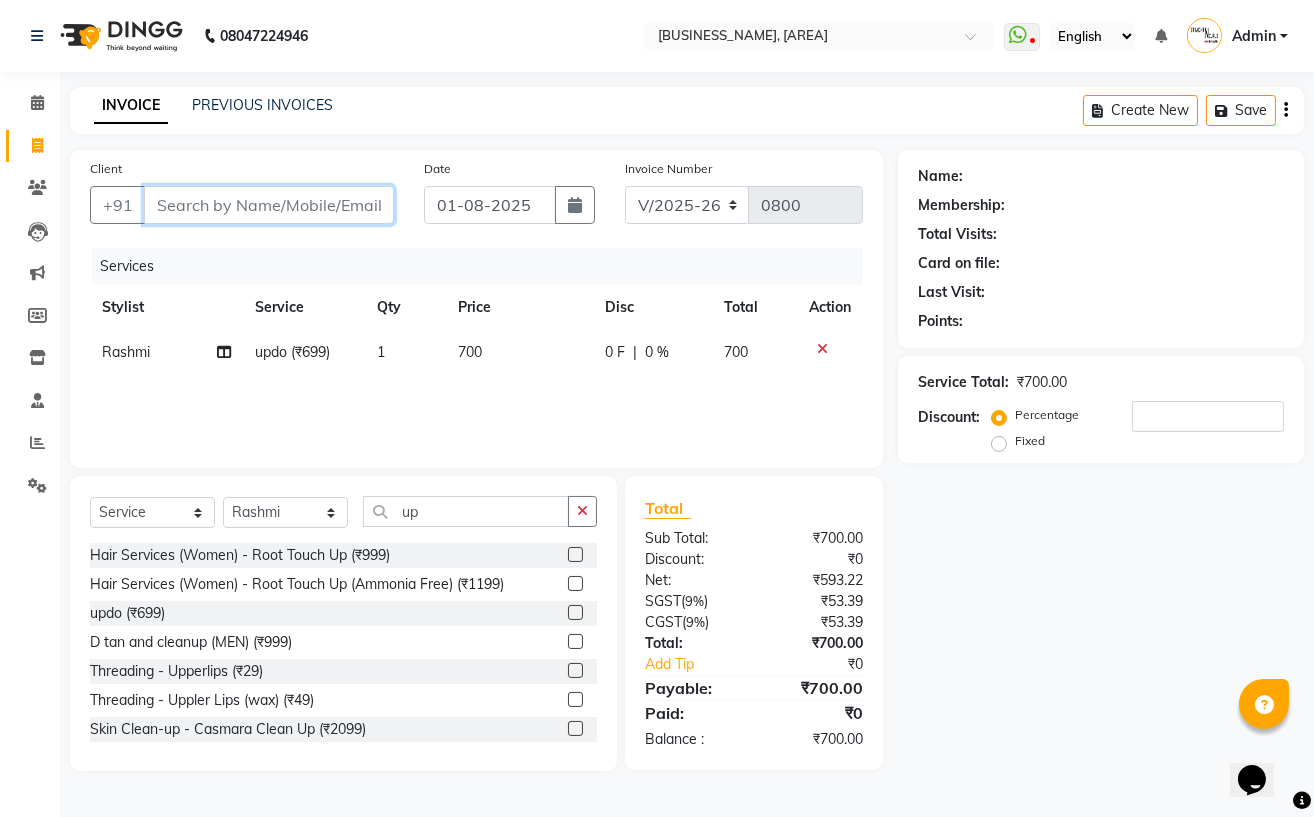 click on "Client" at bounding box center [269, 205] 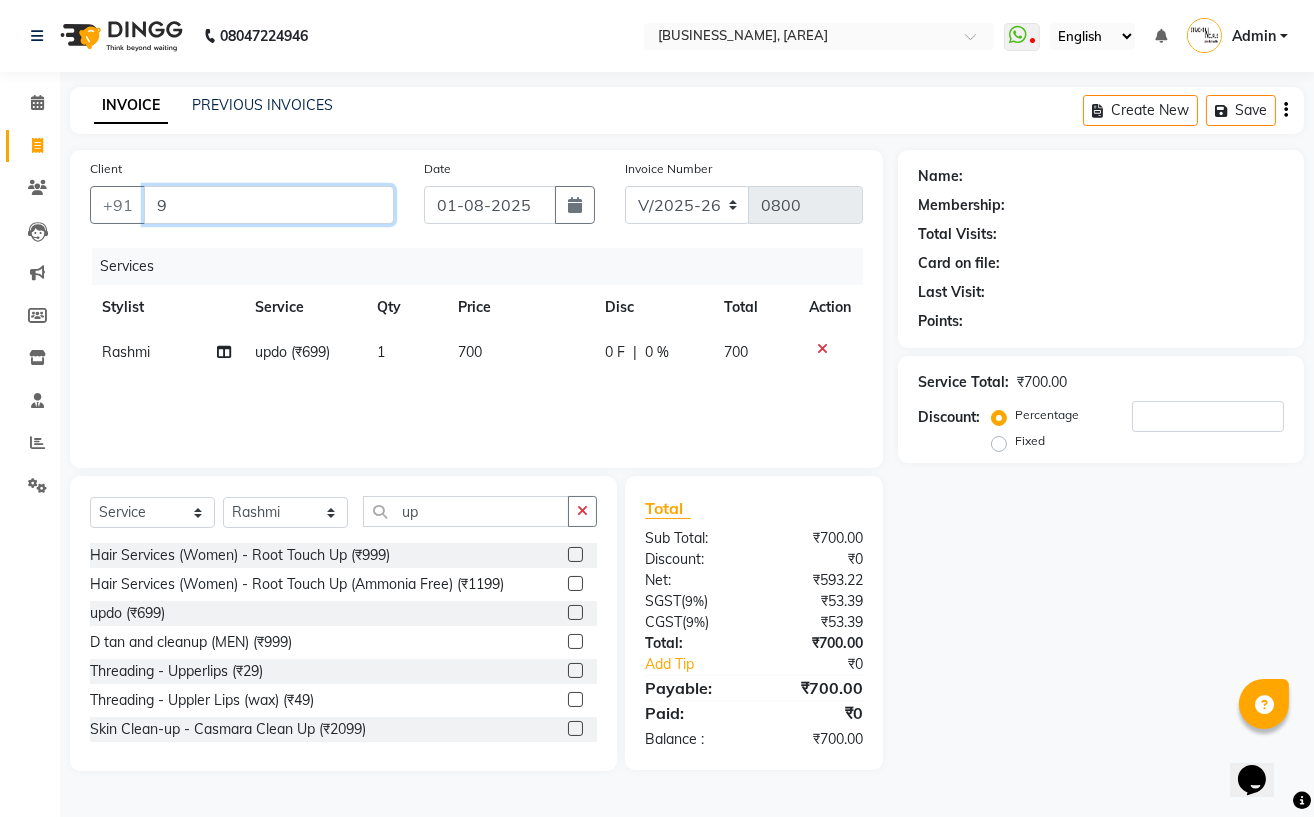 type on "0" 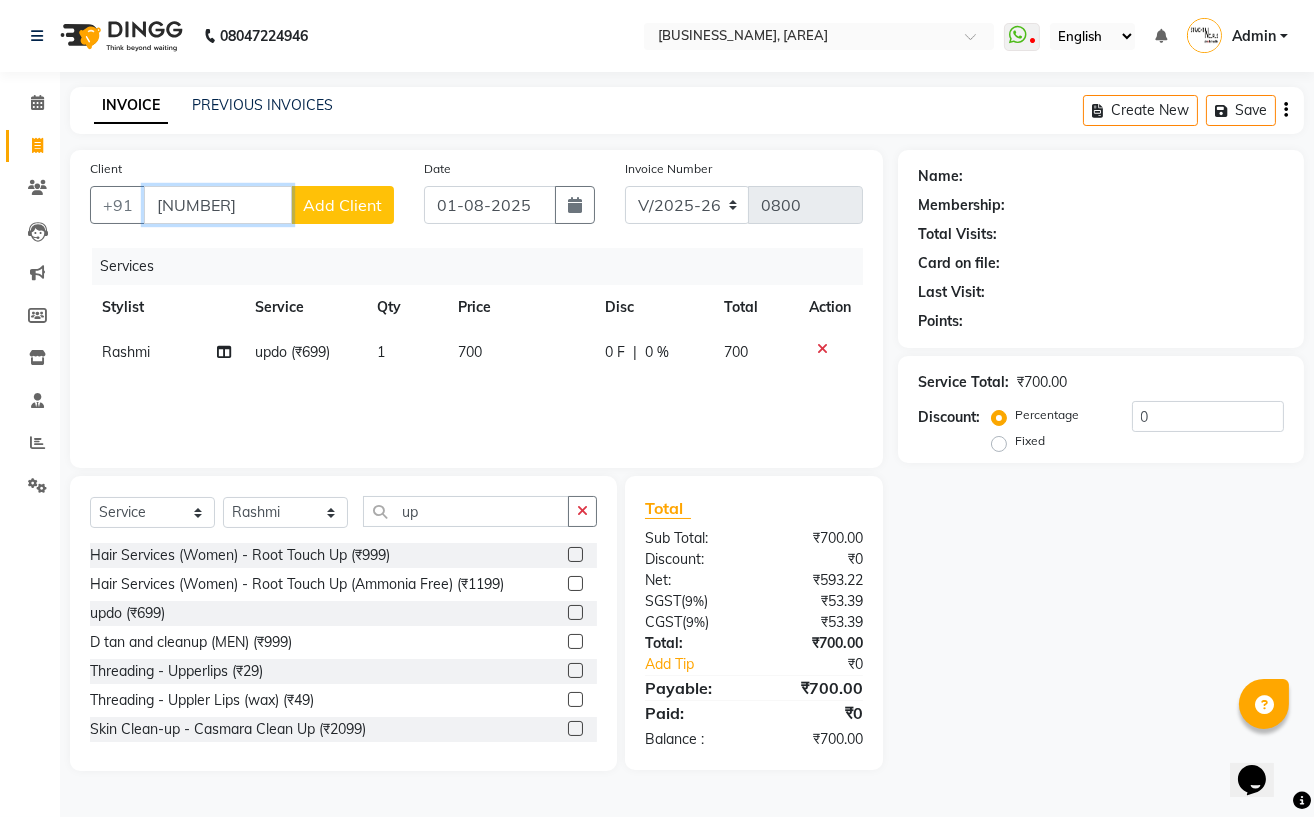 click on "9045047121" at bounding box center [218, 205] 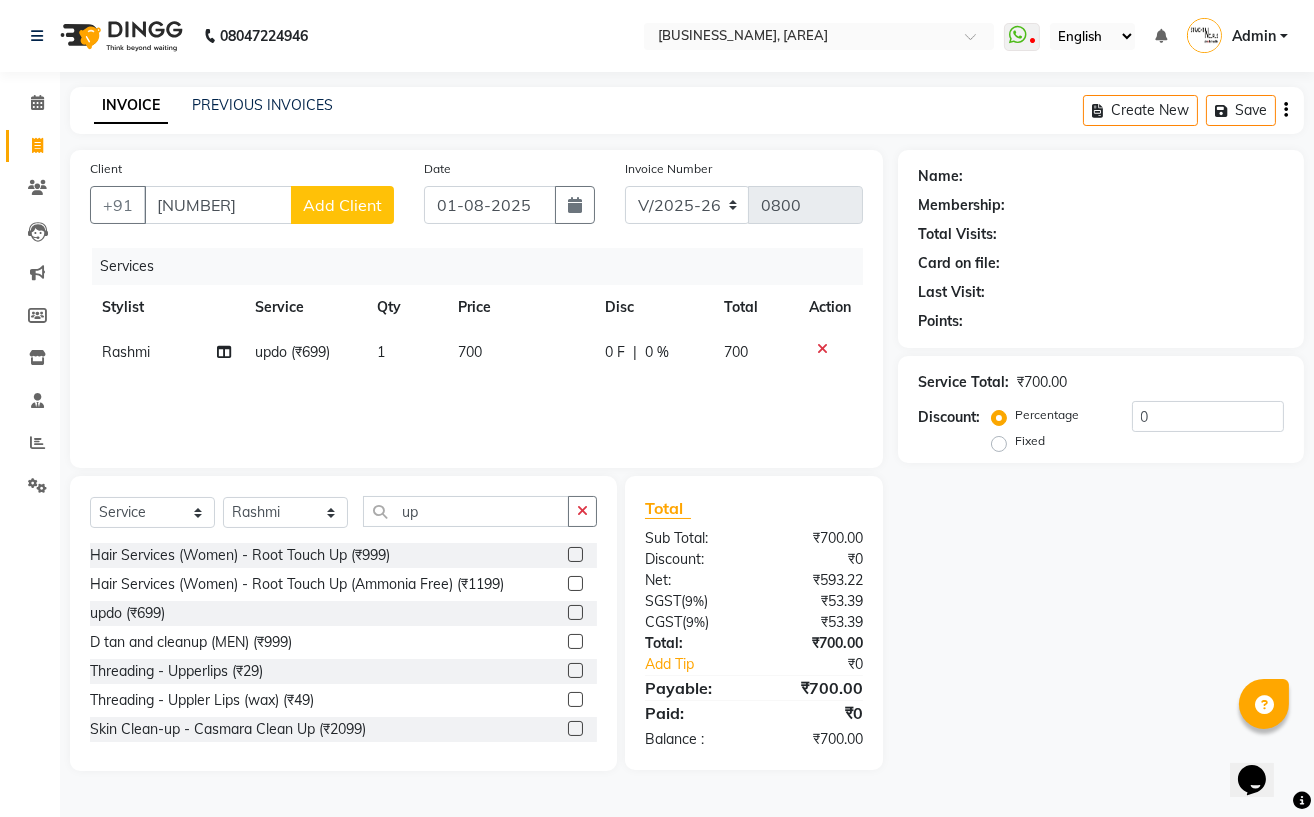 click on "Add Client" 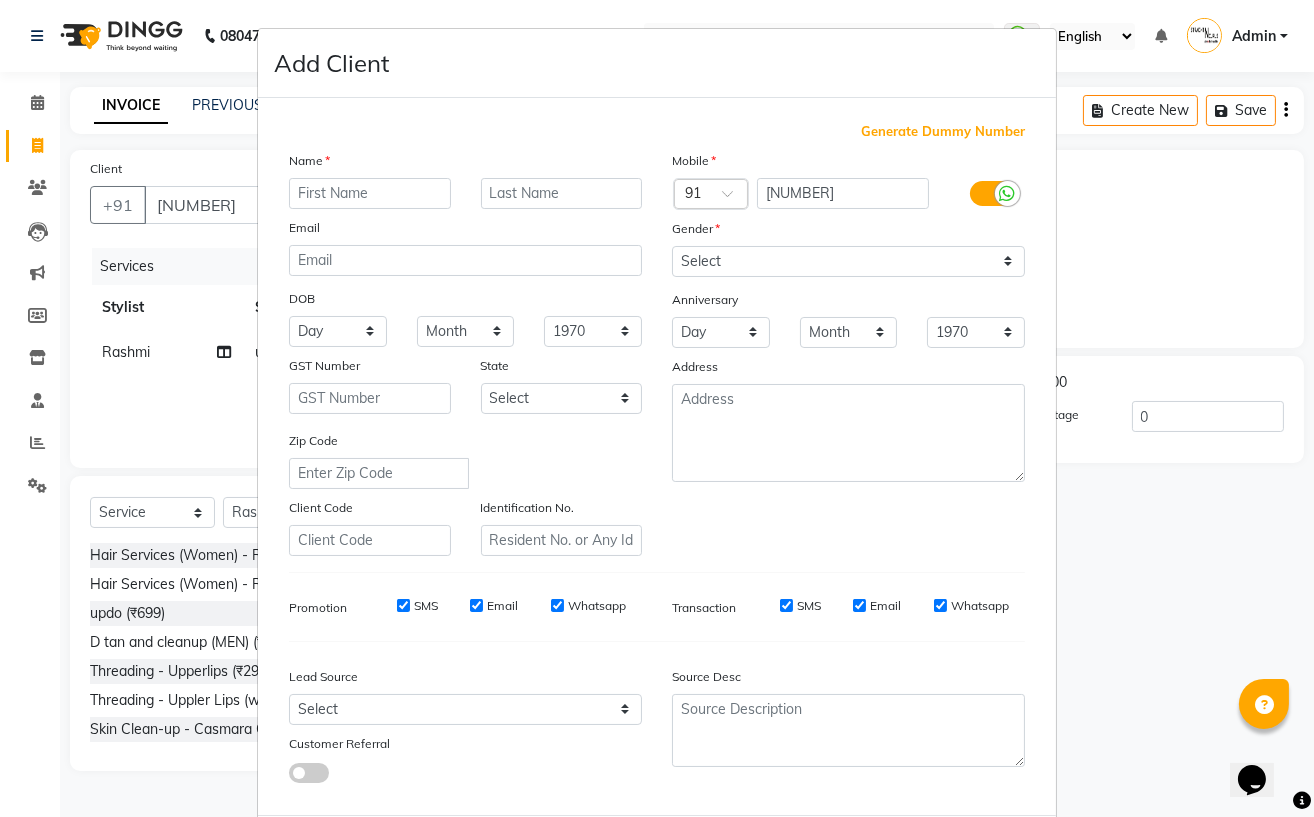 click at bounding box center [370, 193] 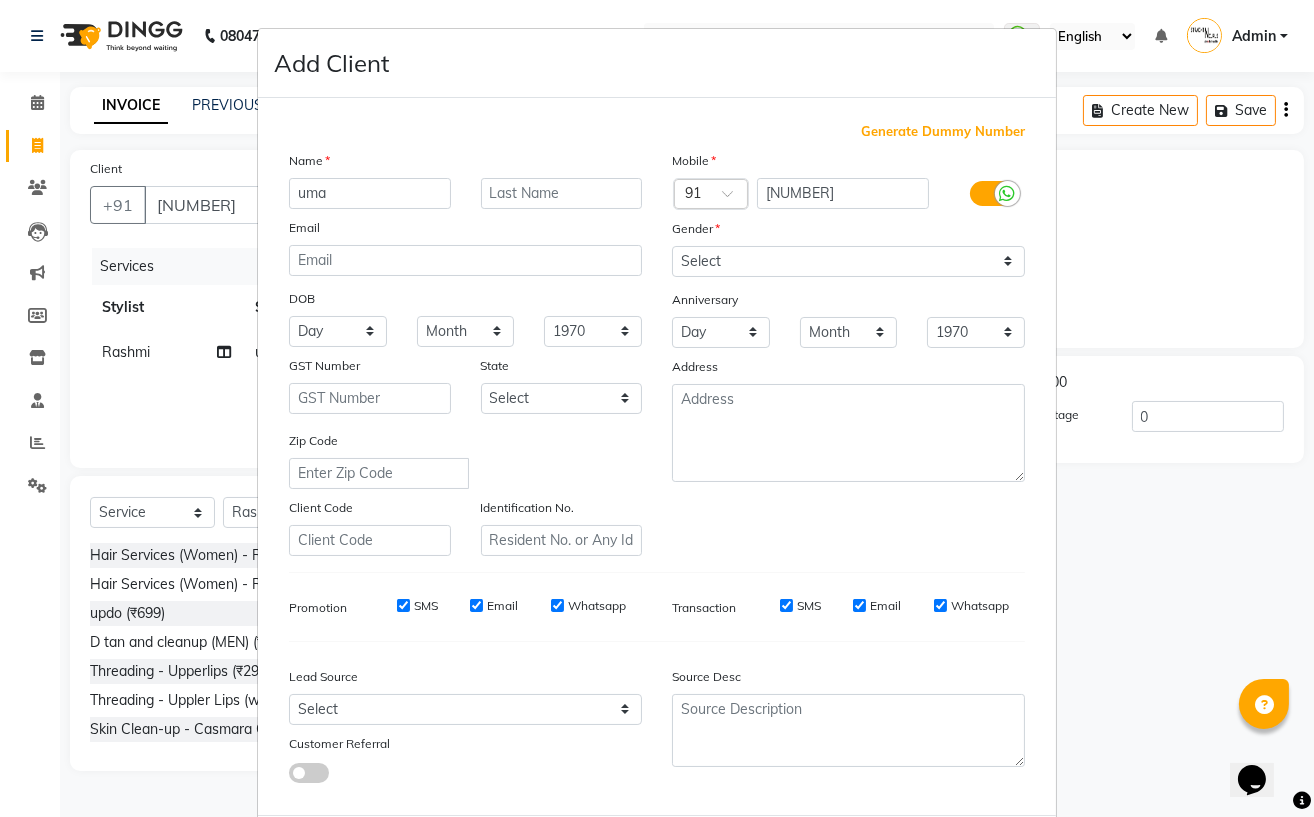 type on "uma" 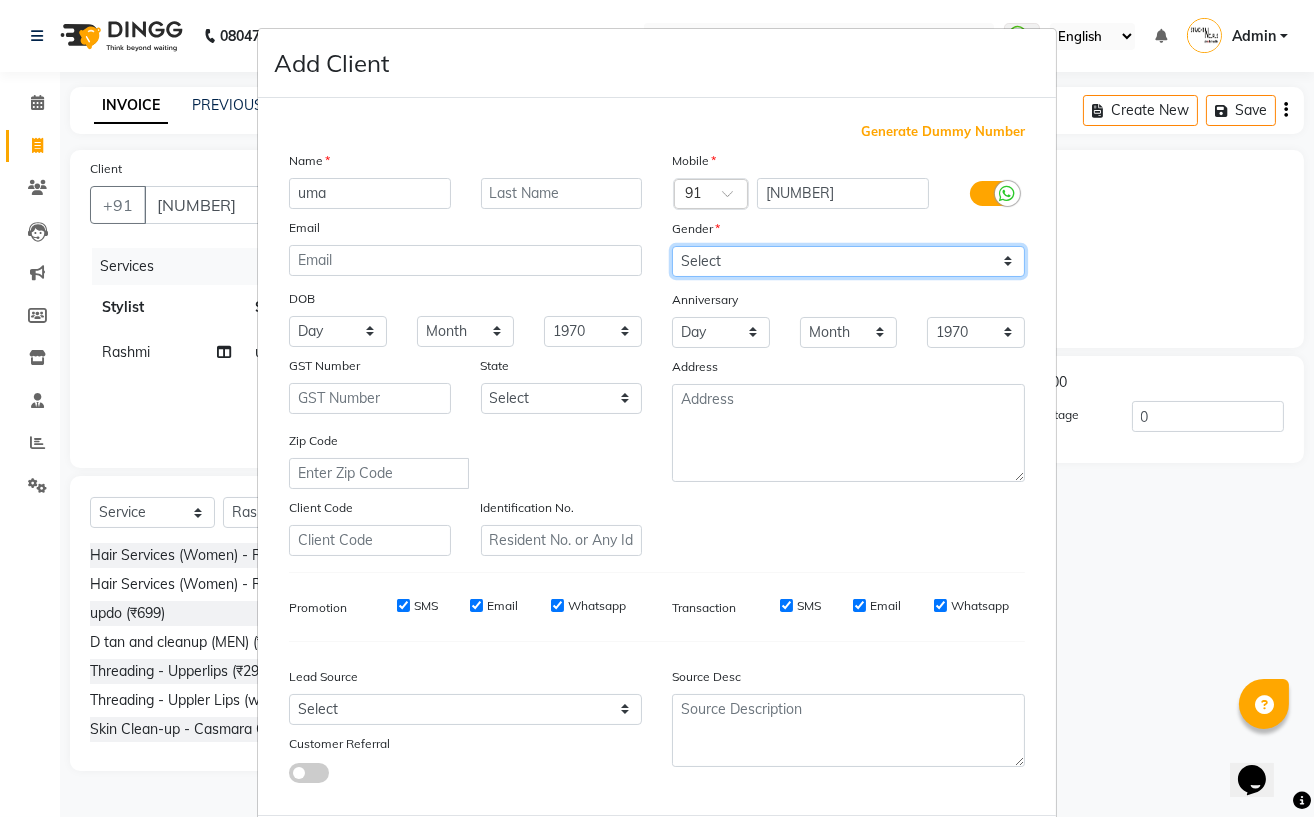 click on "Select Male Female Other Prefer Not To Say" at bounding box center [848, 261] 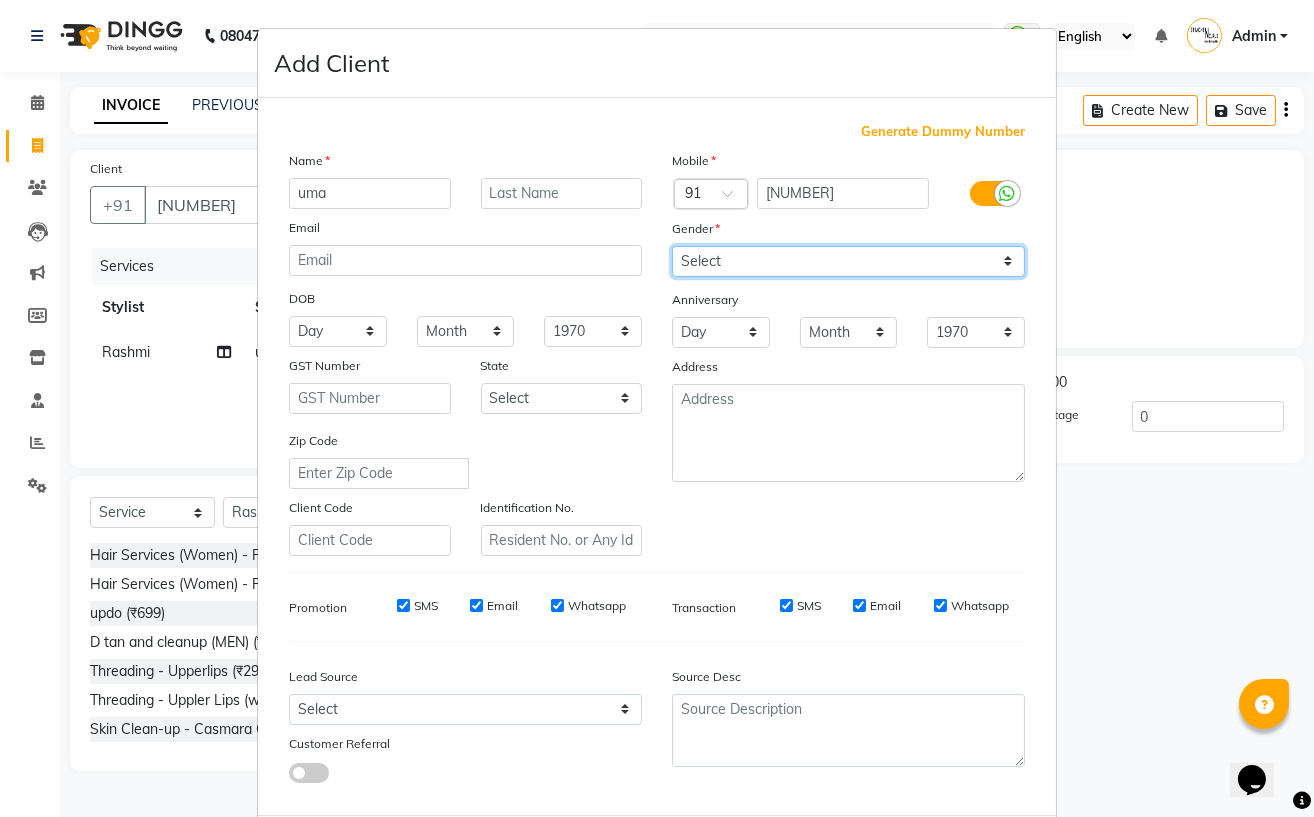 select on "female" 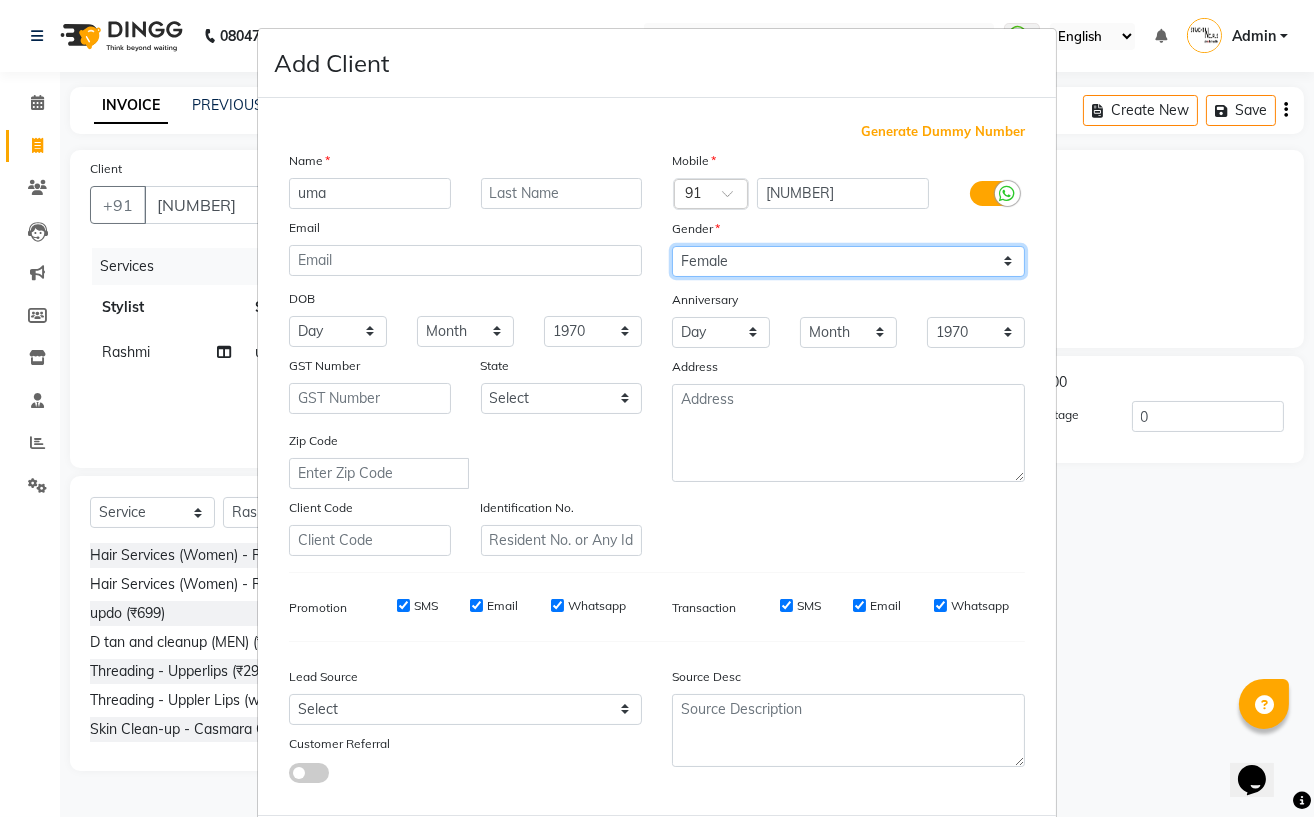 click on "Select Male Female Other Prefer Not To Say" at bounding box center (848, 261) 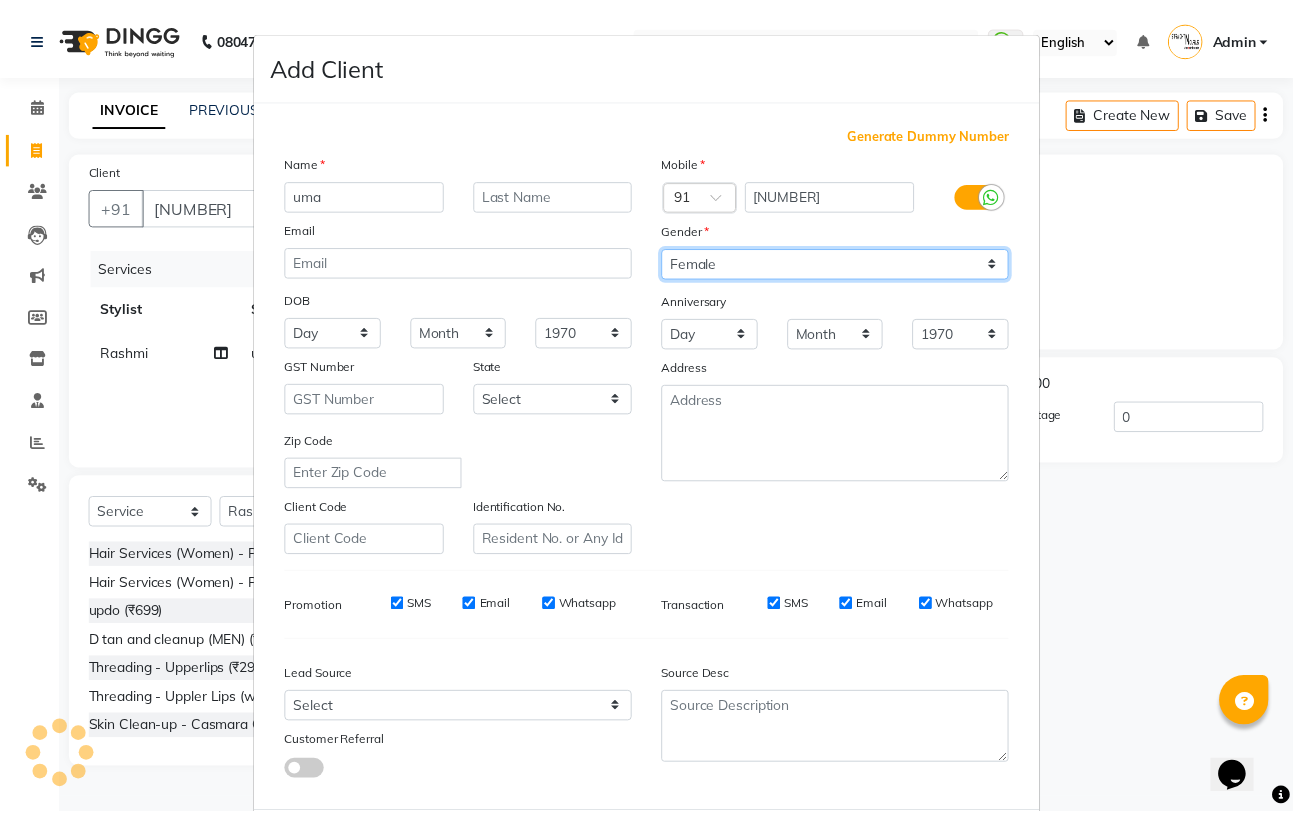 scroll, scrollTop: 111, scrollLeft: 0, axis: vertical 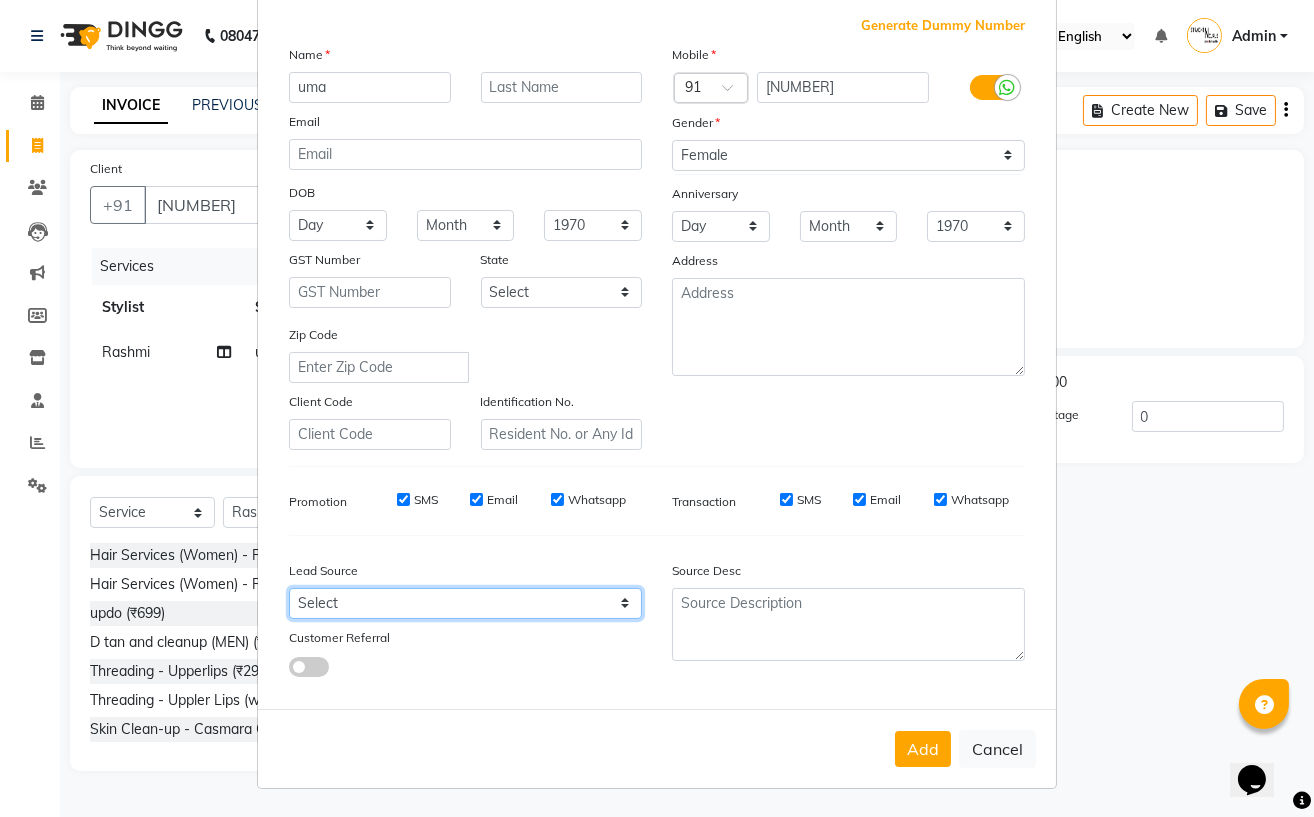 click on "Select Walk-in Referral Internet Friend Word of Mouth Advertisement Facebook JustDial Google Other" at bounding box center [465, 603] 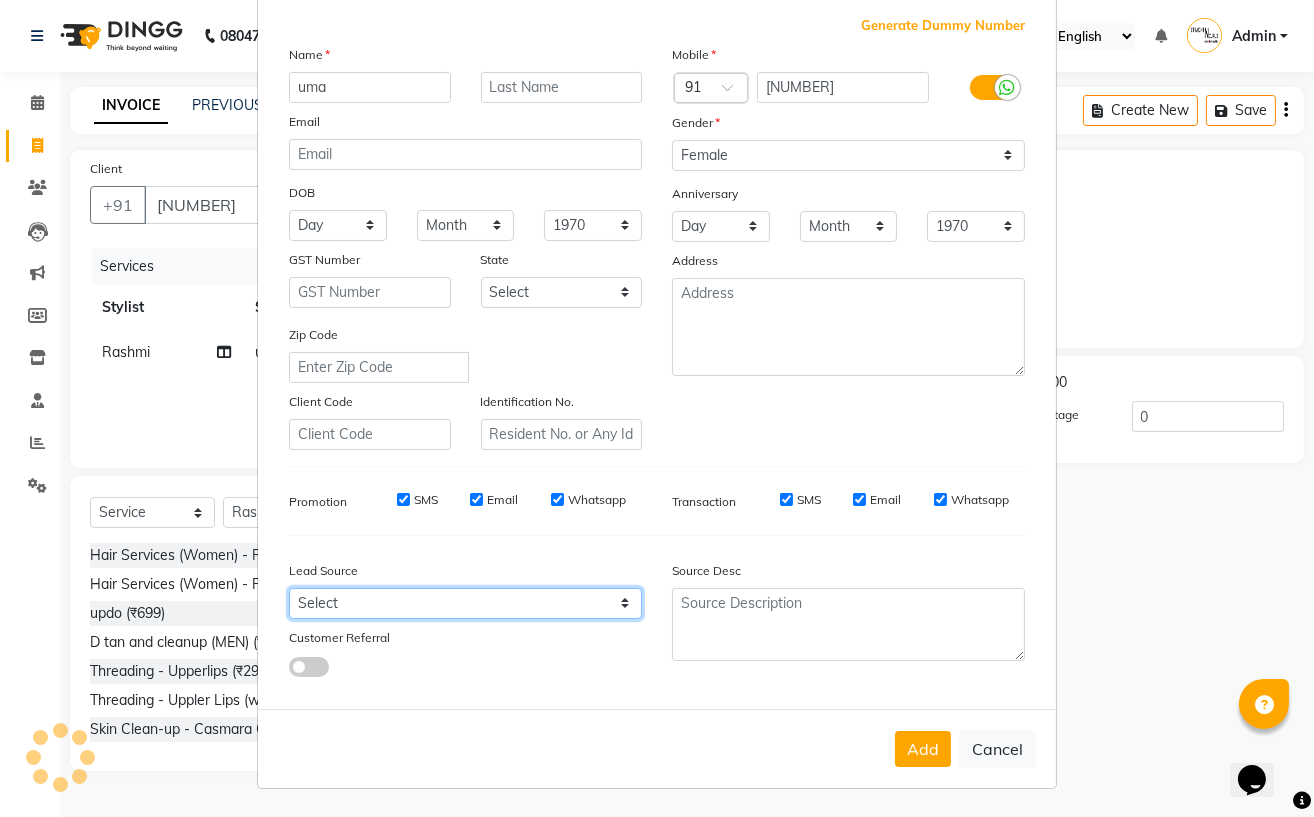 select on "48862" 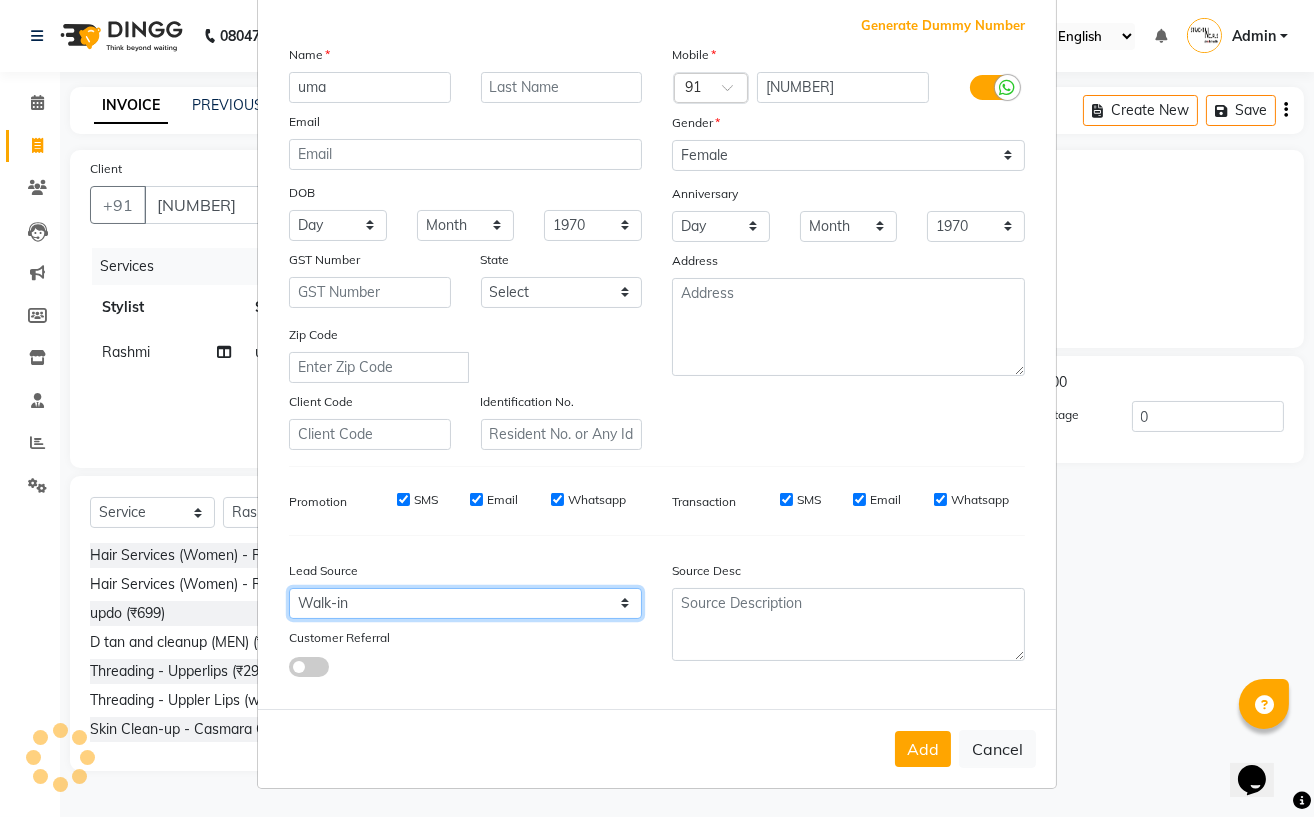 click on "Select Walk-in Referral Internet Friend Word of Mouth Advertisement Facebook JustDial Google Other" at bounding box center (465, 603) 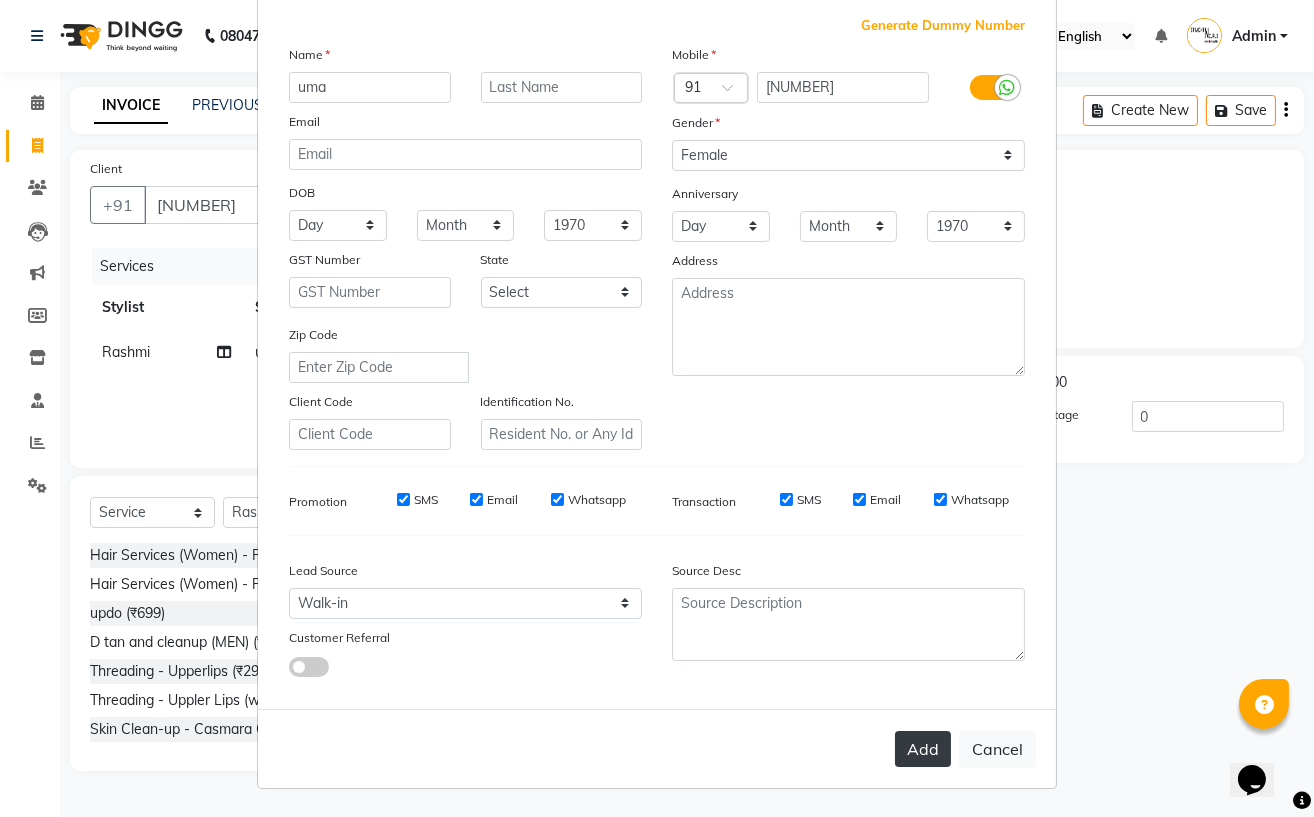 click on "Add" at bounding box center (923, 749) 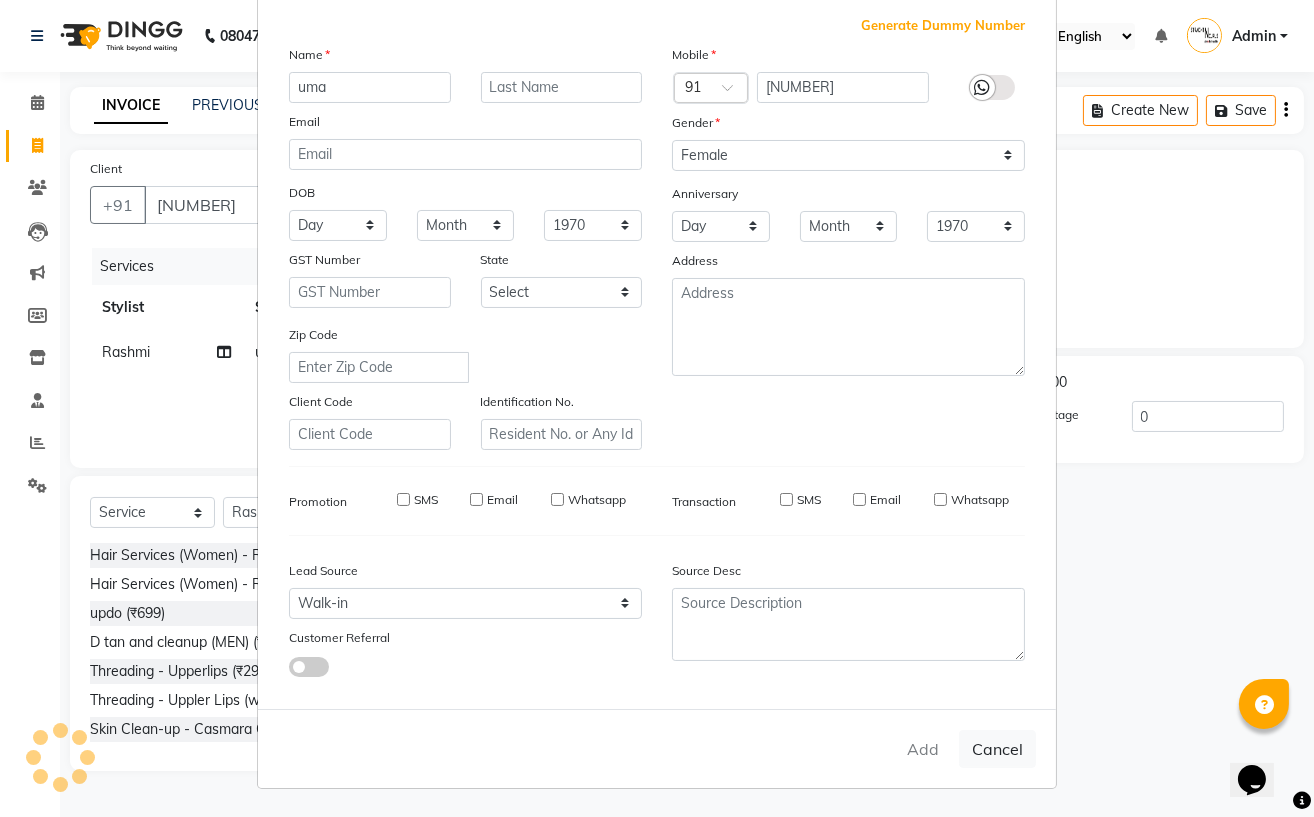 type 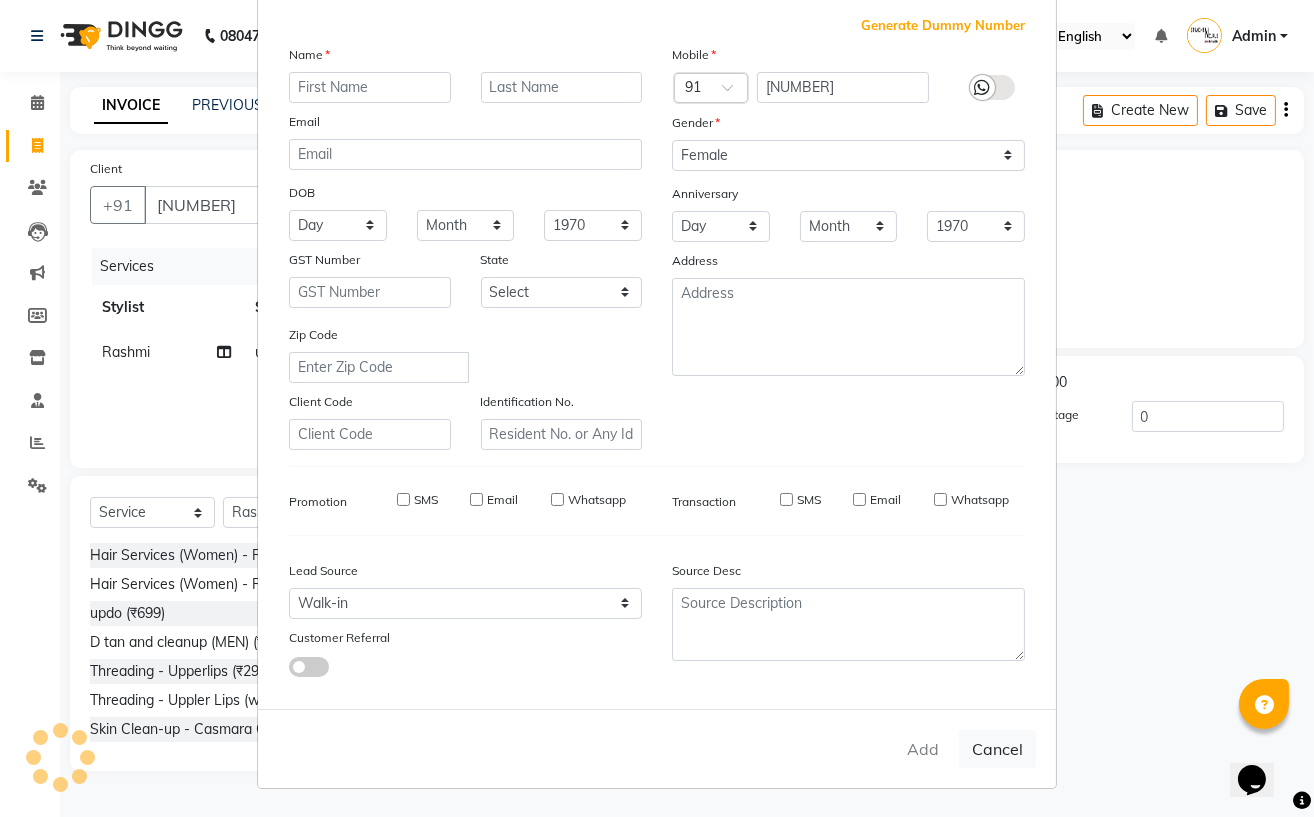 select 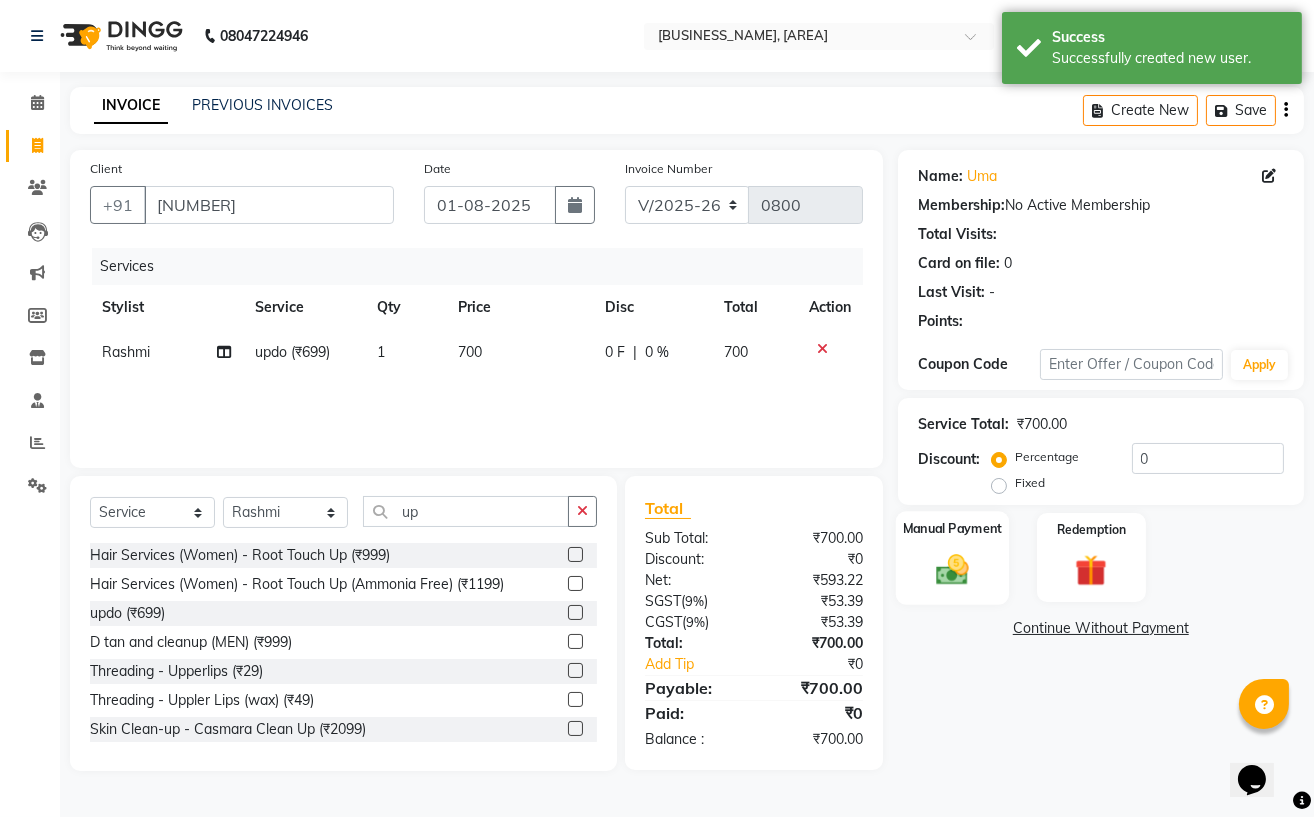 click 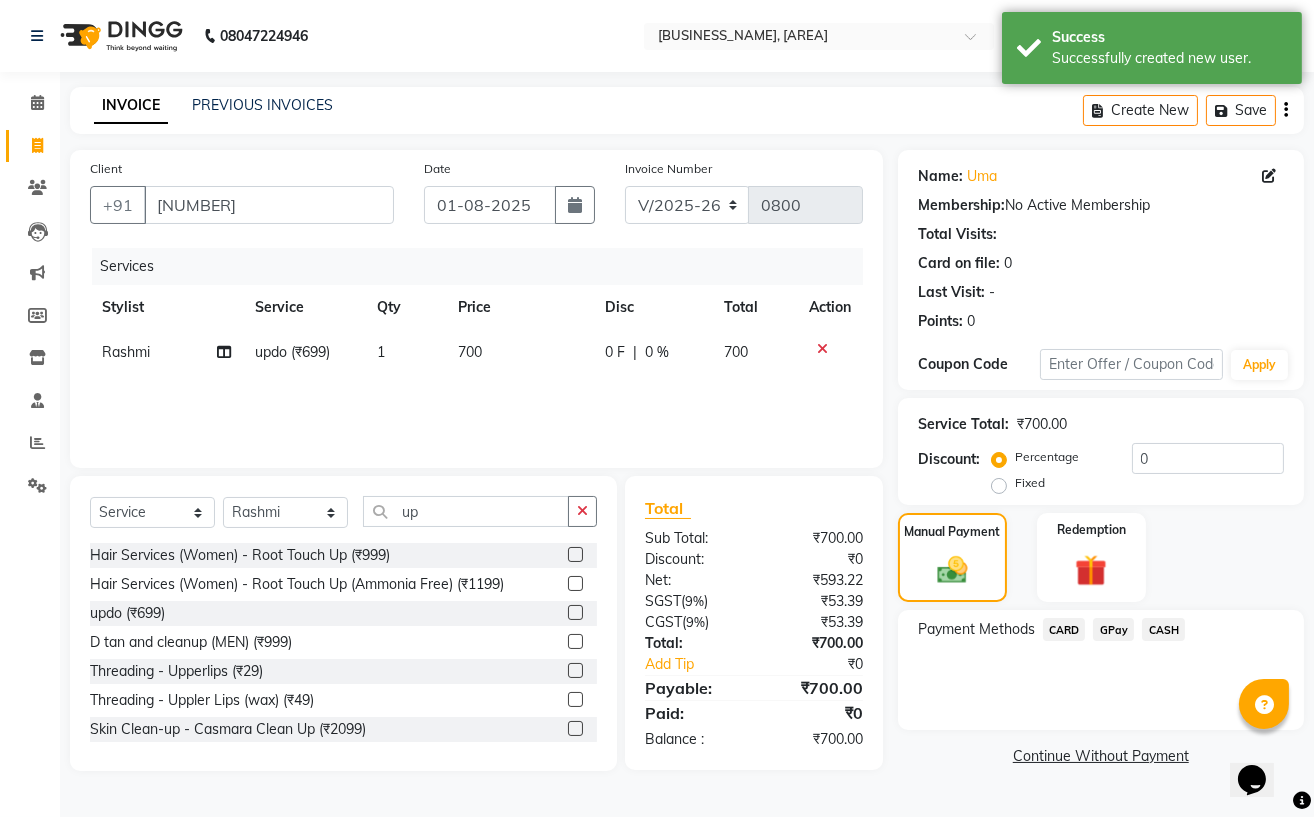 click on "GPay" 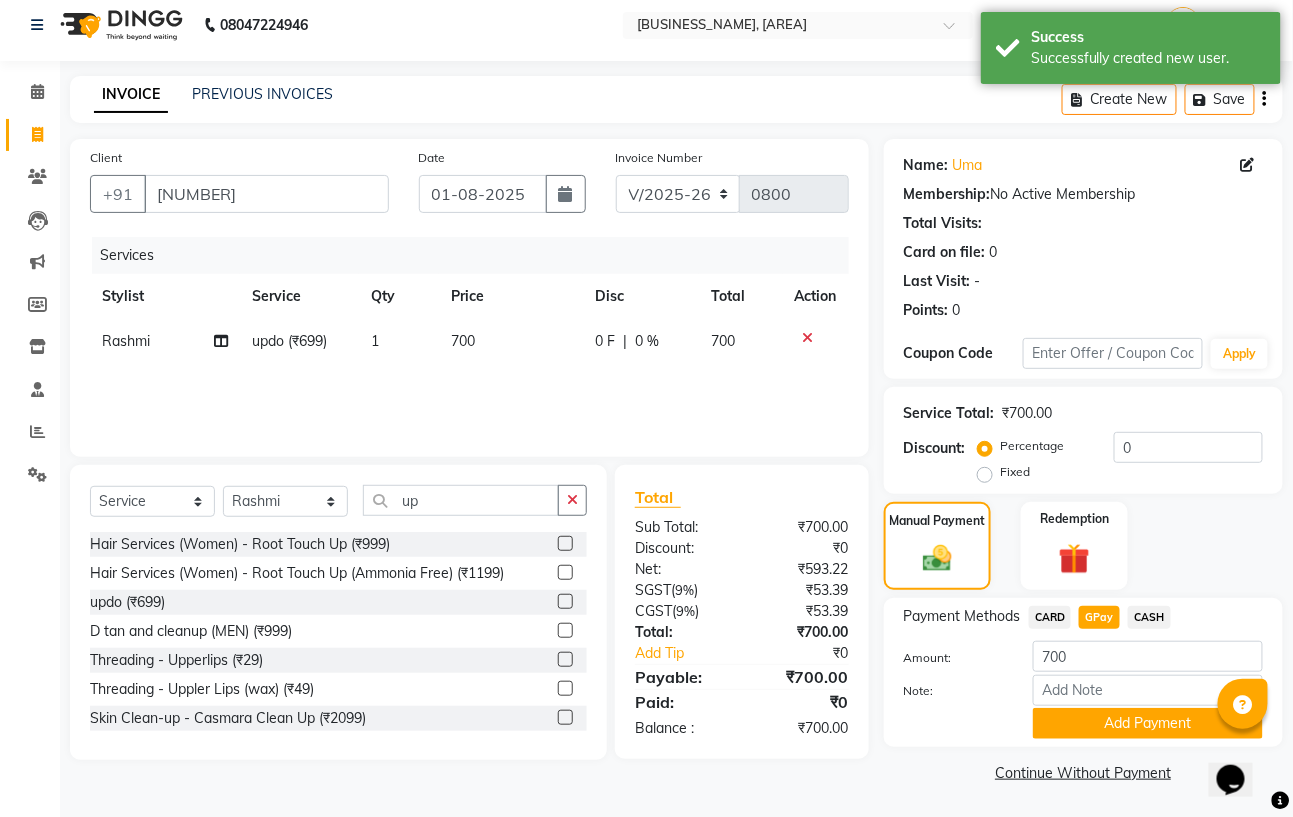 scroll, scrollTop: 12, scrollLeft: 0, axis: vertical 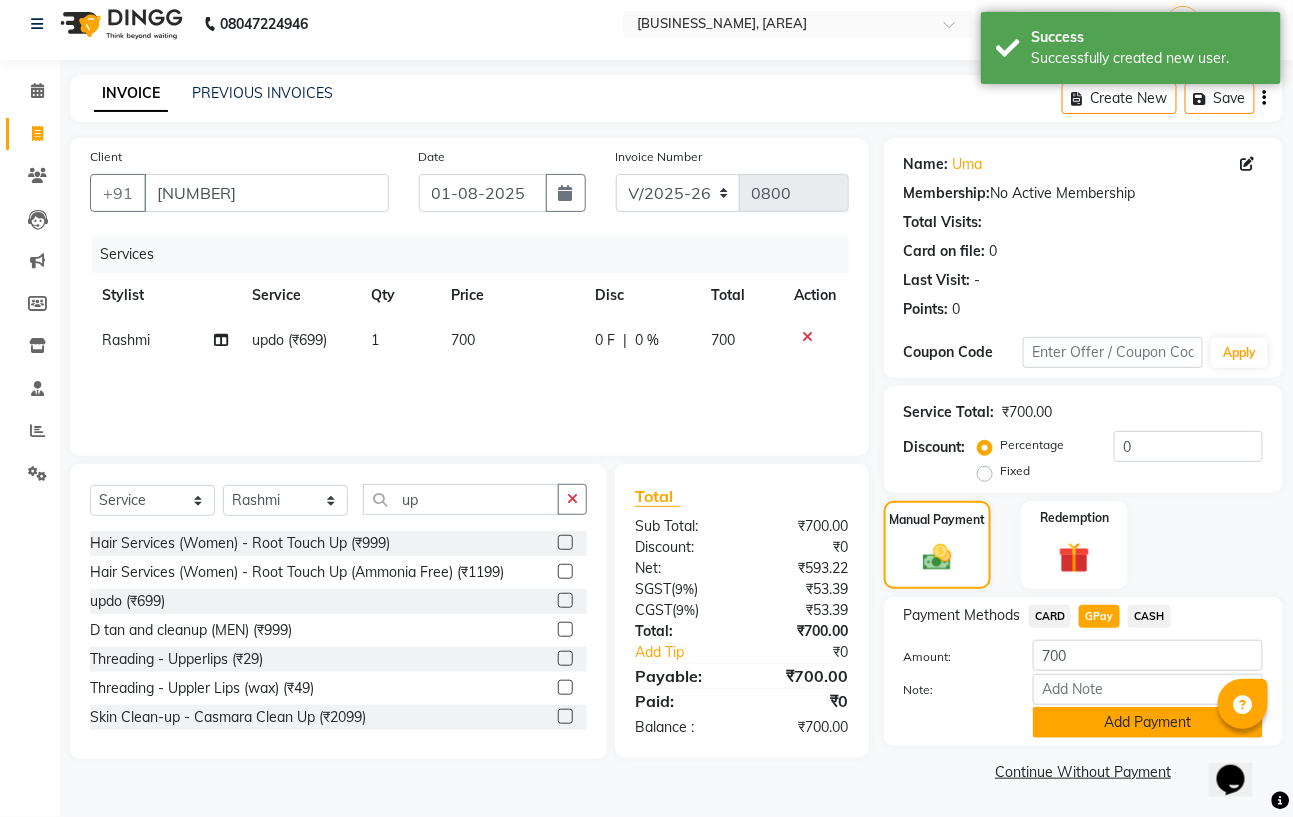 click on "Add Payment" 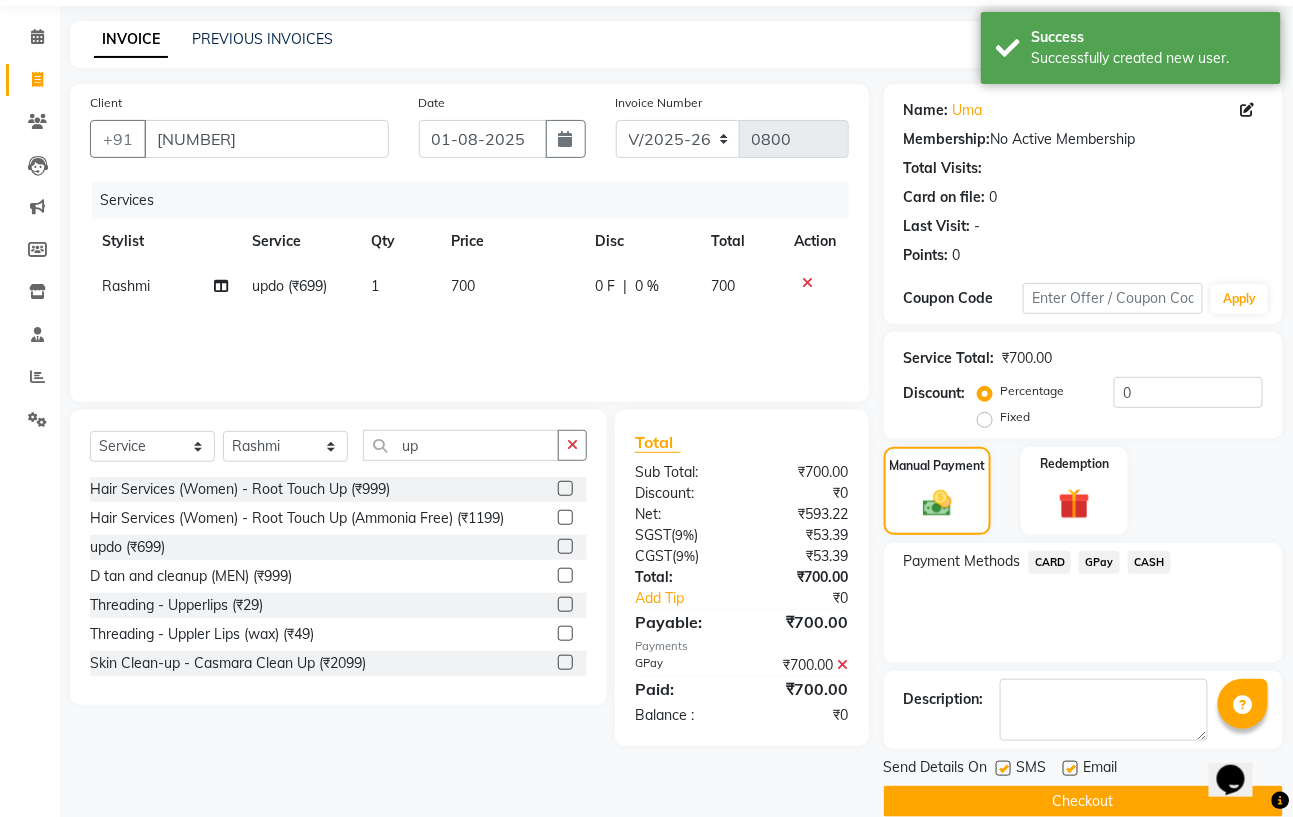 scroll, scrollTop: 96, scrollLeft: 0, axis: vertical 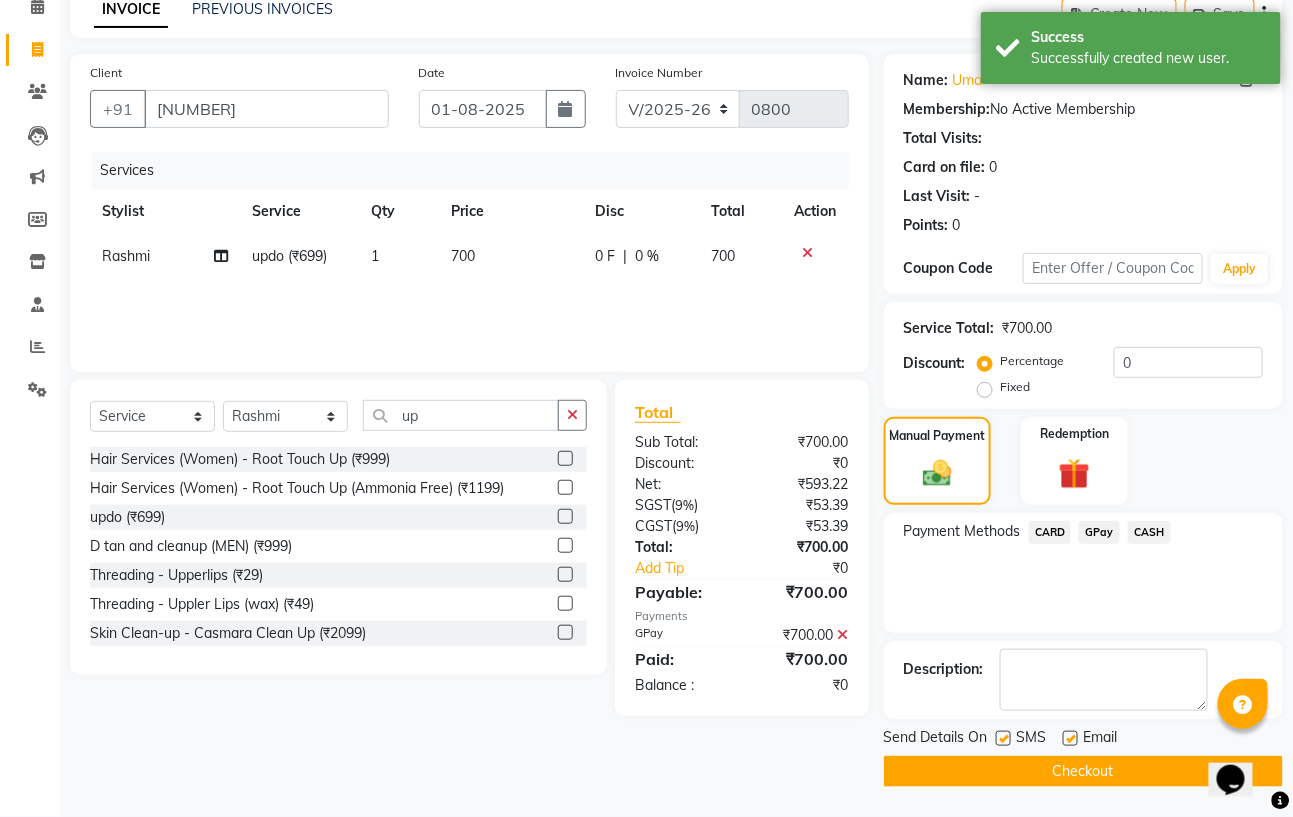 click on "Checkout" 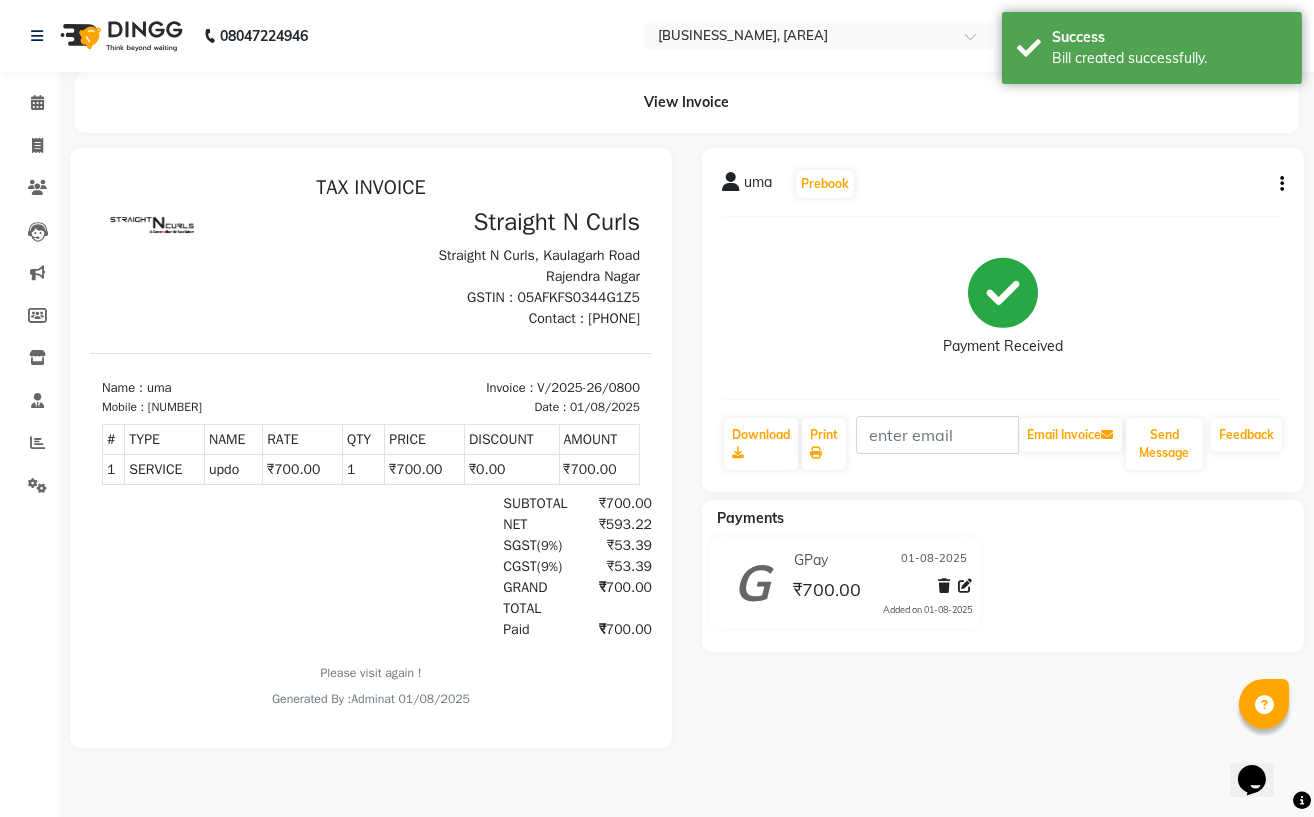 scroll, scrollTop: 0, scrollLeft: 0, axis: both 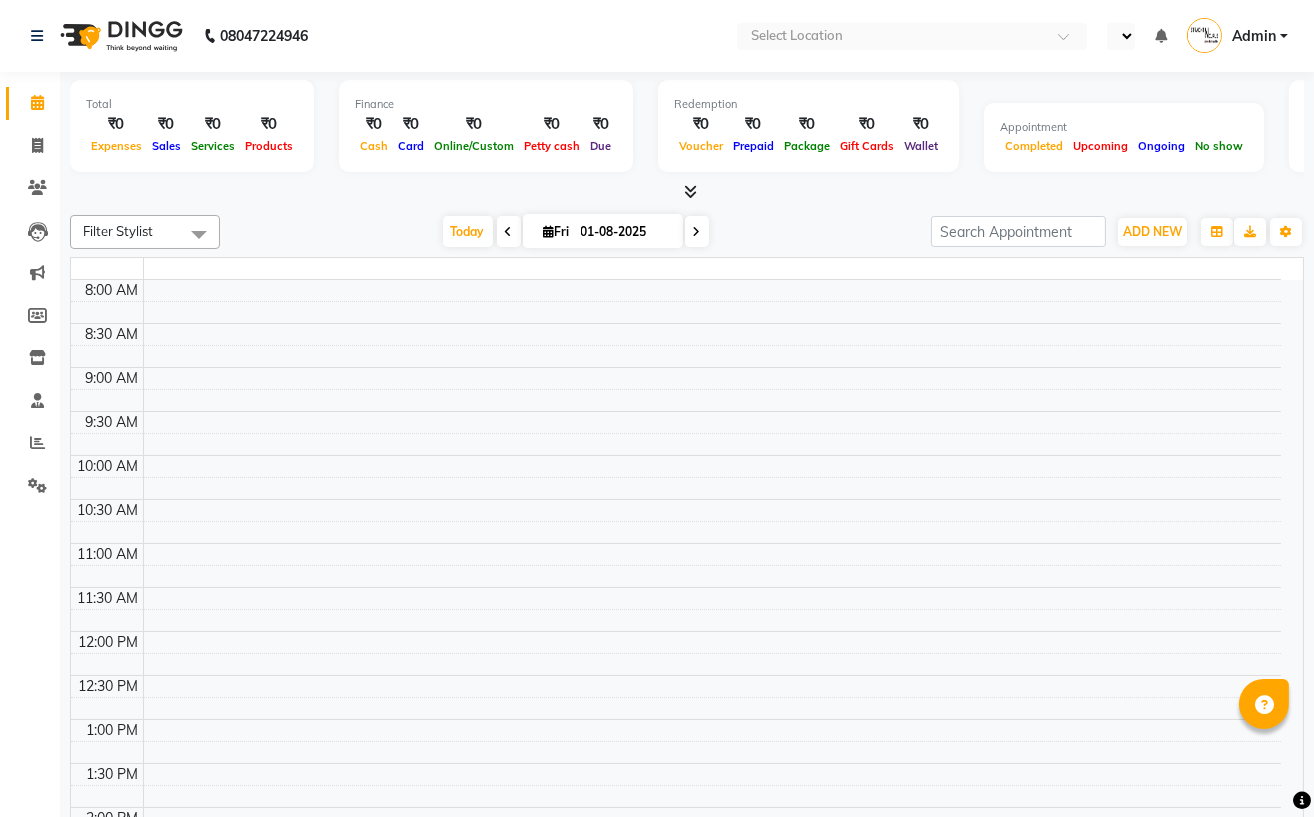 select on "en" 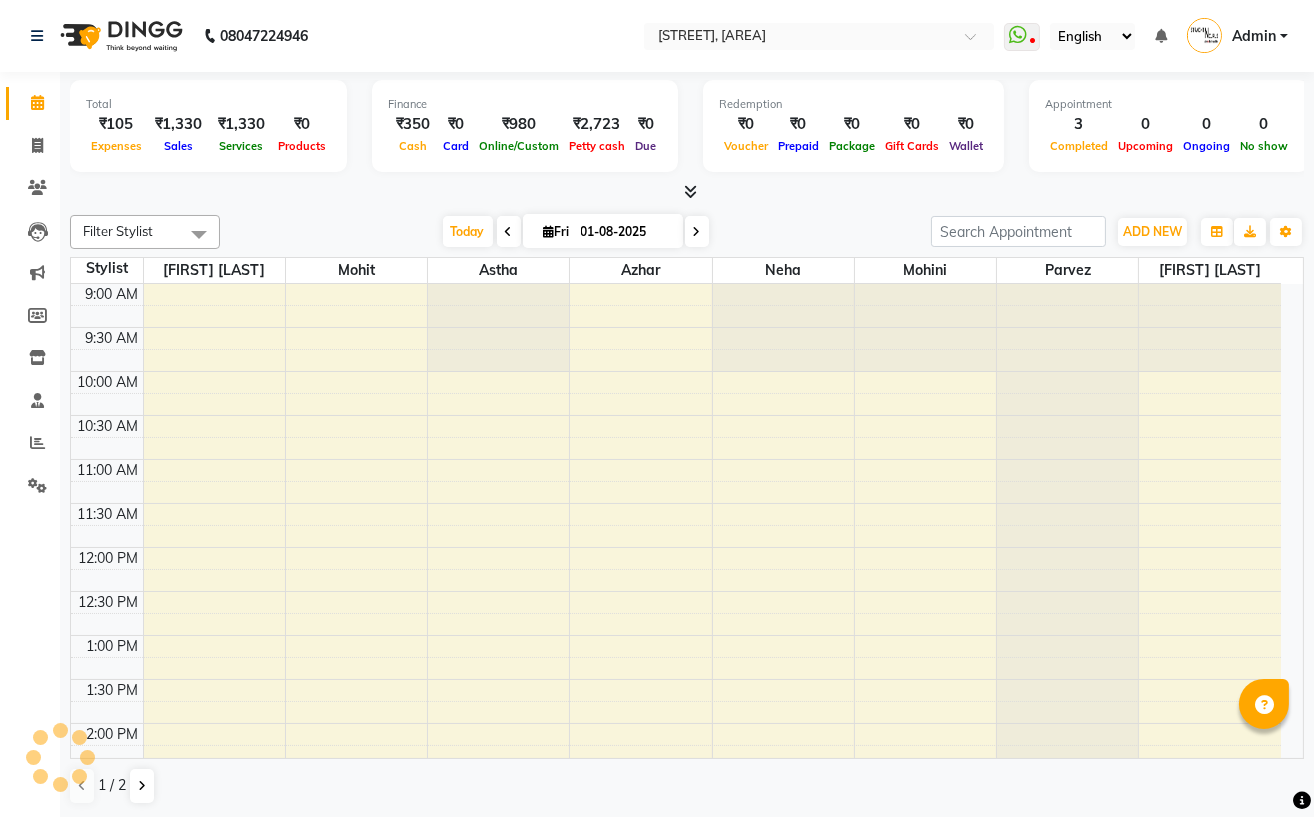 scroll, scrollTop: 0, scrollLeft: 0, axis: both 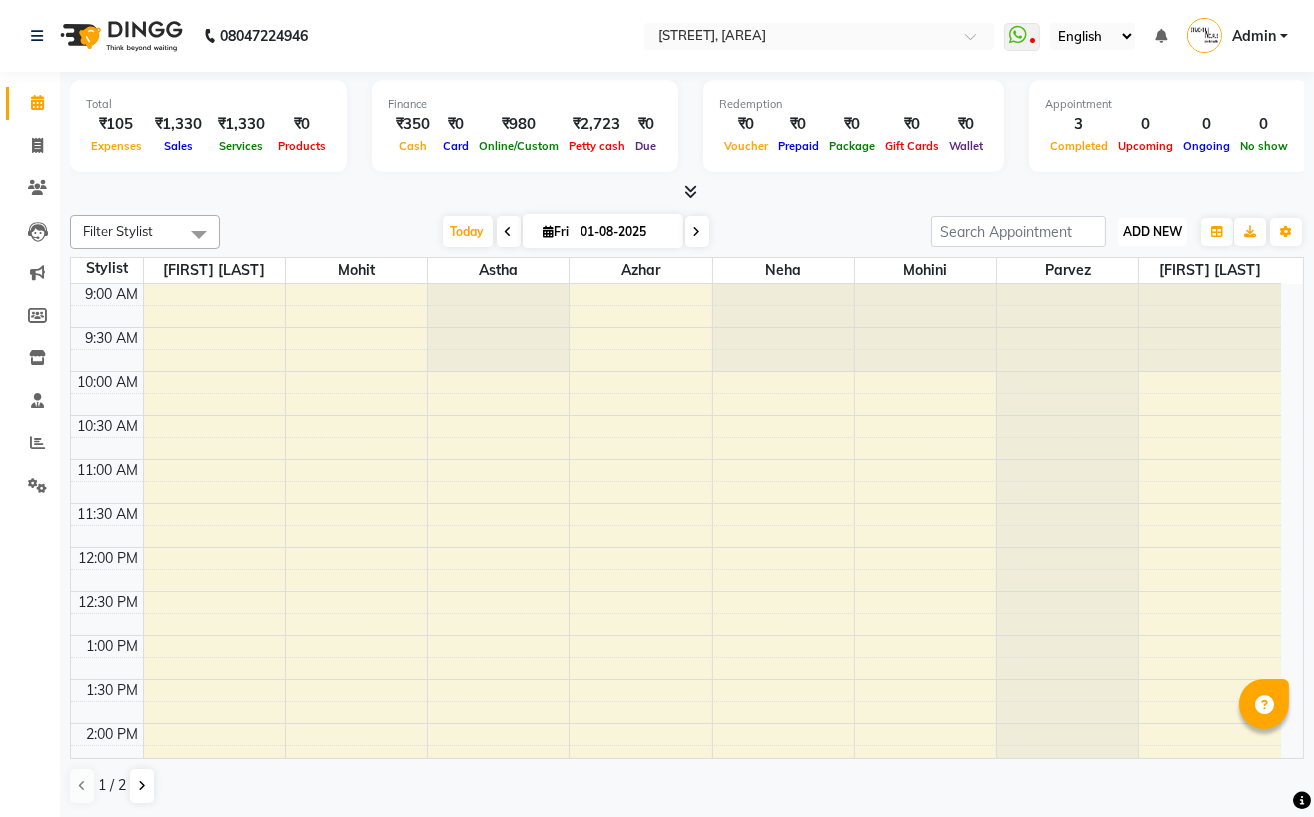click on "ADD NEW" at bounding box center [1152, 231] 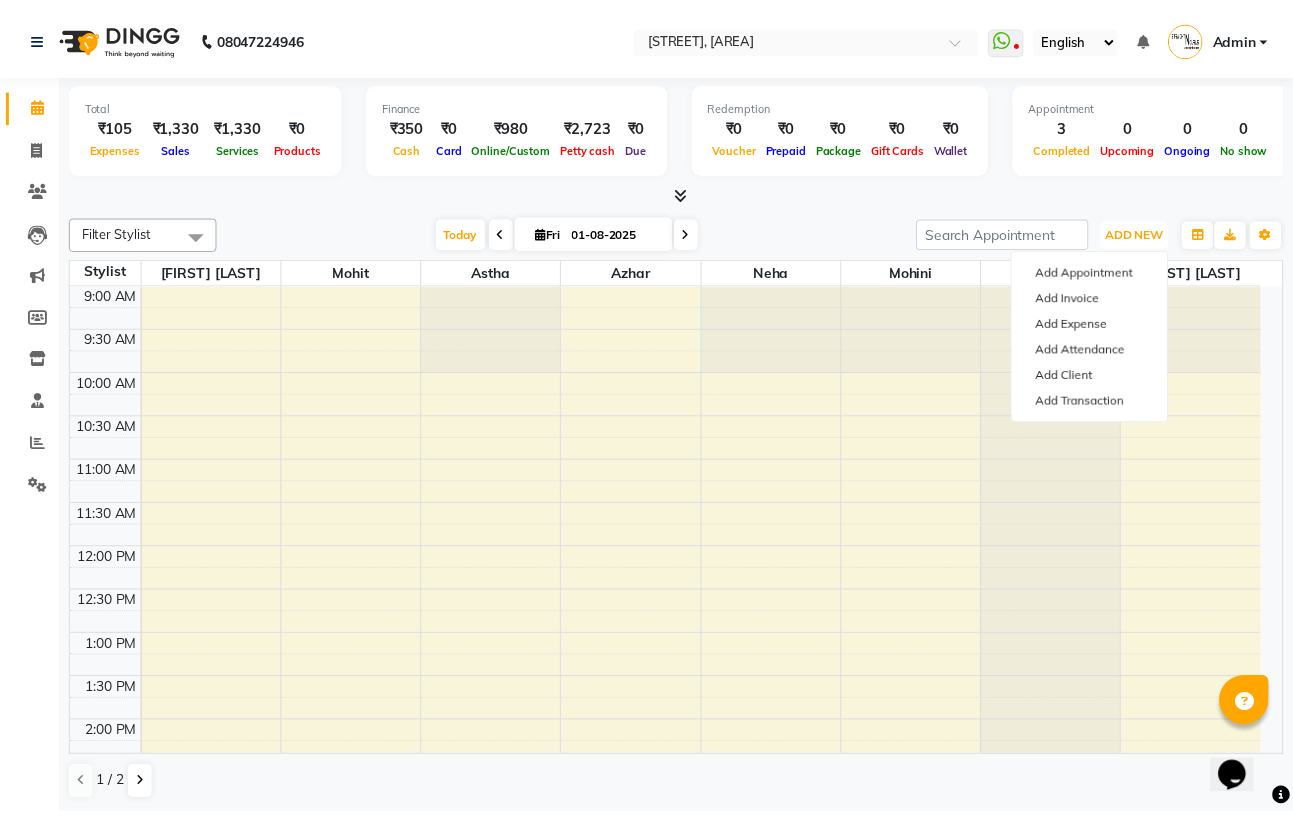 scroll, scrollTop: 0, scrollLeft: 0, axis: both 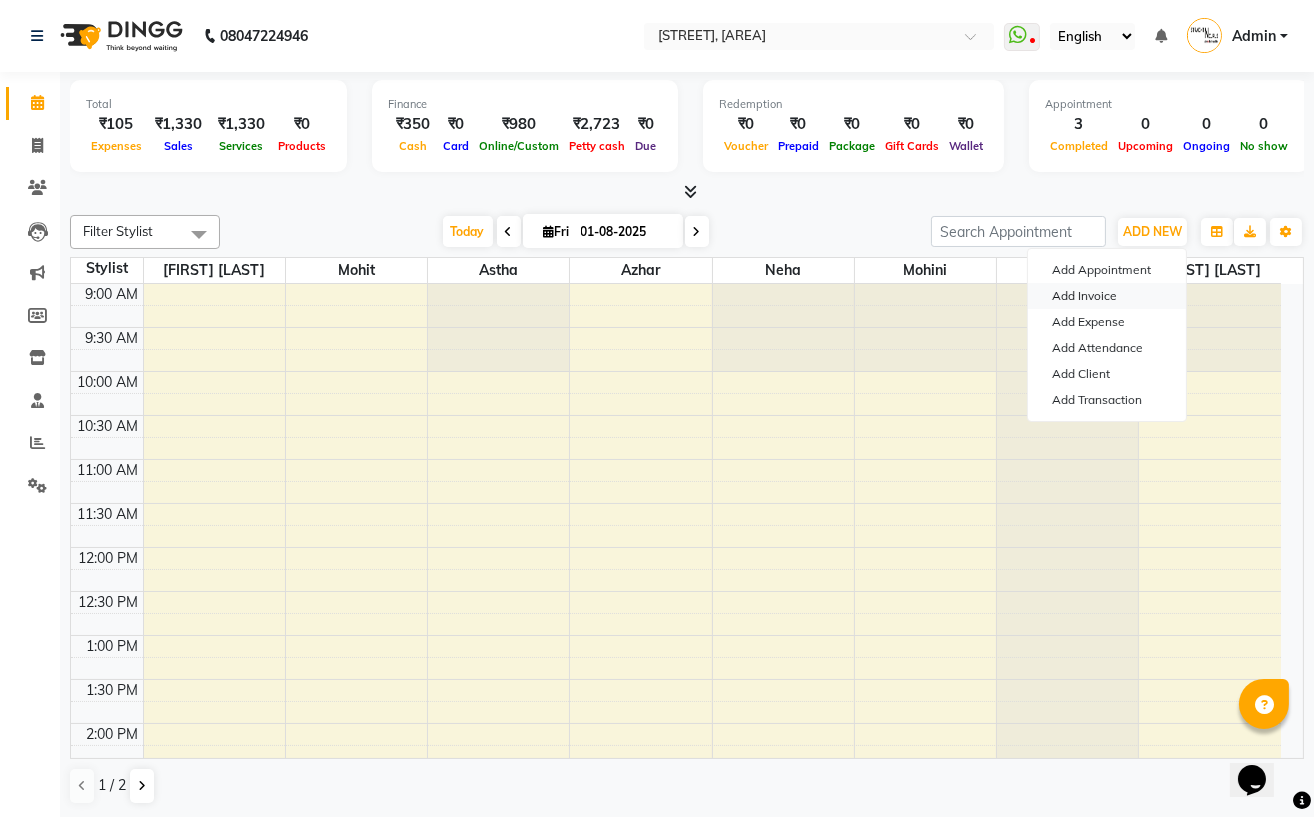 click on "Add Invoice" at bounding box center [1107, 296] 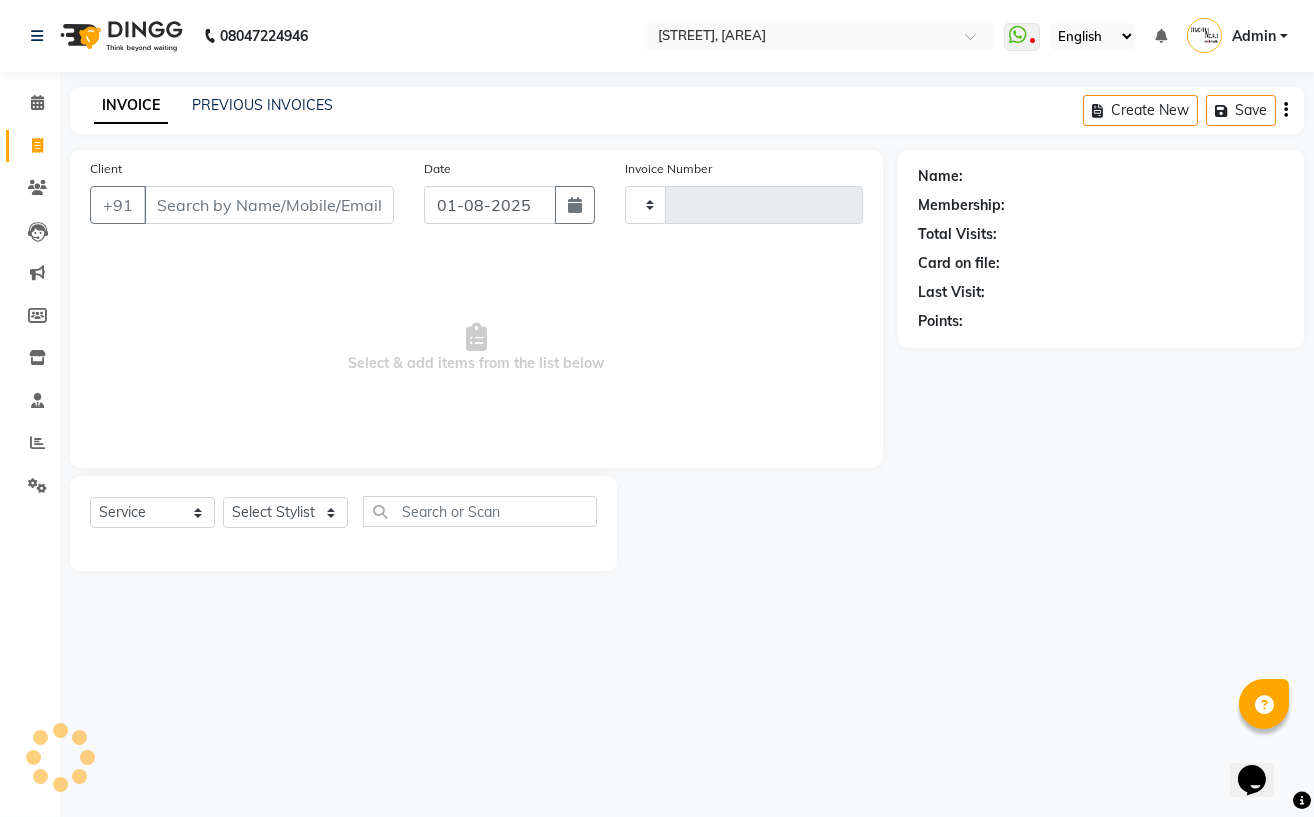 type on "0801" 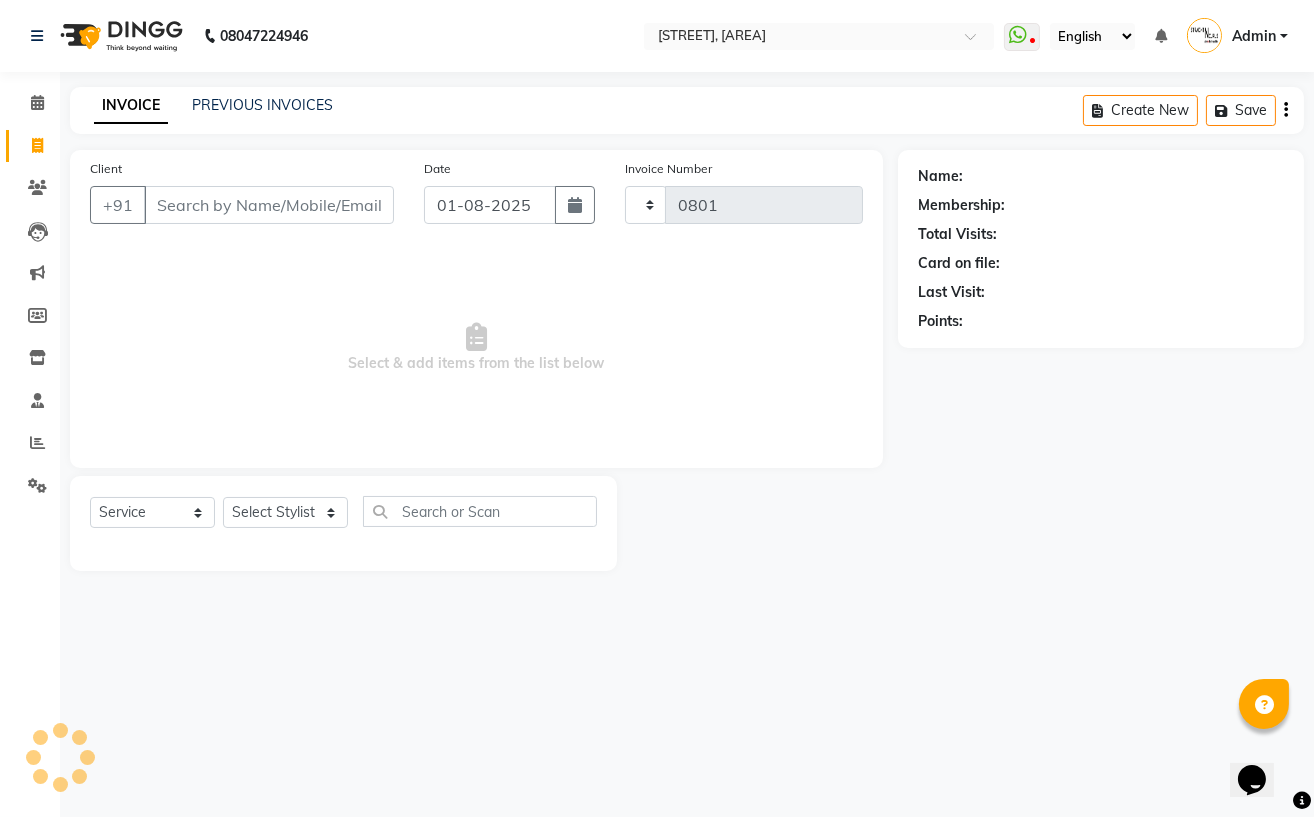 select on "7039" 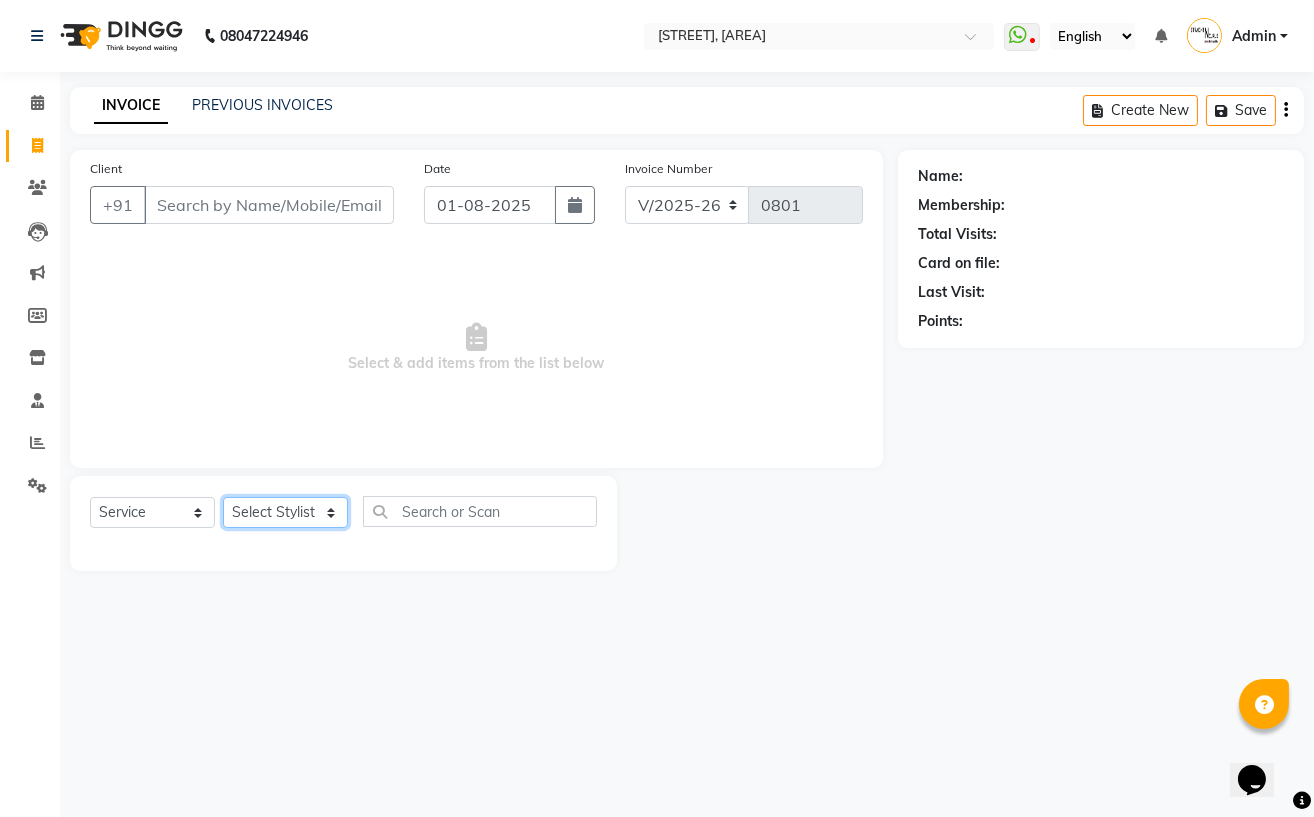 click on "Select Stylist Astha Azhar Gautam Kamboj Mohini Mohit Neha Paras Kamboj parvez pooja rawat Rashmi Subhan" 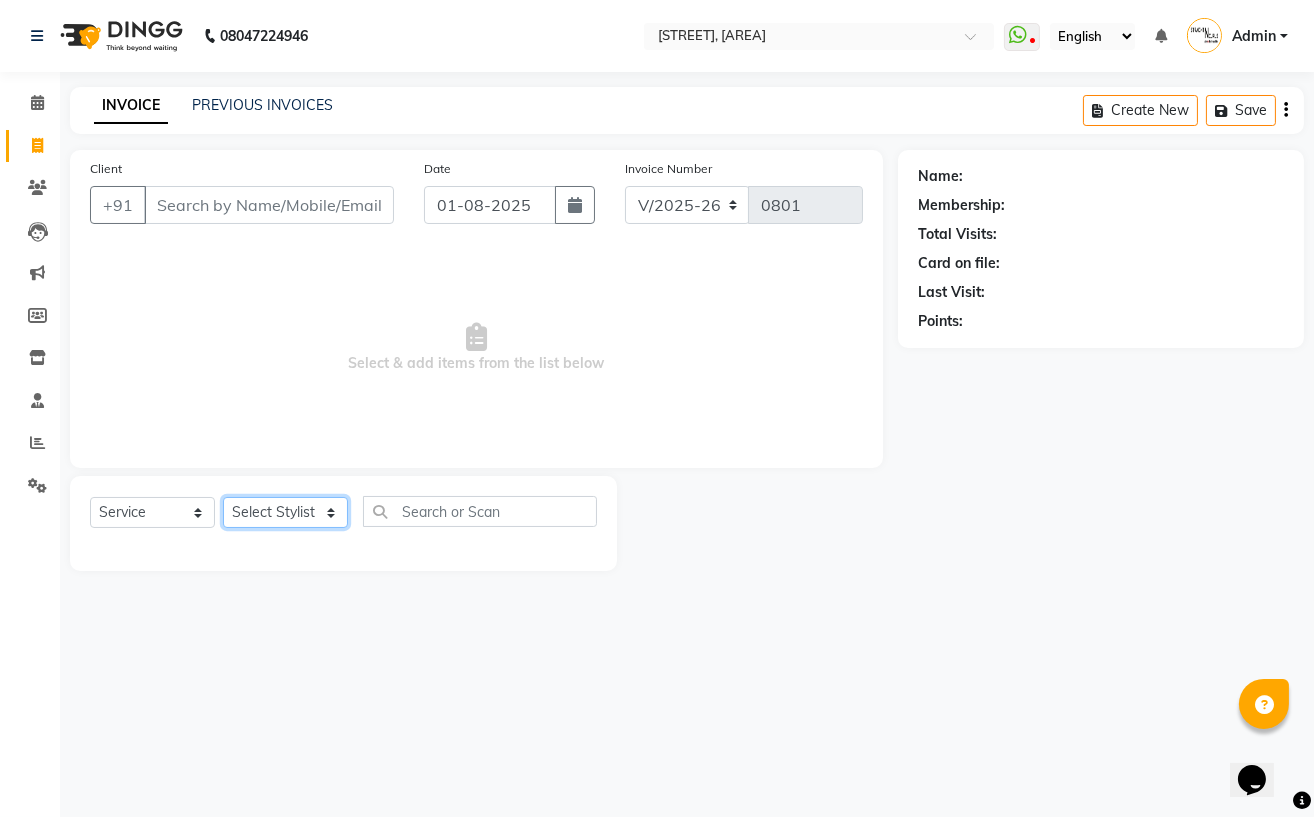 select on "59168" 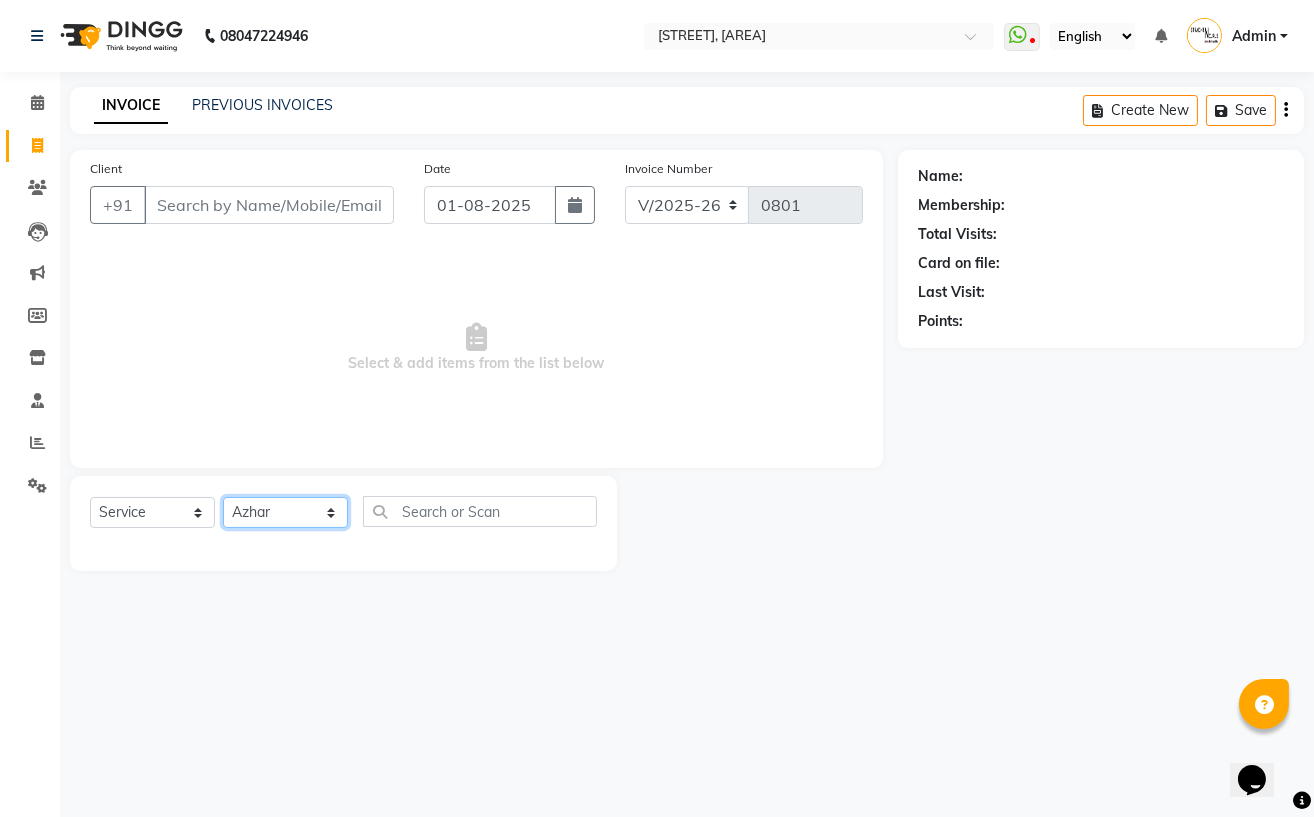 click on "Select Stylist Astha Azhar Gautam Kamboj Mohini Mohit Neha Paras Kamboj parvez pooja rawat Rashmi Subhan" 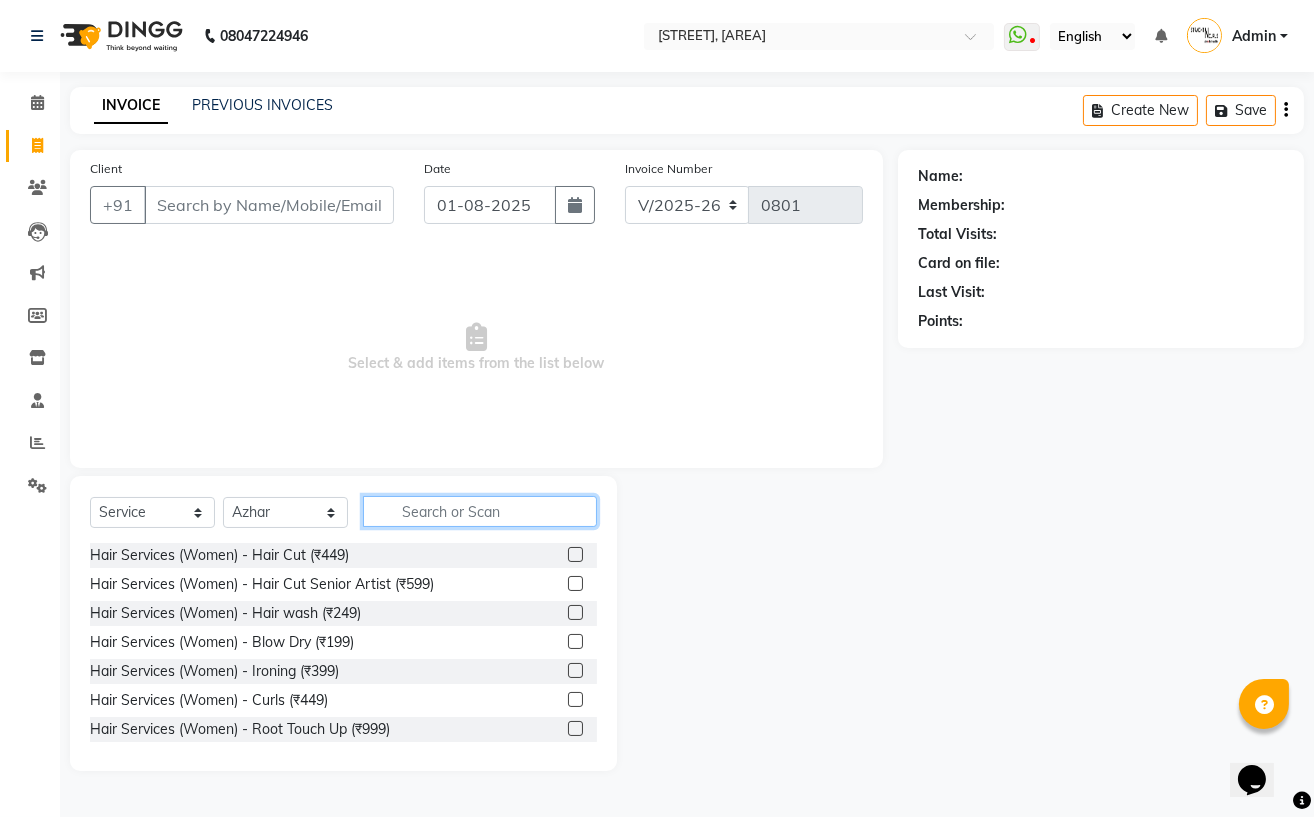 click 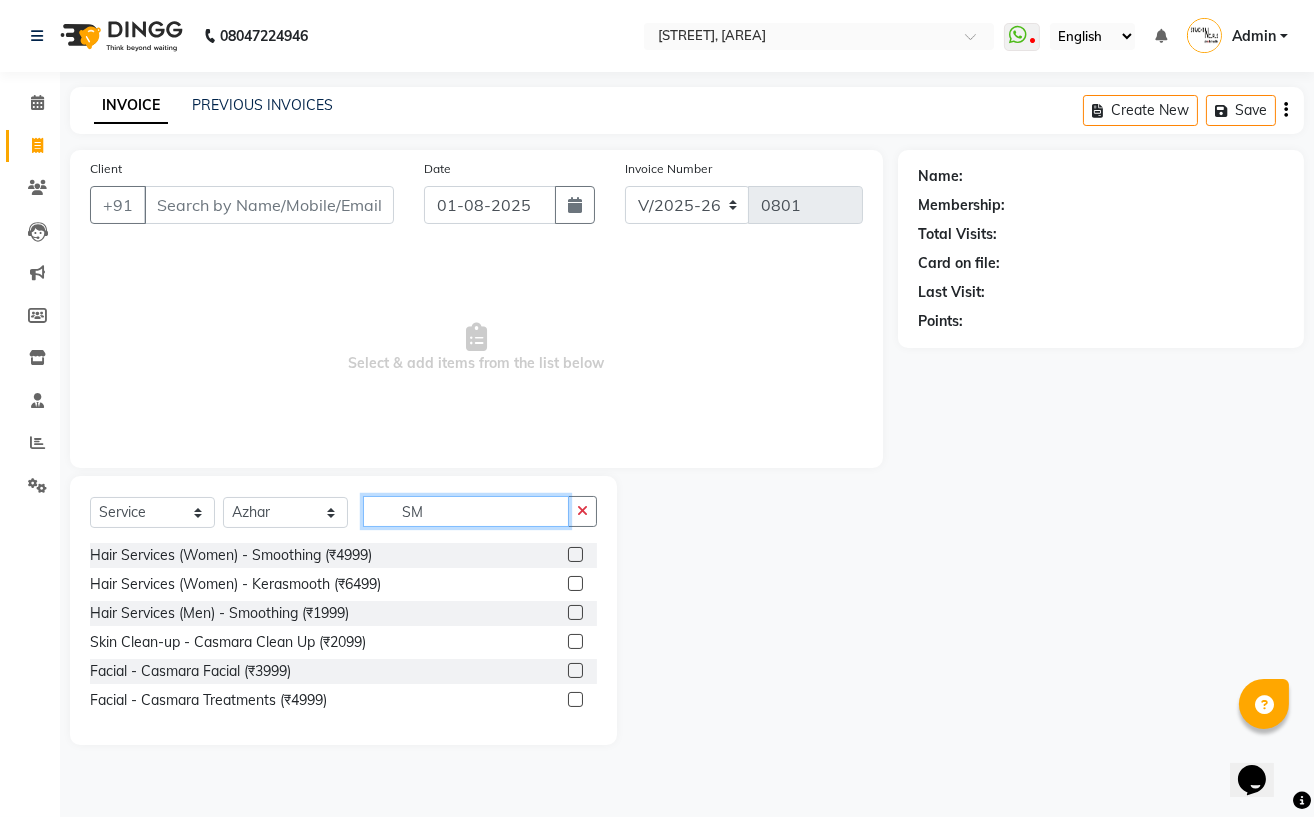type on "SM" 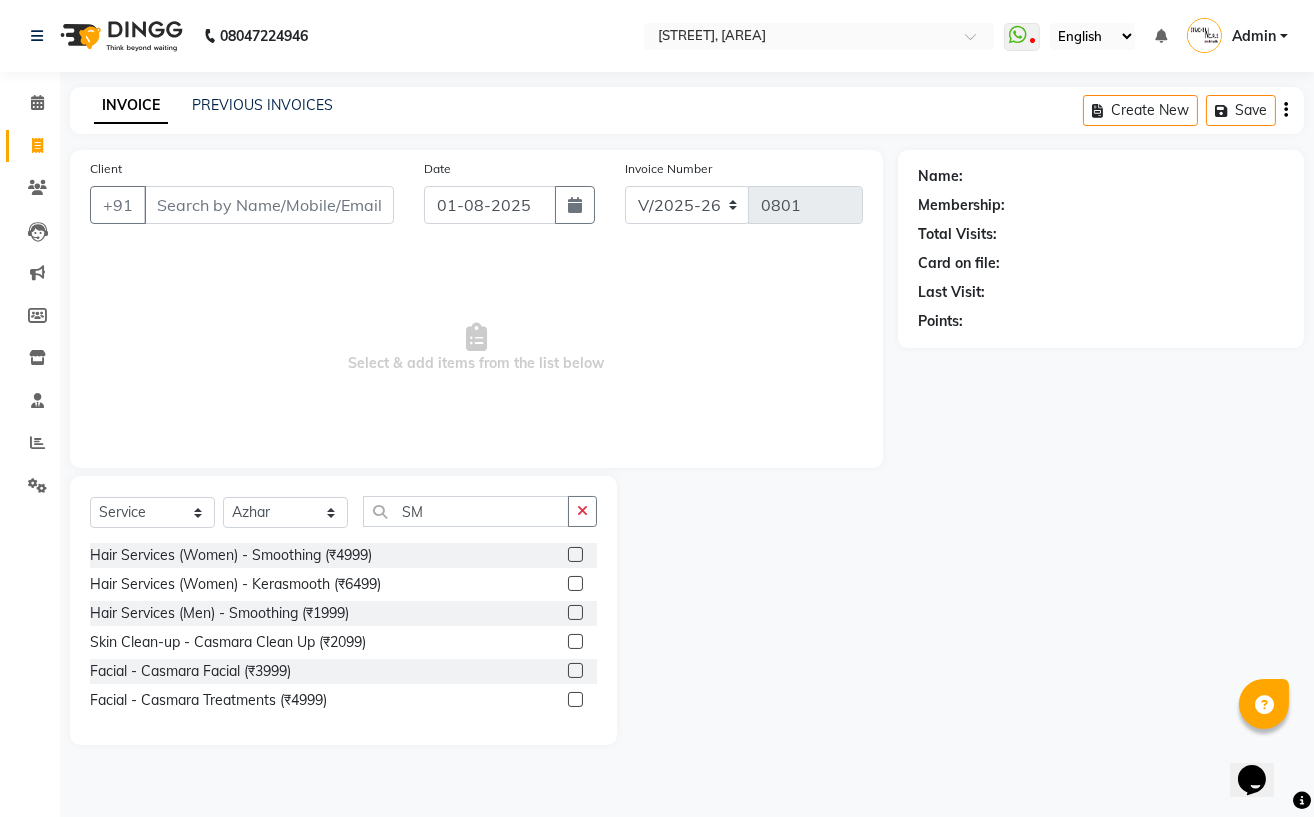 click 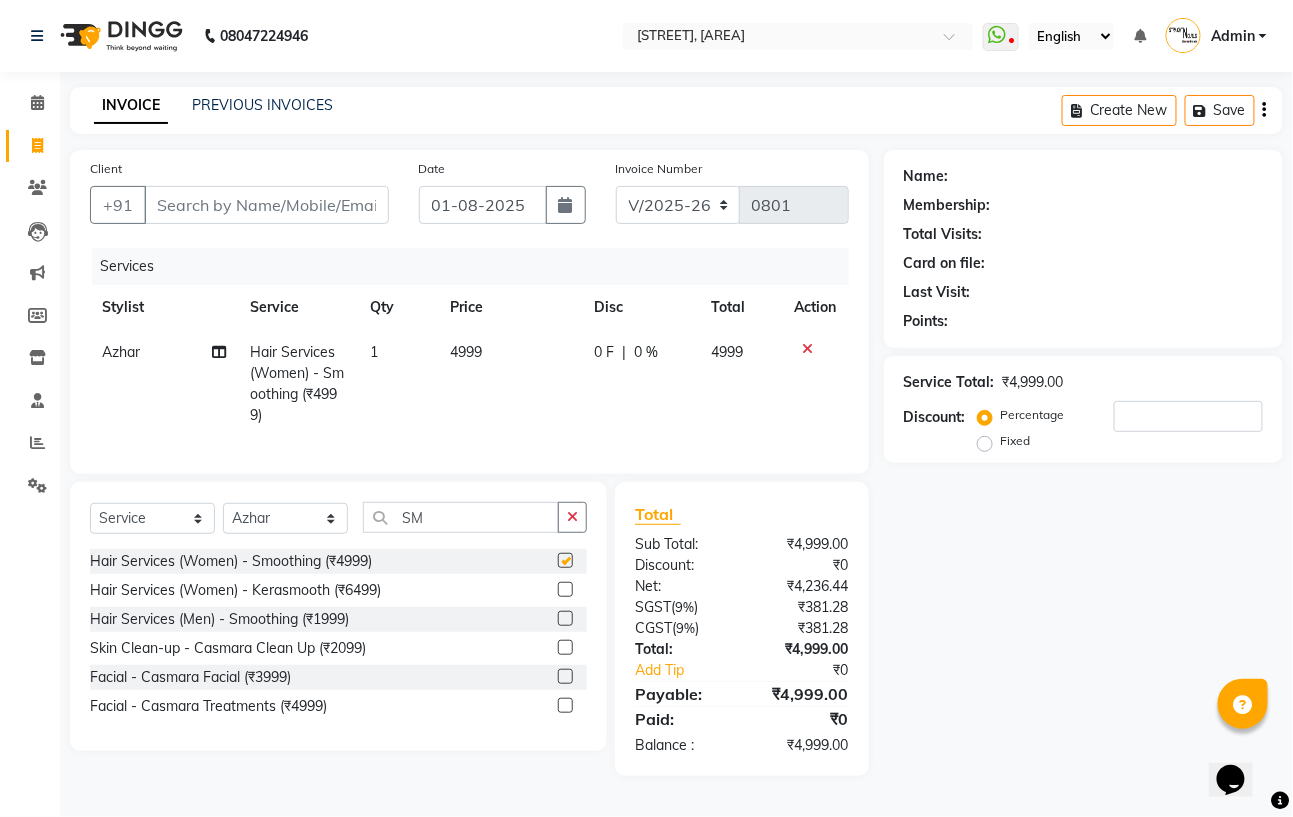 checkbox on "false" 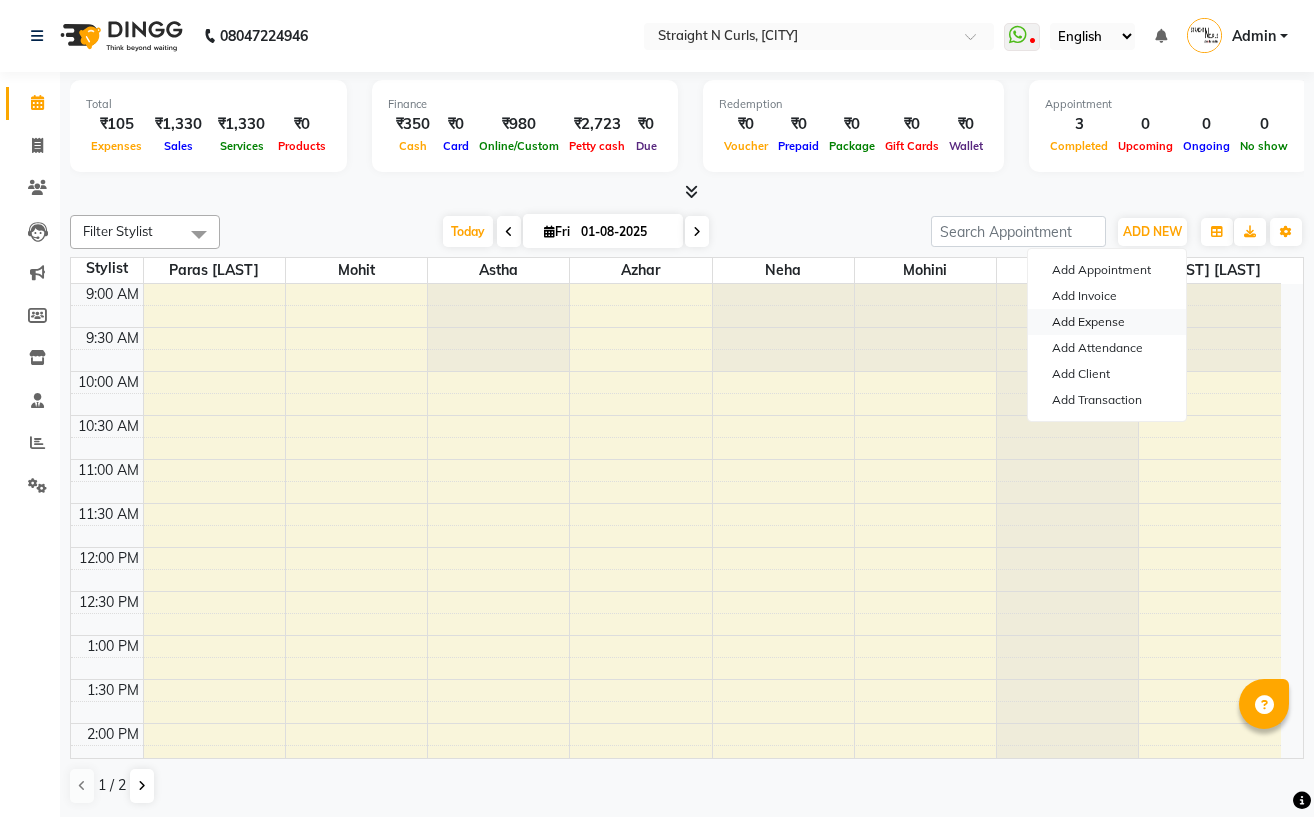 scroll, scrollTop: 0, scrollLeft: 0, axis: both 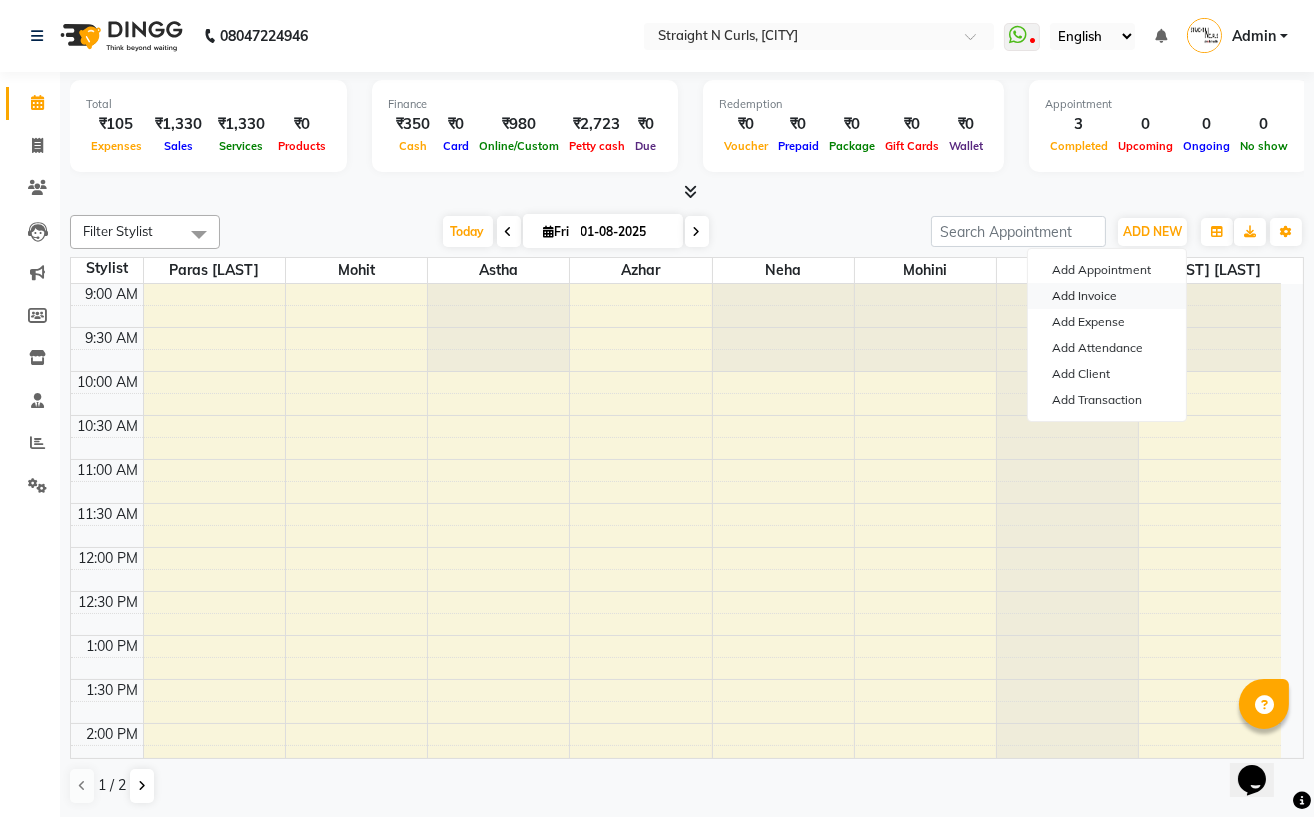 click on "Add Invoice" at bounding box center [1107, 296] 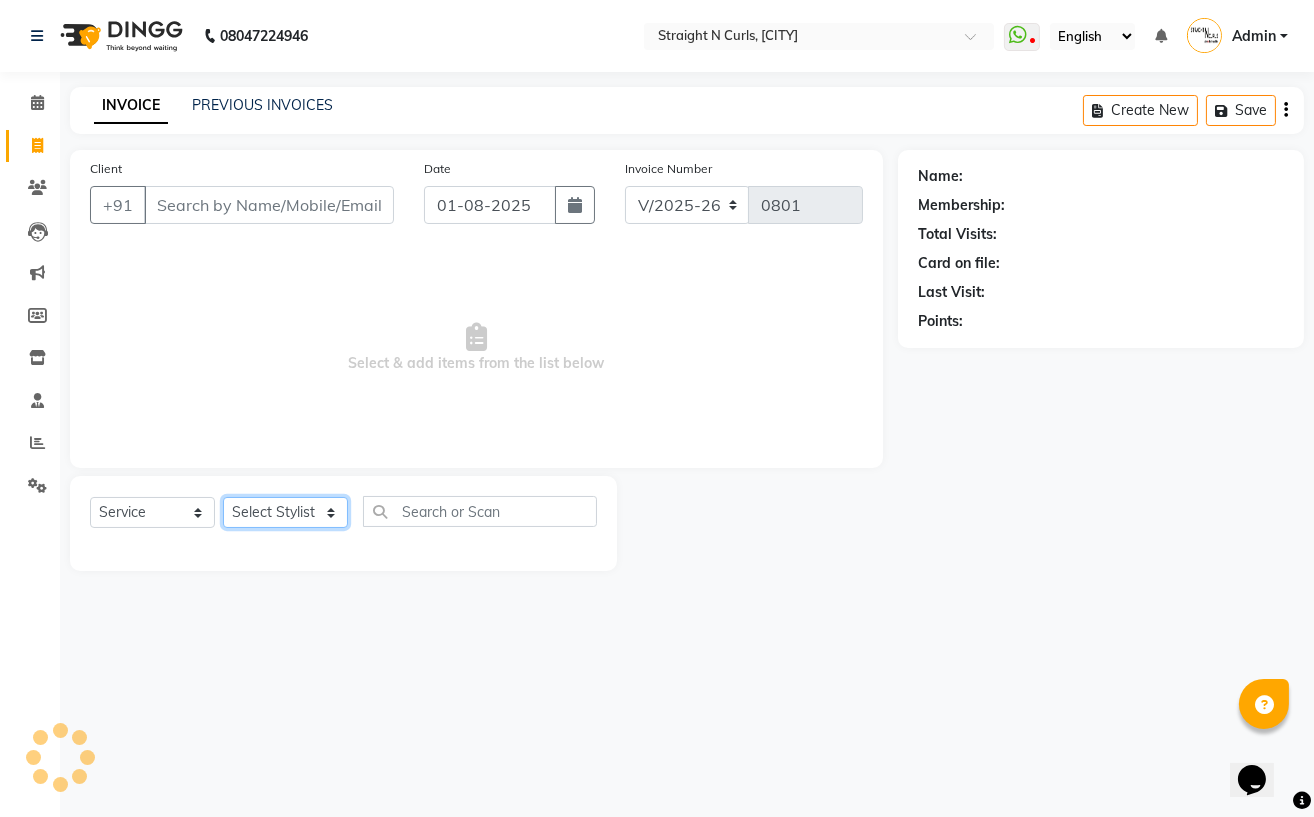 drag, startPoint x: 278, startPoint y: 519, endPoint x: 280, endPoint y: 501, distance: 18.110771 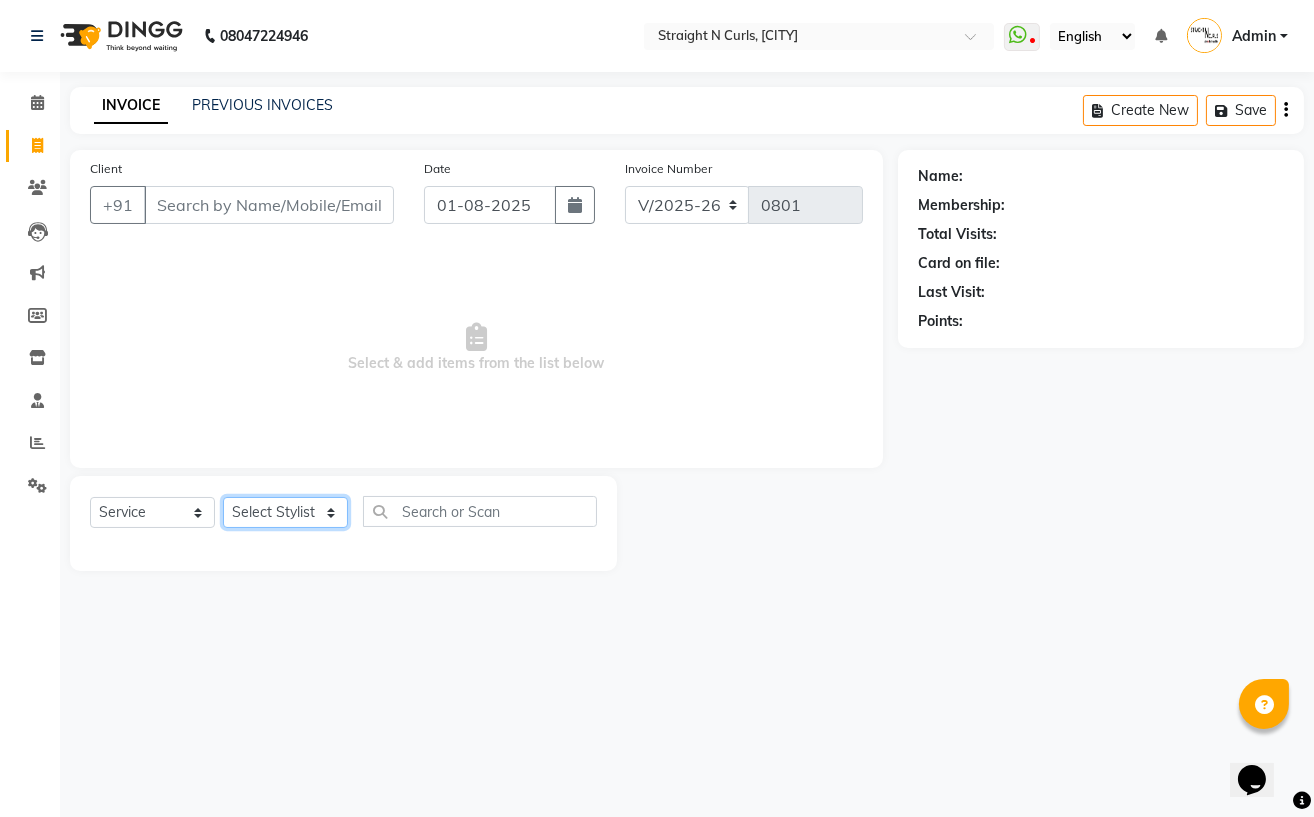 select on "61431" 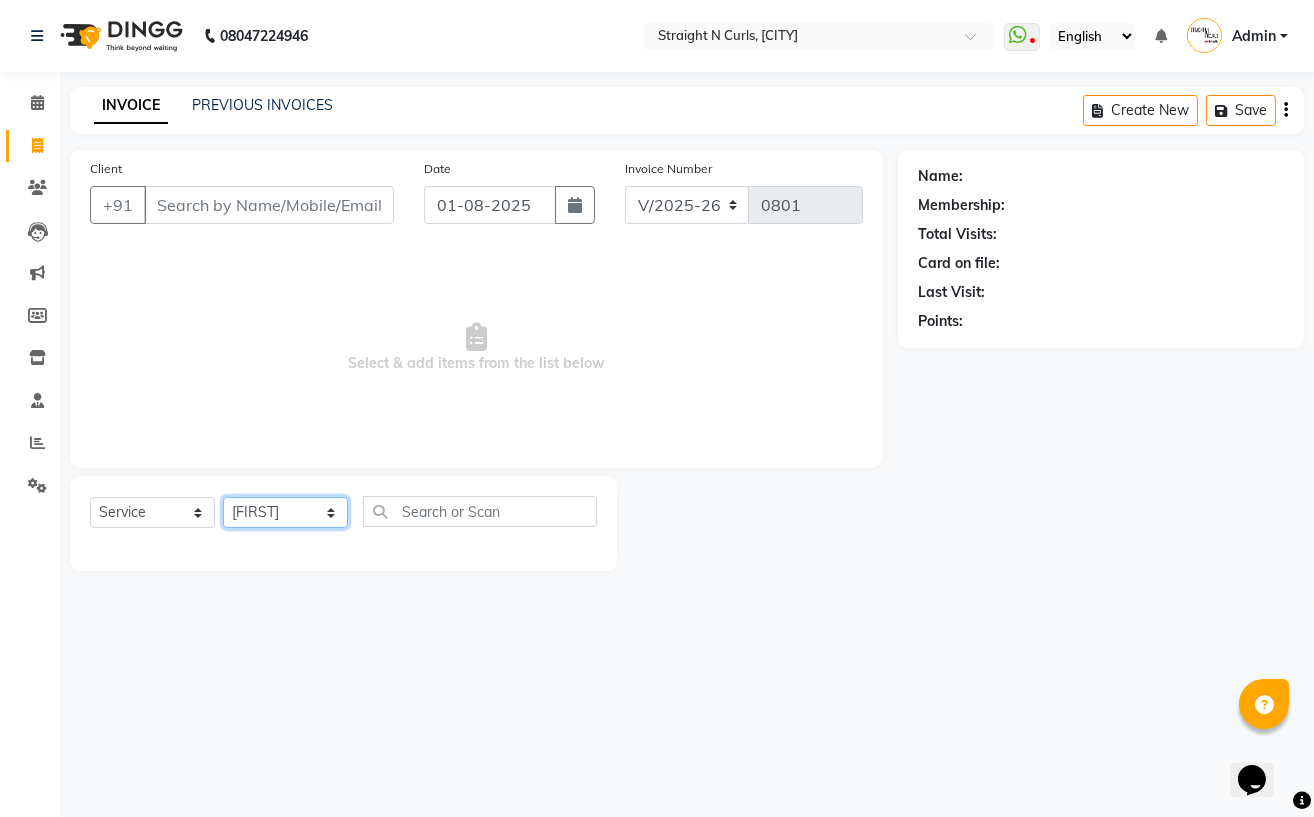 click on "Select Stylist Astha Azhar Gautam Kamboj Mohini Mohit Neha Paras Kamboj parvez pooja rawat Rashmi Subhan" 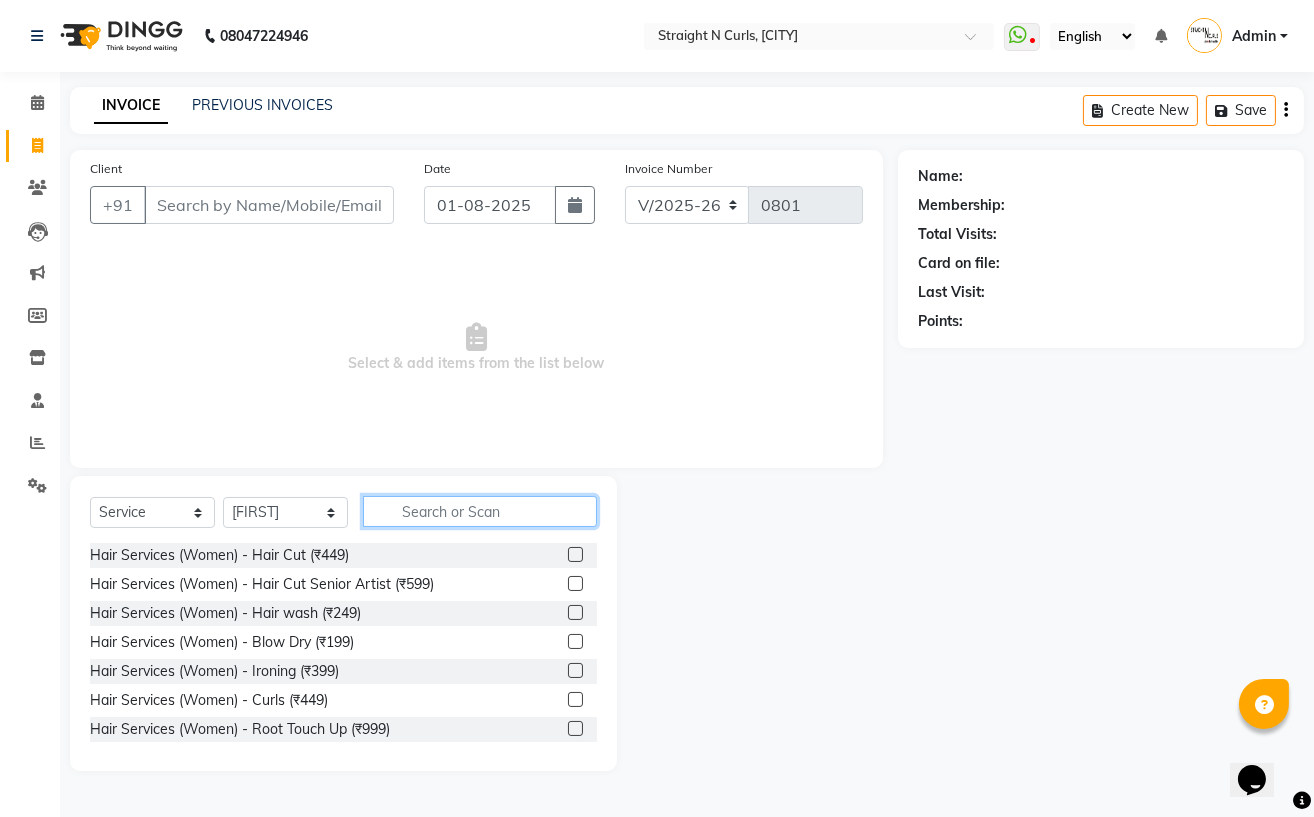 click 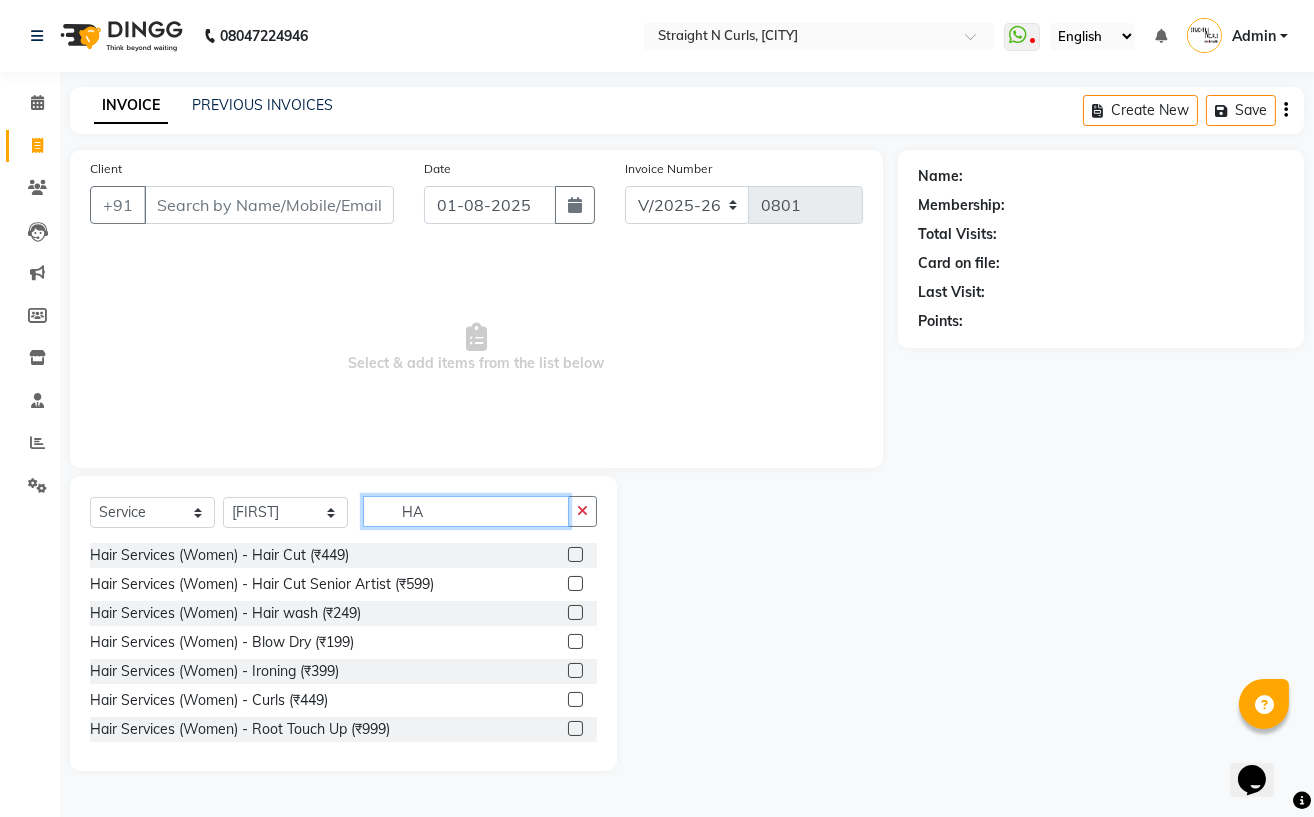 type on "H" 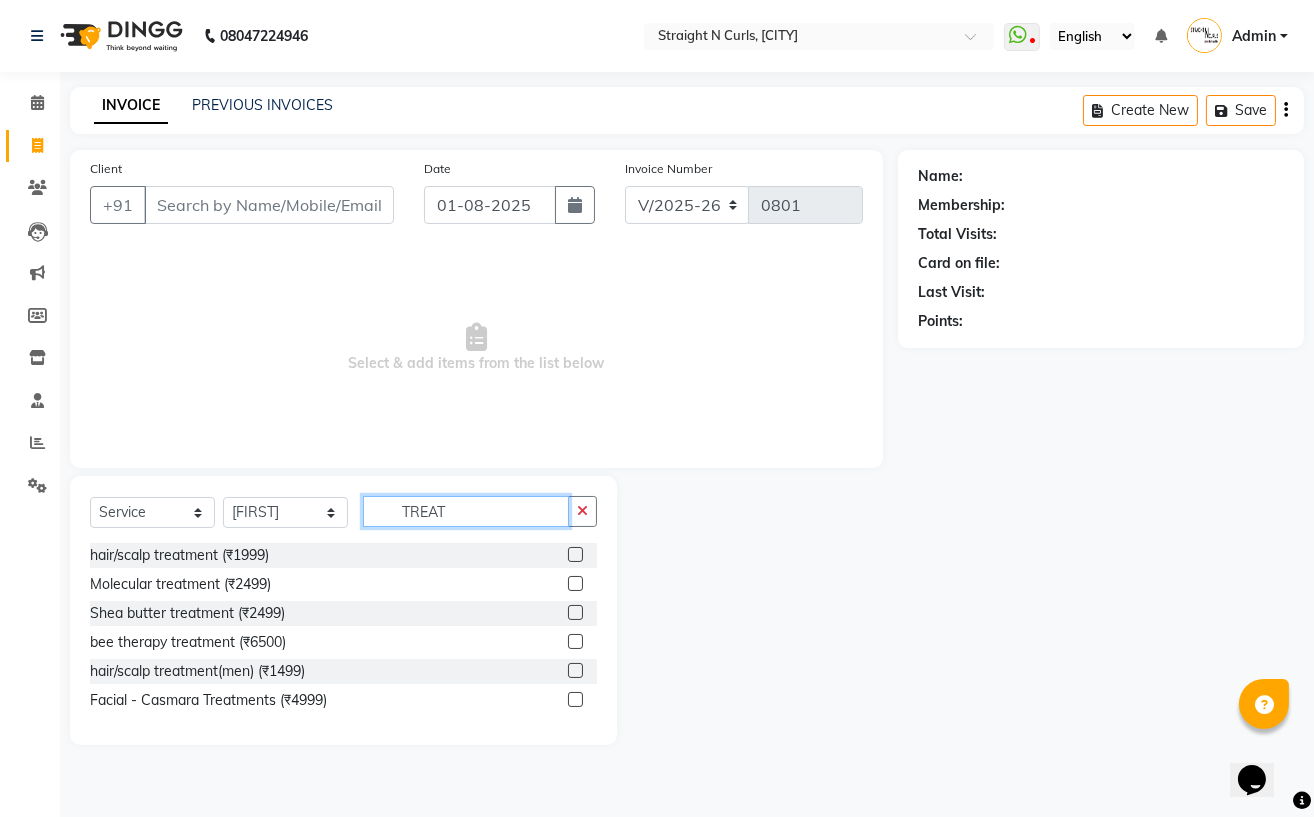 type on "TREAT" 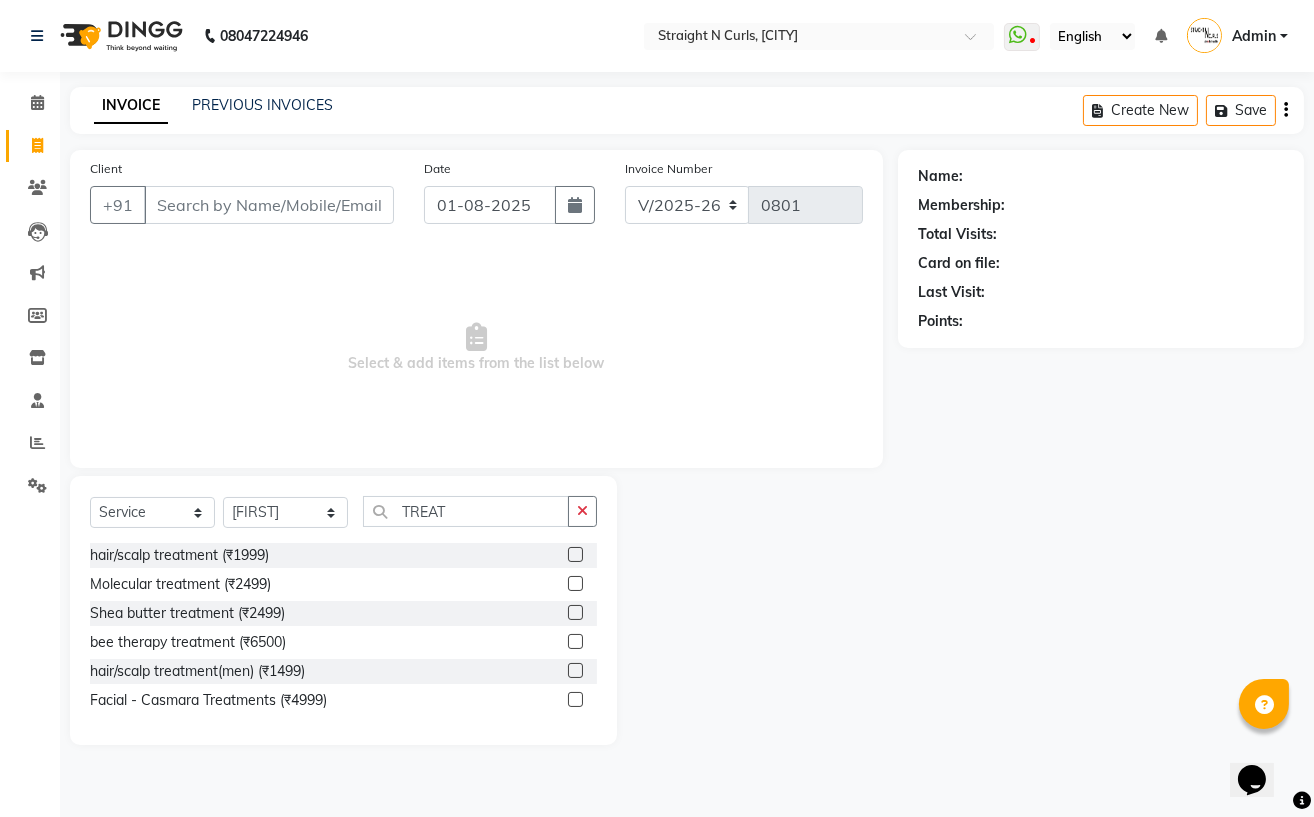 click 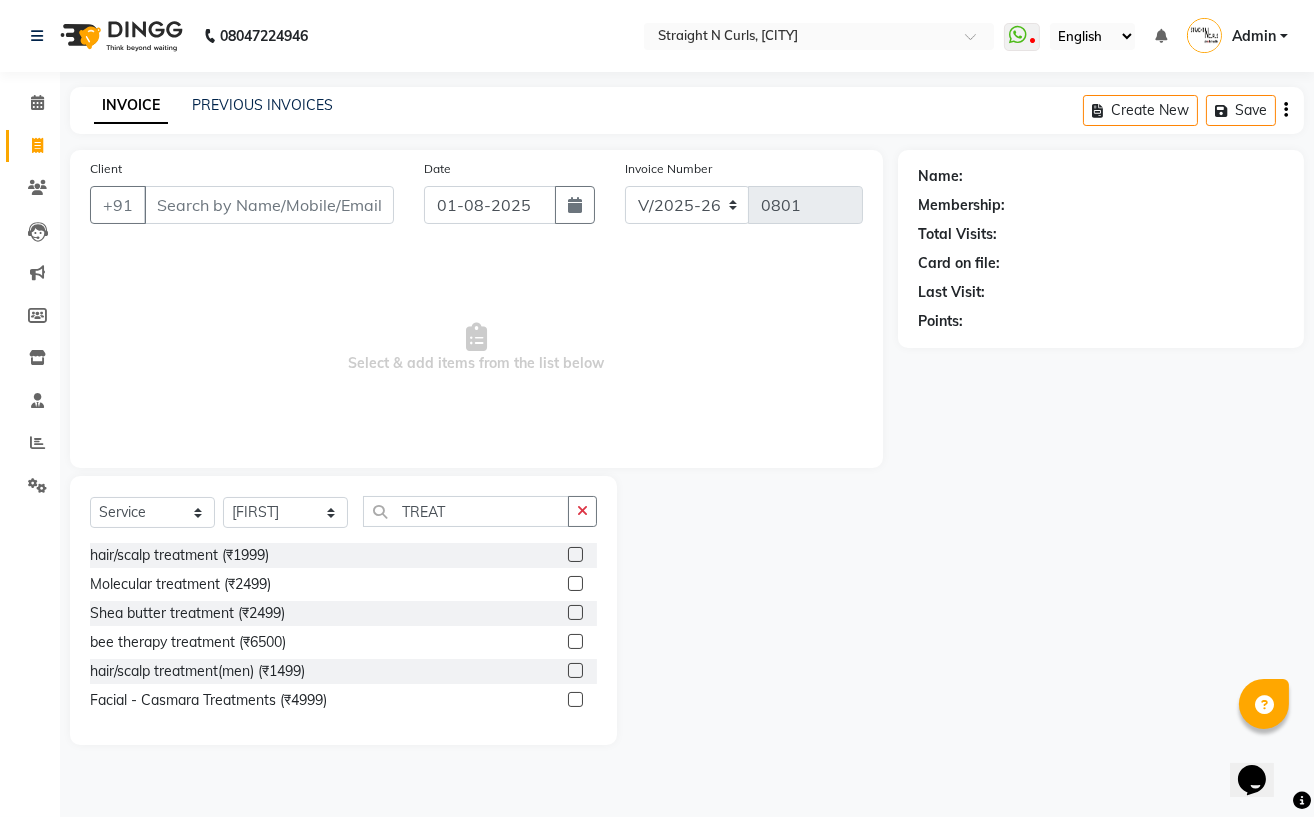 click at bounding box center (574, 613) 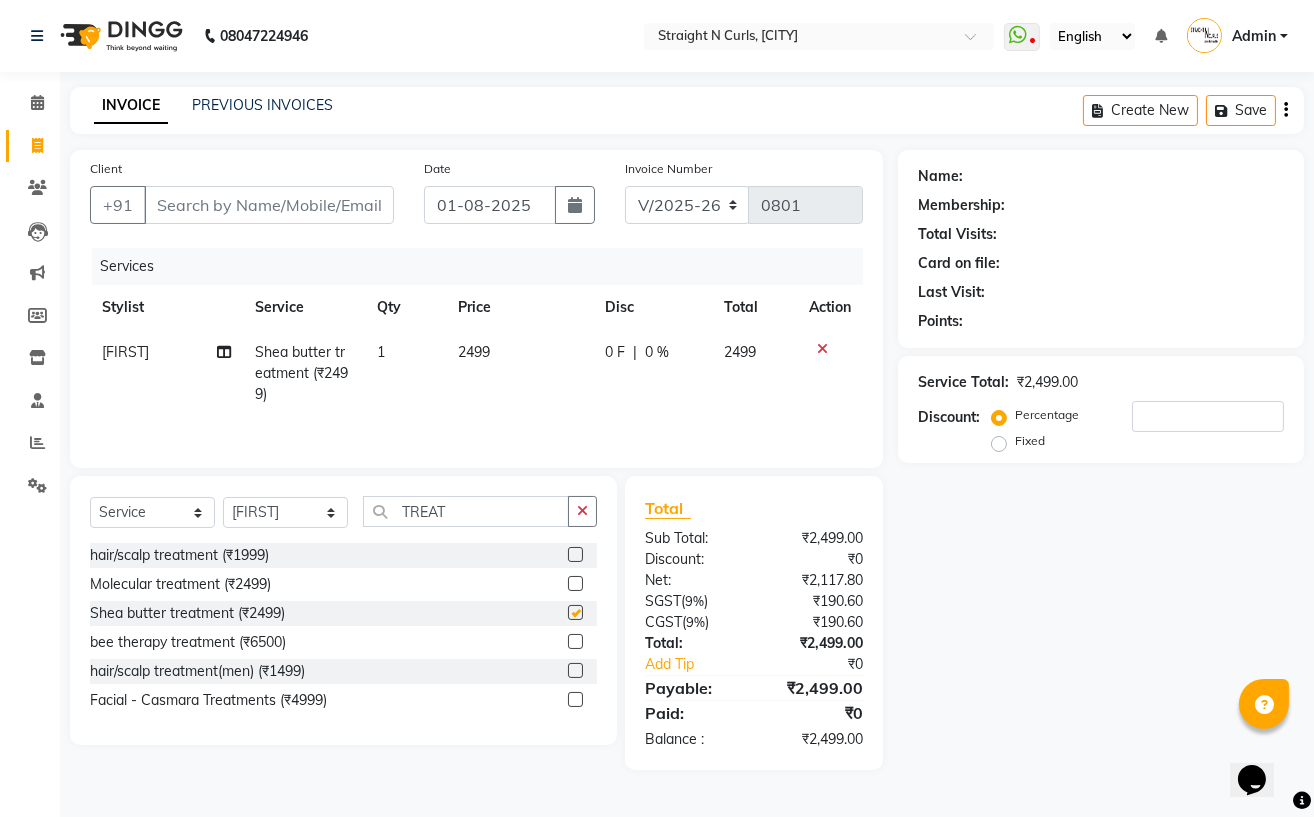 checkbox on "false" 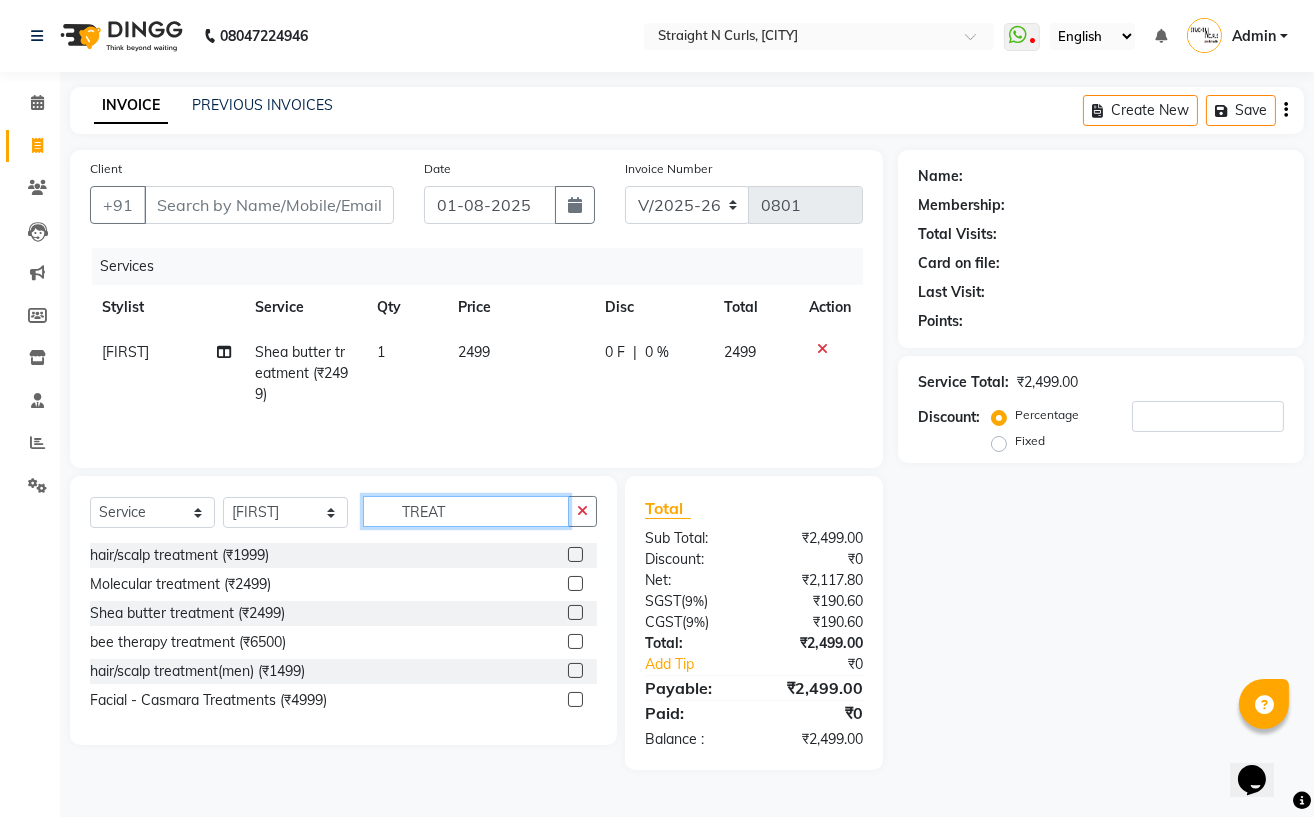 click on "TREAT" 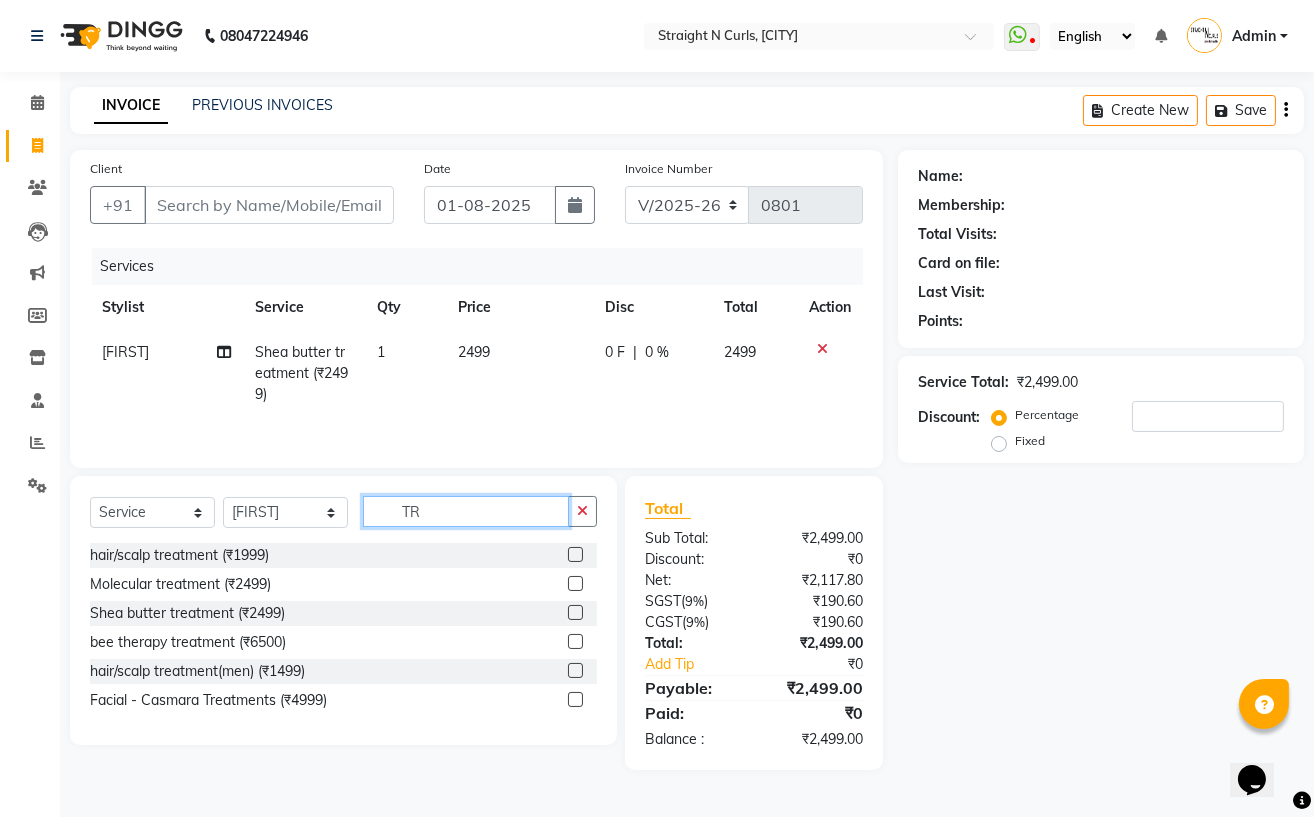 type on "T" 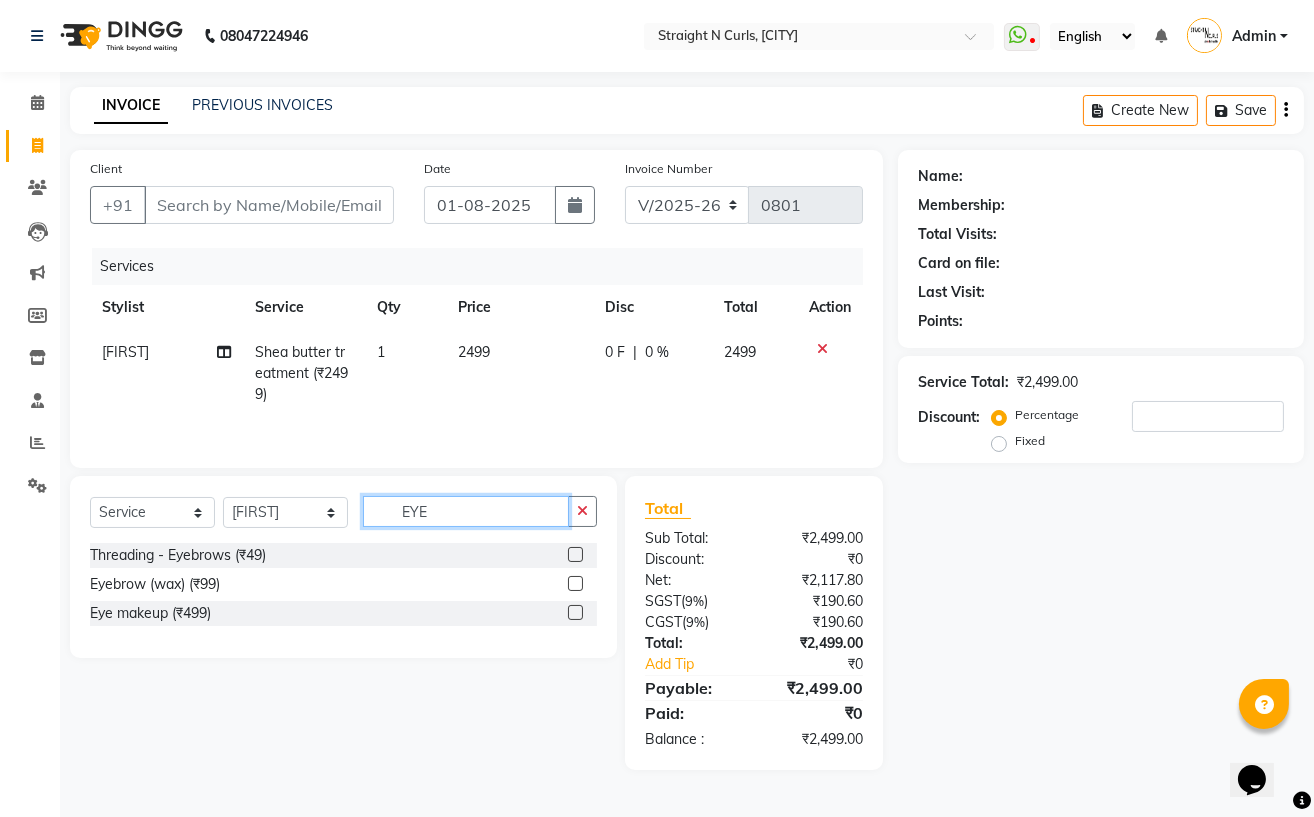 type on "EYE" 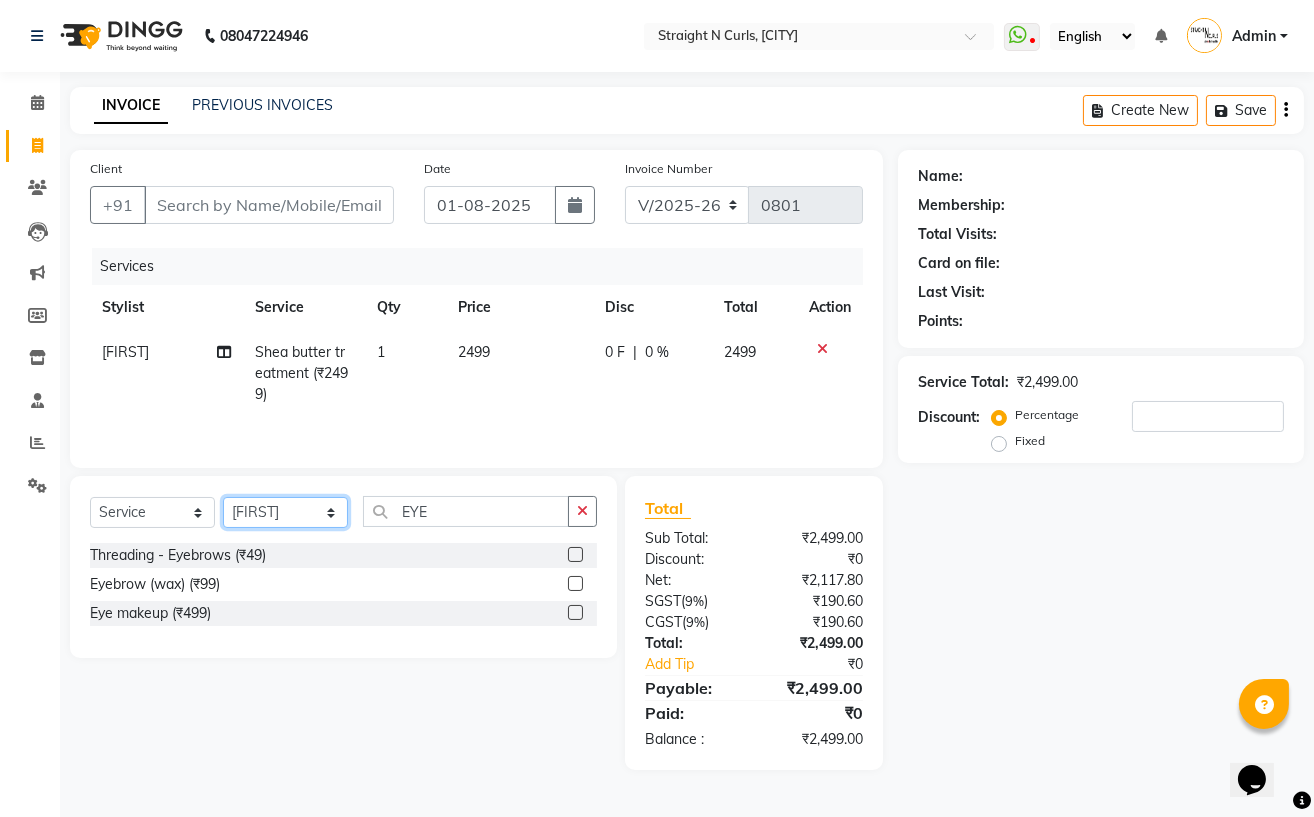 click on "Select Stylist Astha Azhar Gautam Kamboj Mohini Mohit Neha Paras Kamboj parvez pooja rawat Rashmi Subhan" 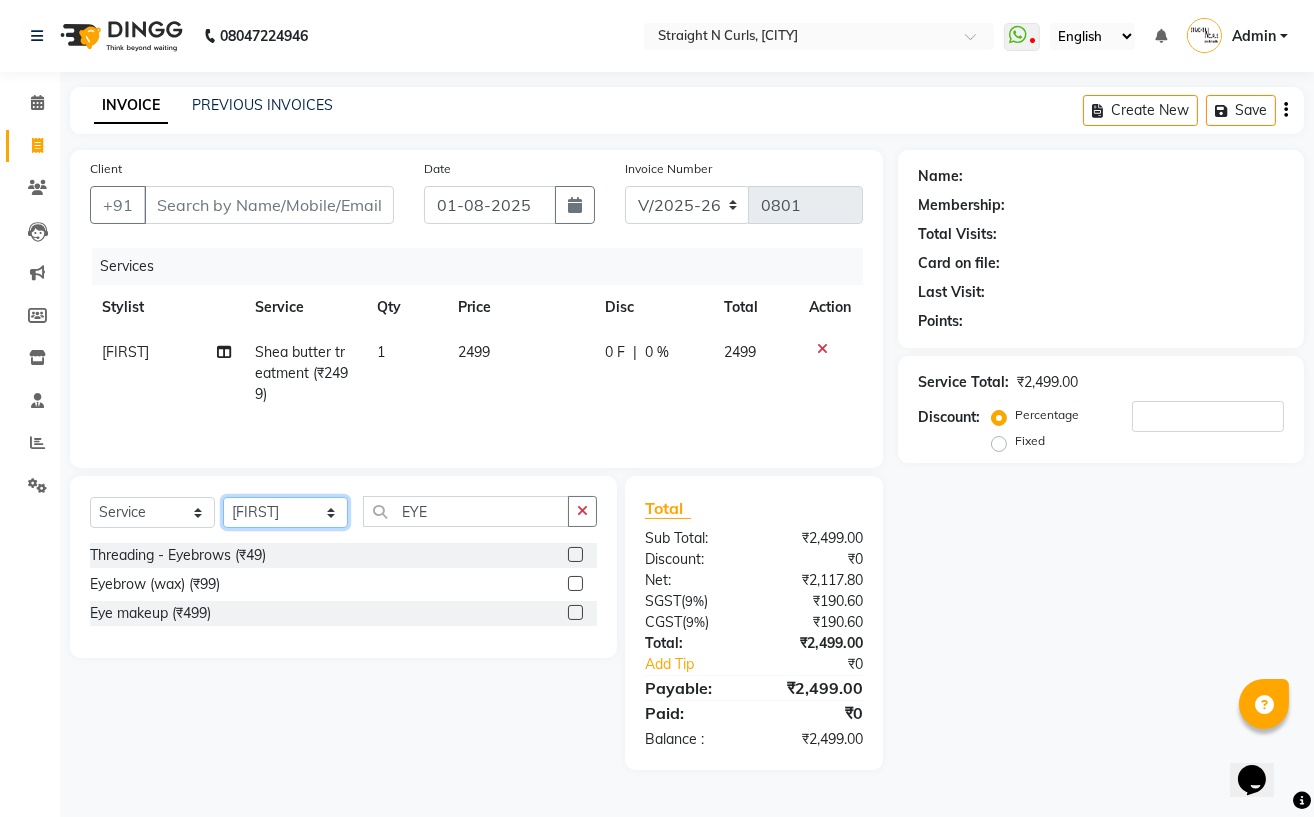 select on "59165" 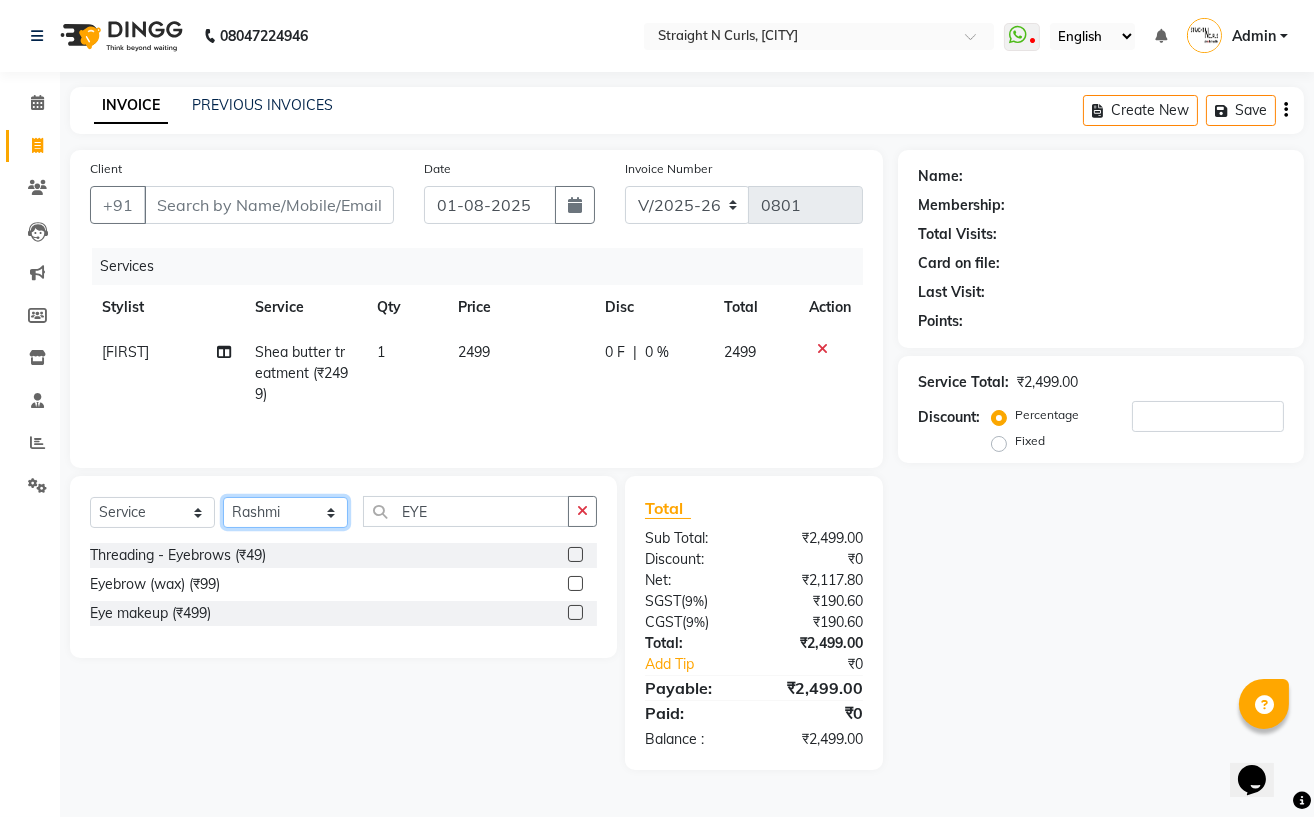 click on "Select Stylist Astha Azhar Gautam Kamboj Mohini Mohit Neha Paras Kamboj parvez pooja rawat Rashmi Subhan" 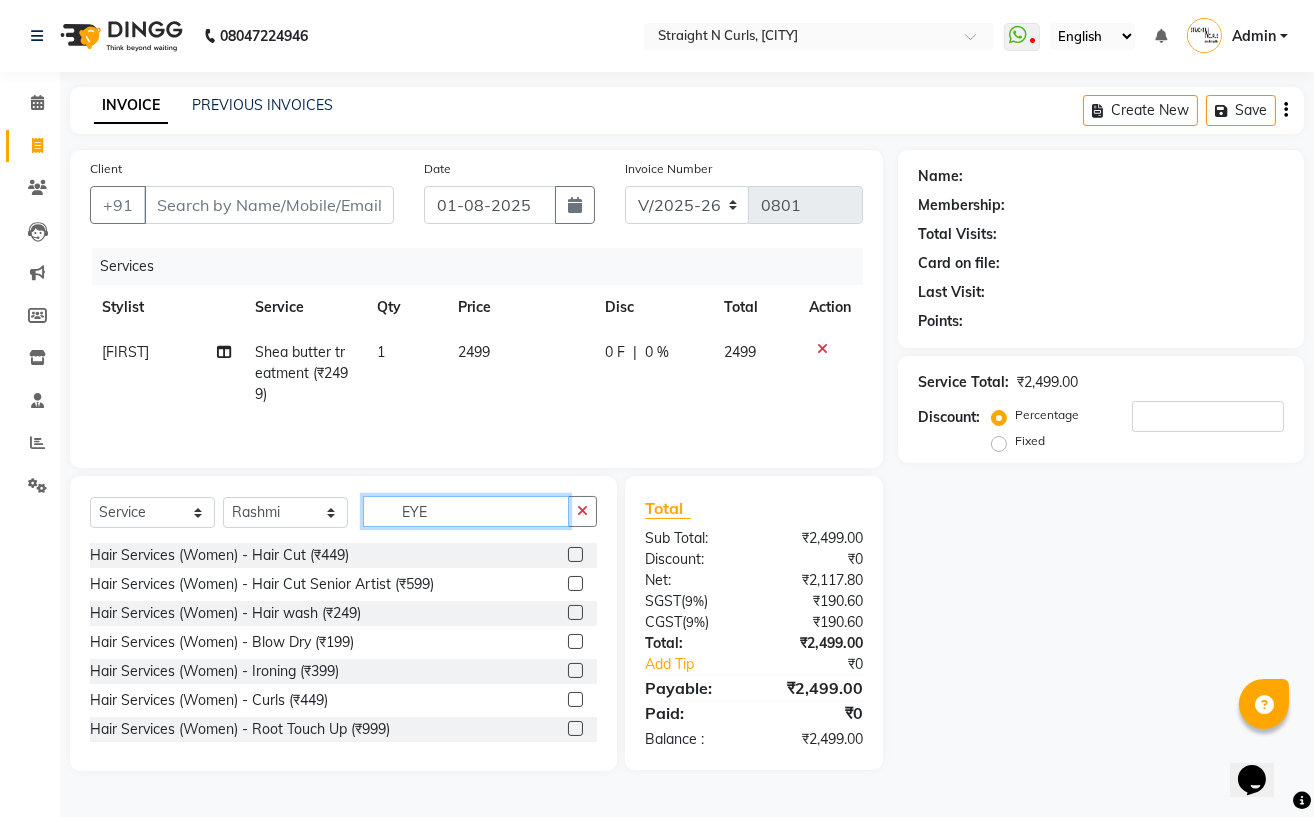 click on "EYE" 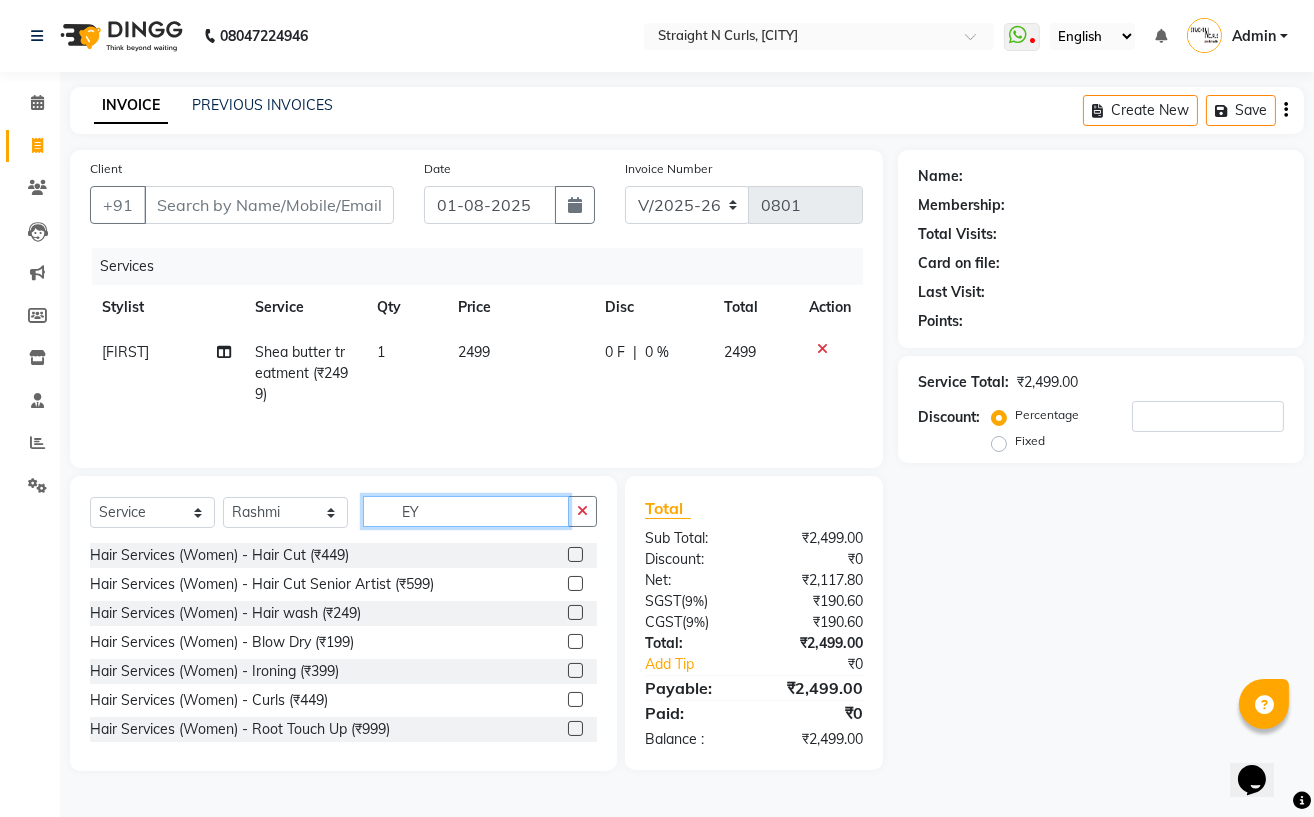type on "E" 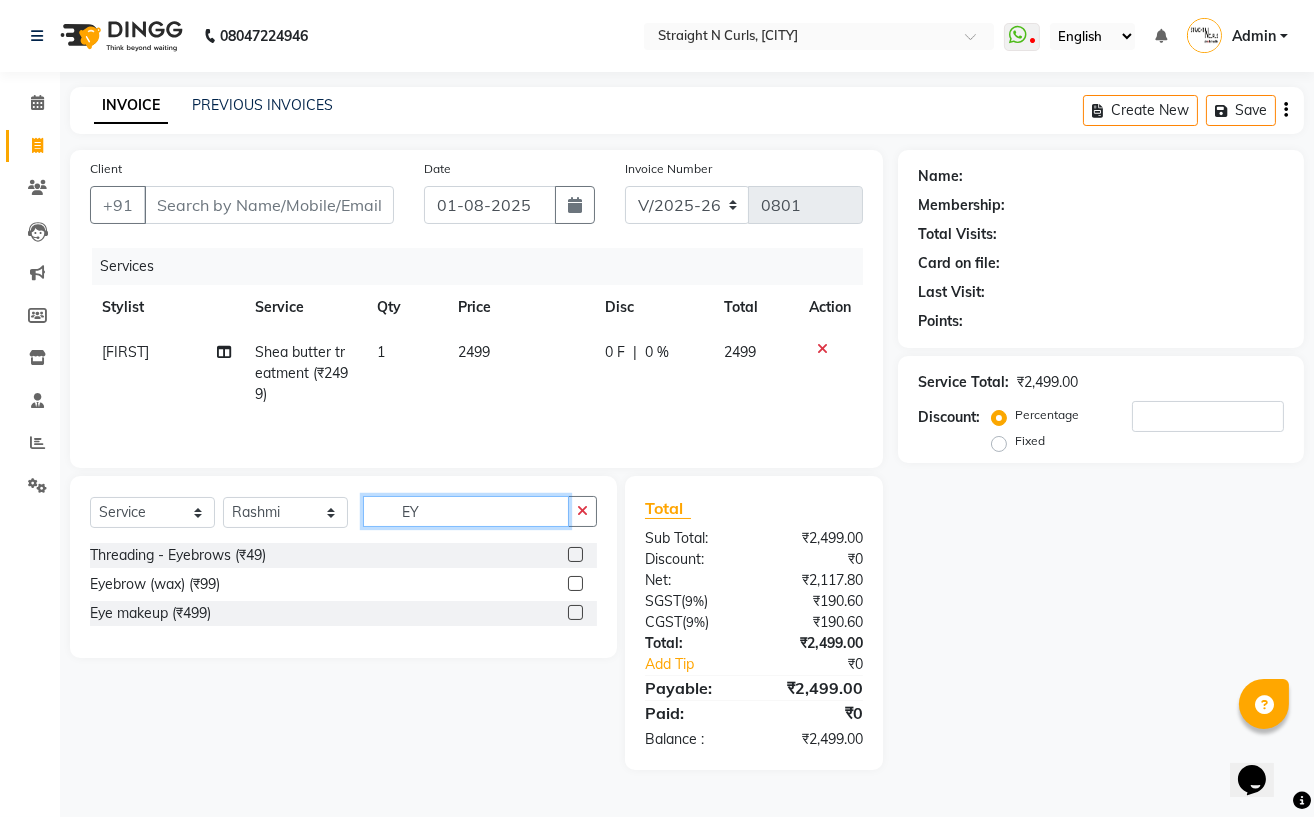 type on "EYE" 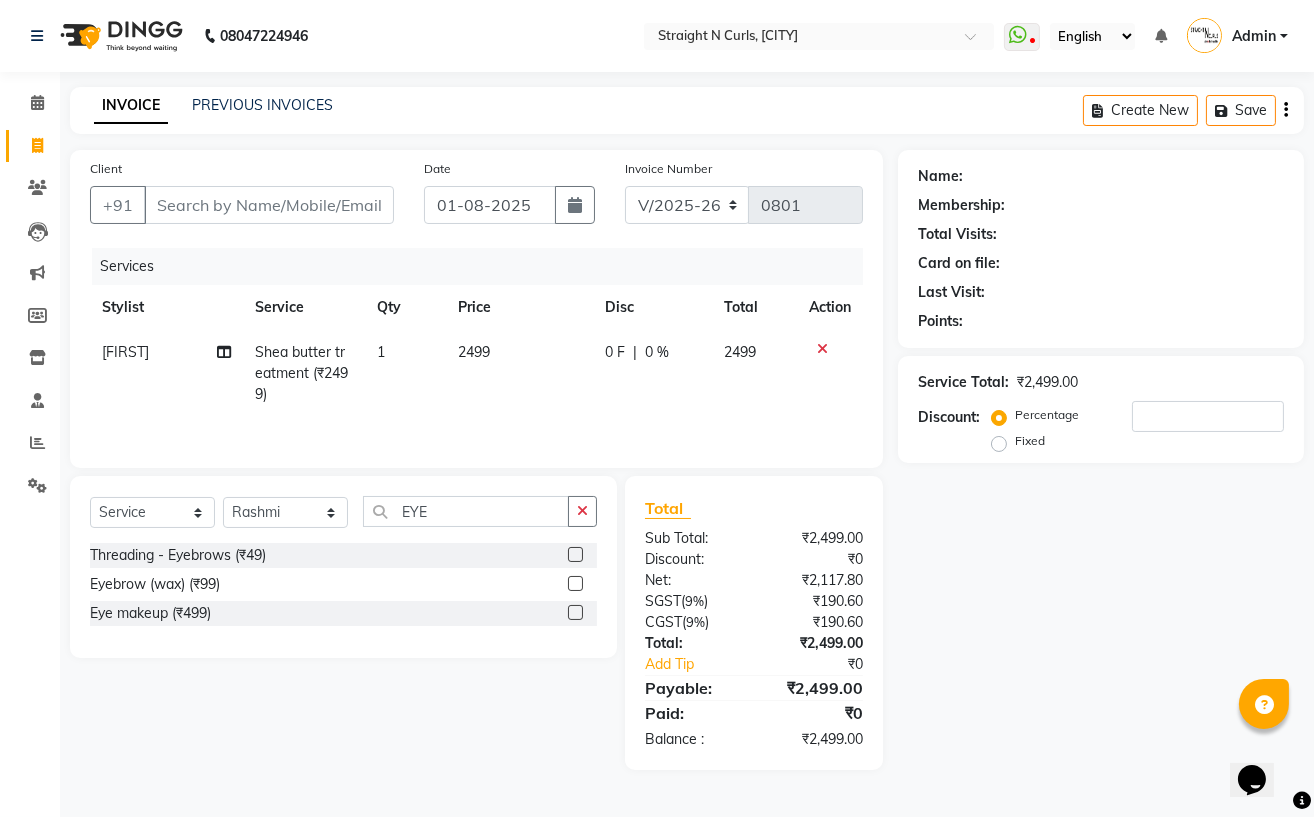 click 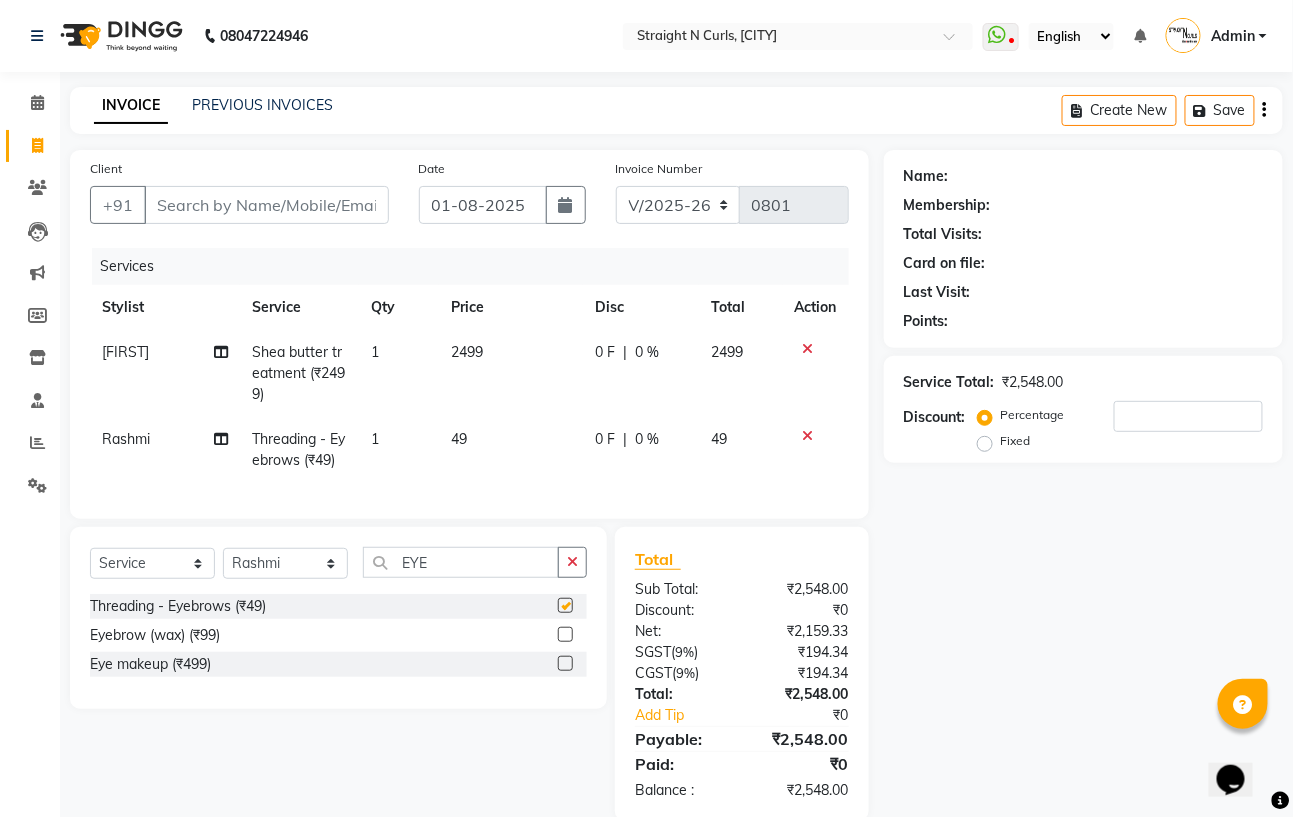 checkbox on "false" 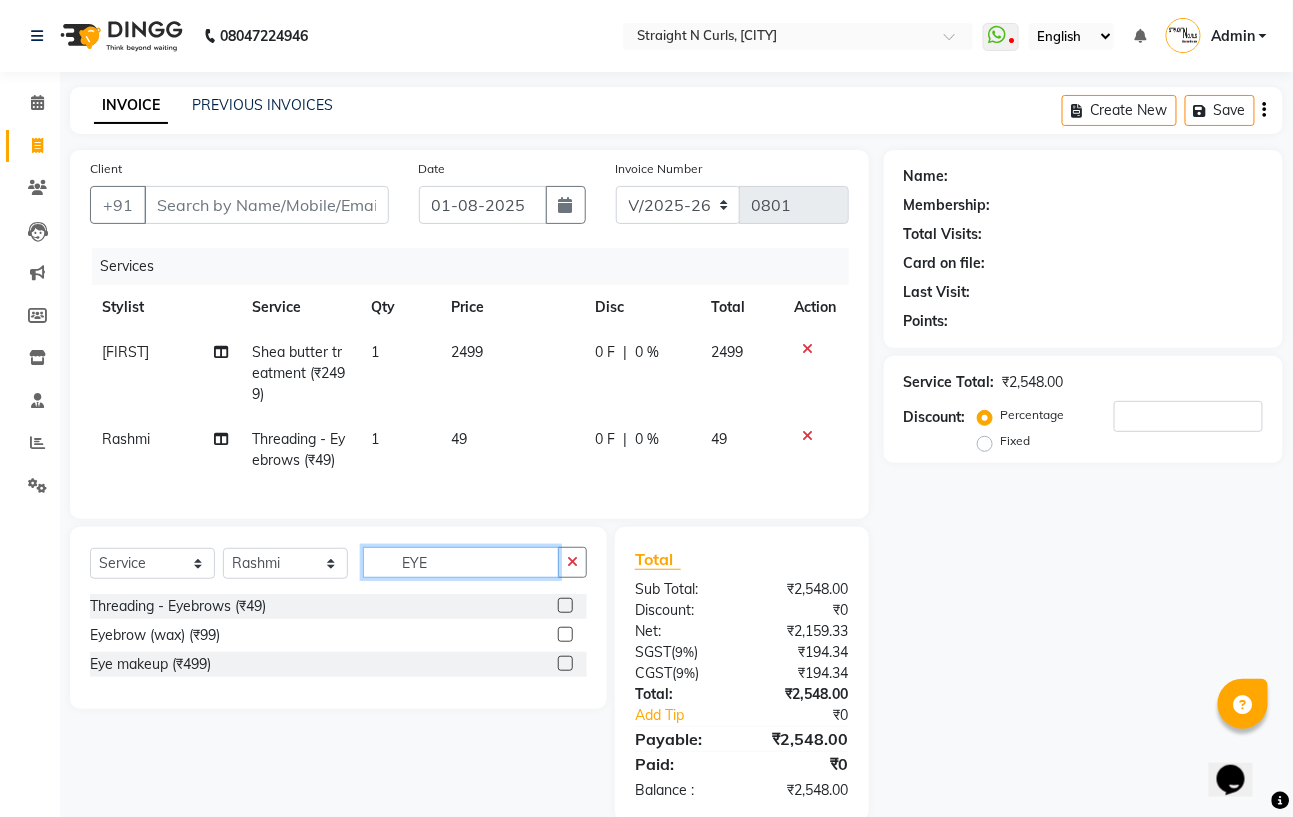 click on "EYE" 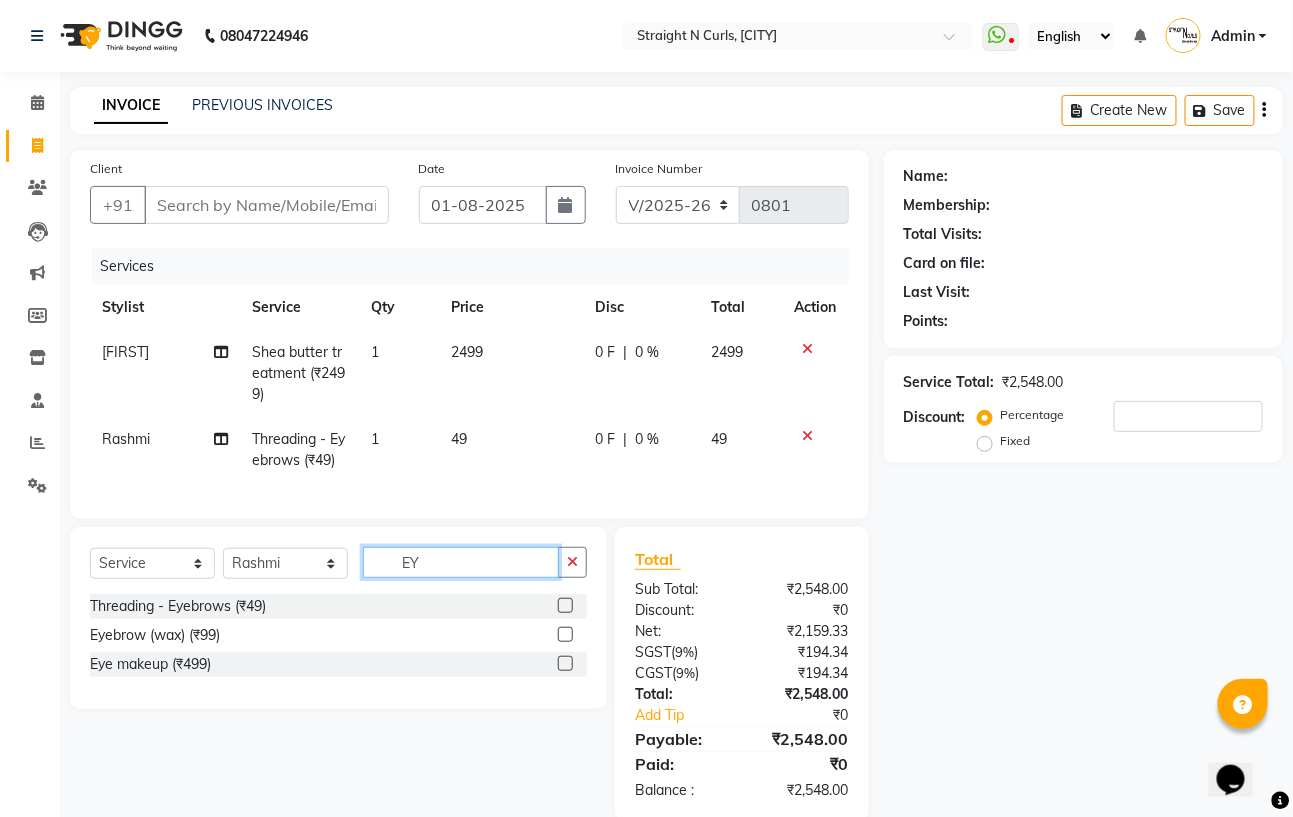 type on "E" 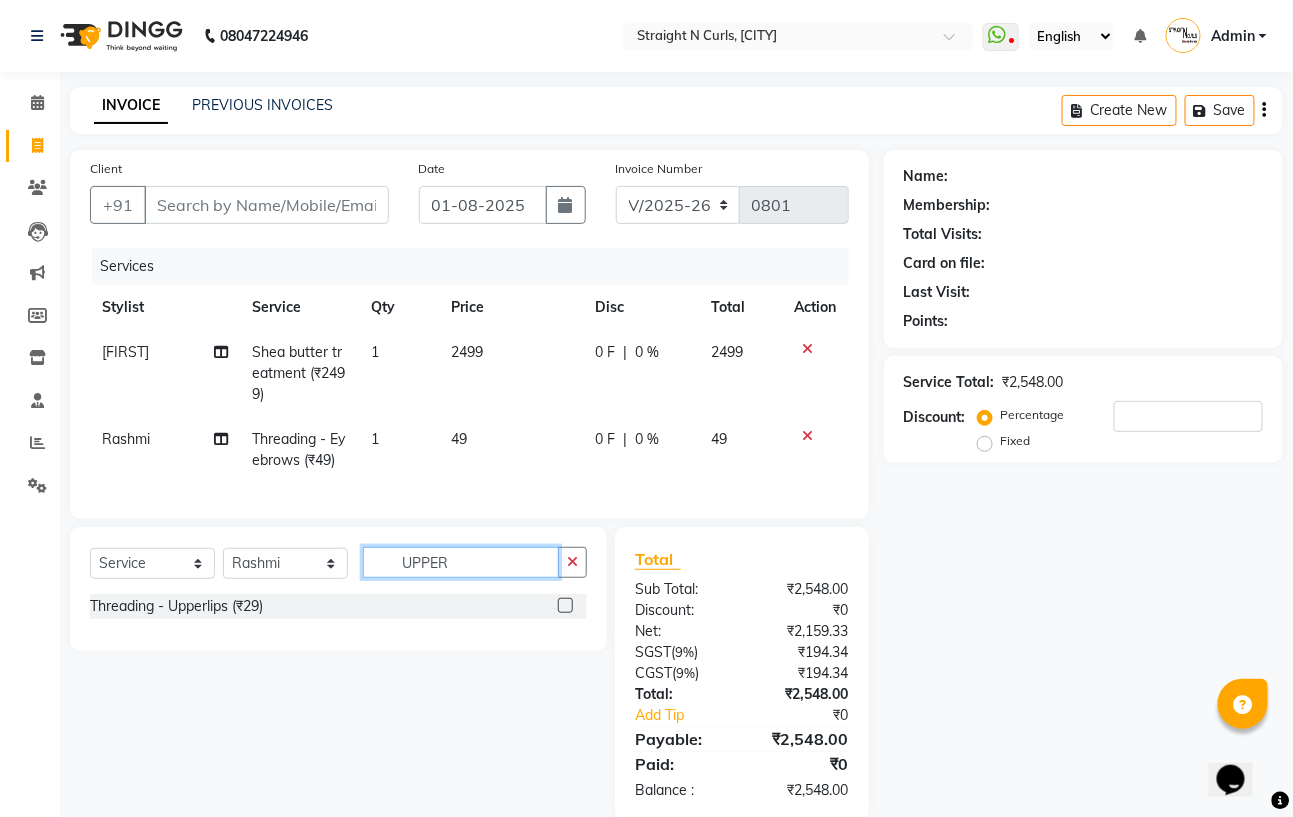 type on "UPPER" 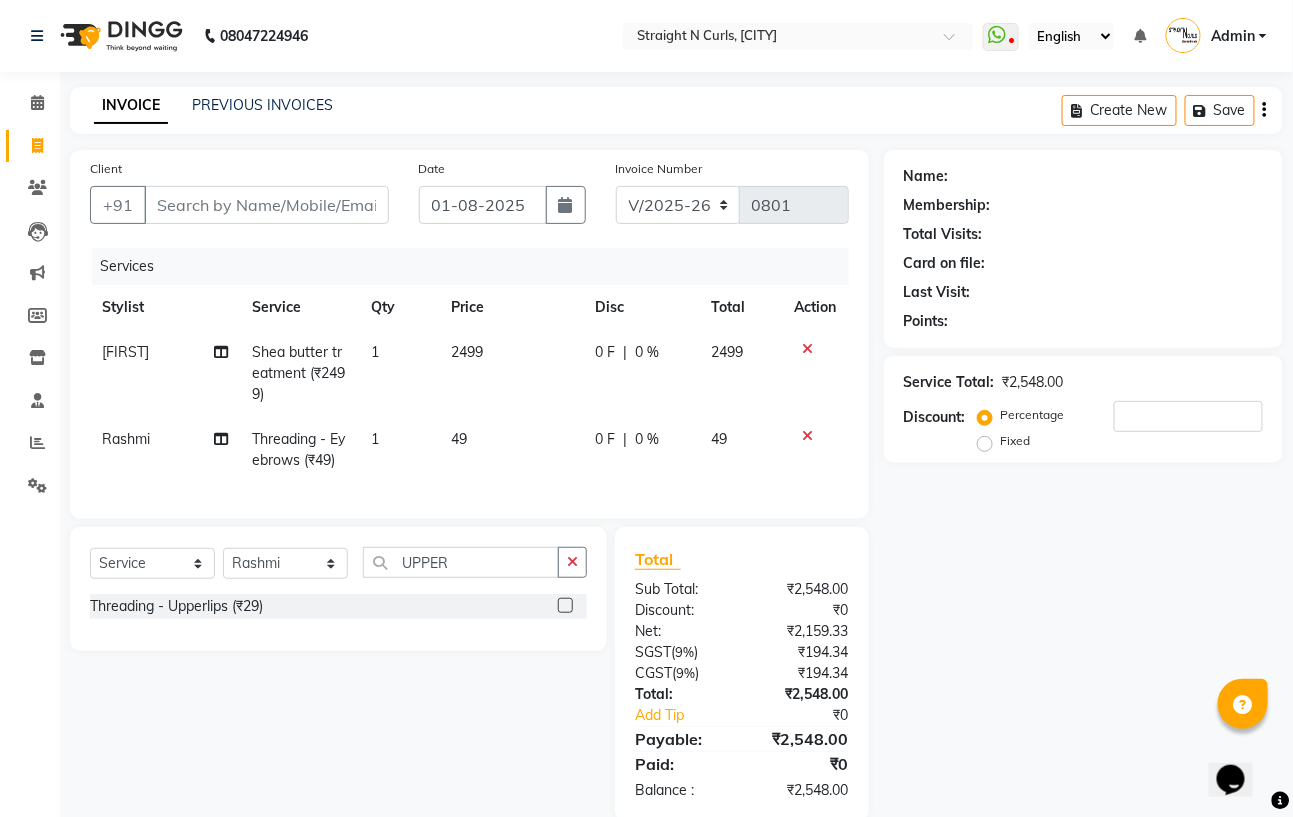 click 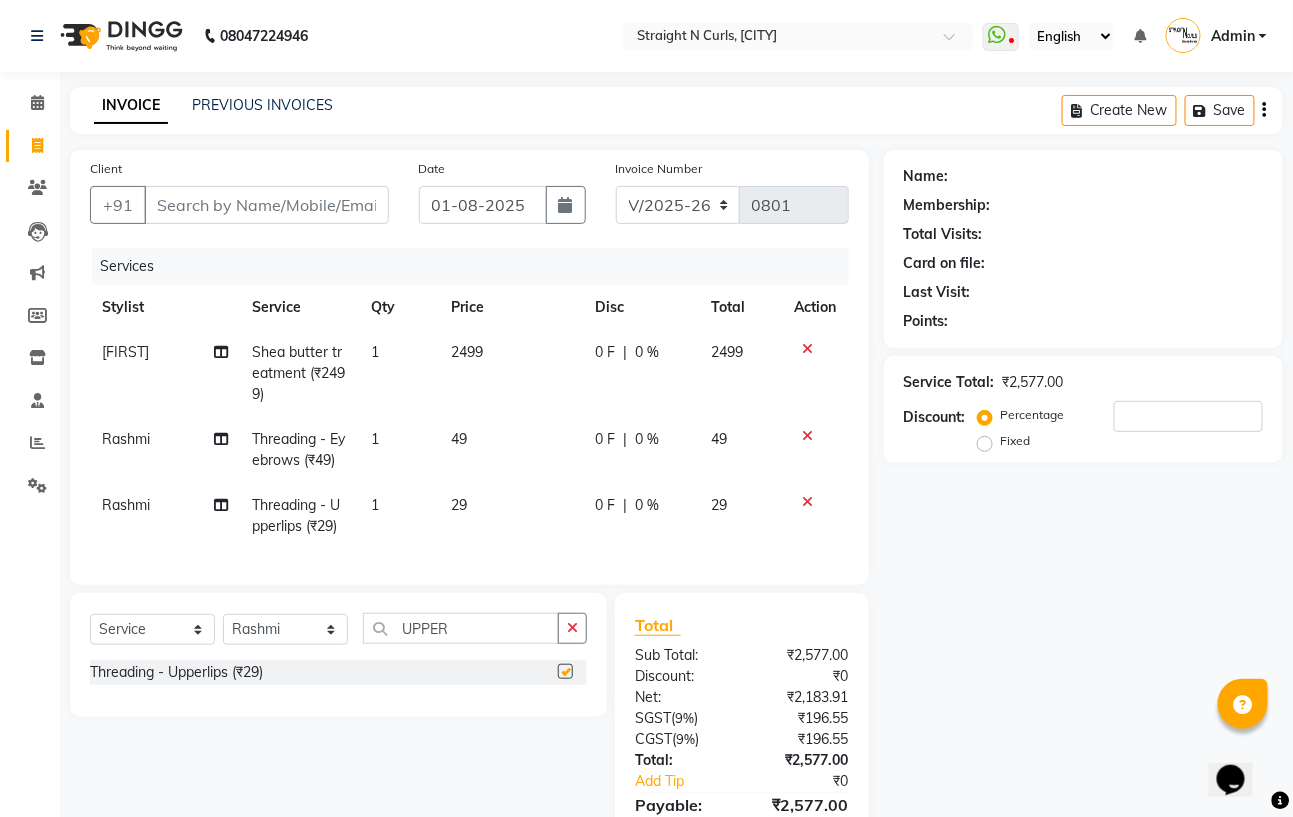 checkbox on "false" 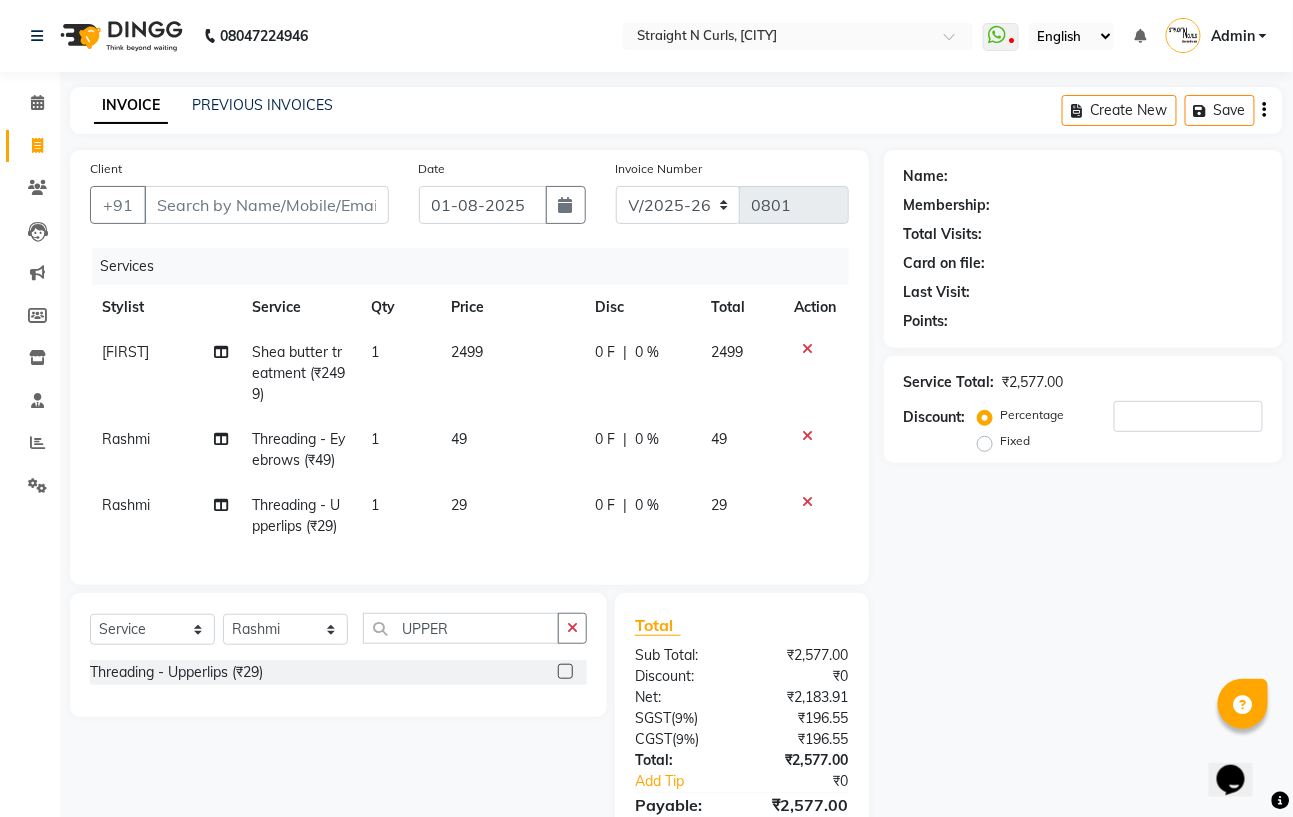 click on "2499" 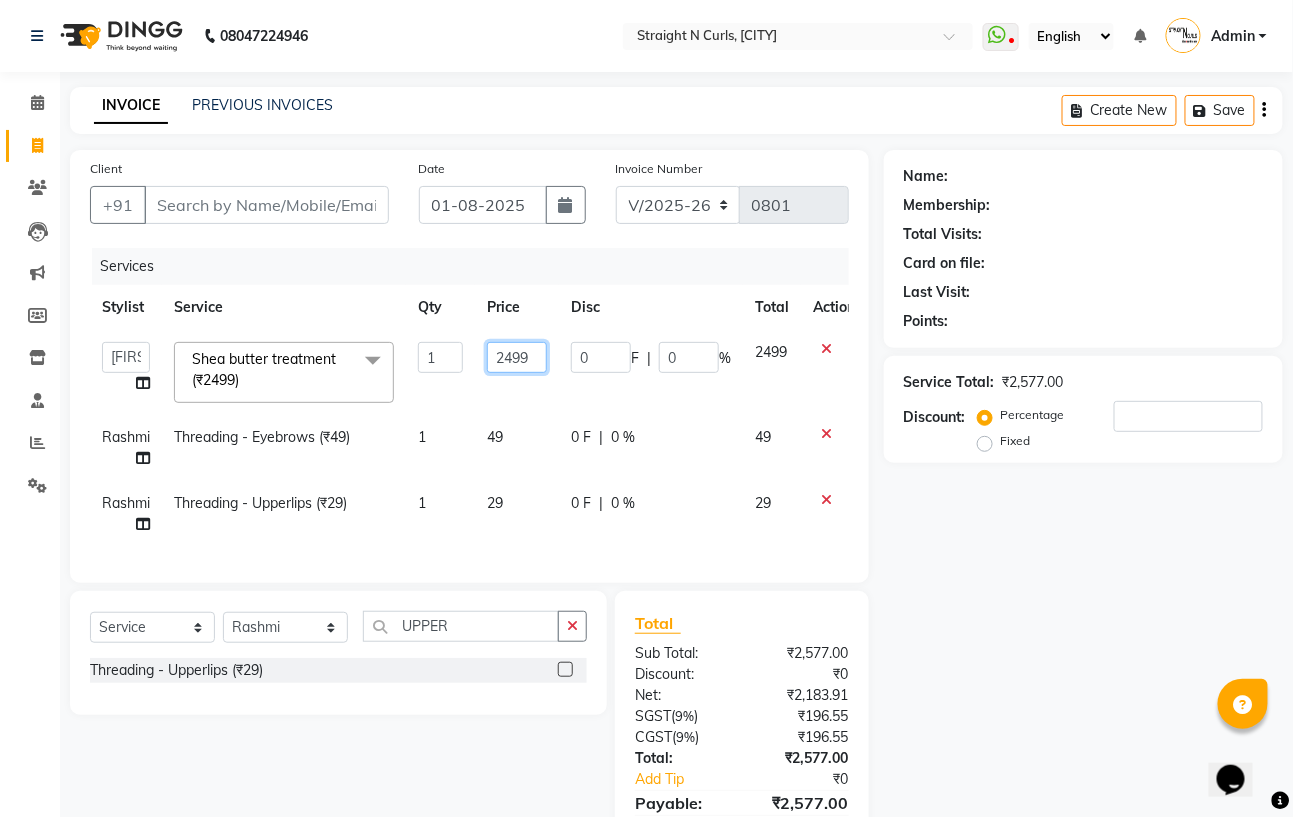 click on "2499" 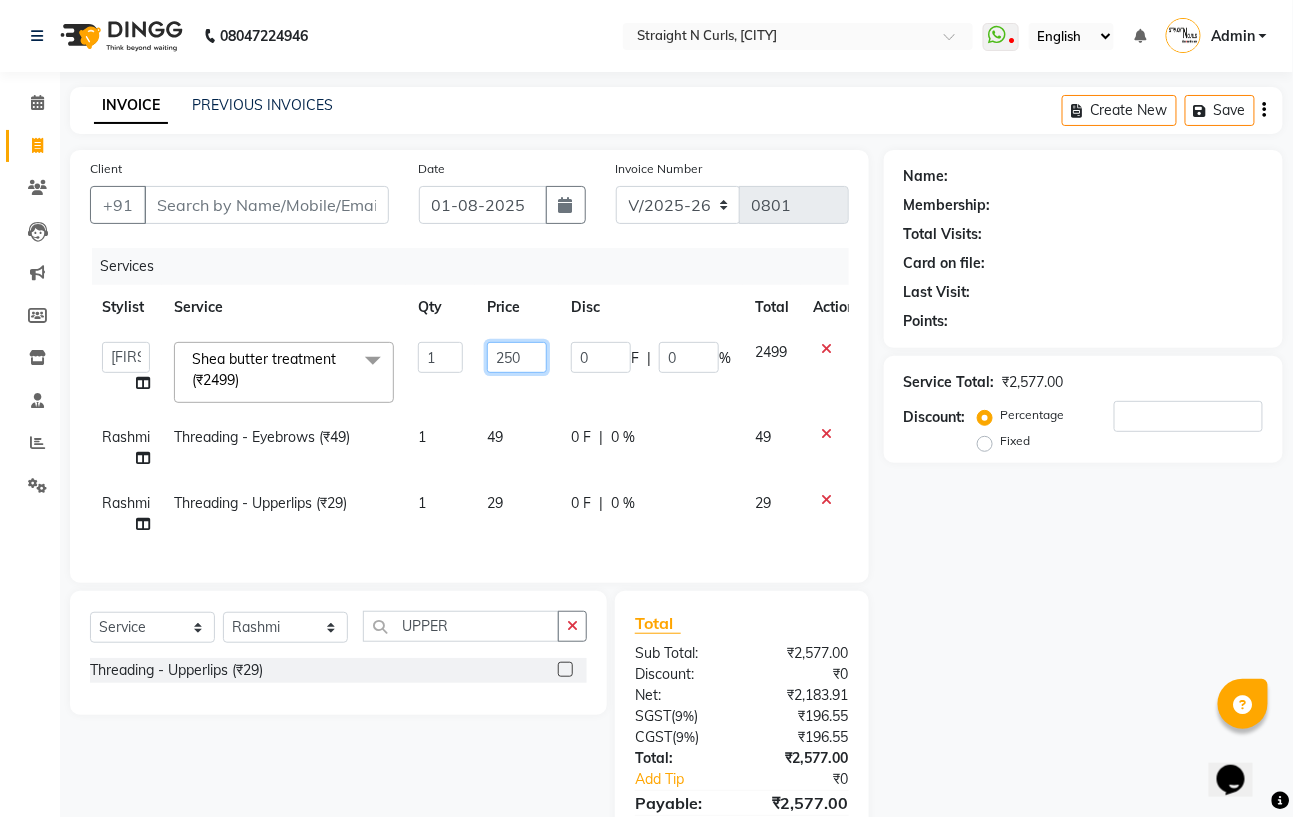 type on "2500" 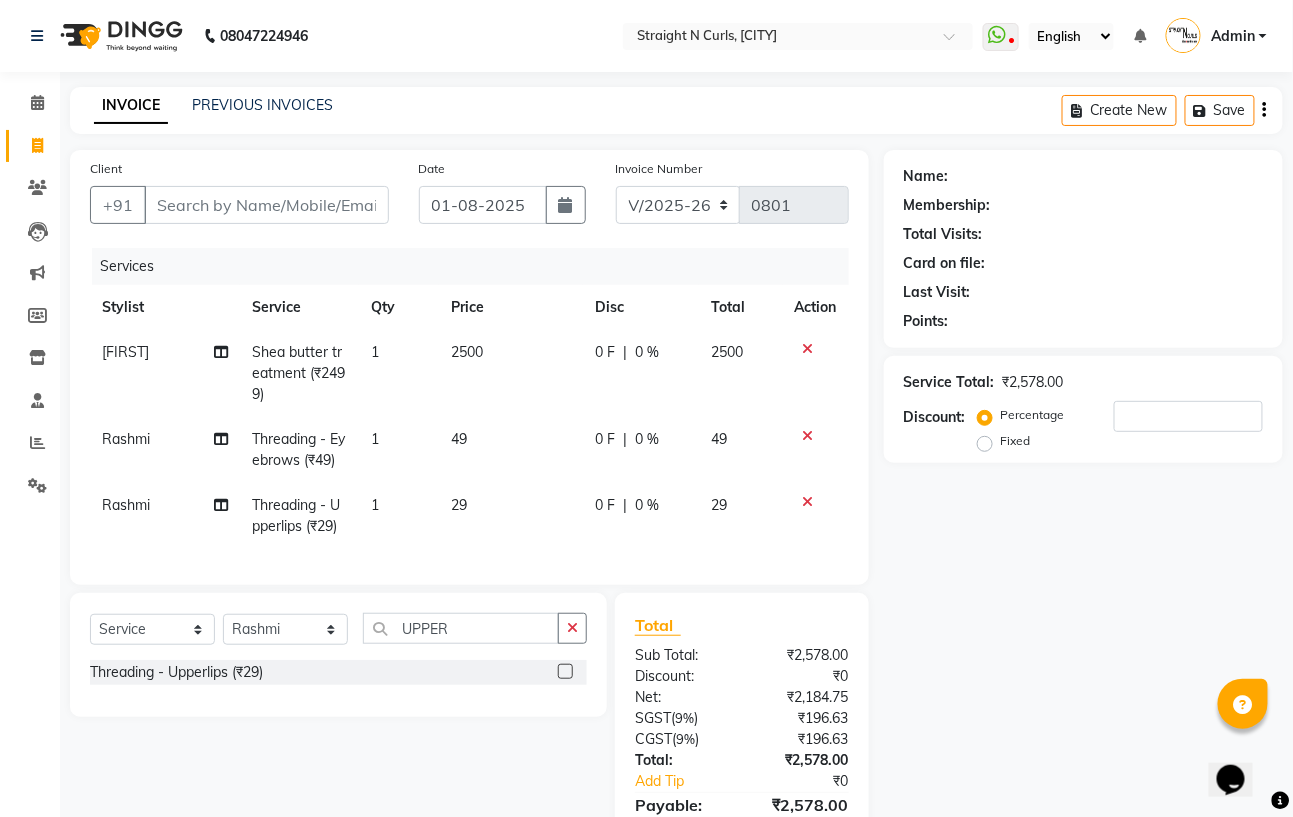 click on "49" 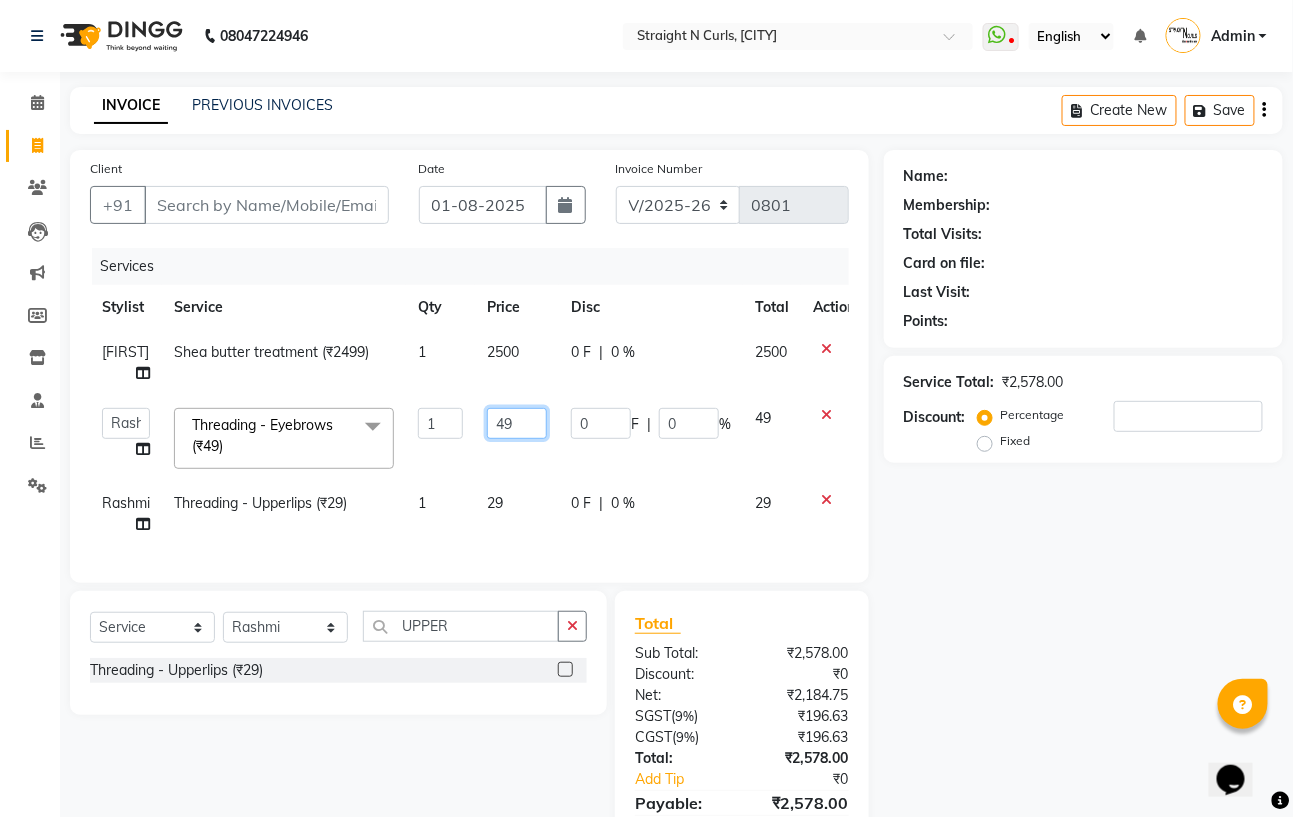 click on "49" 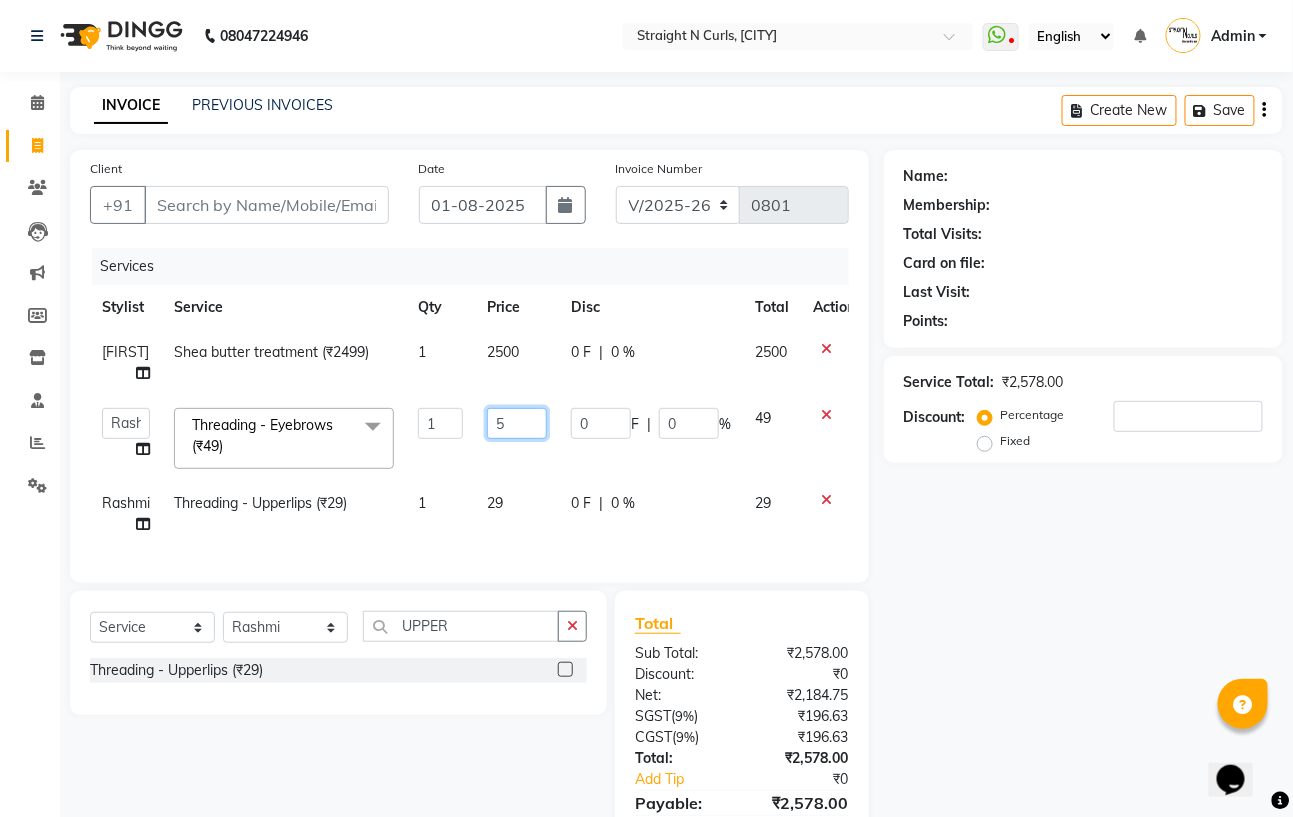 type on "50" 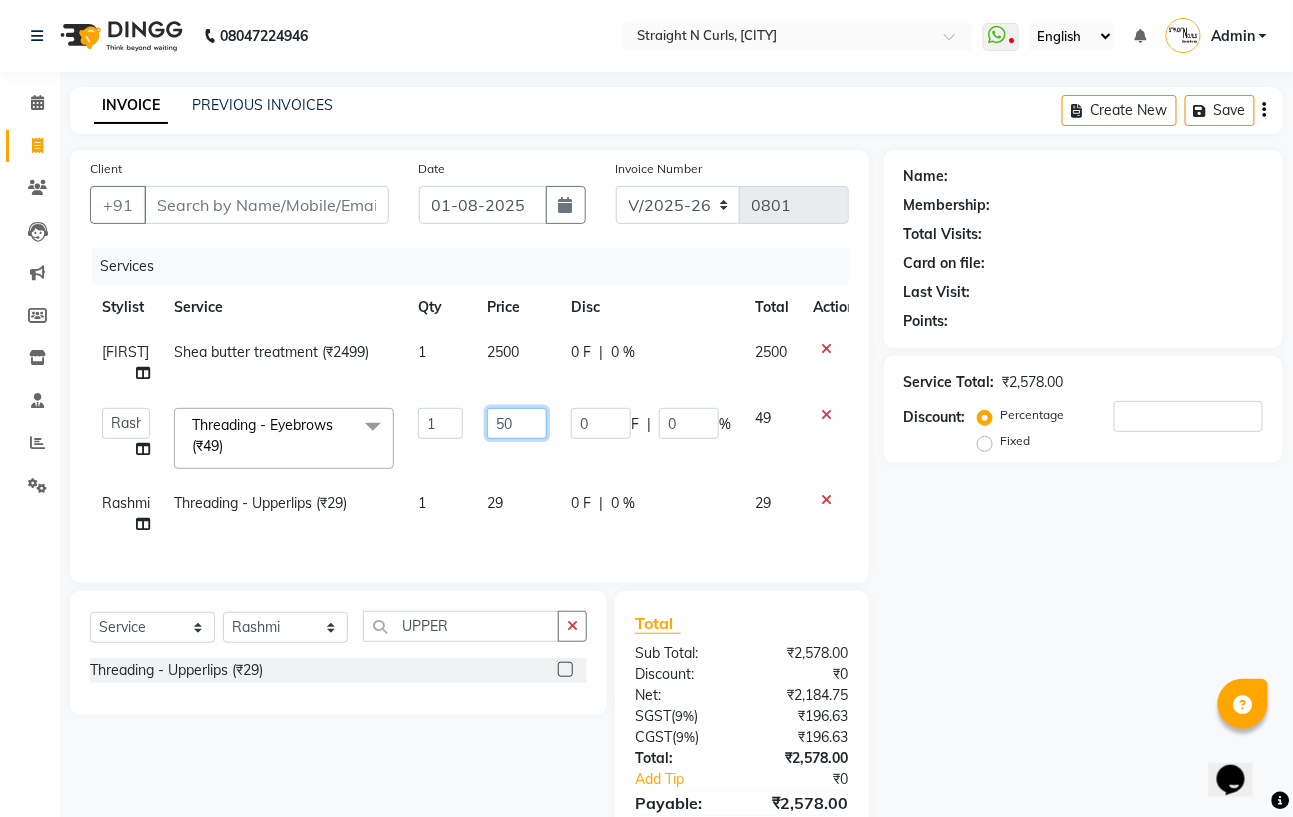 drag, startPoint x: 532, startPoint y: 435, endPoint x: 529, endPoint y: 463, distance: 28.160255 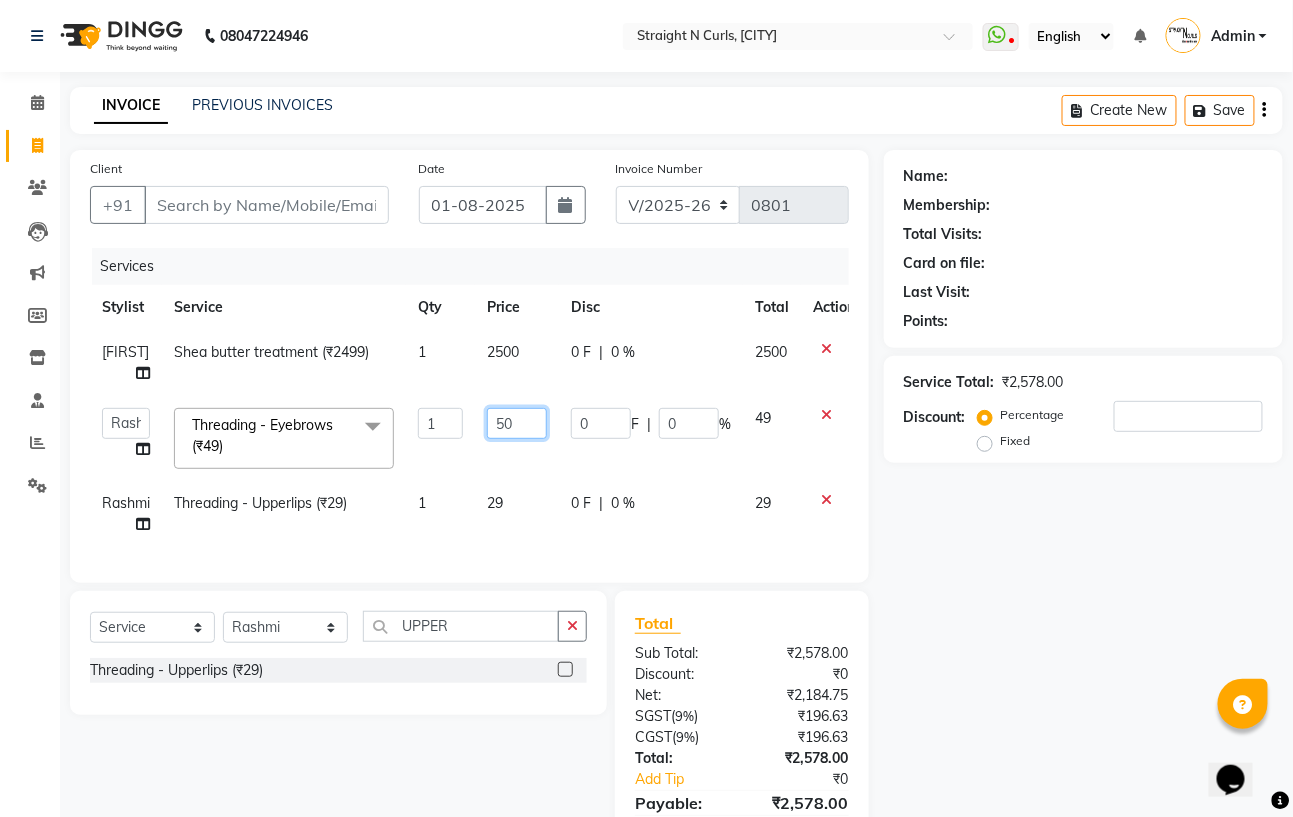 click on "50" 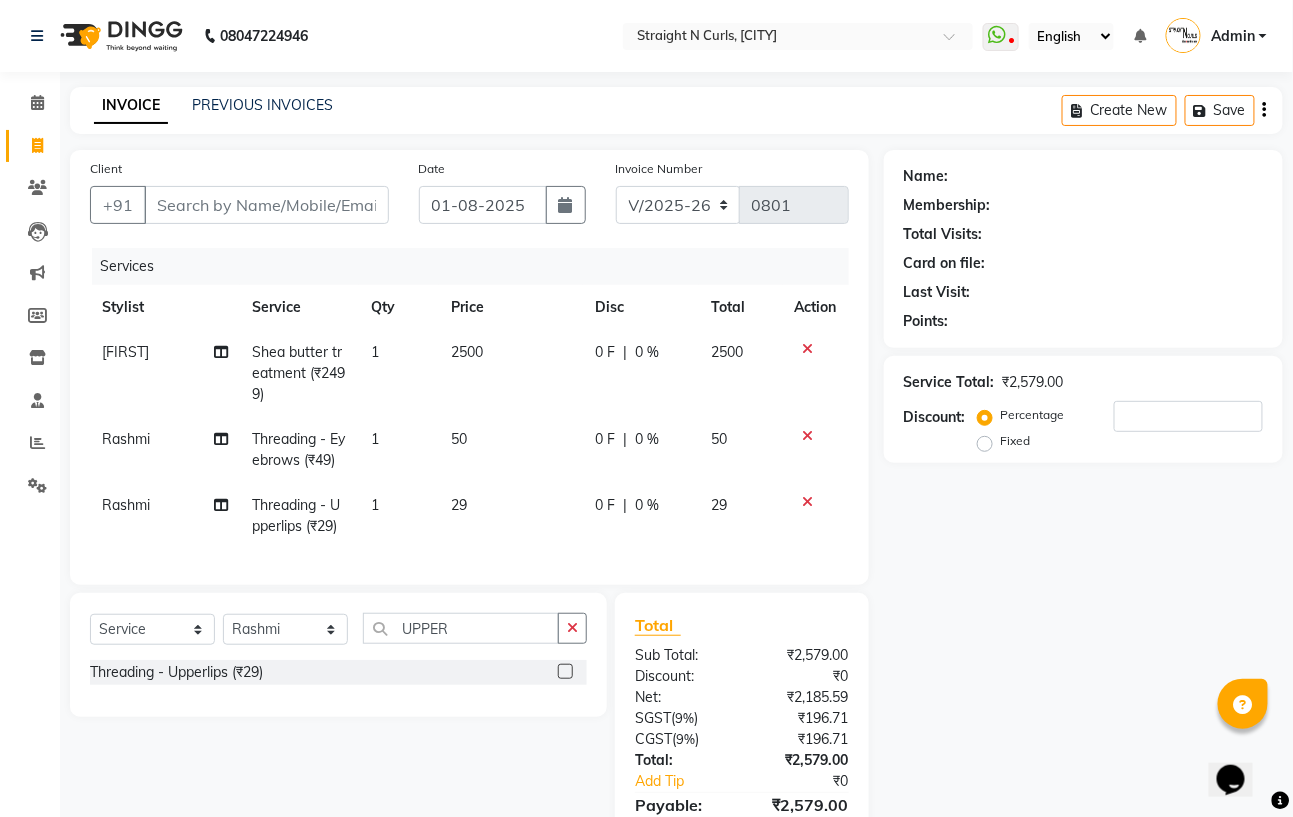 click on "29" 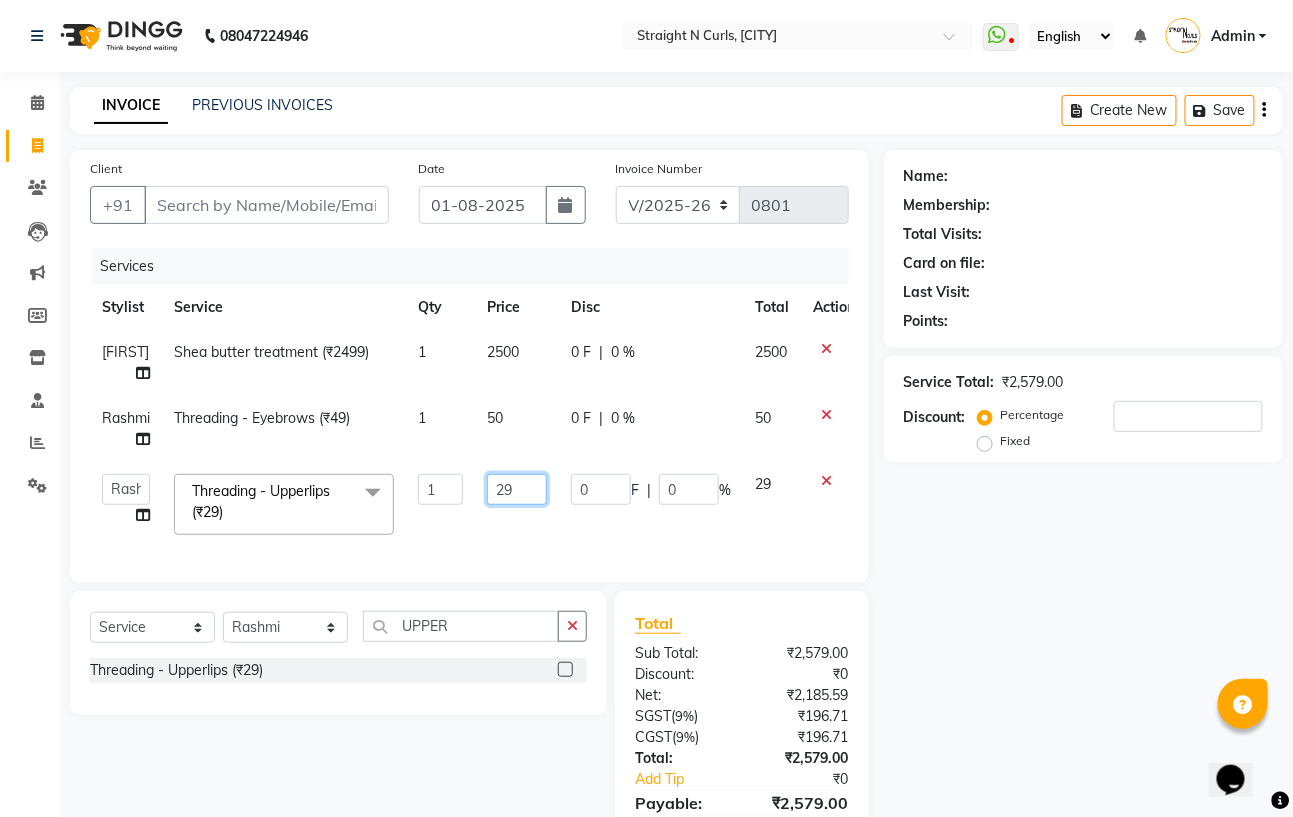 click on "29" 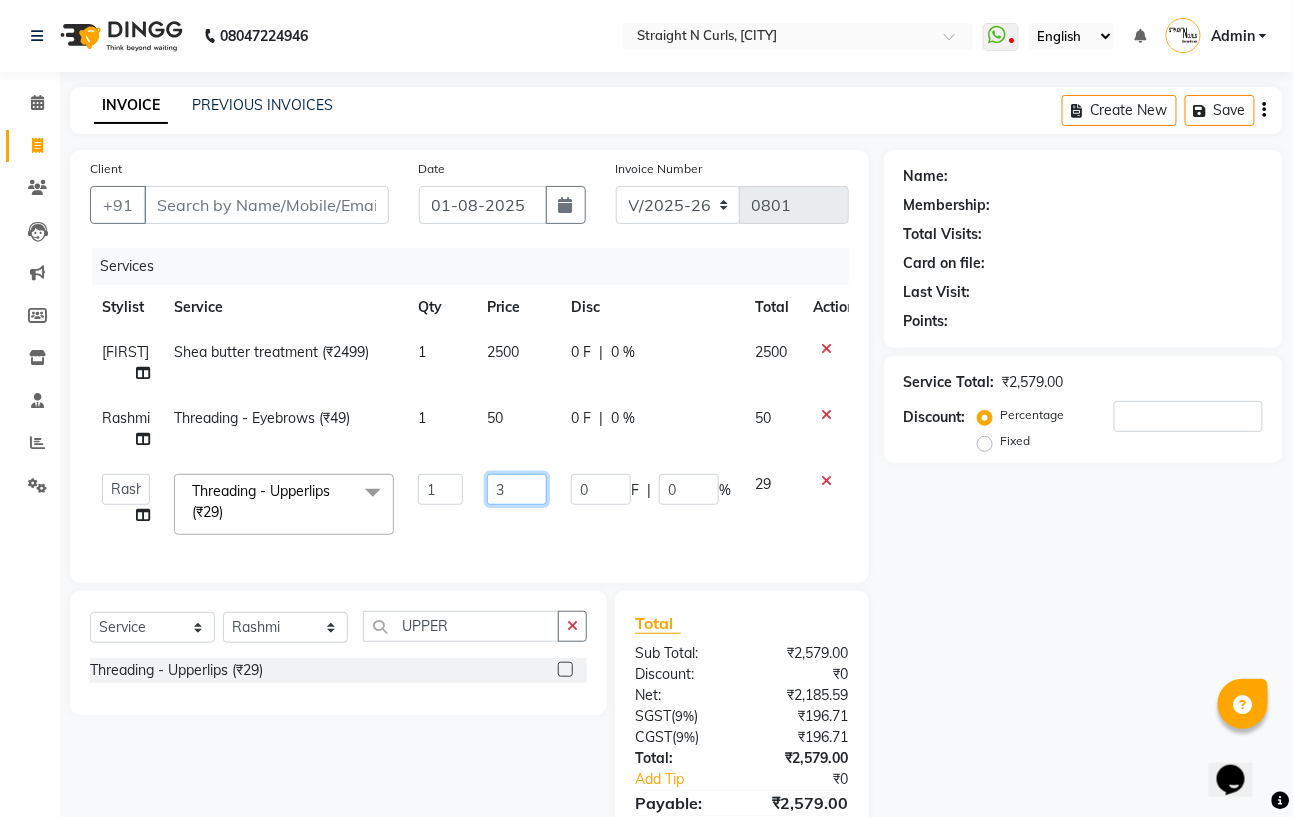 type on "30" 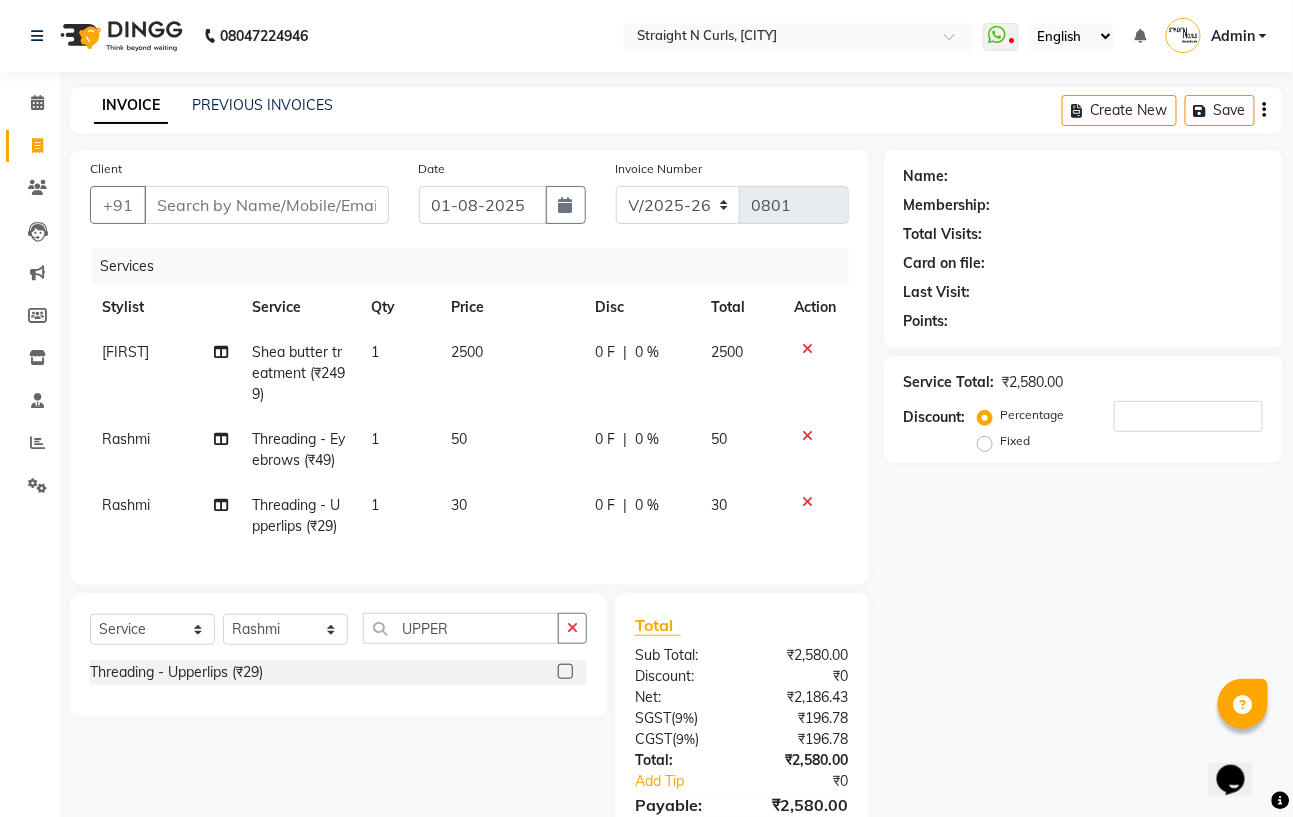 click on "0 F | 0 %" 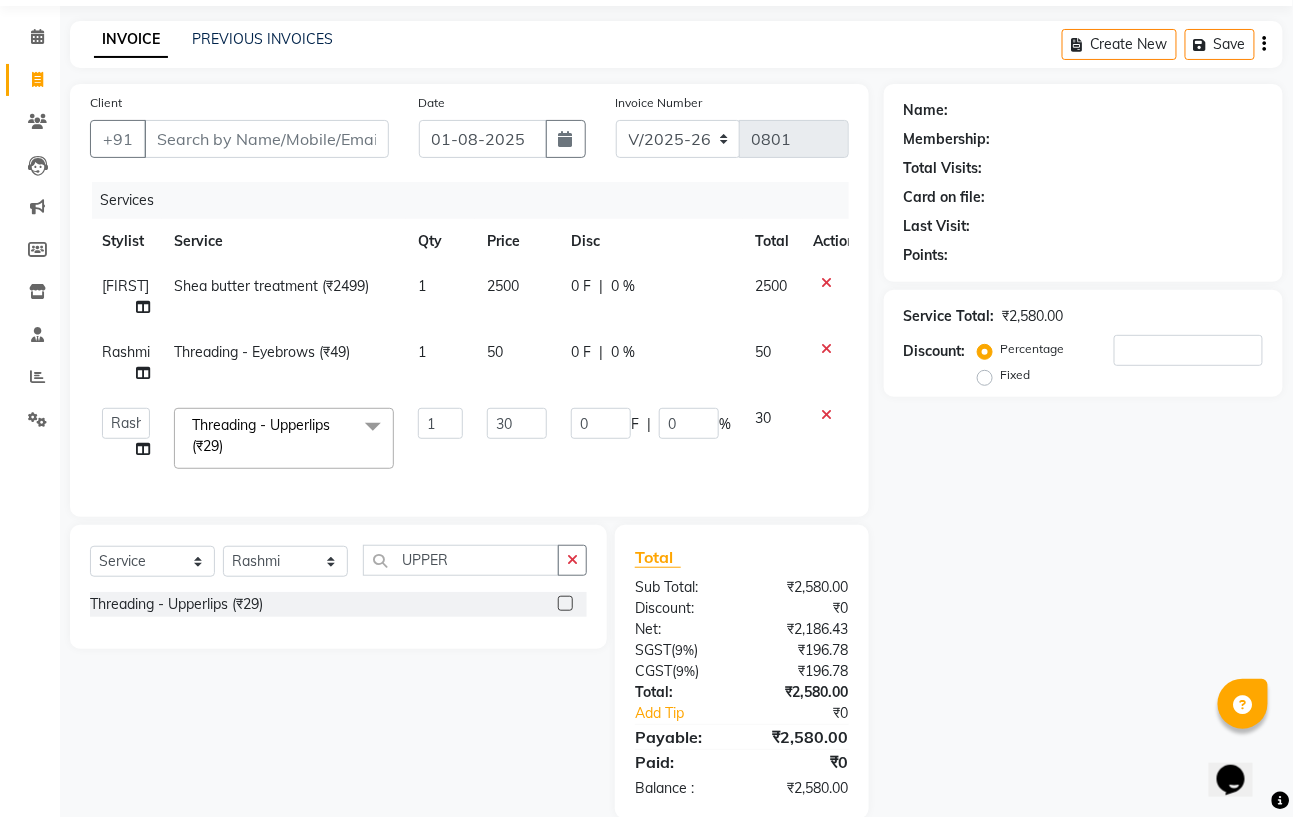 scroll, scrollTop: 119, scrollLeft: 0, axis: vertical 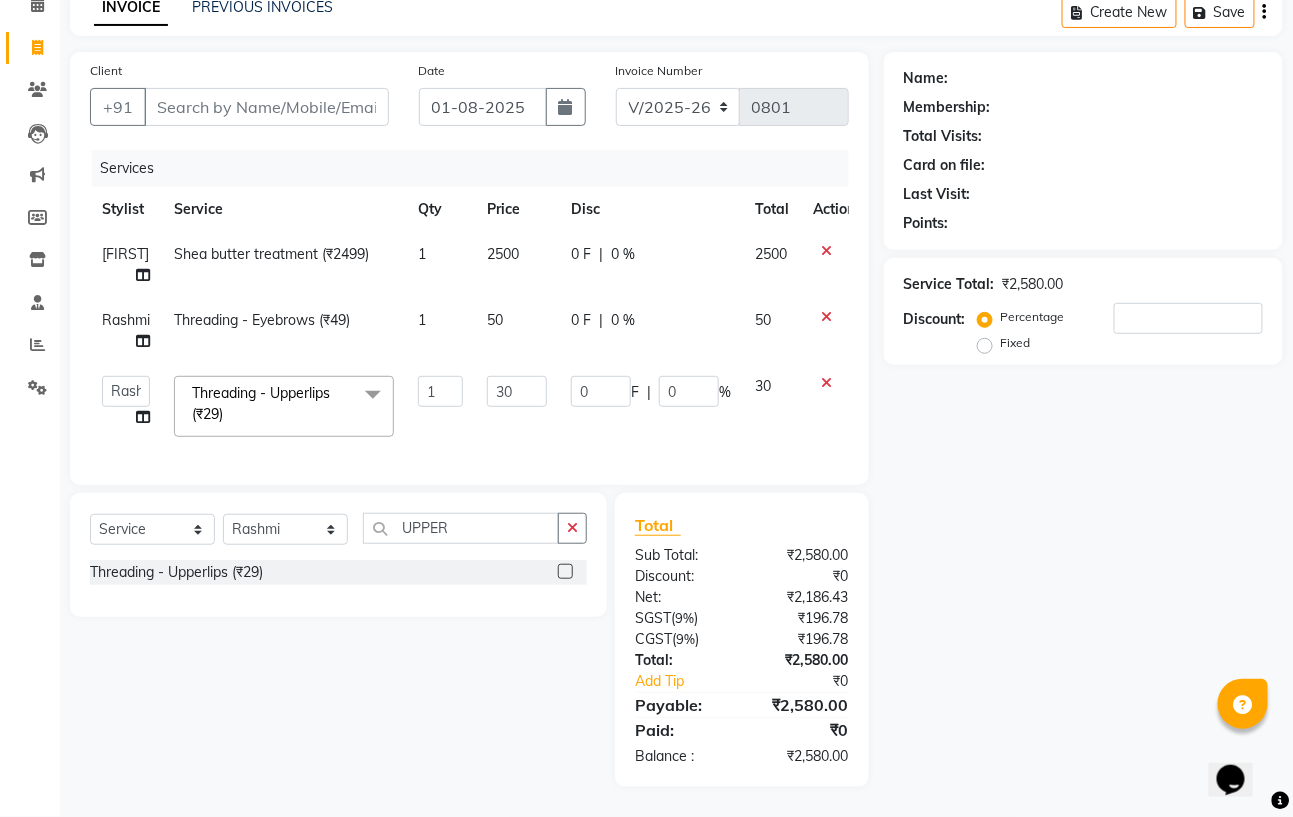 click on "[FIRST]" 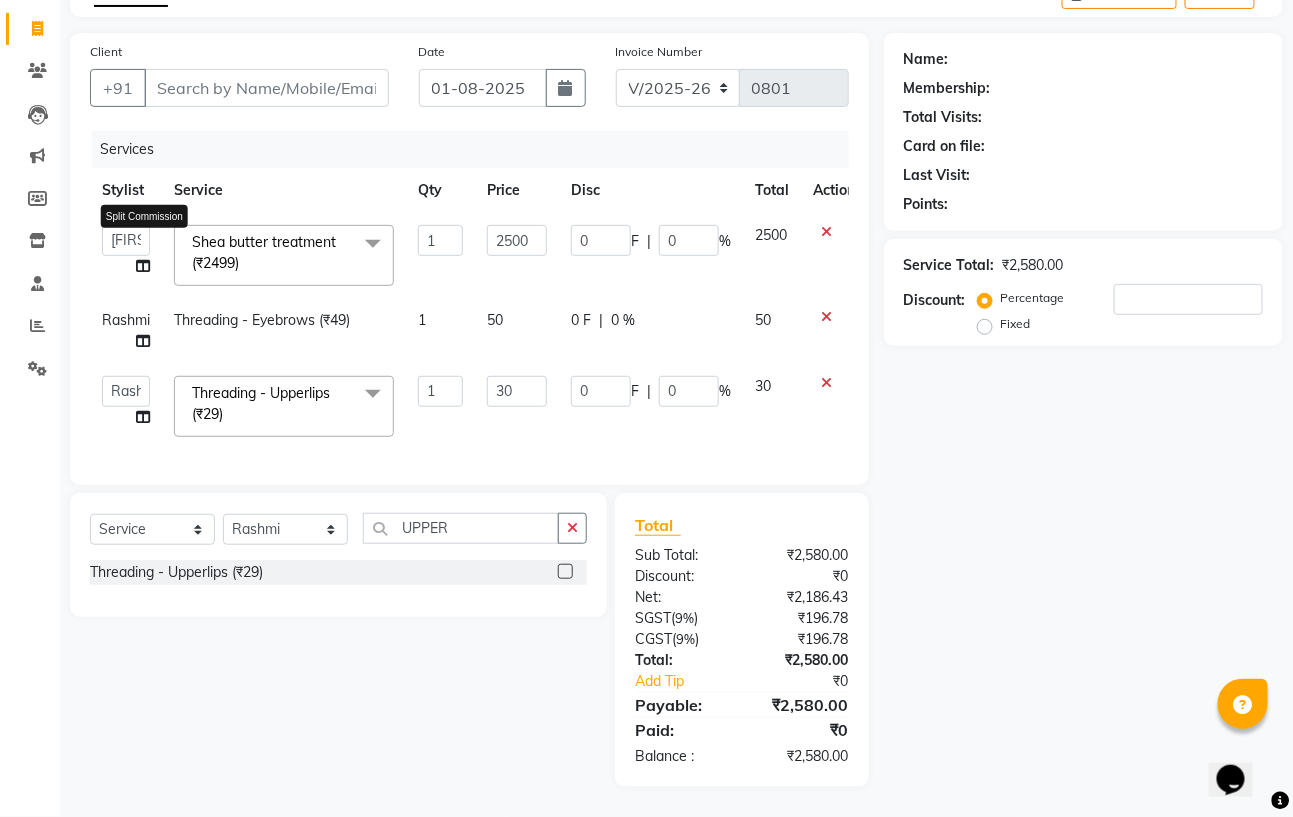 click 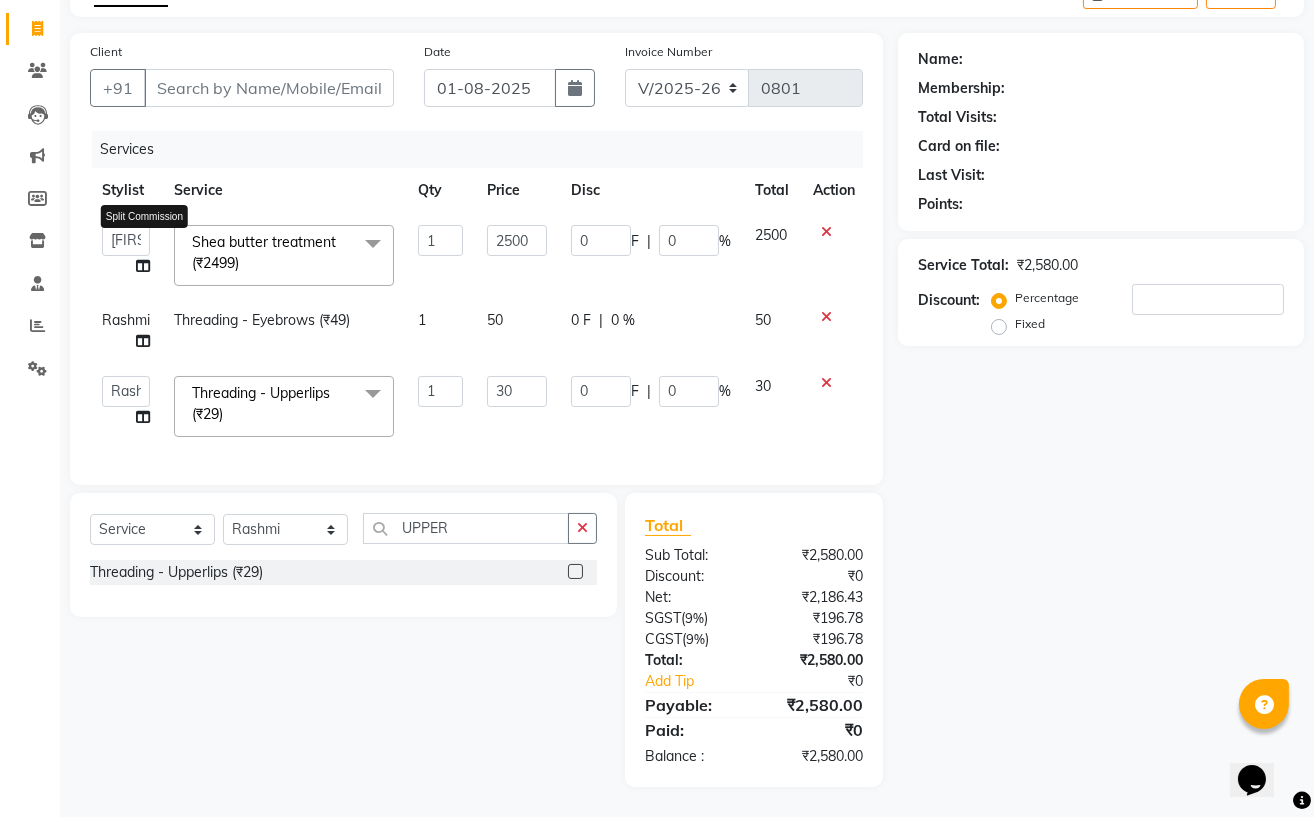 select on "61431" 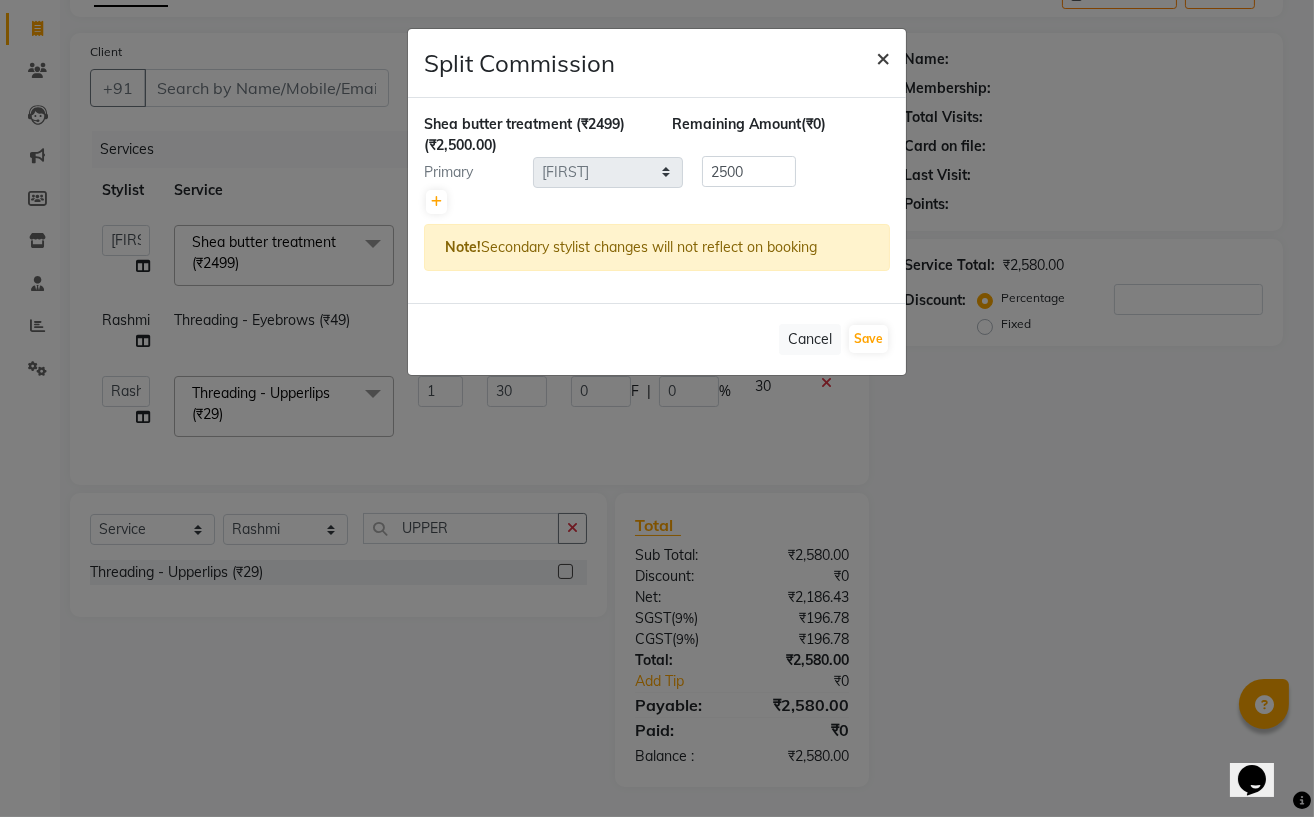 click on "×" 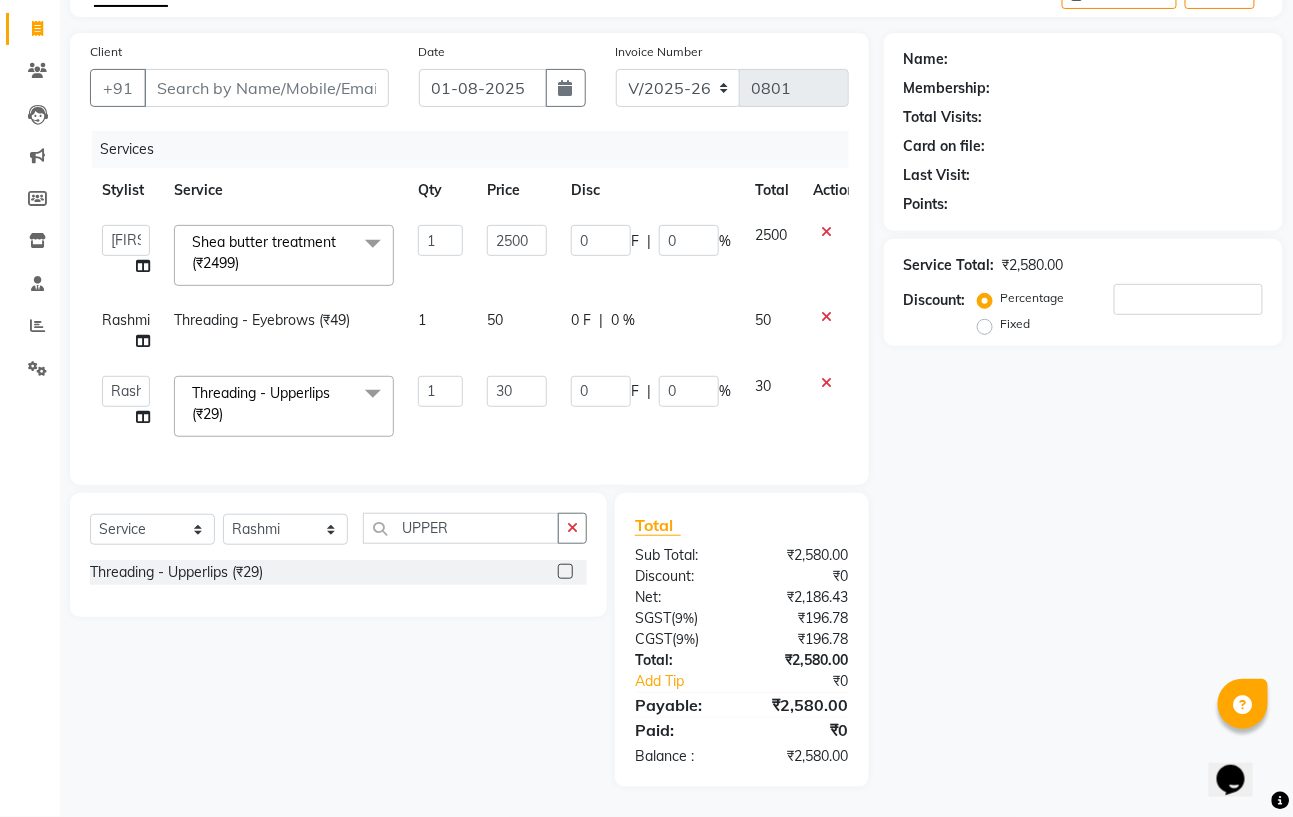 click 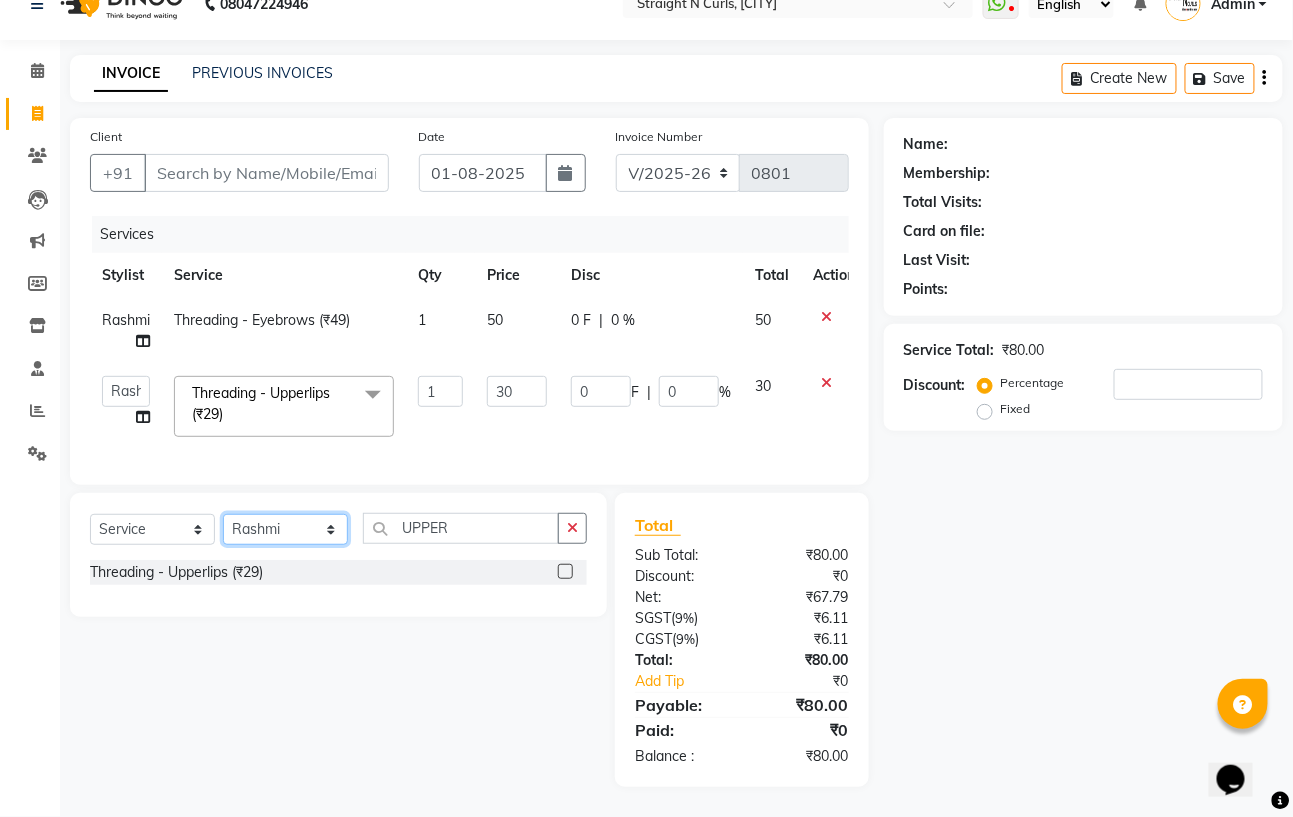 click on "Select Stylist Astha Azhar Gautam Kamboj Mohini Mohit Neha Paras Kamboj parvez pooja rawat Rashmi Subhan" 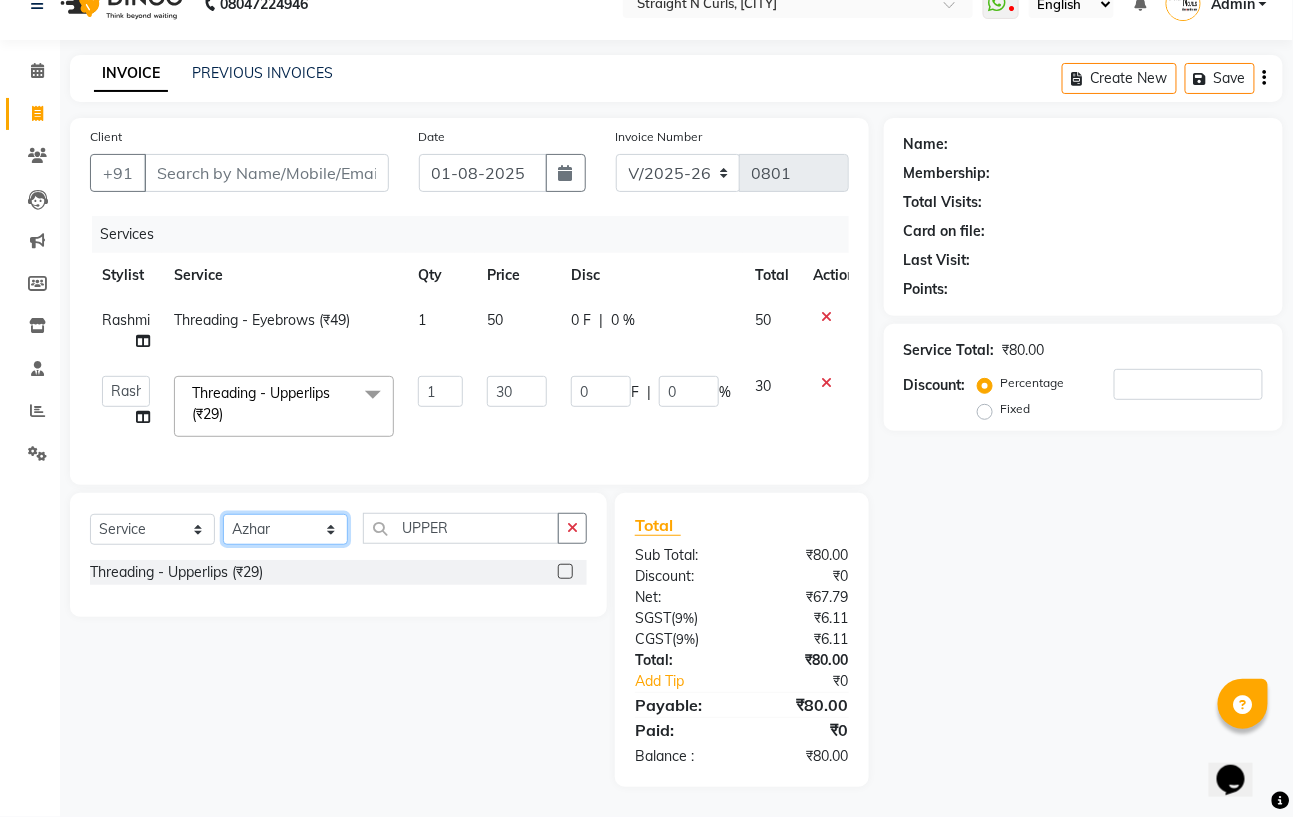 click on "Select Stylist Astha Azhar Gautam Kamboj Mohini Mohit Neha Paras Kamboj parvez pooja rawat Rashmi Subhan" 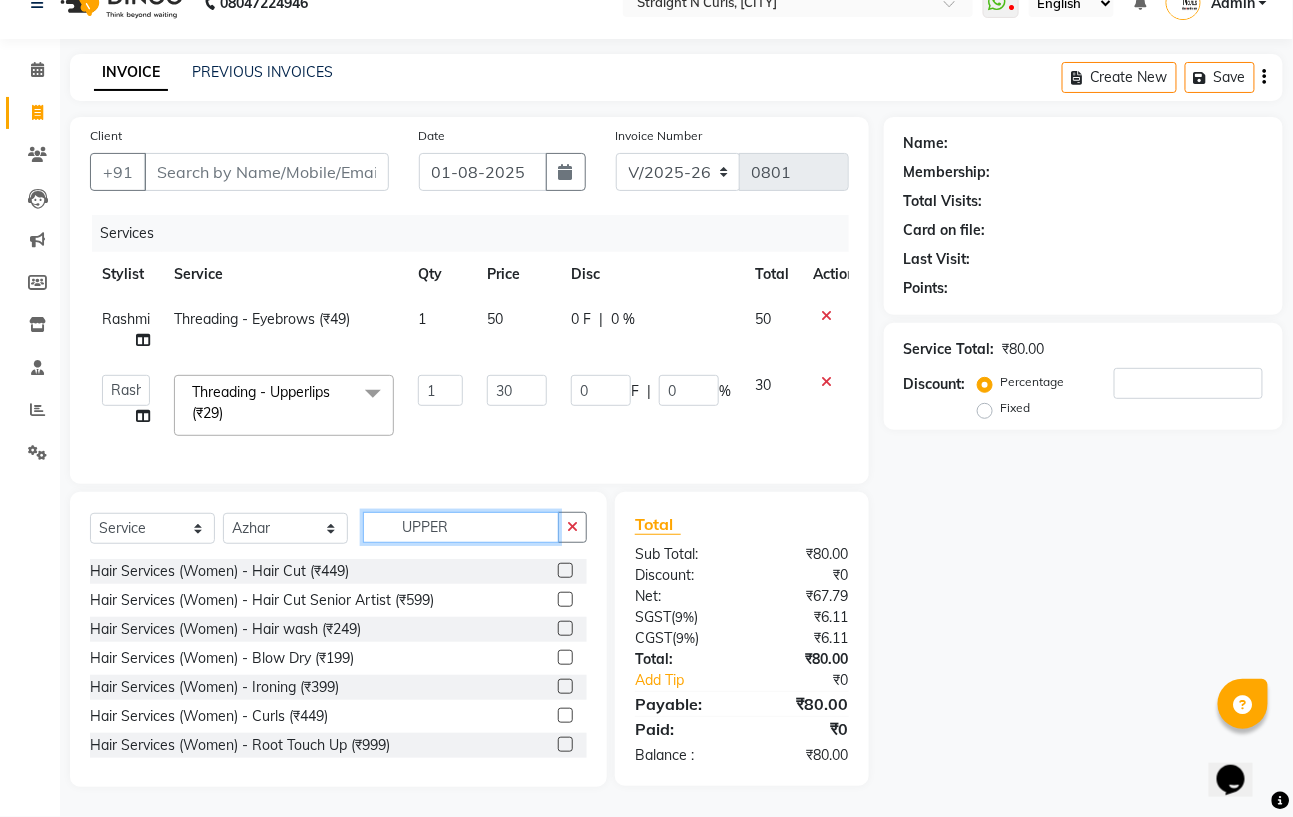 click on "UPPER" 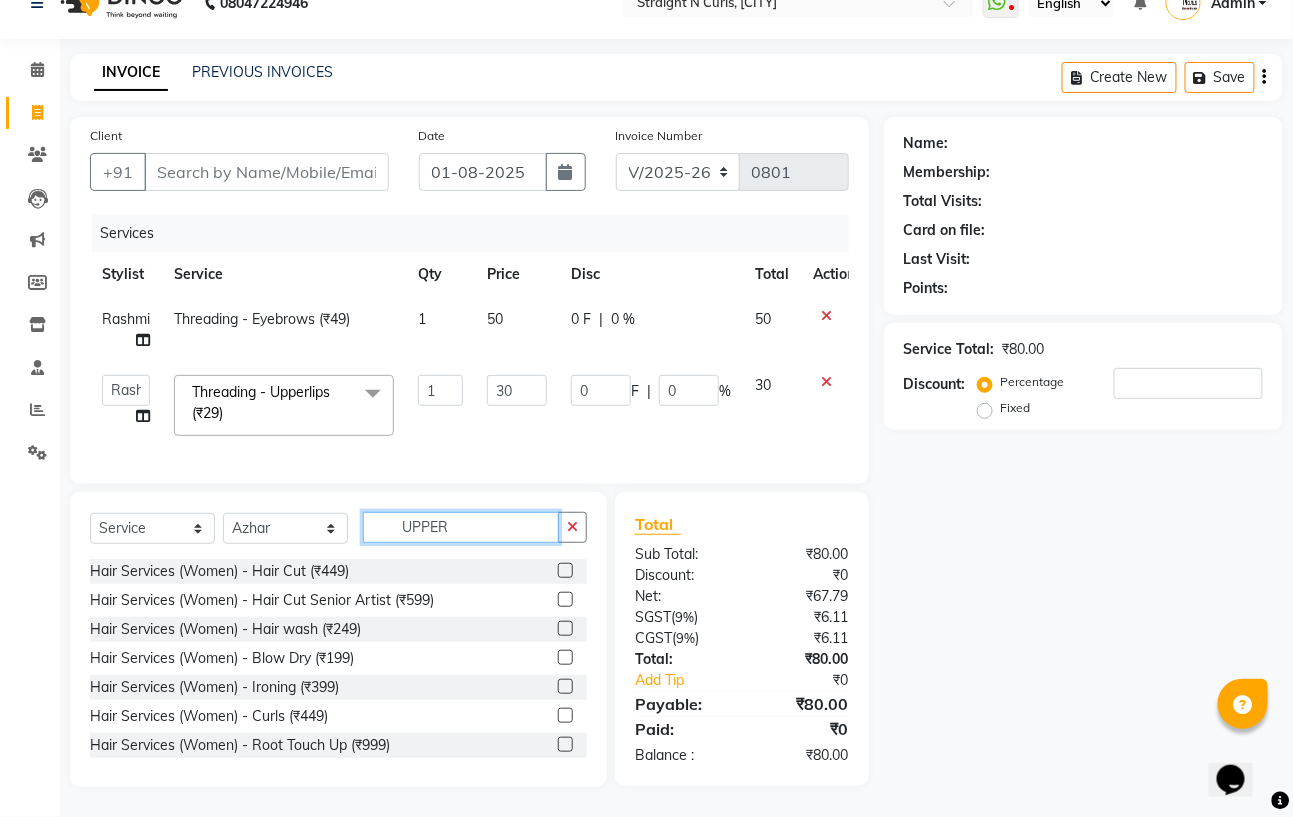click on "UPPER" 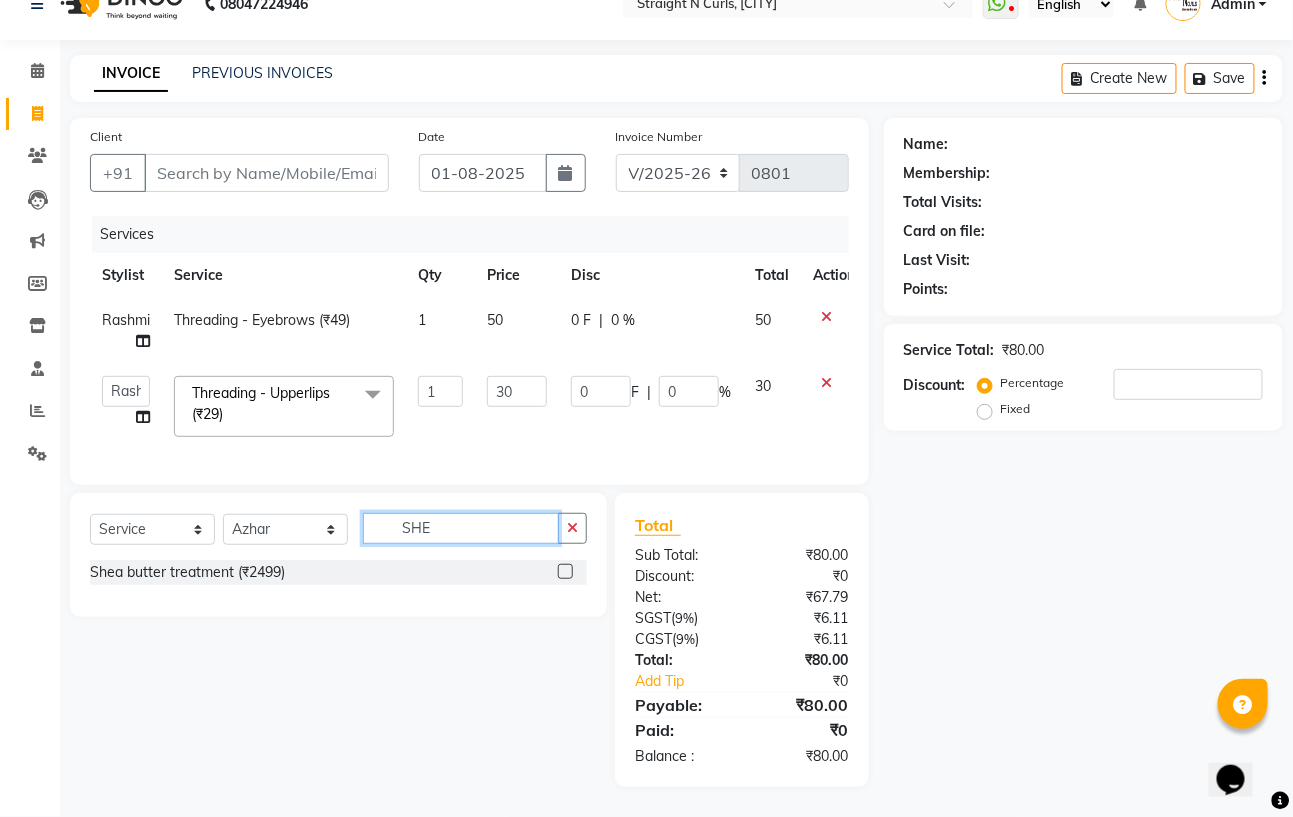 type on "SHE" 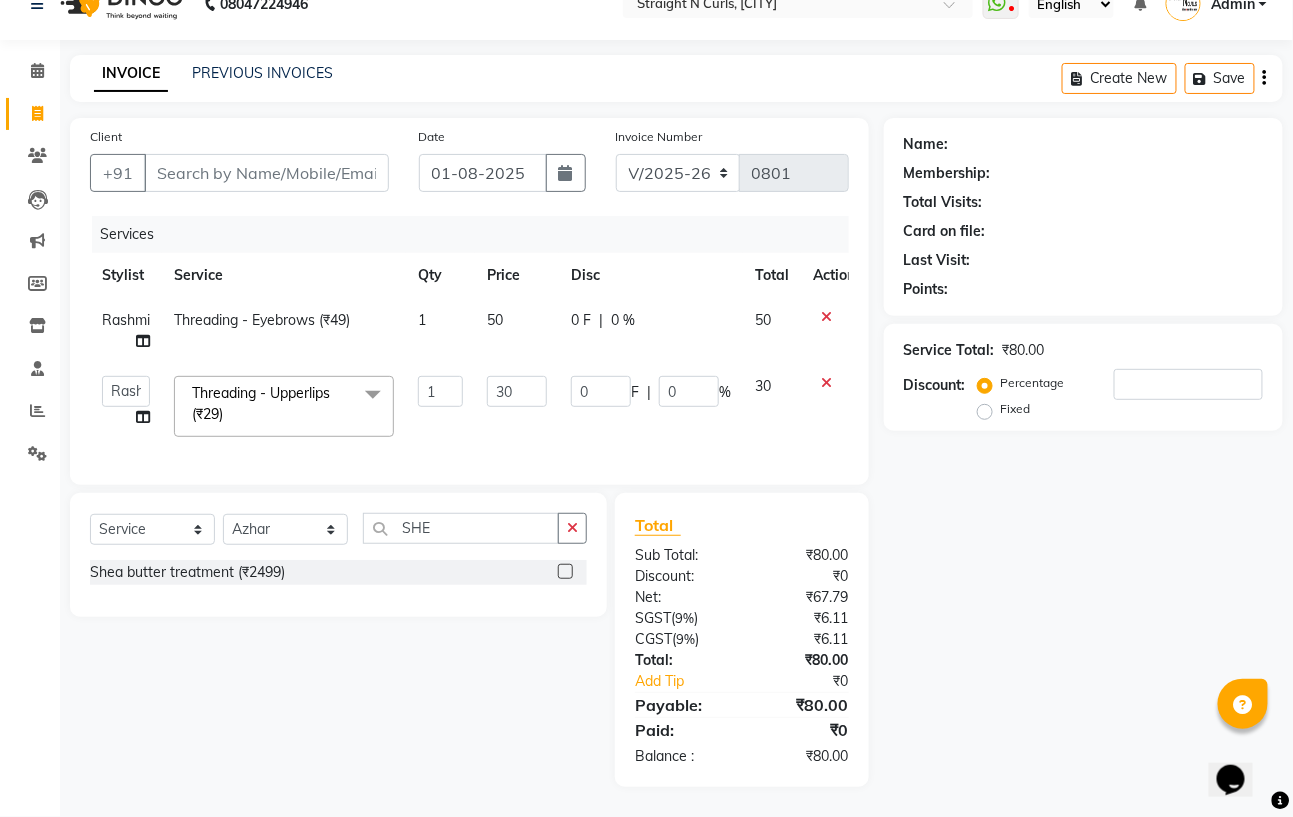 click on "Shea butter treatment  (₹2499)" 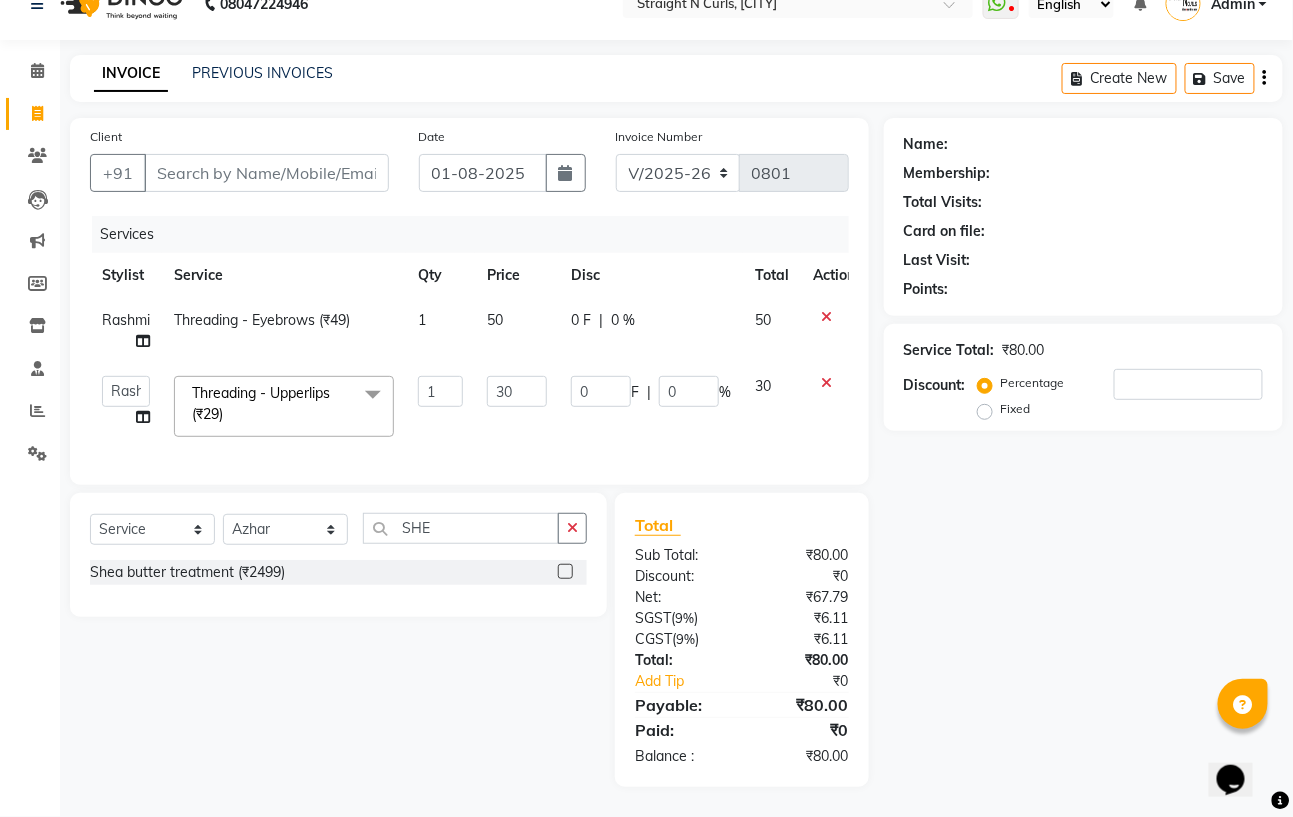 click 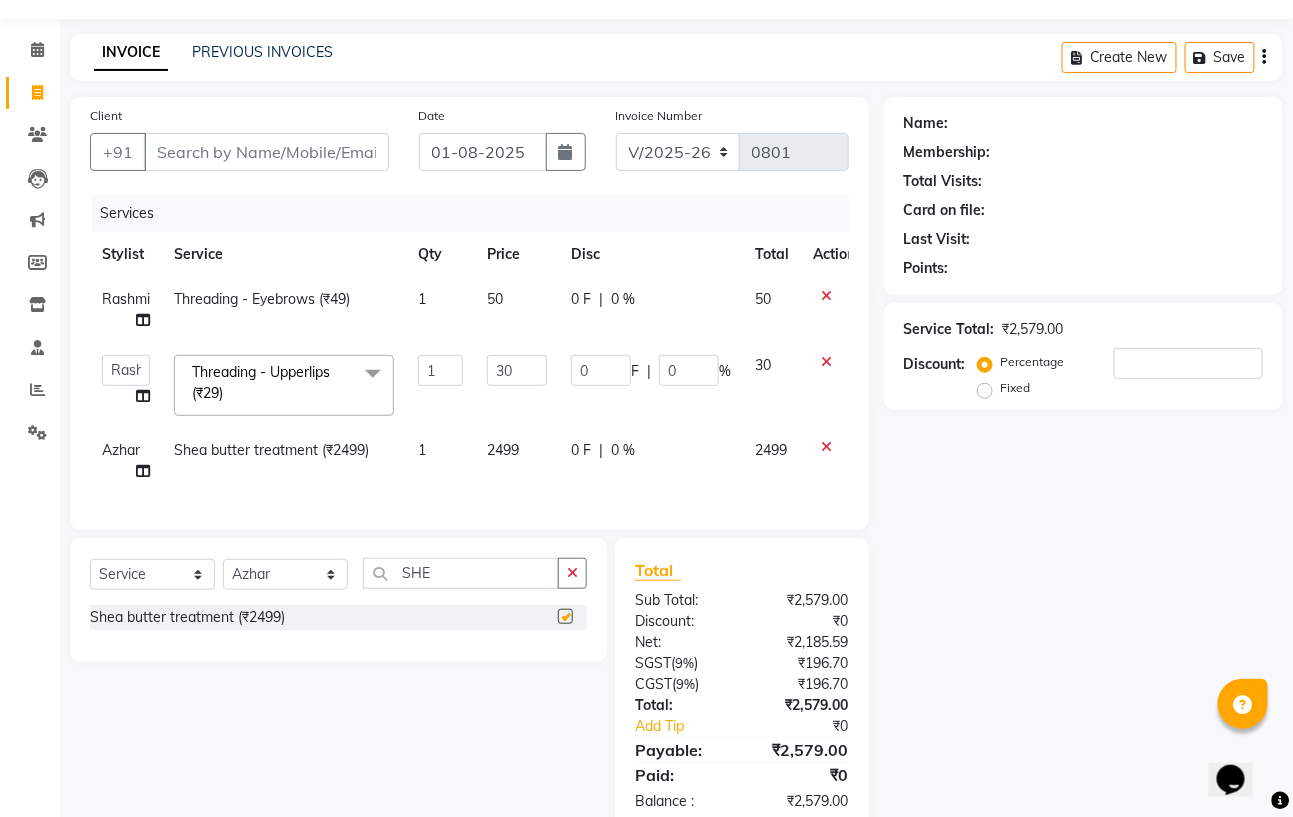 checkbox on "false" 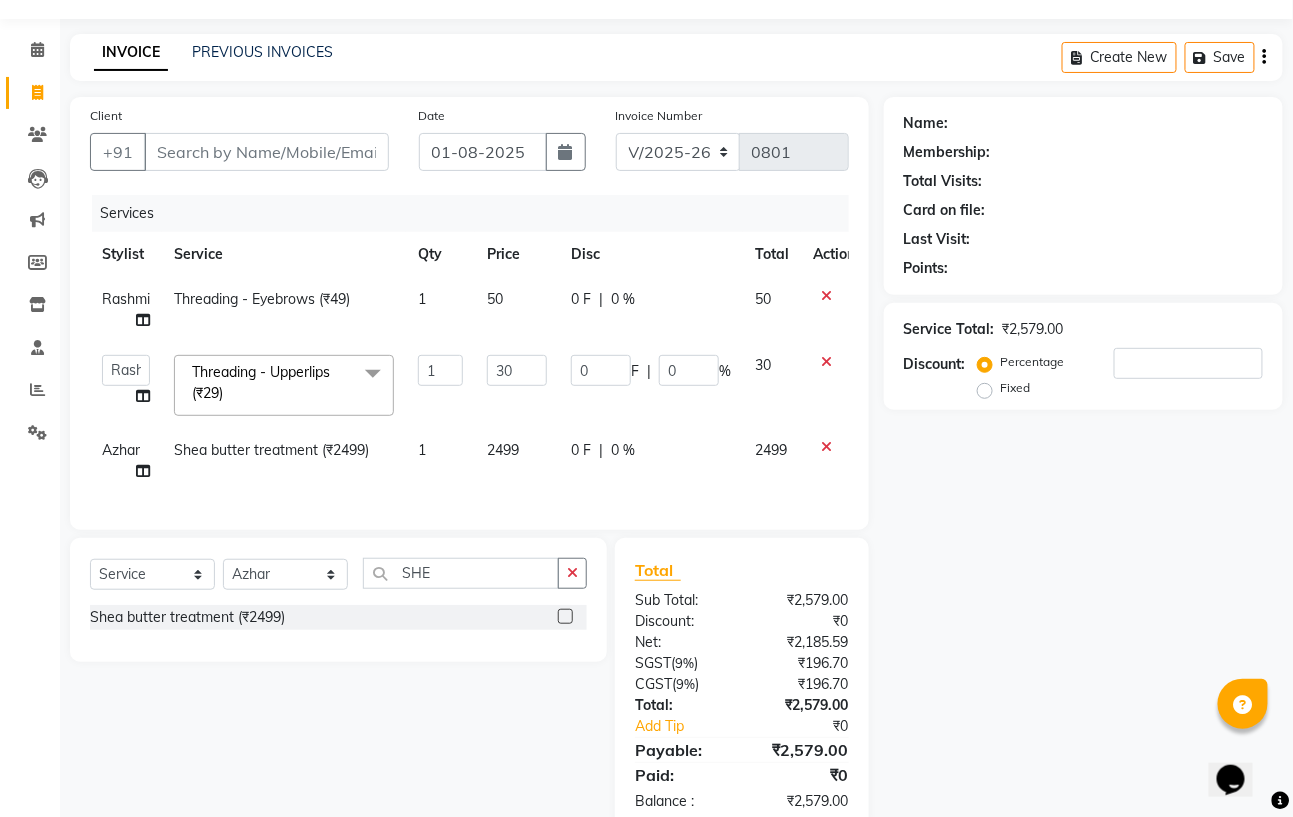 click on "2499" 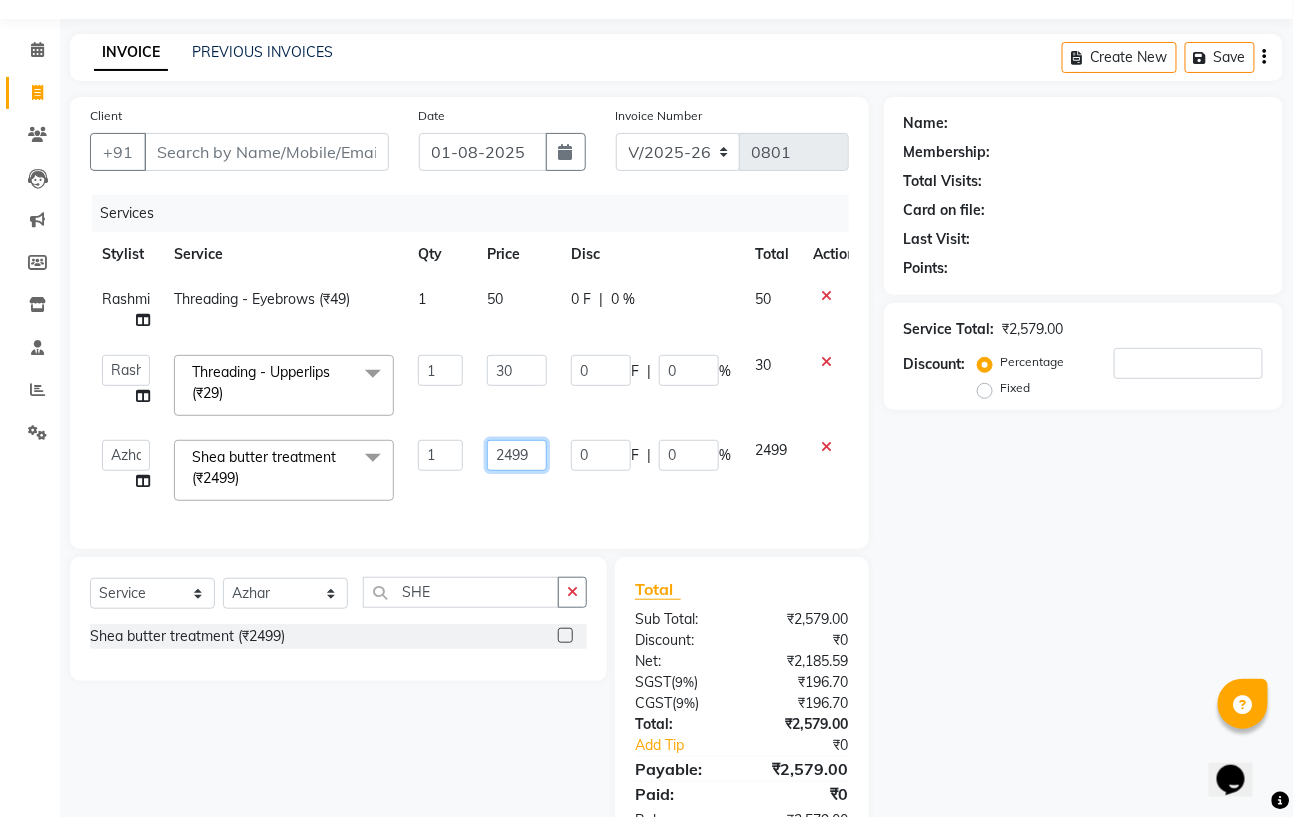 click on "2499" 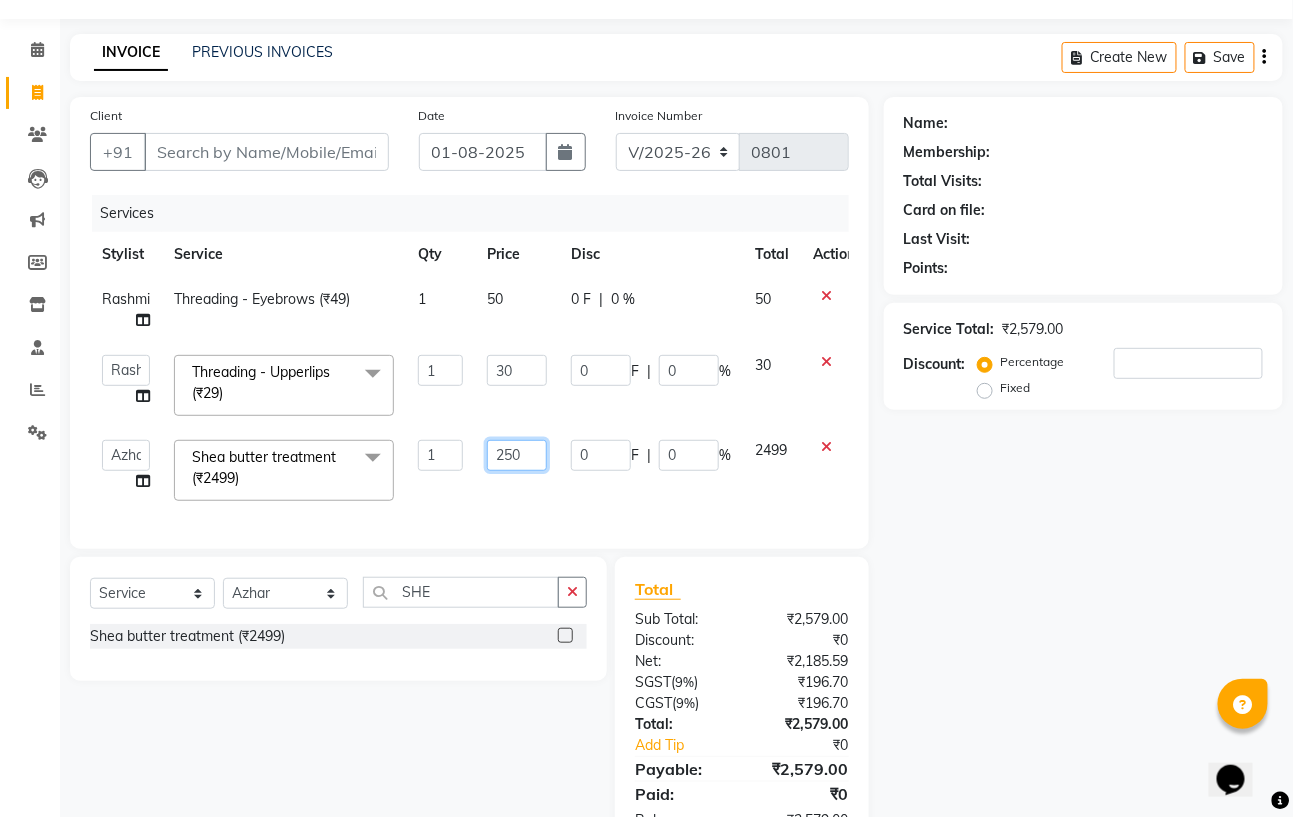 type on "2500" 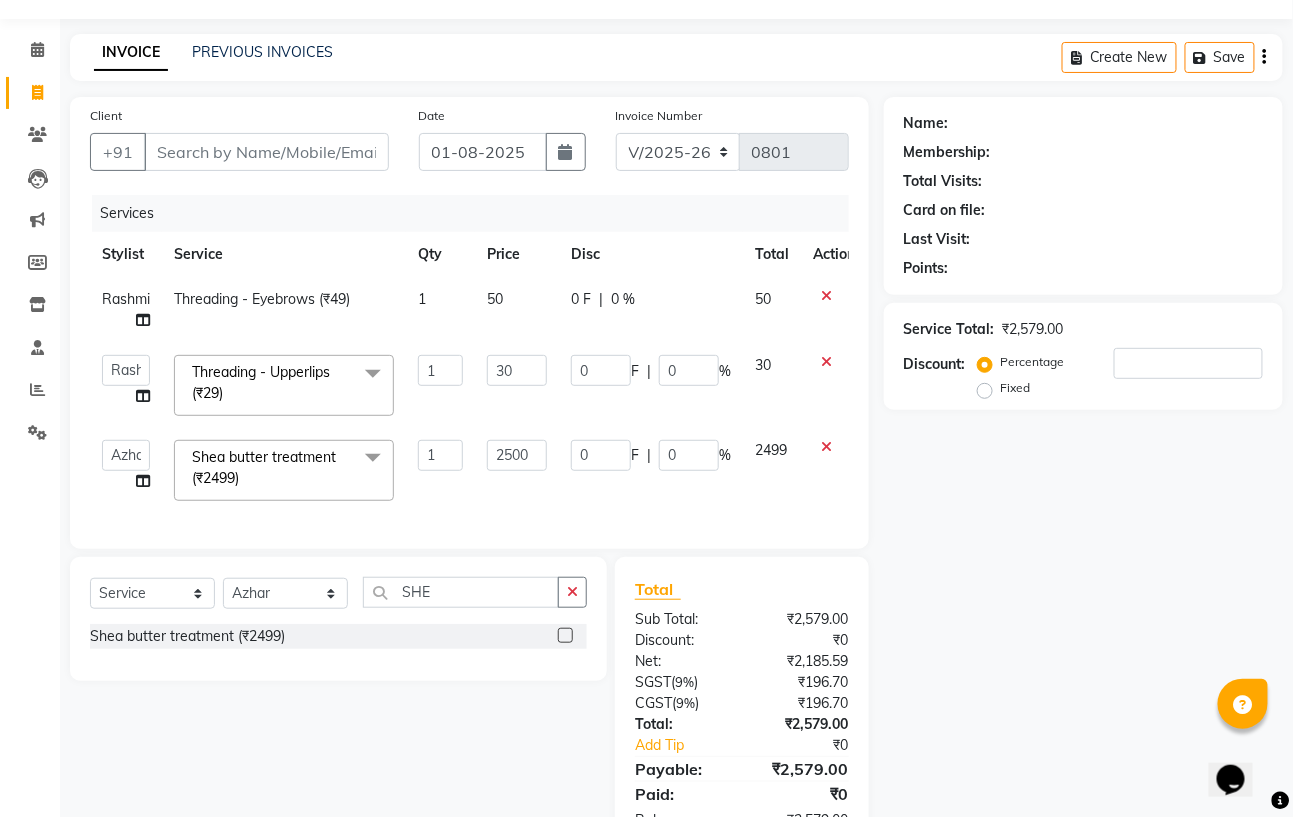 click on "Services Stylist Service Qty Price Disc Total Action Rashmi Threading - Eyebrows (₹49) 1 50 0 F | 0 % 50  Astha   Azhar   Gautam Kamboj   Mohini   Mohit   Neha   Paras Kamboj   parvez   pooja rawat   Rashmi   Subhan   Threading - Upperlips (₹29)  x Hair Services (Women) - Hair Cut (₹449) Hair Services (Women) - Hair Cut Senior Artist (₹599) Hair Services (Women) - Hair wash (₹249) Hair Services (Women) - Blow Dry (₹199) Hair Services (Women) - Ironing (₹399) Hair Services (Women) - Curls (₹449) Hair Services (Women) - Root Touch Up (₹999) Hair Services (Women) - Root Touch Up (Ammonia Free) (₹1199) Hair Services (Women) - Hair Spa (₹1199) Hair Services (Women) - Ola Plex (₹2299) Hair Services (Women) - Global Hair Colour (₹3499) Hair Services (Women) - Global Hair (Ammonia Free) (₹3999) Hair Services (Women) - Highlight Crown Area (₹2999) Hair Services (Women) - Ombre/Balayage (₹4499) Hair Services (Women) - Smoothing (₹4999) Hair Services (Women) - Keratin GK (₹5999) 1 30" 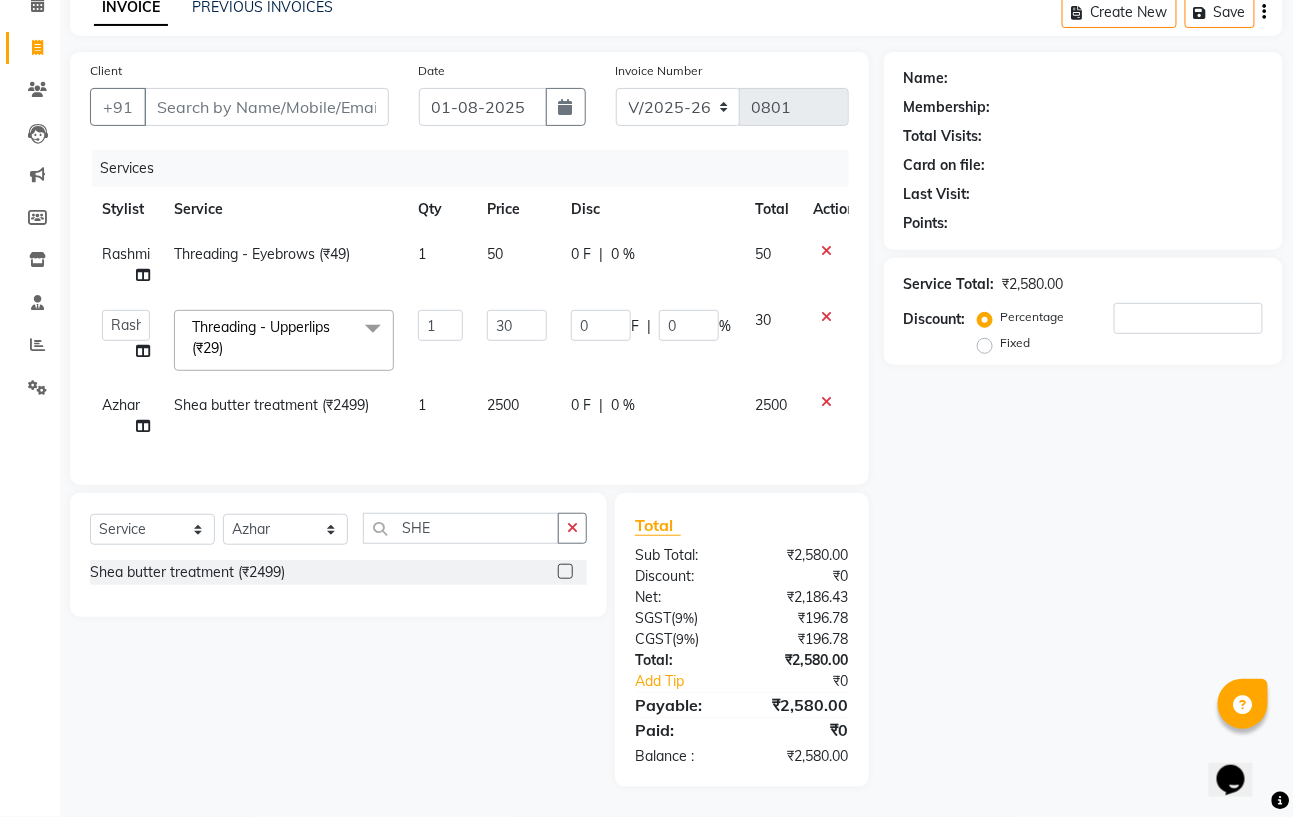 scroll, scrollTop: 0, scrollLeft: 0, axis: both 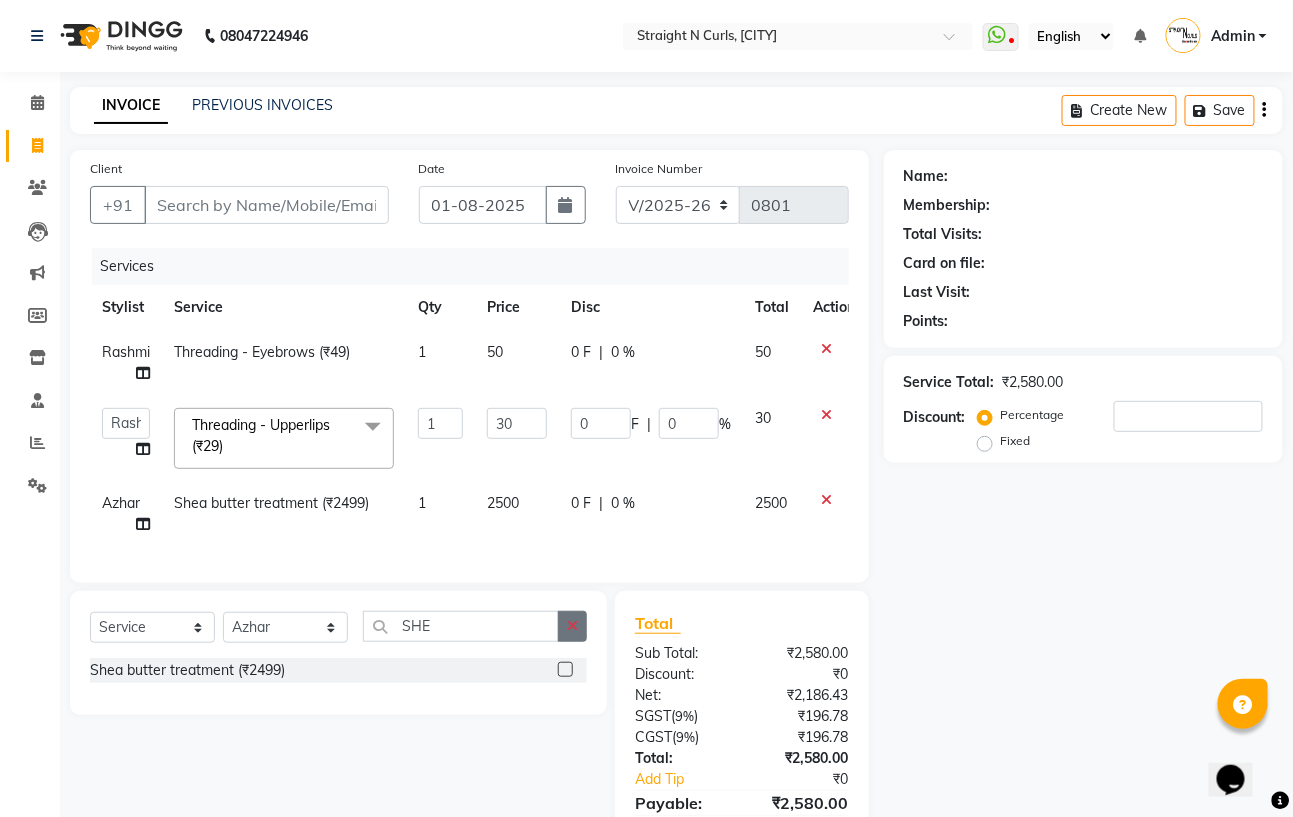 click 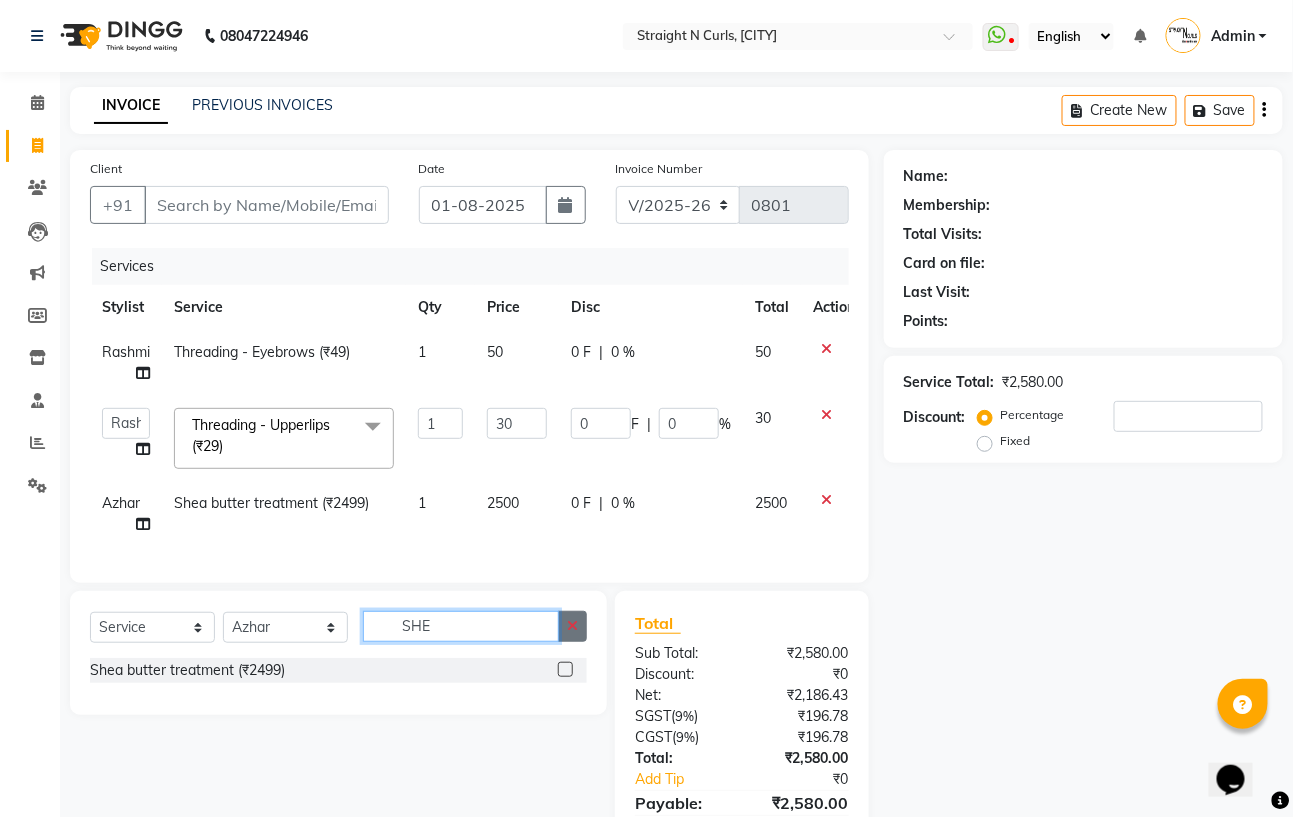 type 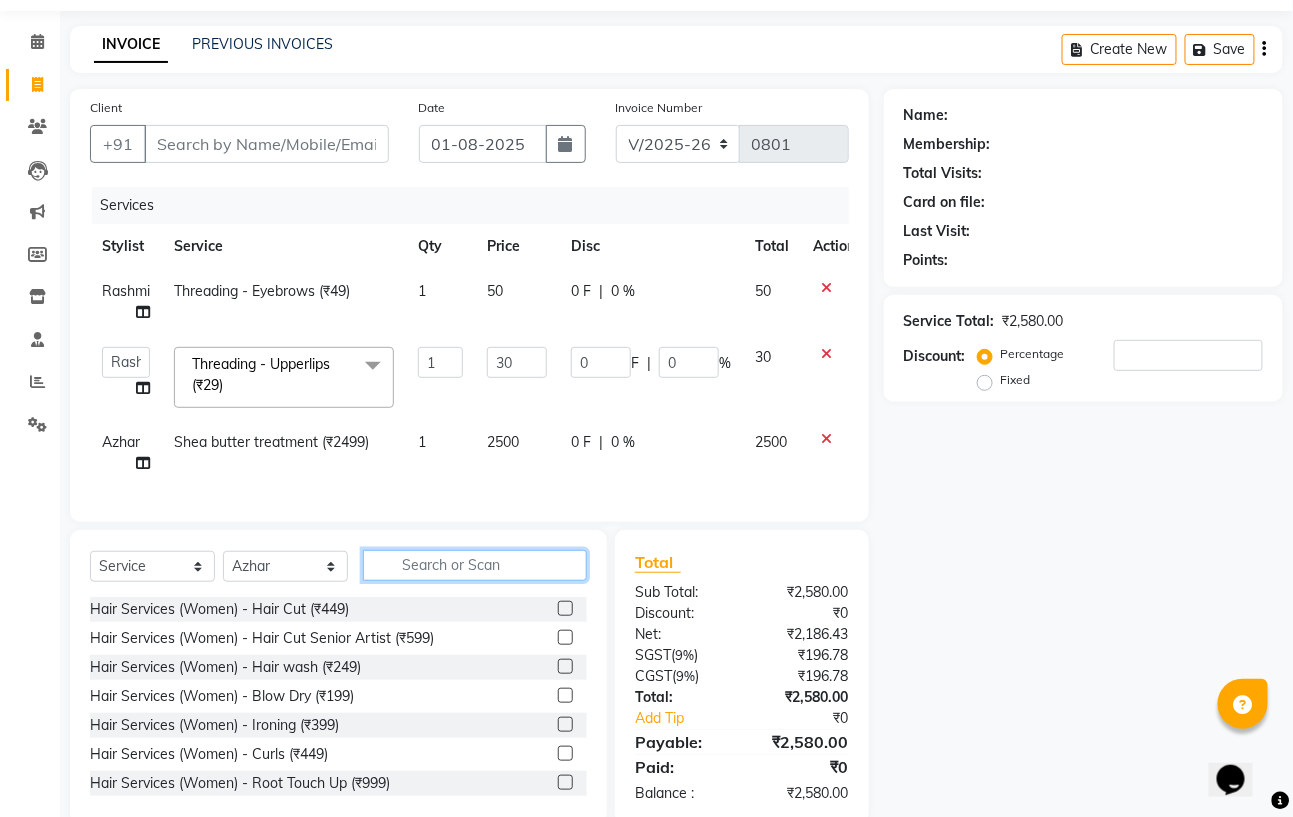 scroll, scrollTop: 119, scrollLeft: 0, axis: vertical 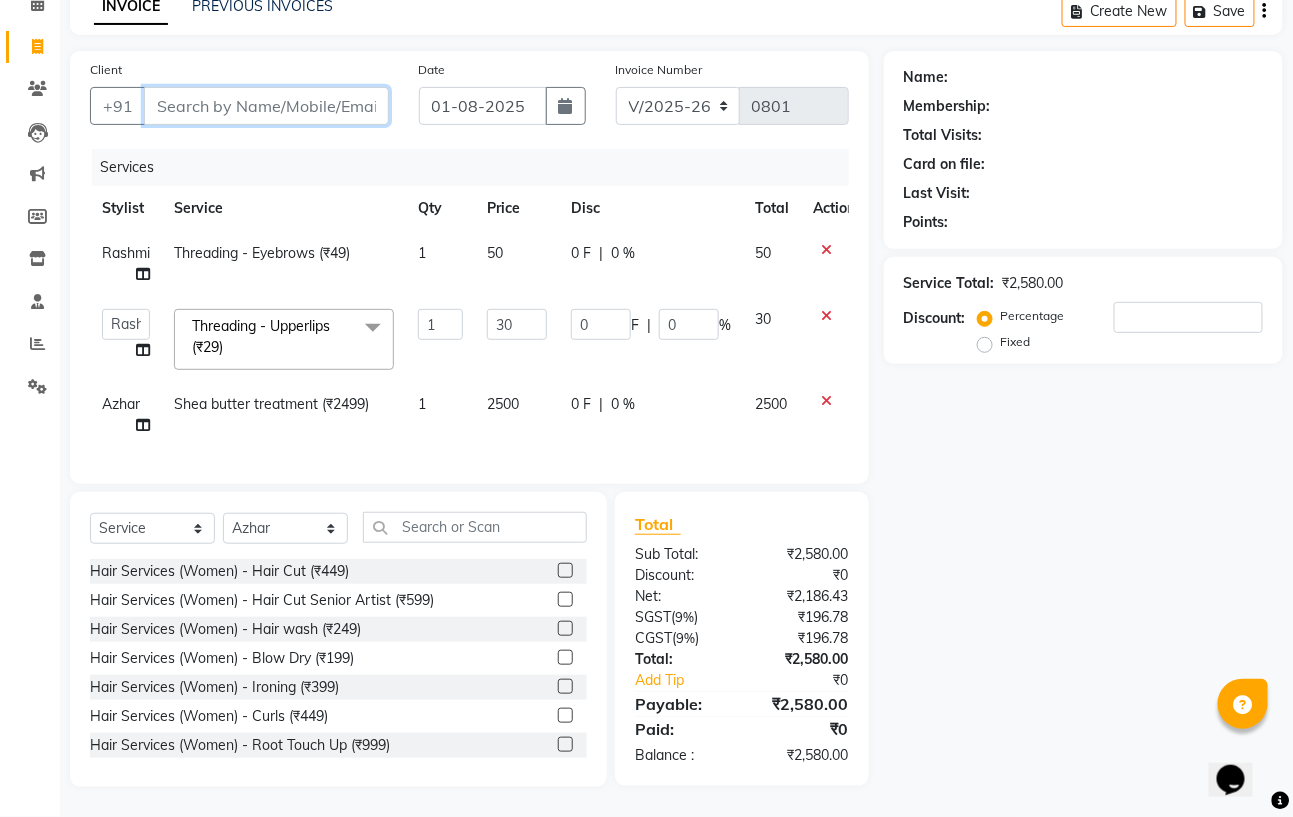 click on "Client" at bounding box center (266, 106) 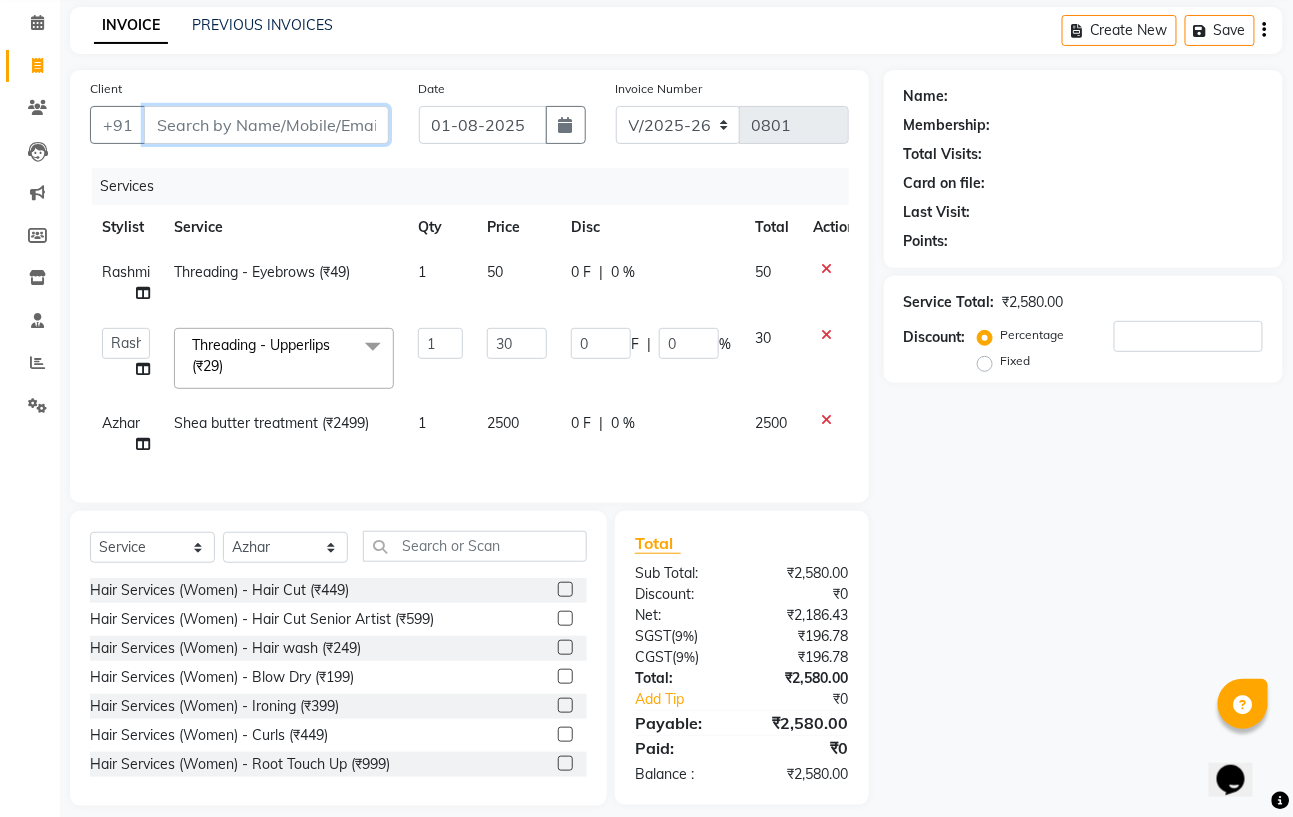 scroll, scrollTop: 119, scrollLeft: 0, axis: vertical 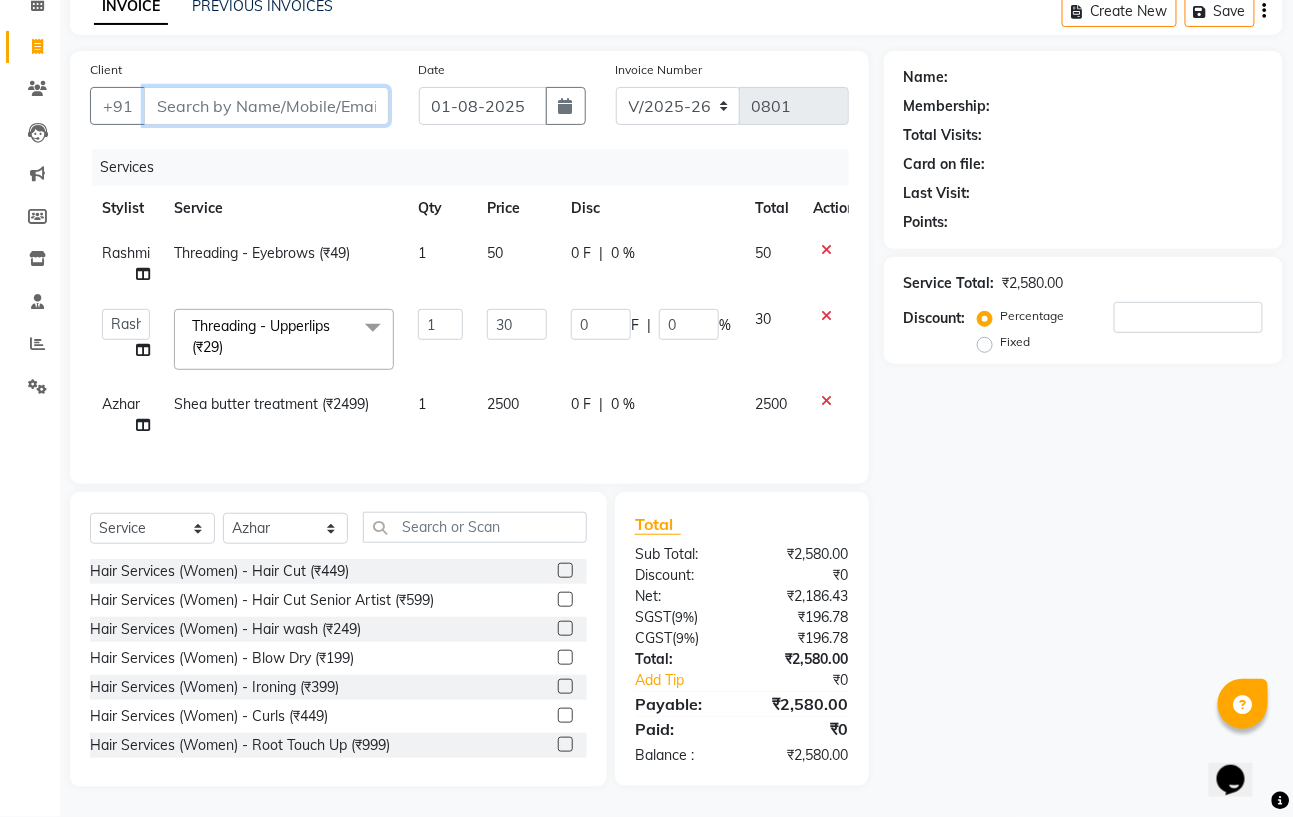 click on "Client" at bounding box center (266, 106) 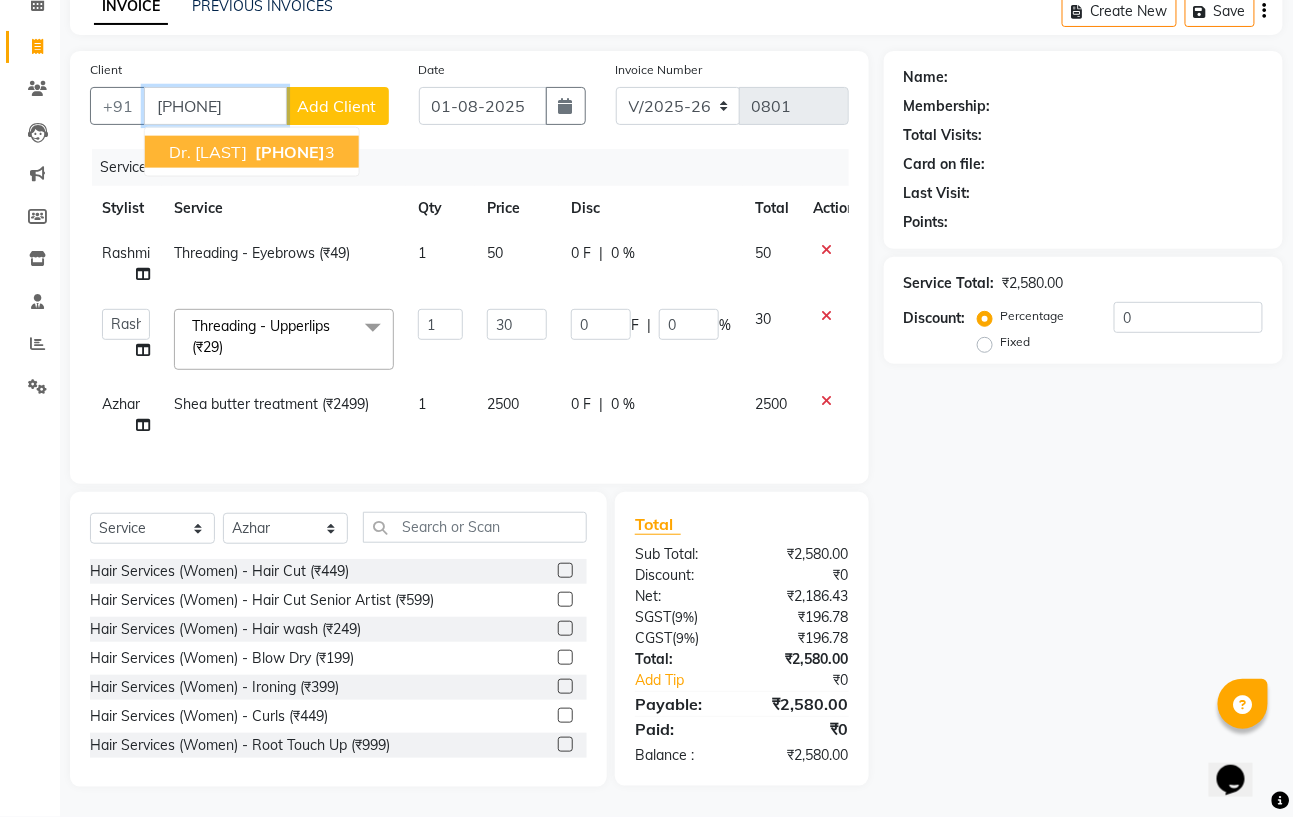 click on "914924935" at bounding box center [290, 152] 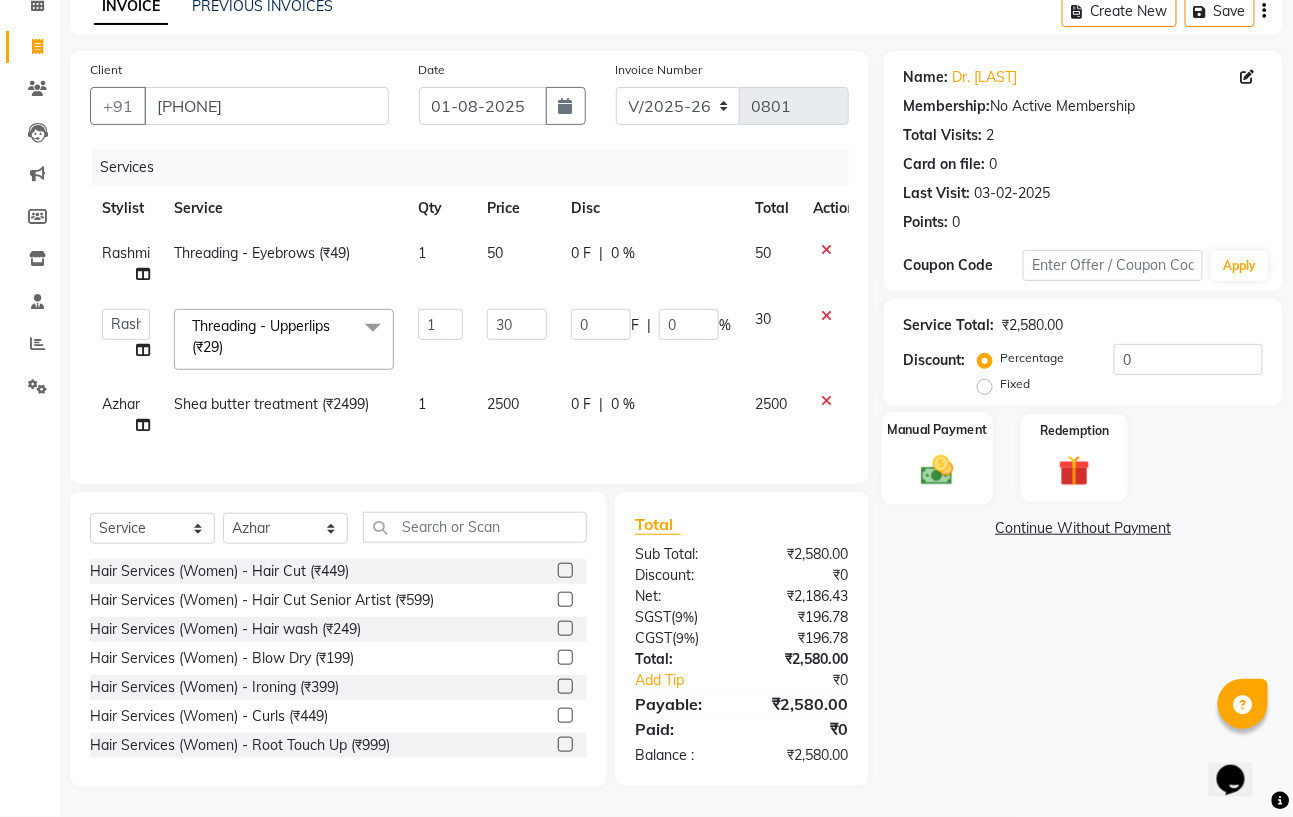 click on "Manual Payment" 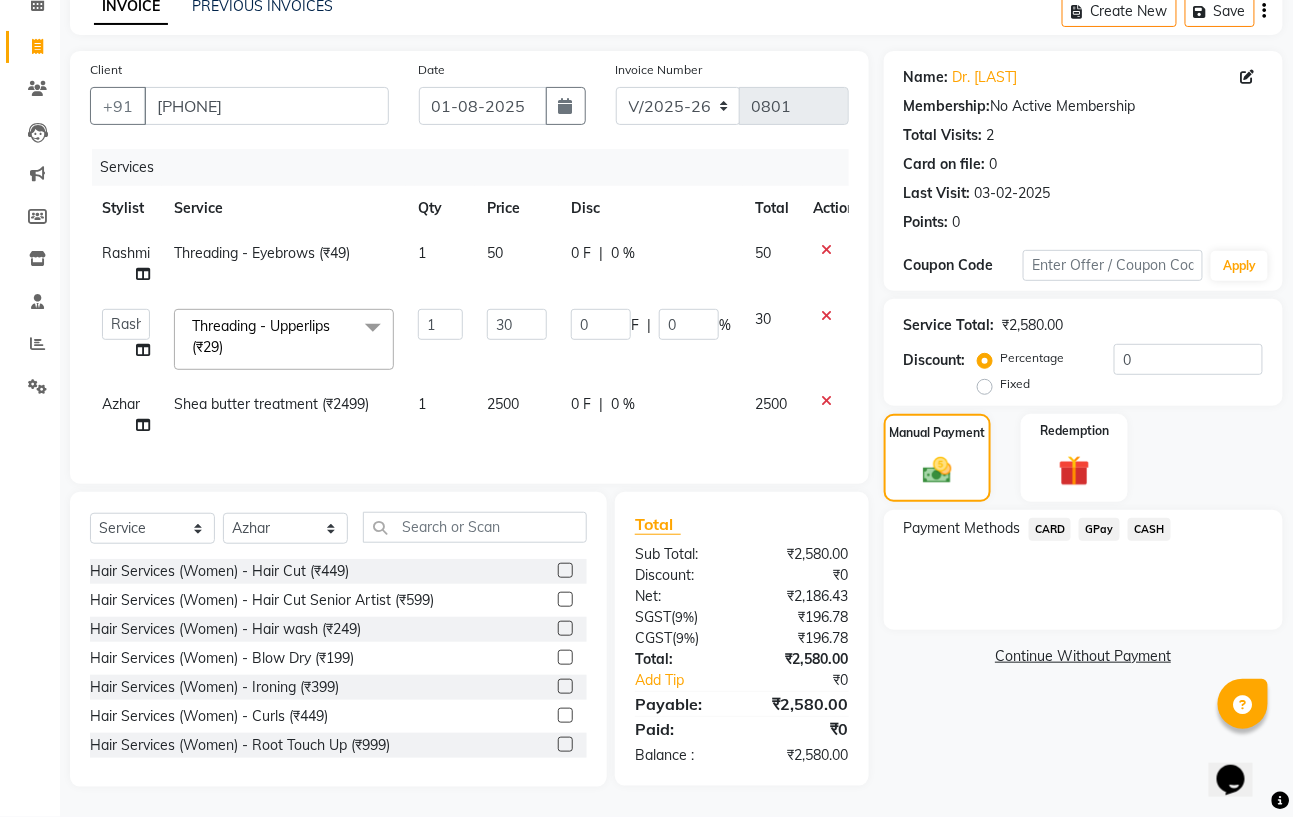 click on "CASH" 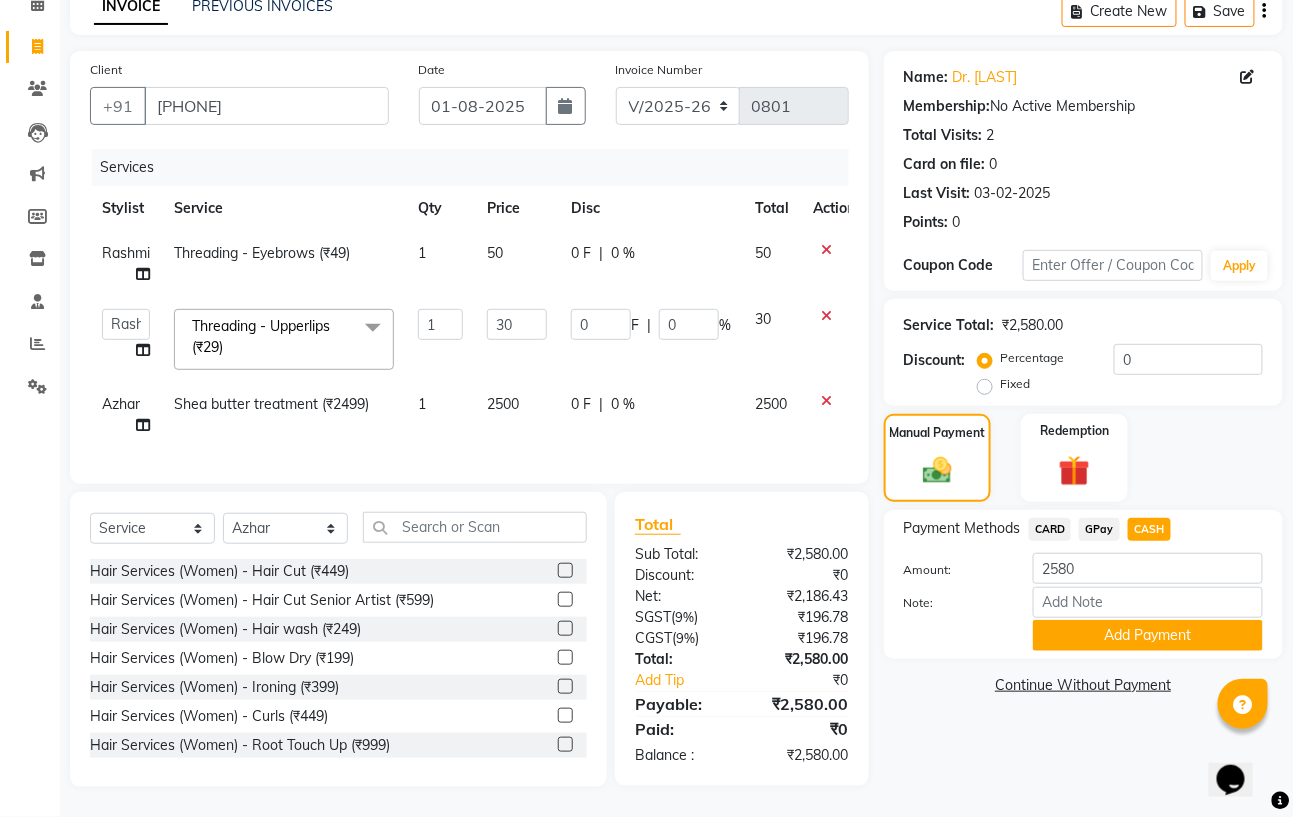 click on "Azhar" 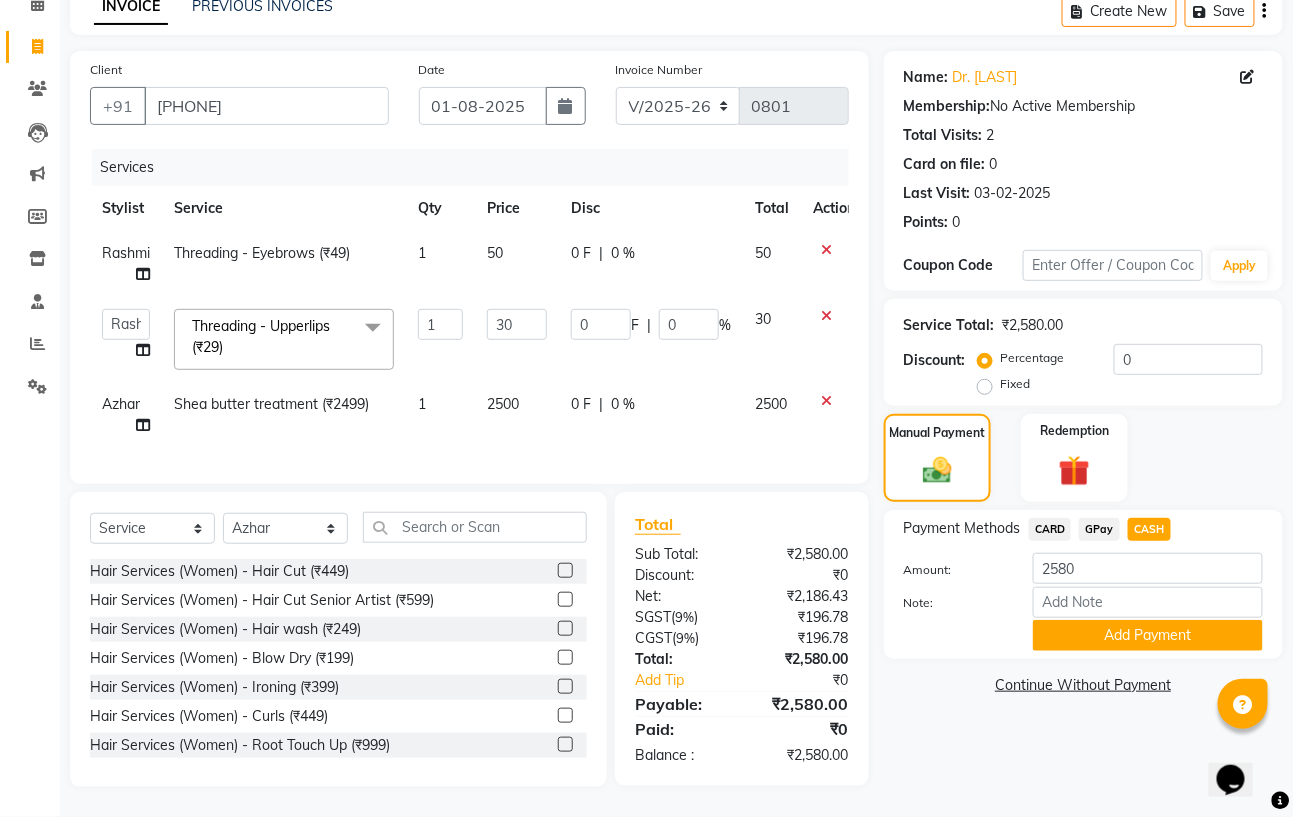 select on "59168" 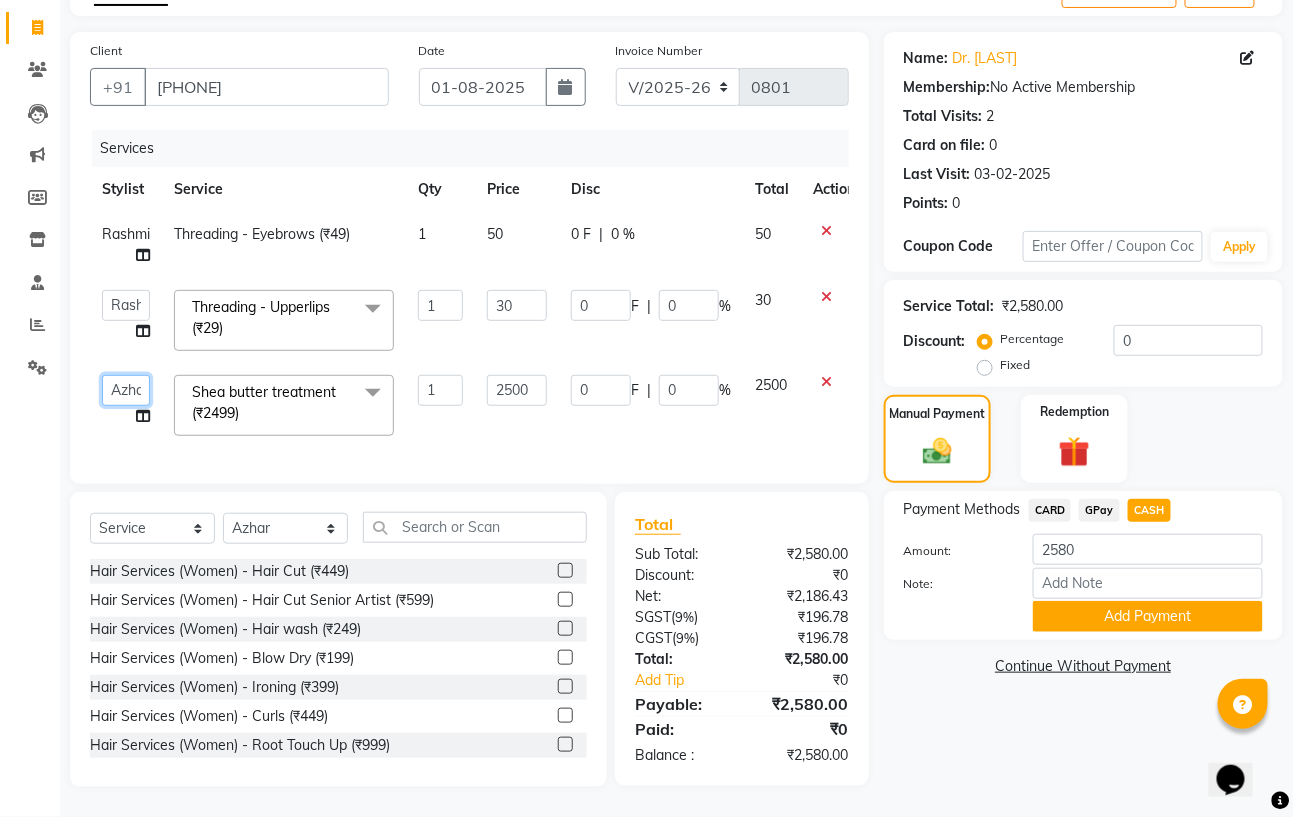 click on "Astha   Azhar   Gautam Kamboj   Mohini   Mohit   Neha   Paras Kamboj   parvez   pooja rawat   Rashmi   Subhan" 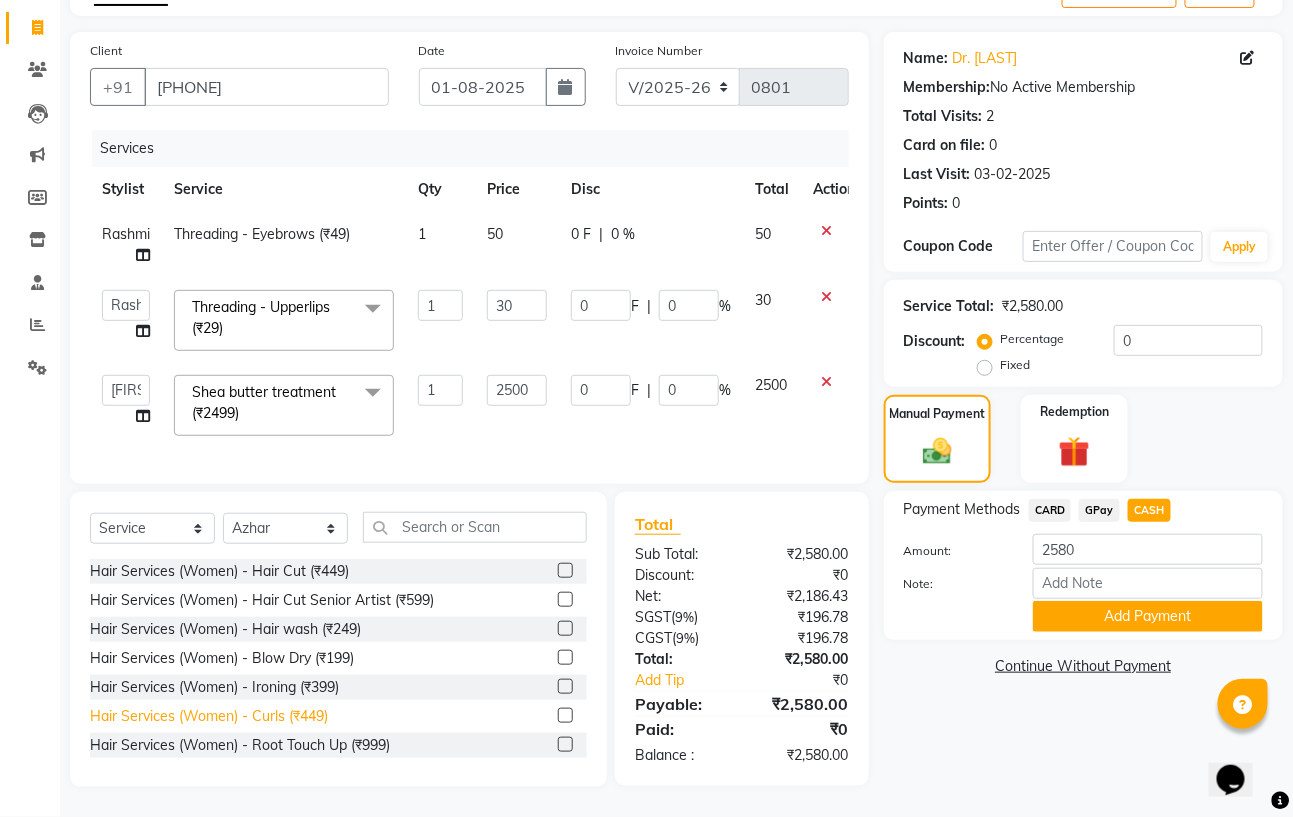 select on "61431" 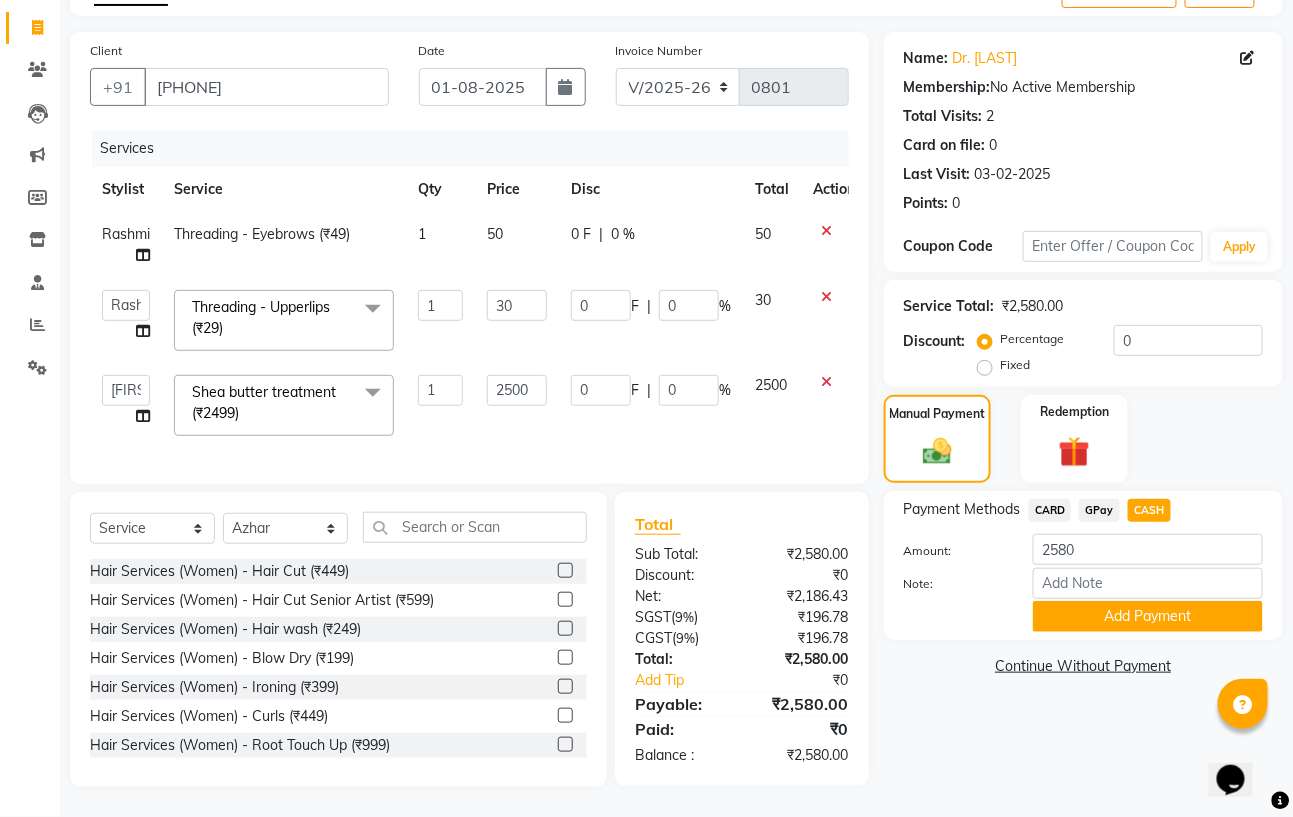 click on "0 F | 0 %" 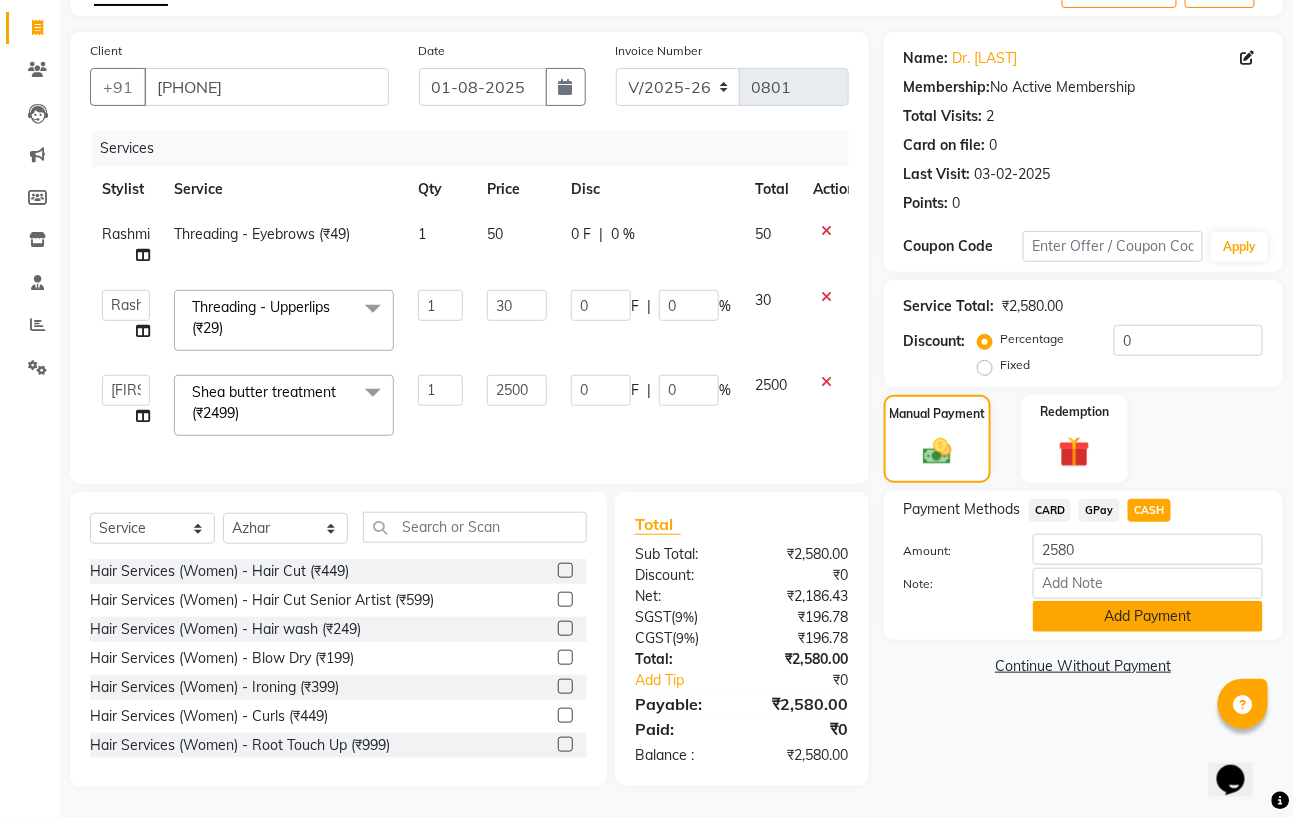 click on "Add Payment" 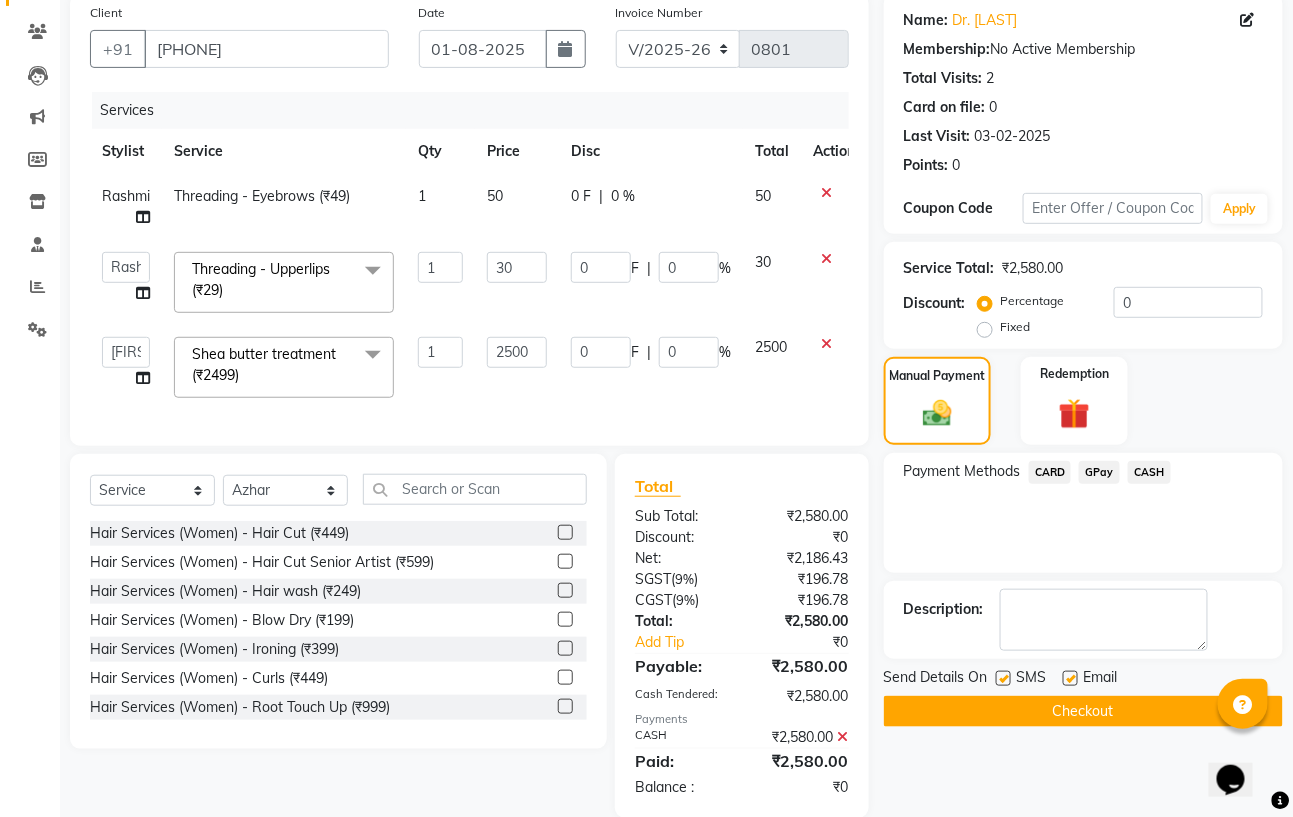 scroll, scrollTop: 208, scrollLeft: 0, axis: vertical 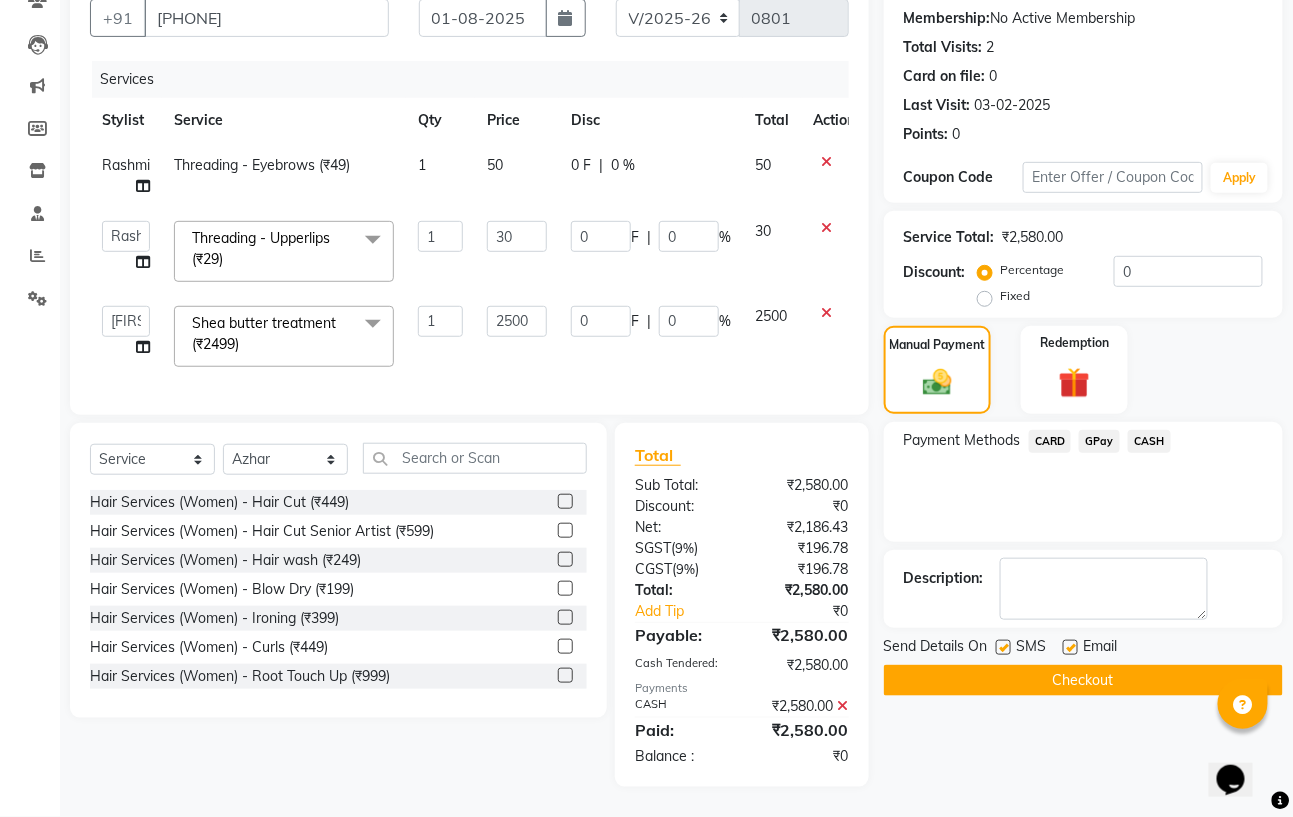 click on "CASH" 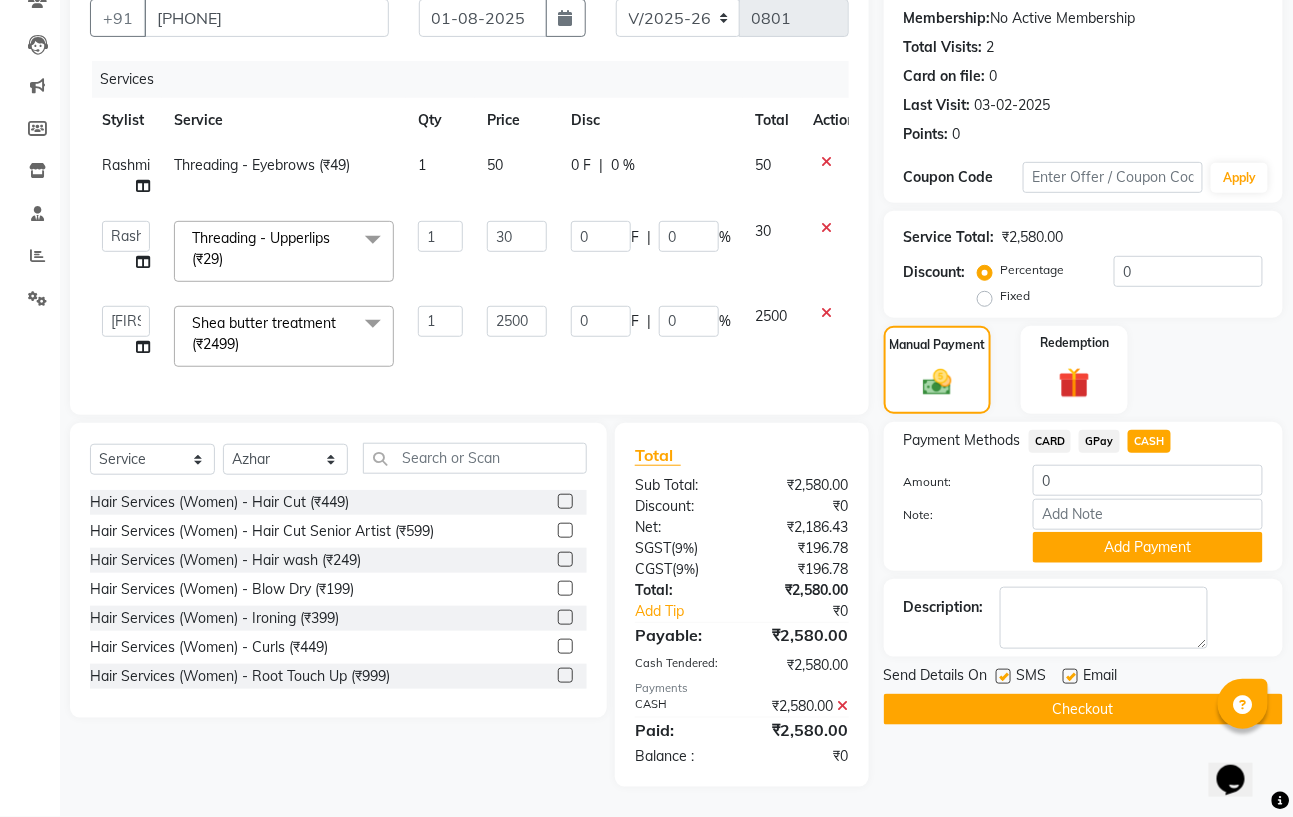 click on "Checkout" 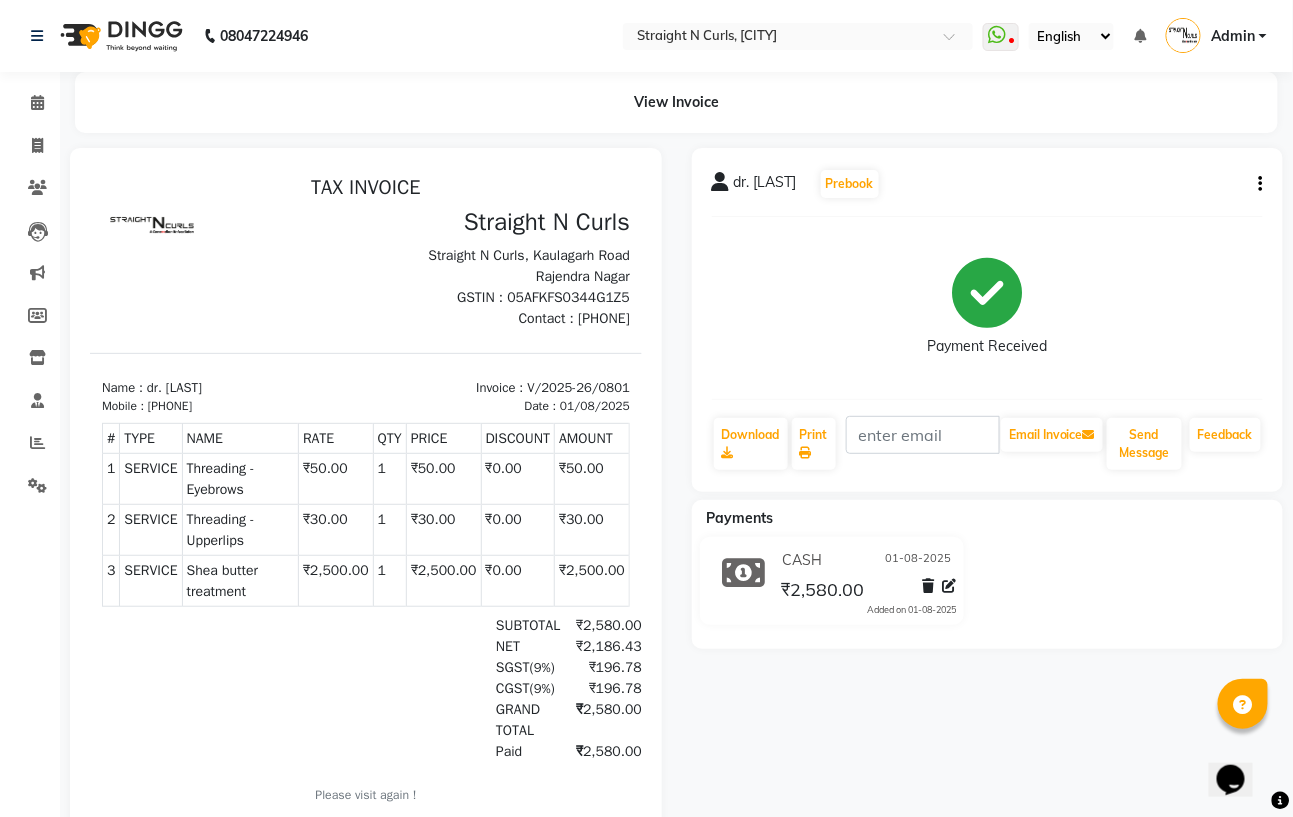 scroll, scrollTop: 0, scrollLeft: 0, axis: both 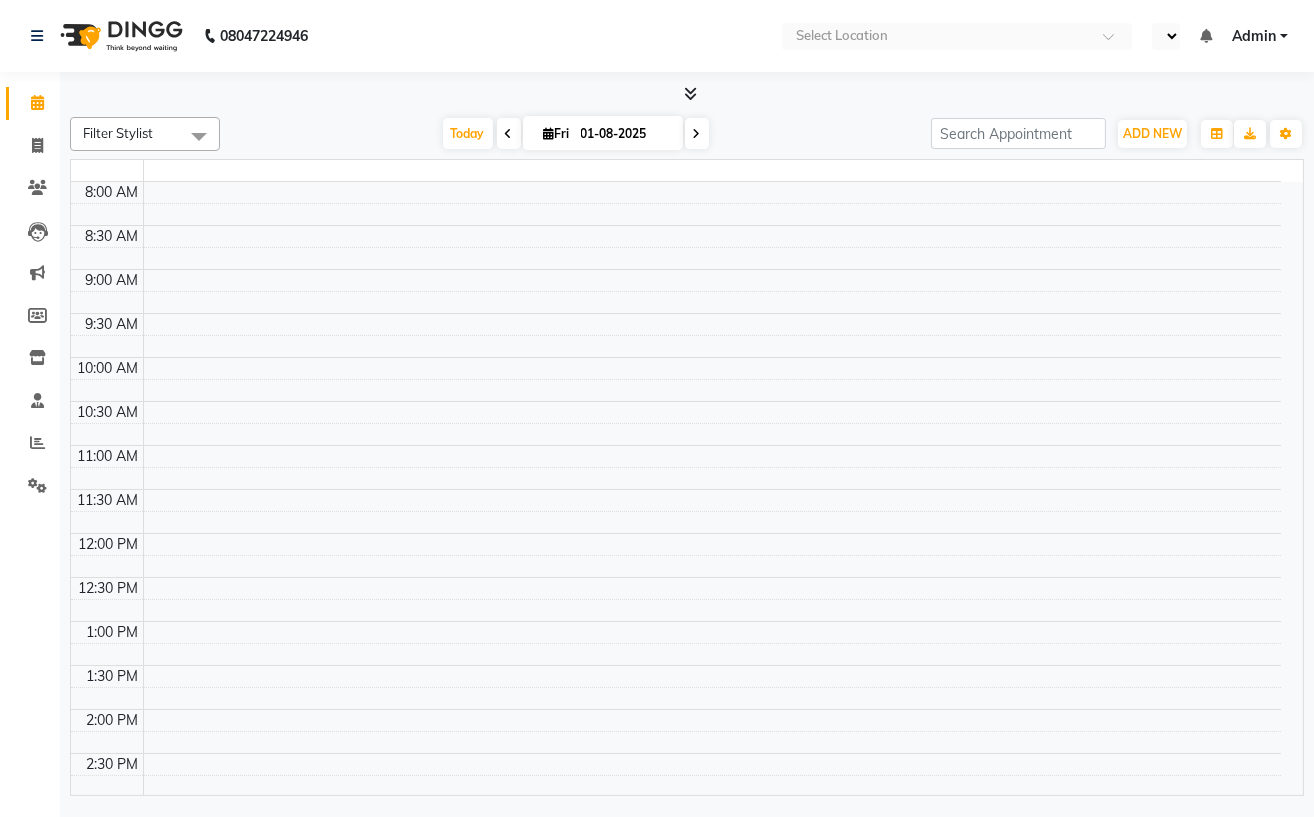 select on "en" 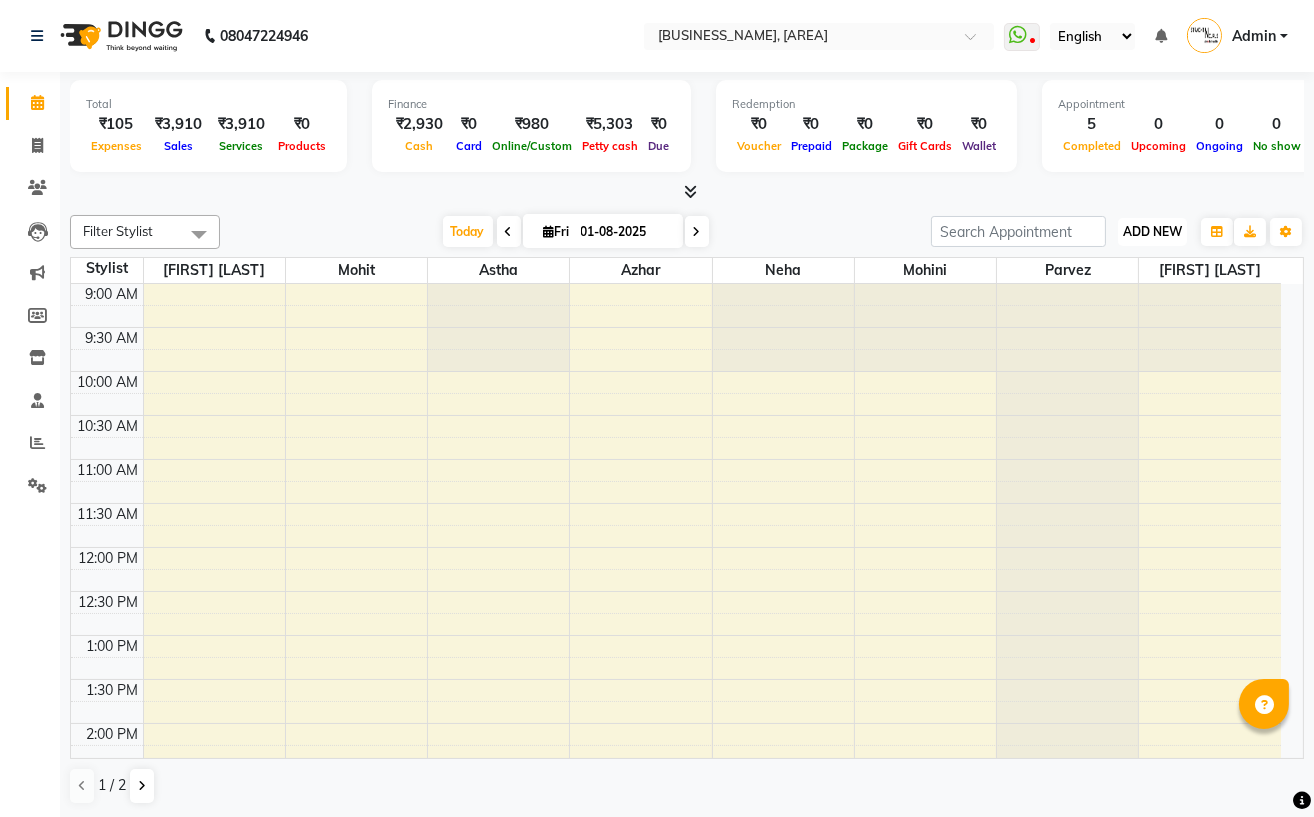 click on "ADD NEW" at bounding box center (1152, 231) 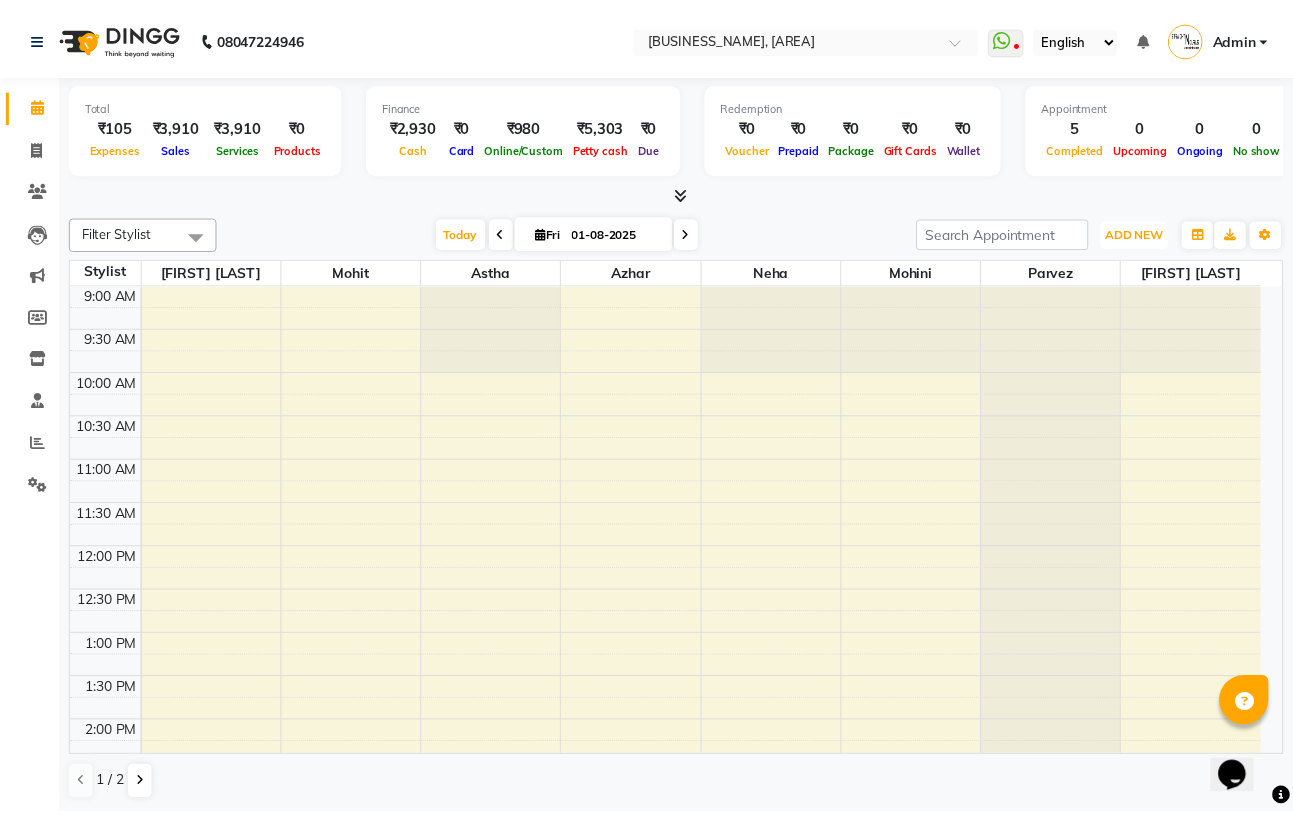 scroll, scrollTop: 0, scrollLeft: 0, axis: both 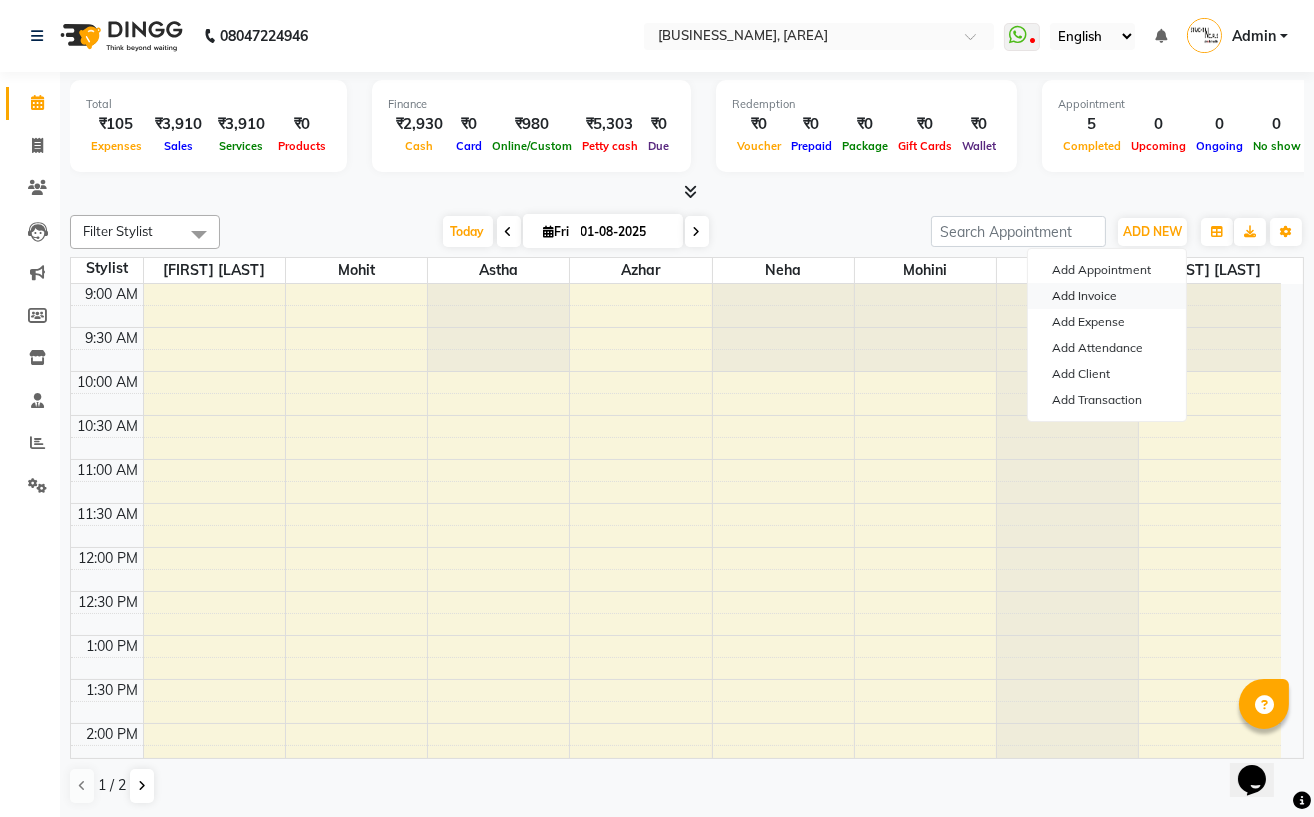click on "Add Invoice" at bounding box center (1107, 296) 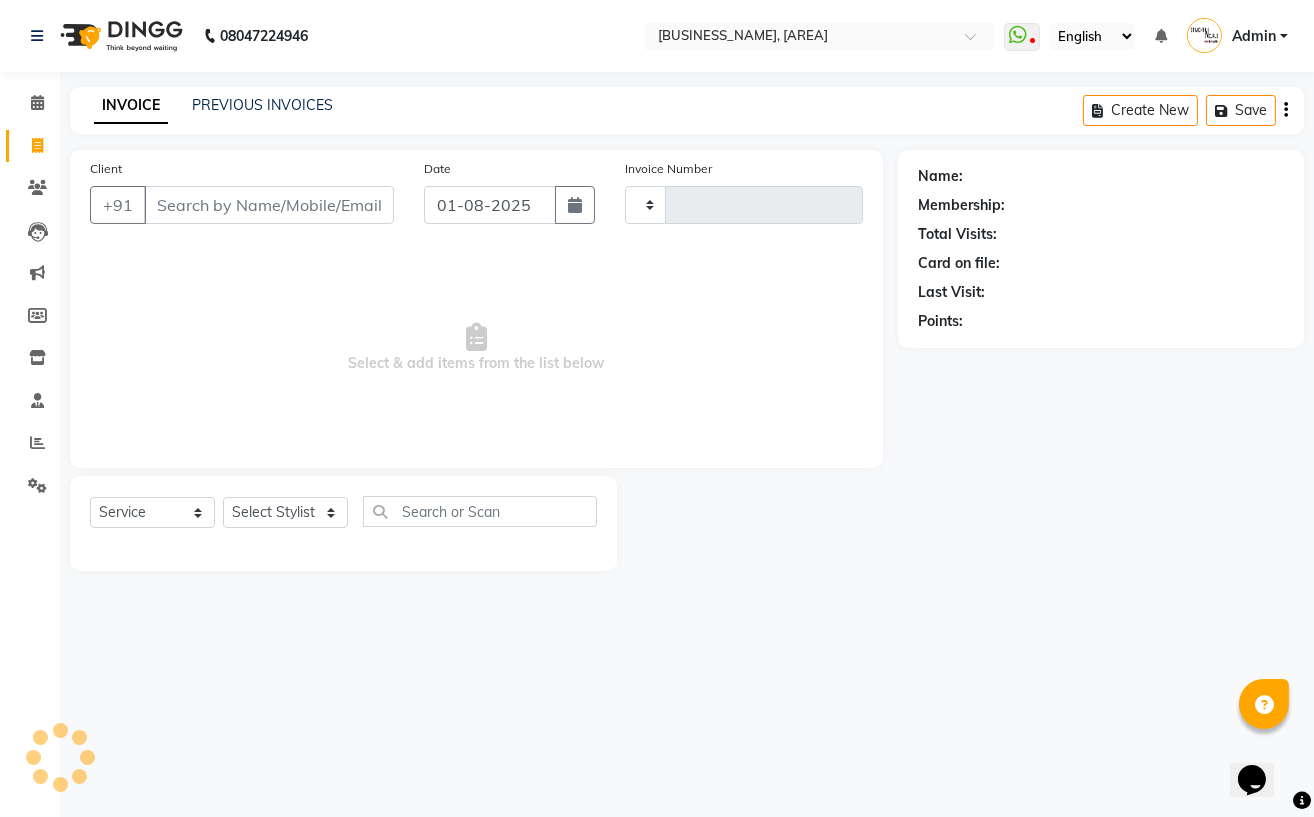 type on "0802" 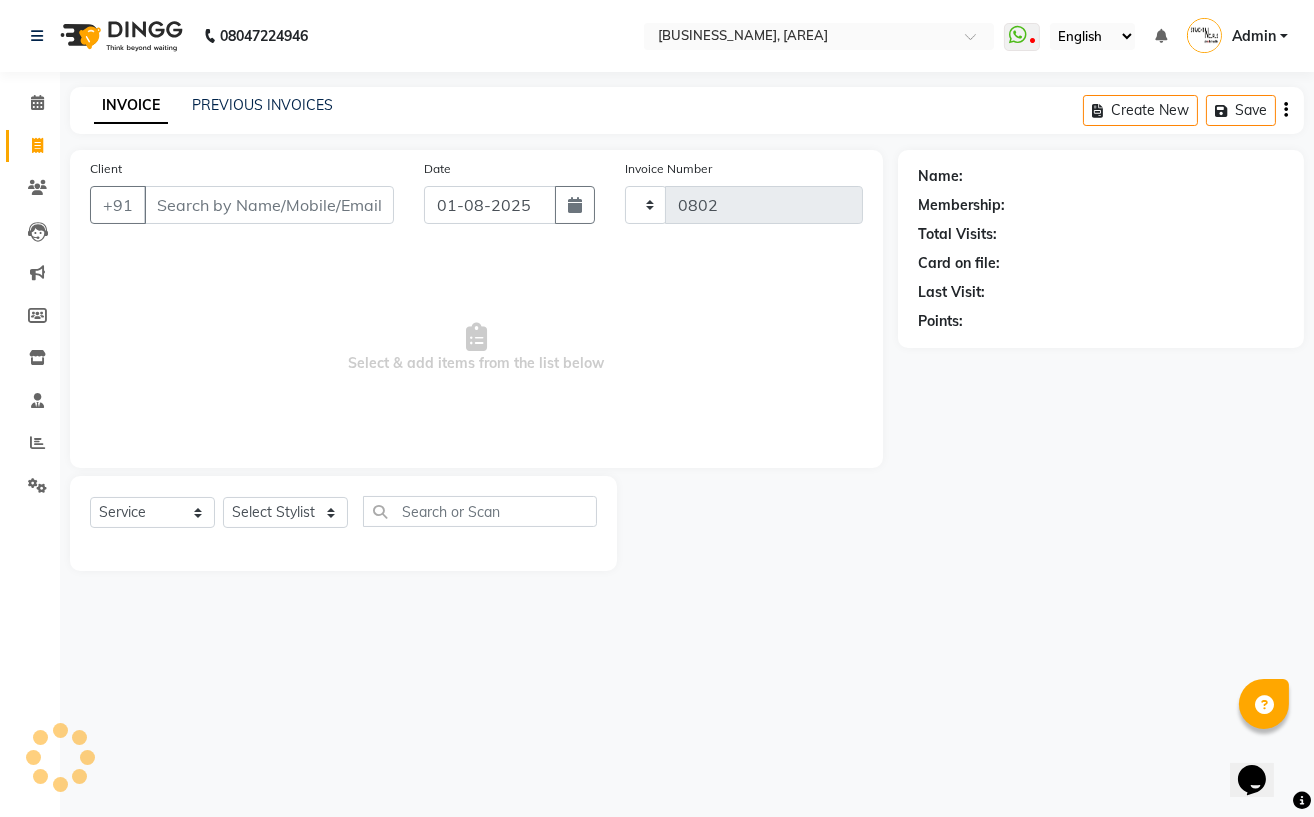 select on "7039" 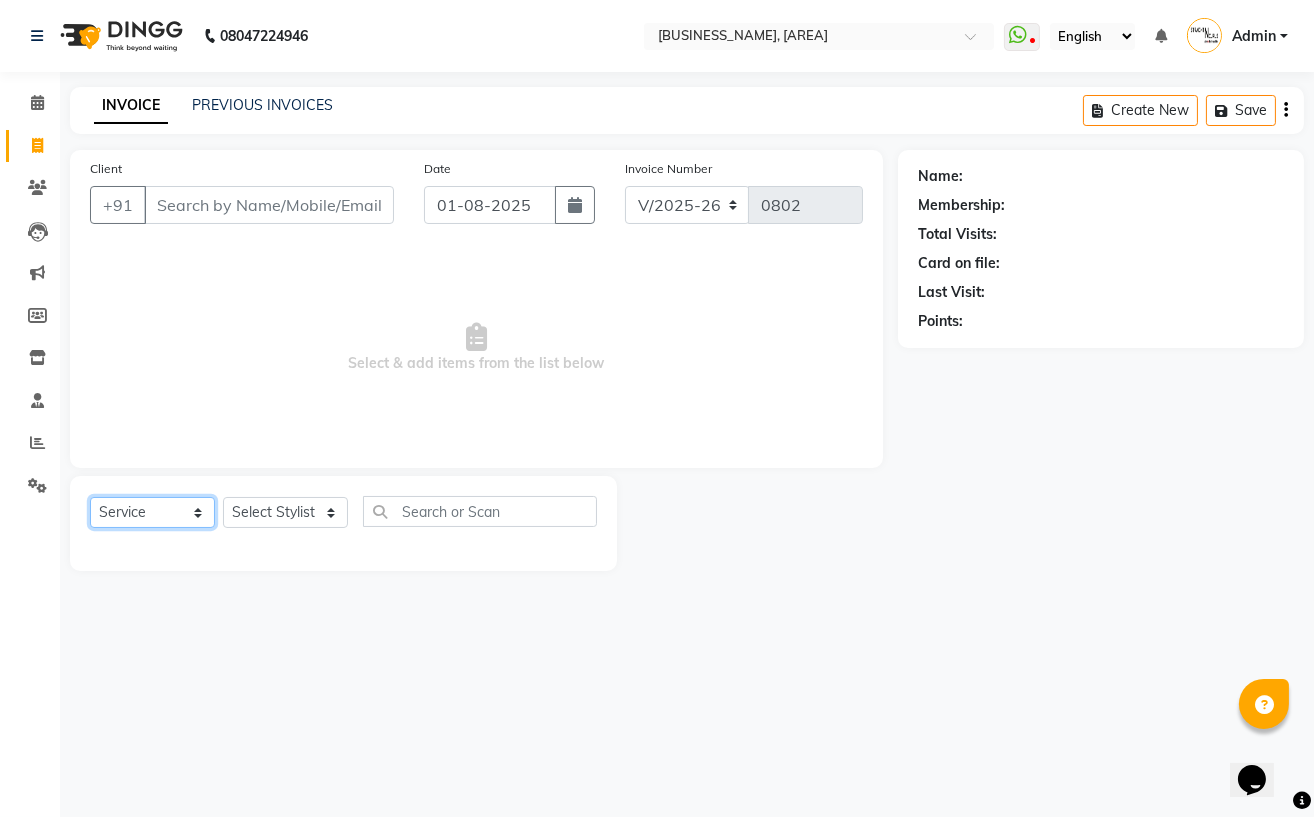 click on "Select  Service  Product  Membership  Package Voucher Prepaid Gift Card" 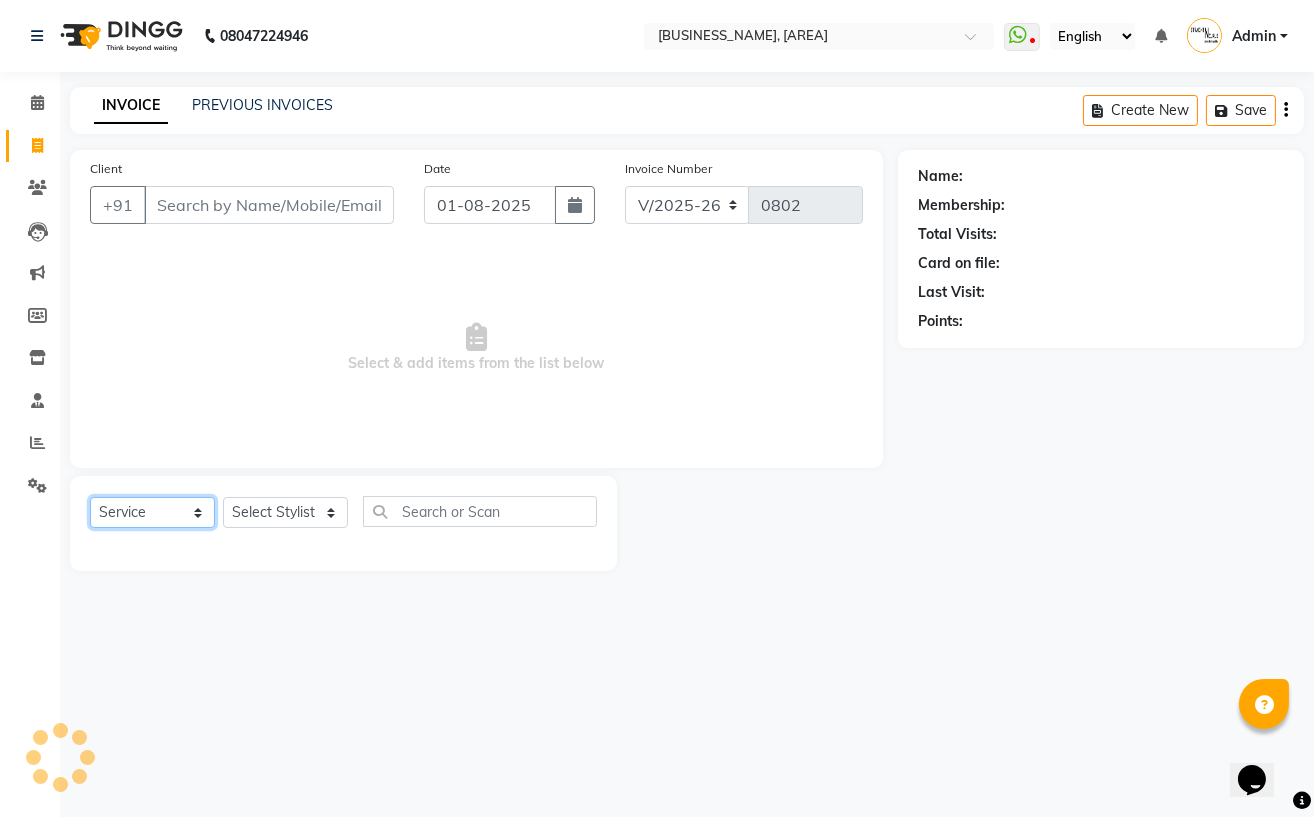 select on "product" 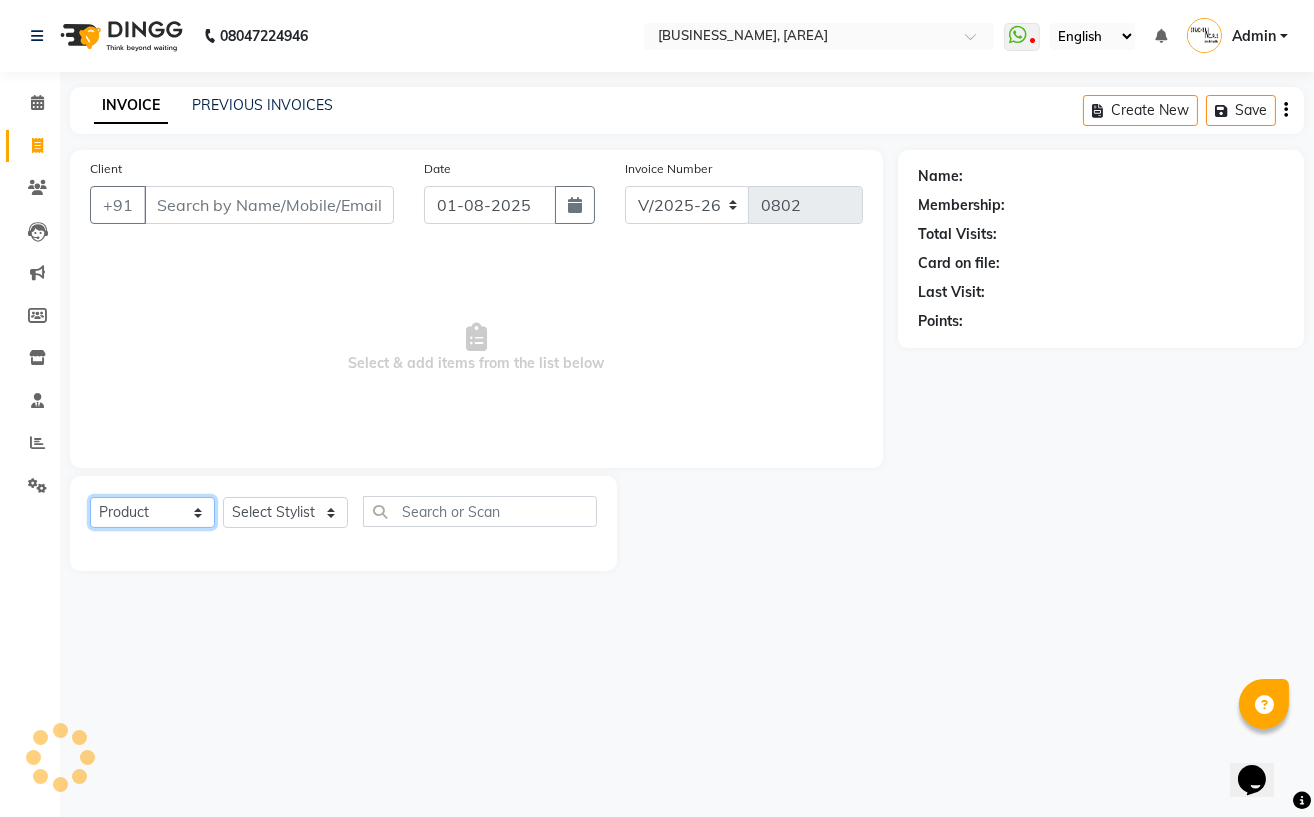 click on "Select  Service  Product  Membership  Package Voucher Prepaid Gift Card" 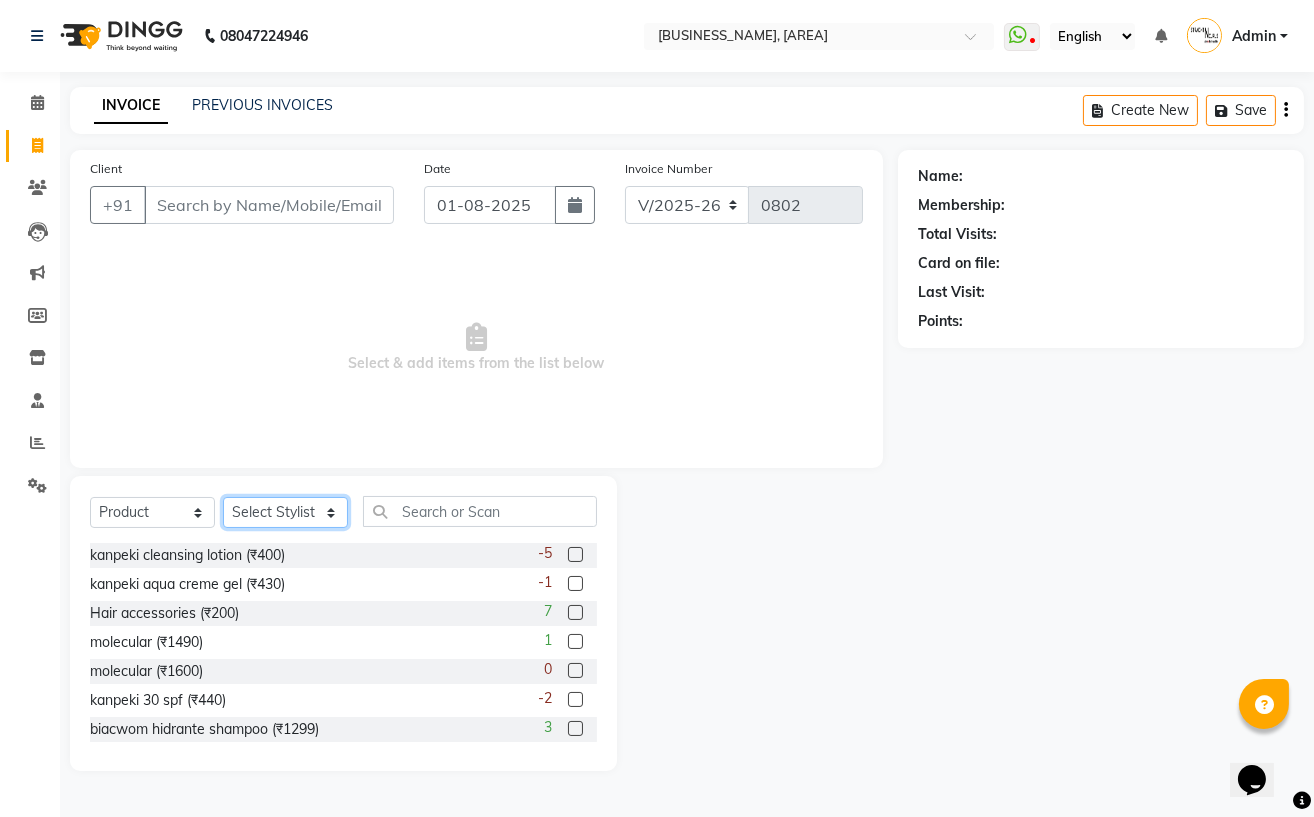 click on "Select Stylist Astha Azhar Gautam Kamboj Mohini Mohit Neha Paras Kamboj parvez pooja rawat Rashmi Subhan" 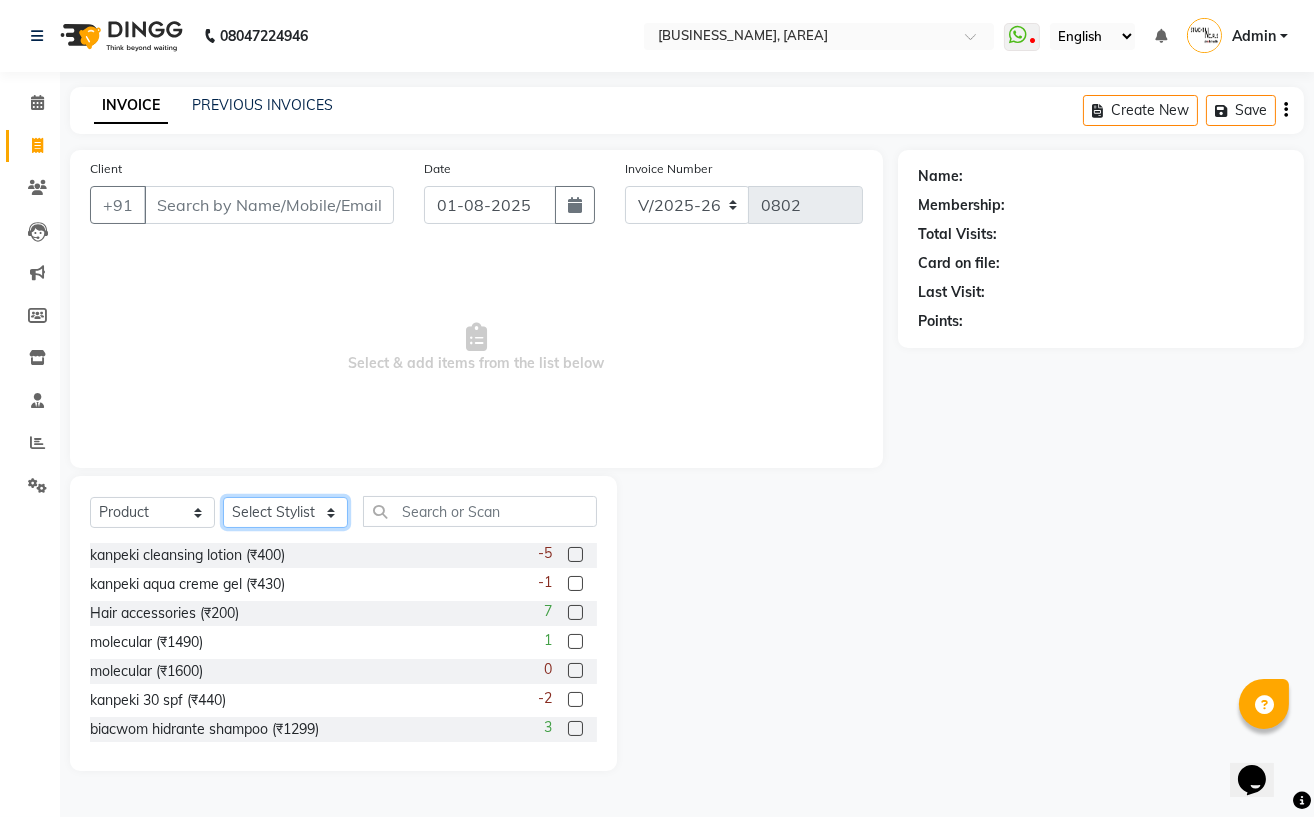 select on "59168" 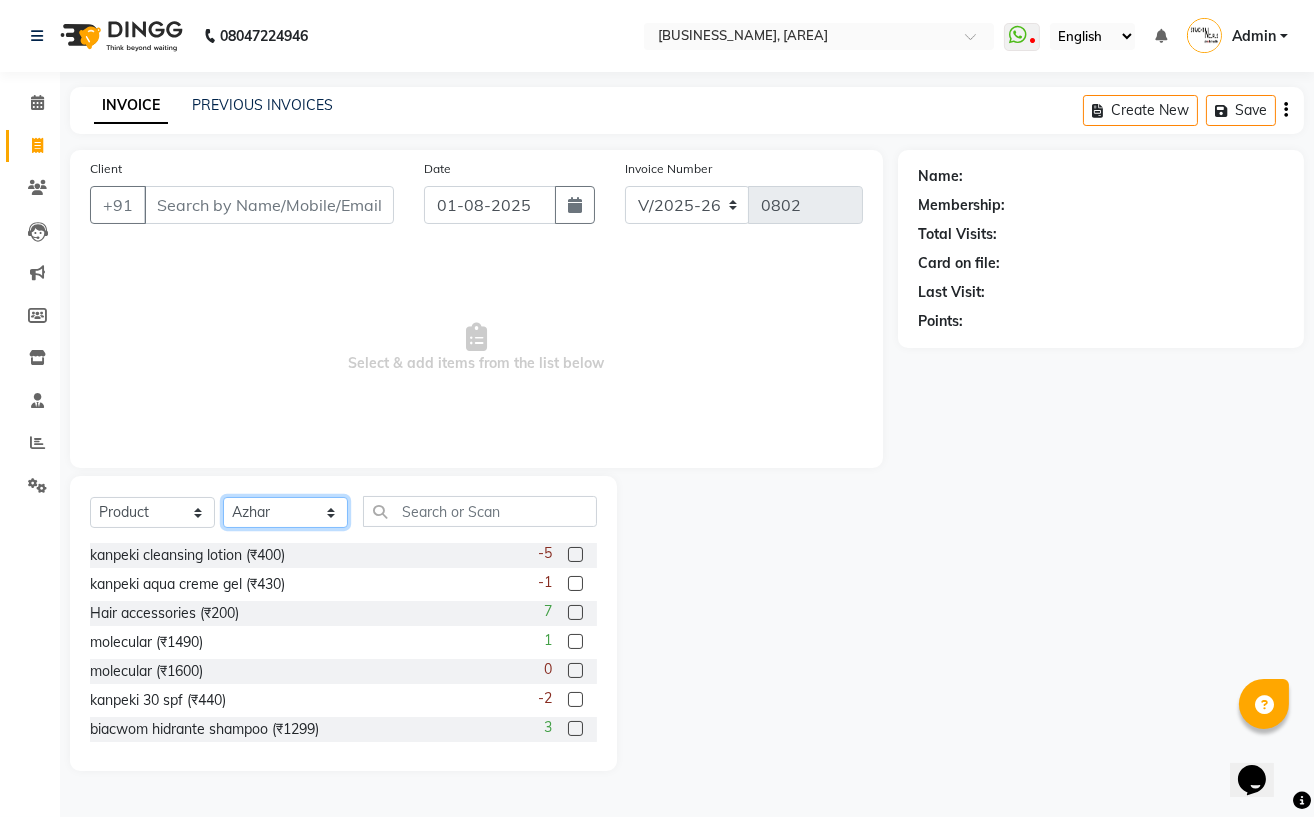 click on "Select Stylist Astha Azhar Gautam Kamboj Mohini Mohit Neha Paras Kamboj parvez pooja rawat Rashmi Subhan" 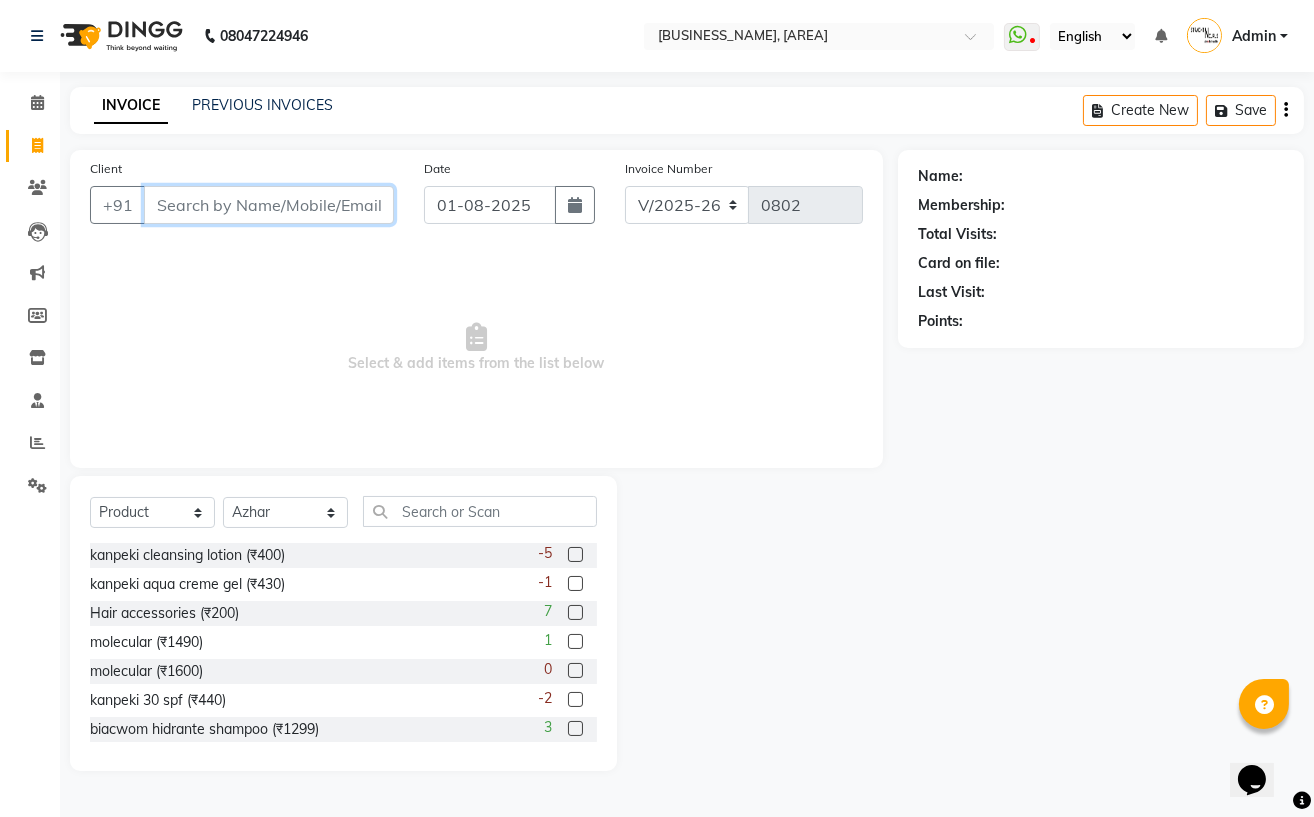 click on "Client" at bounding box center [269, 205] 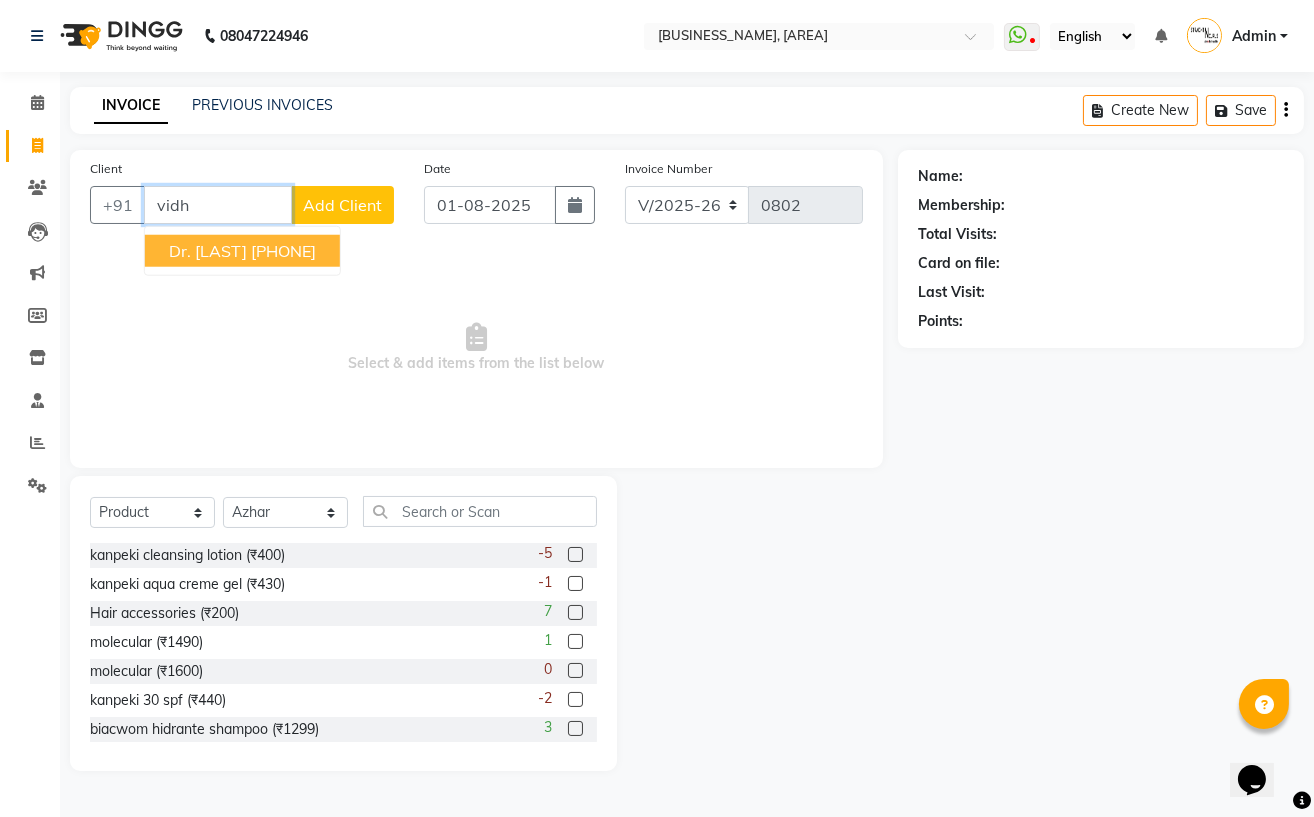 click on "9149249353" at bounding box center (283, 251) 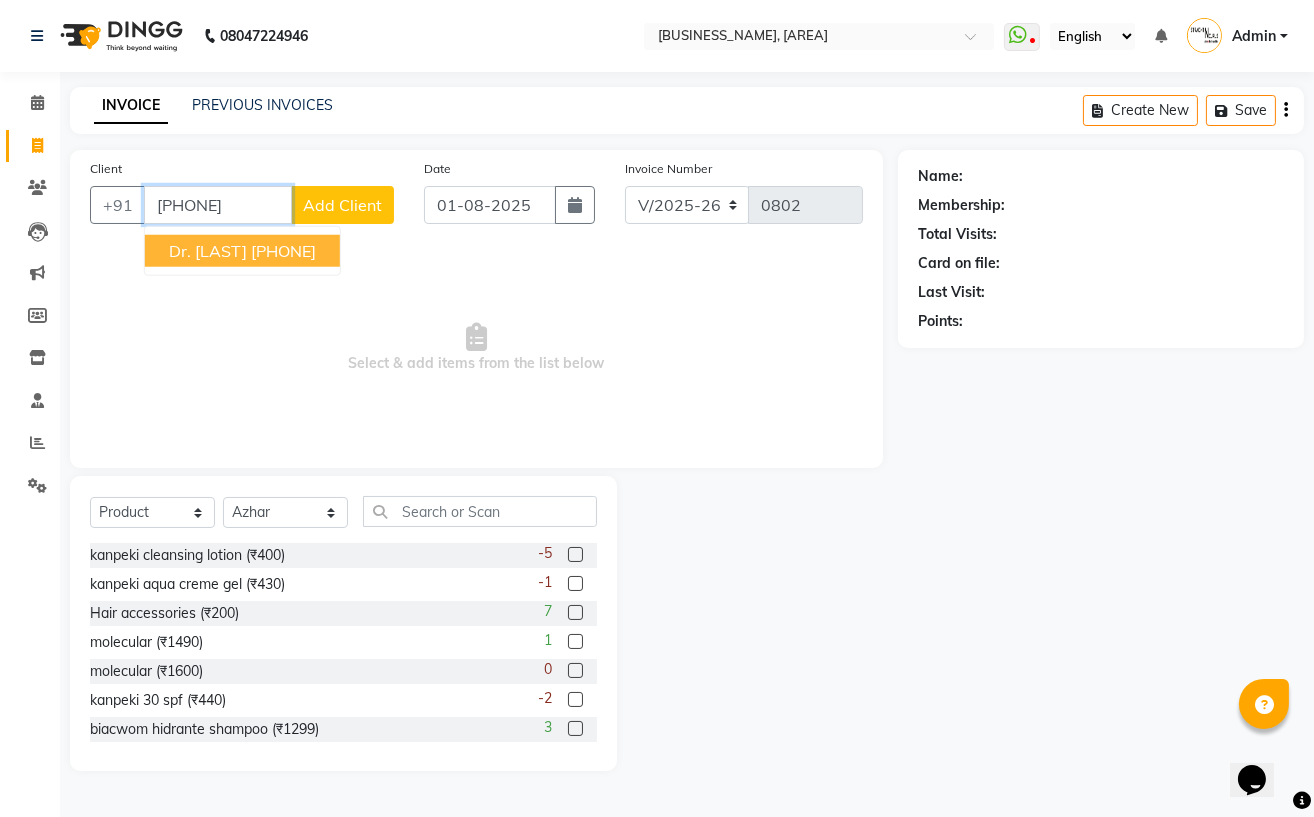 type on "9149249353" 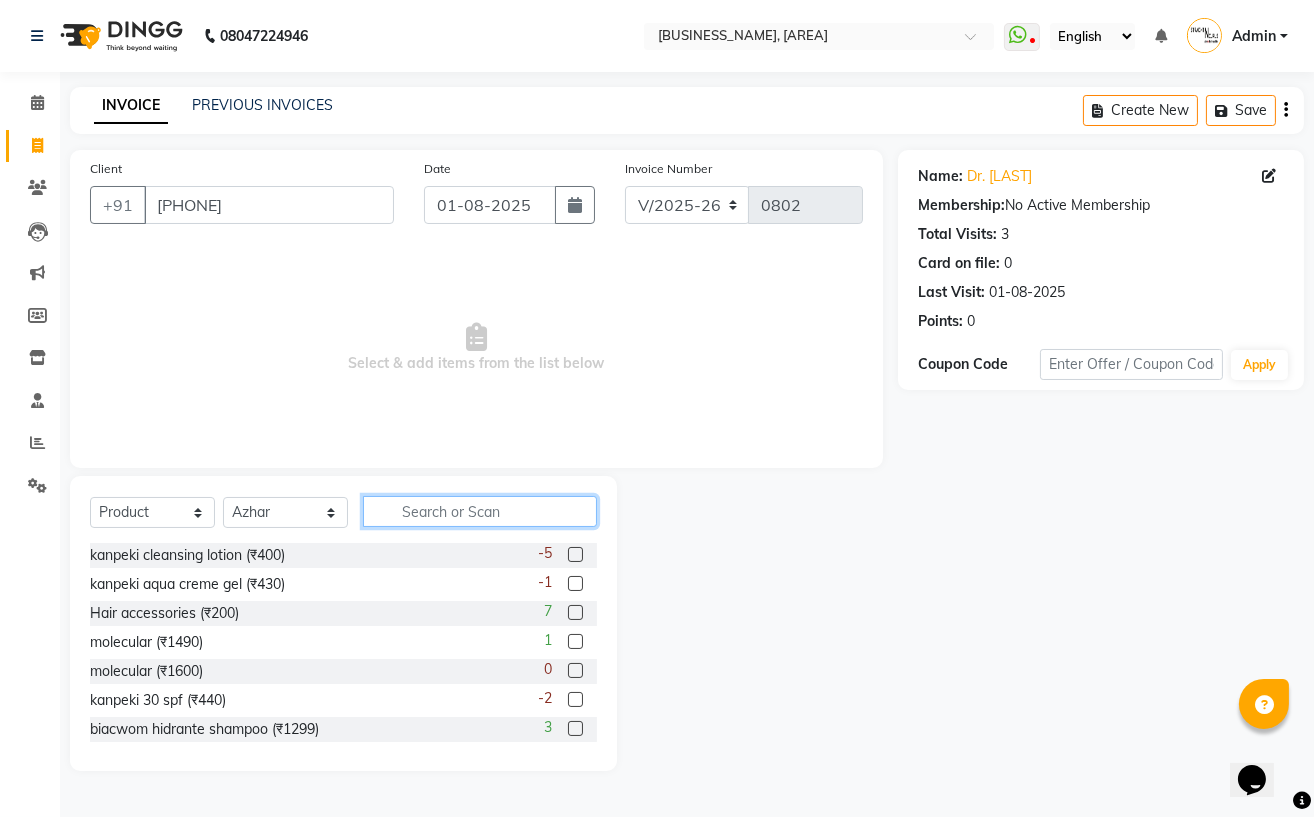 click 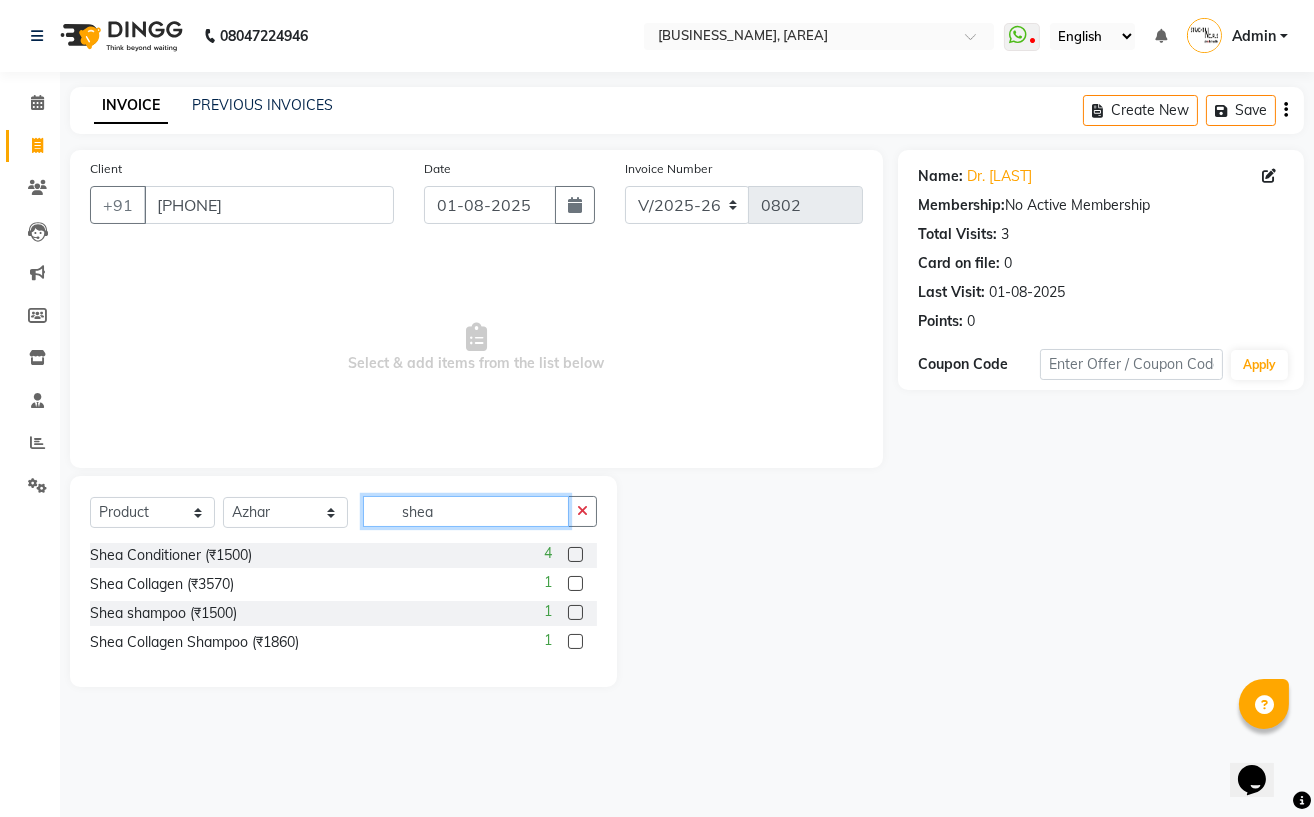 type on "shea" 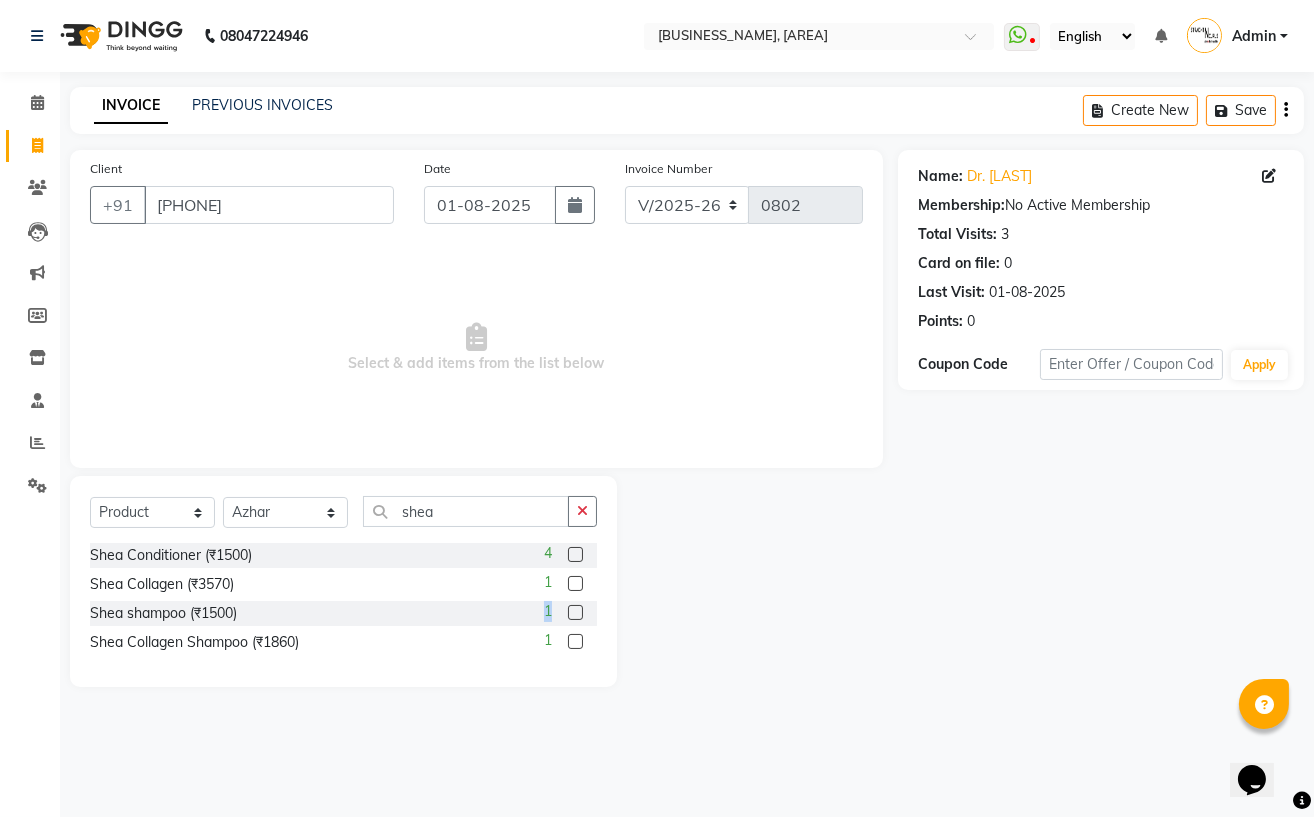 click on "1" 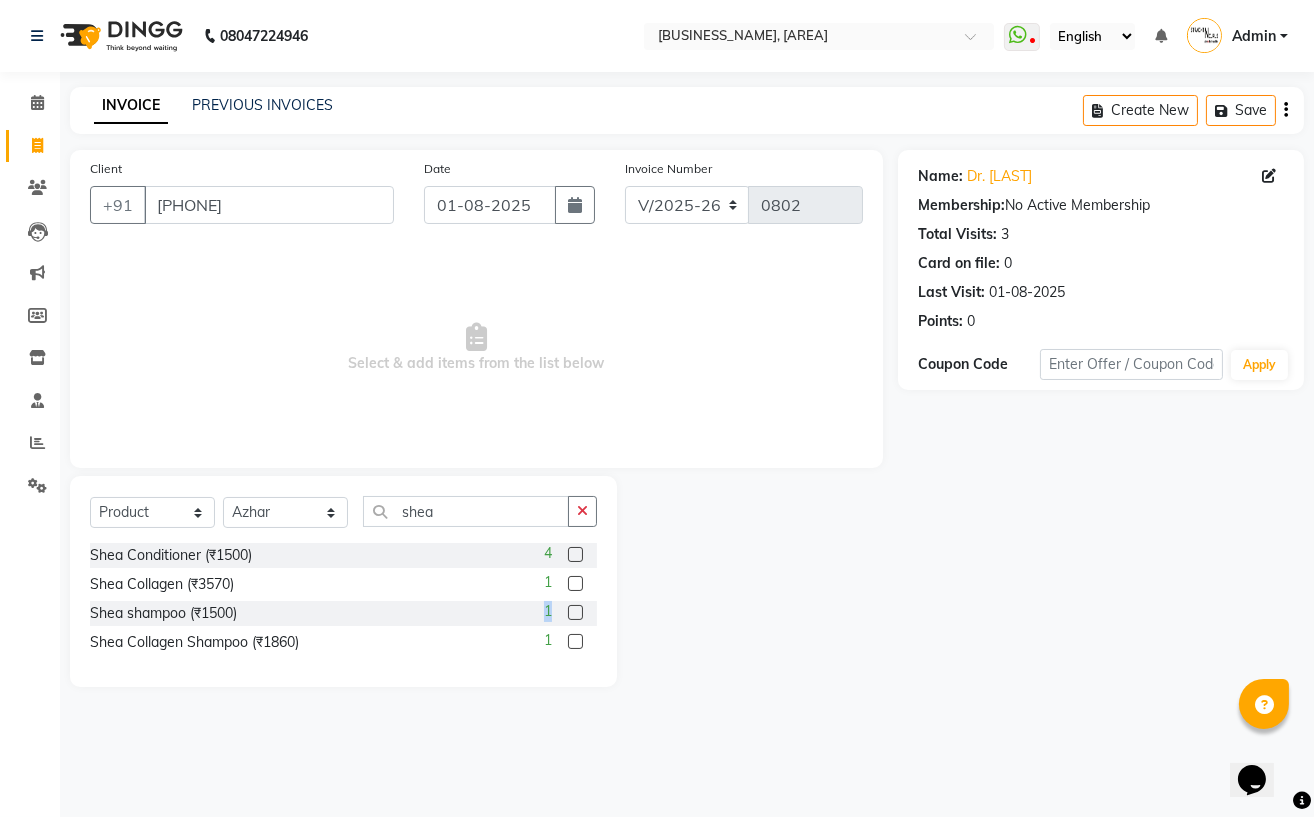 click 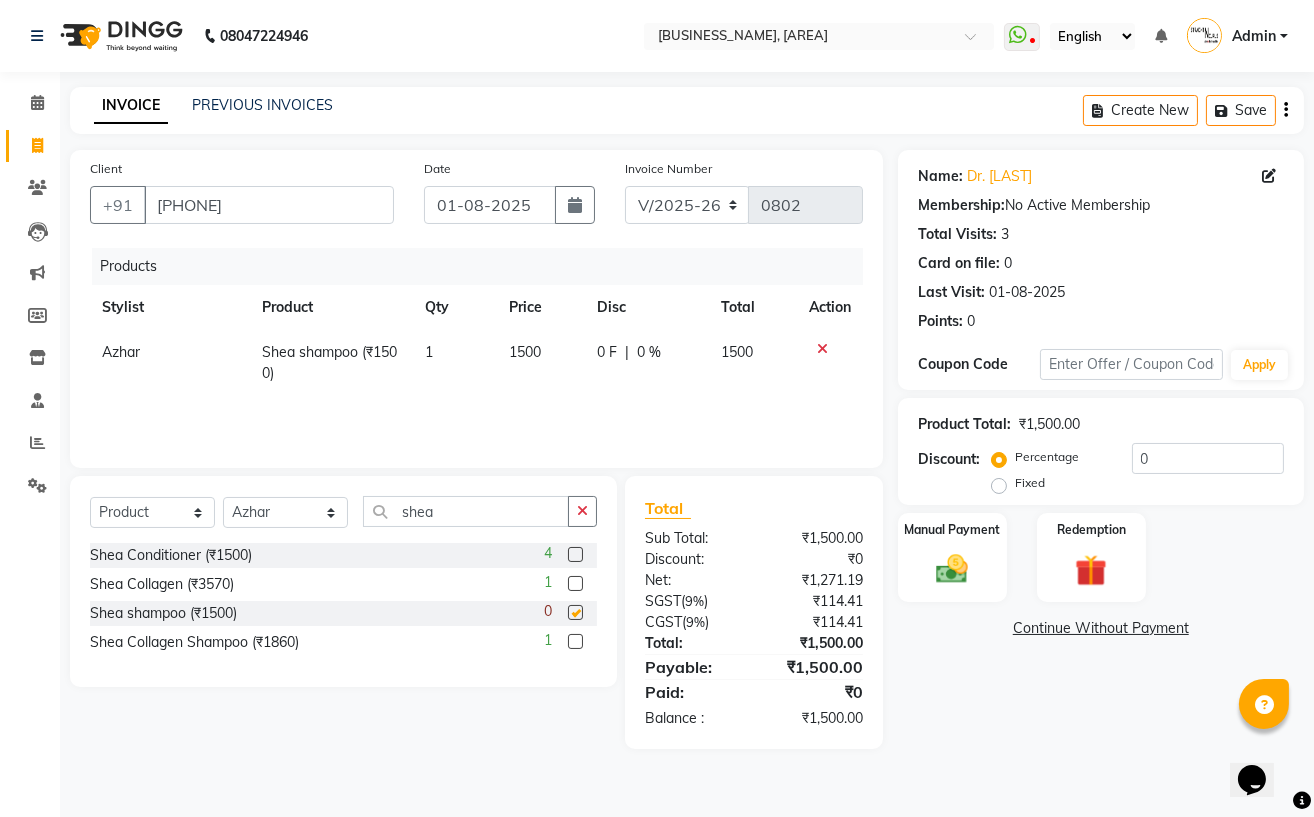 checkbox on "false" 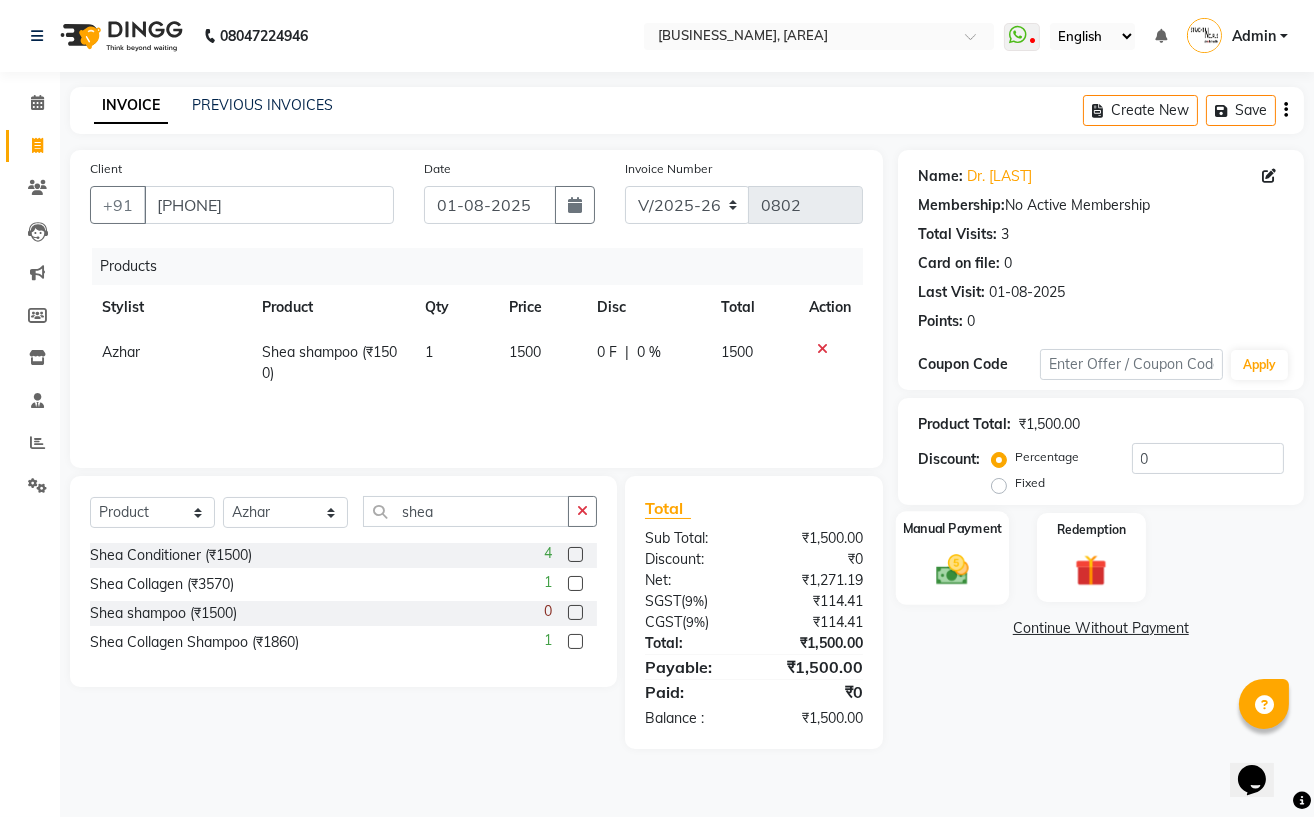click 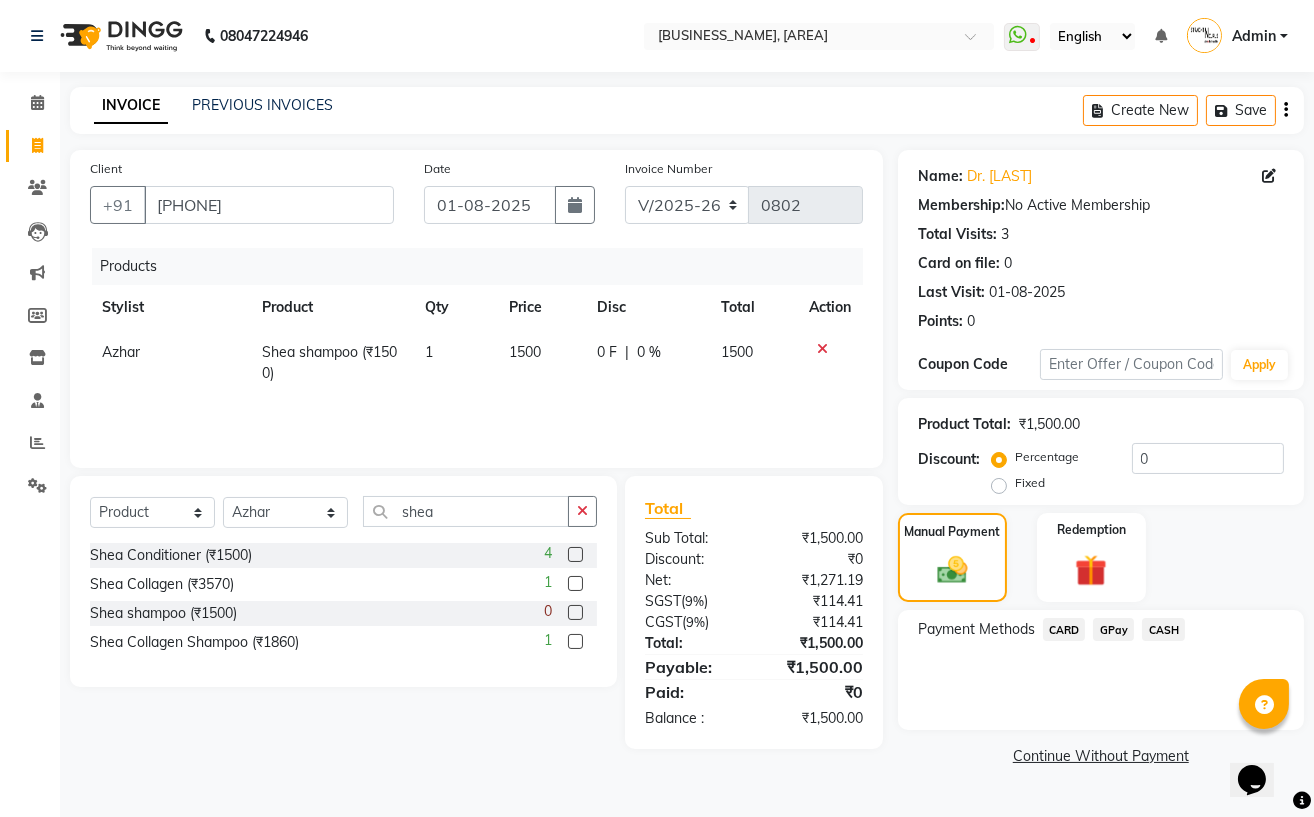 click on "GPay" 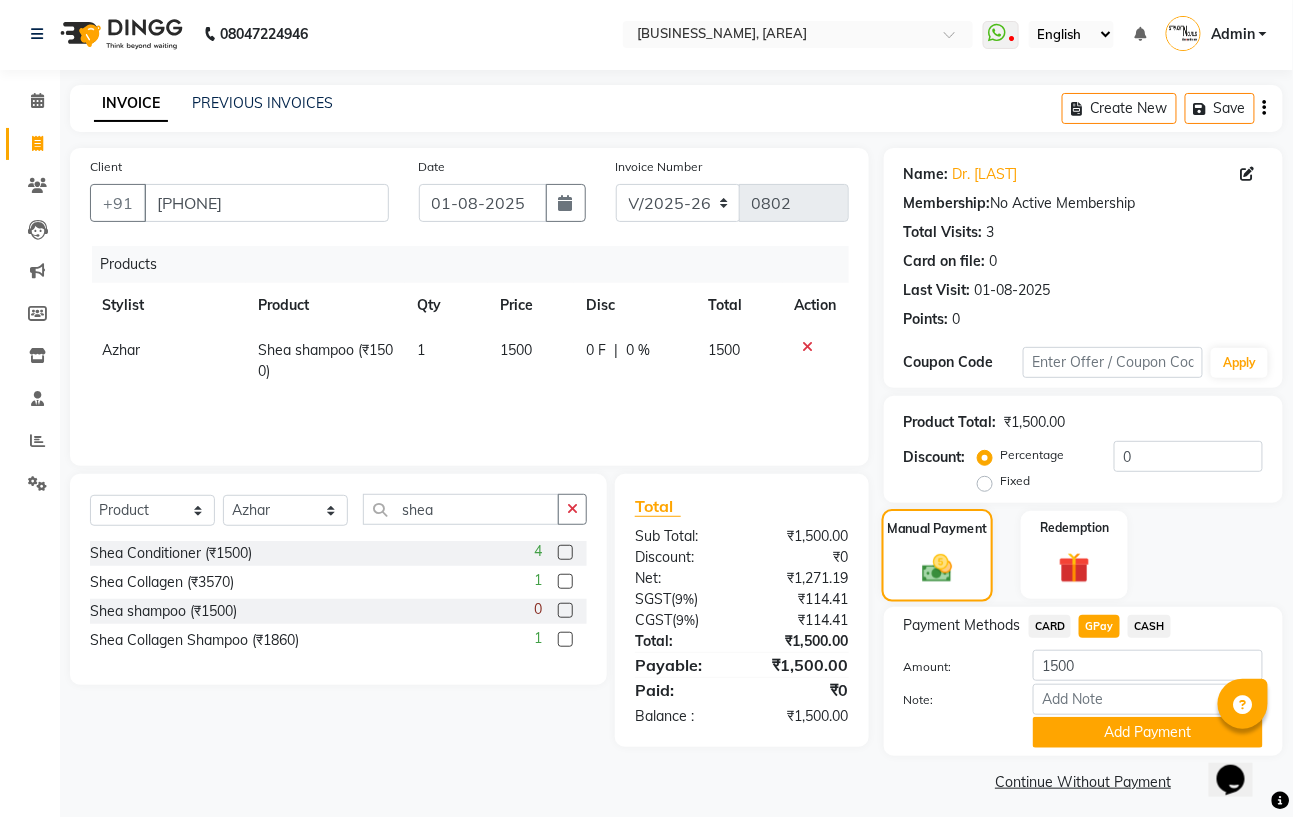 scroll, scrollTop: 12, scrollLeft: 0, axis: vertical 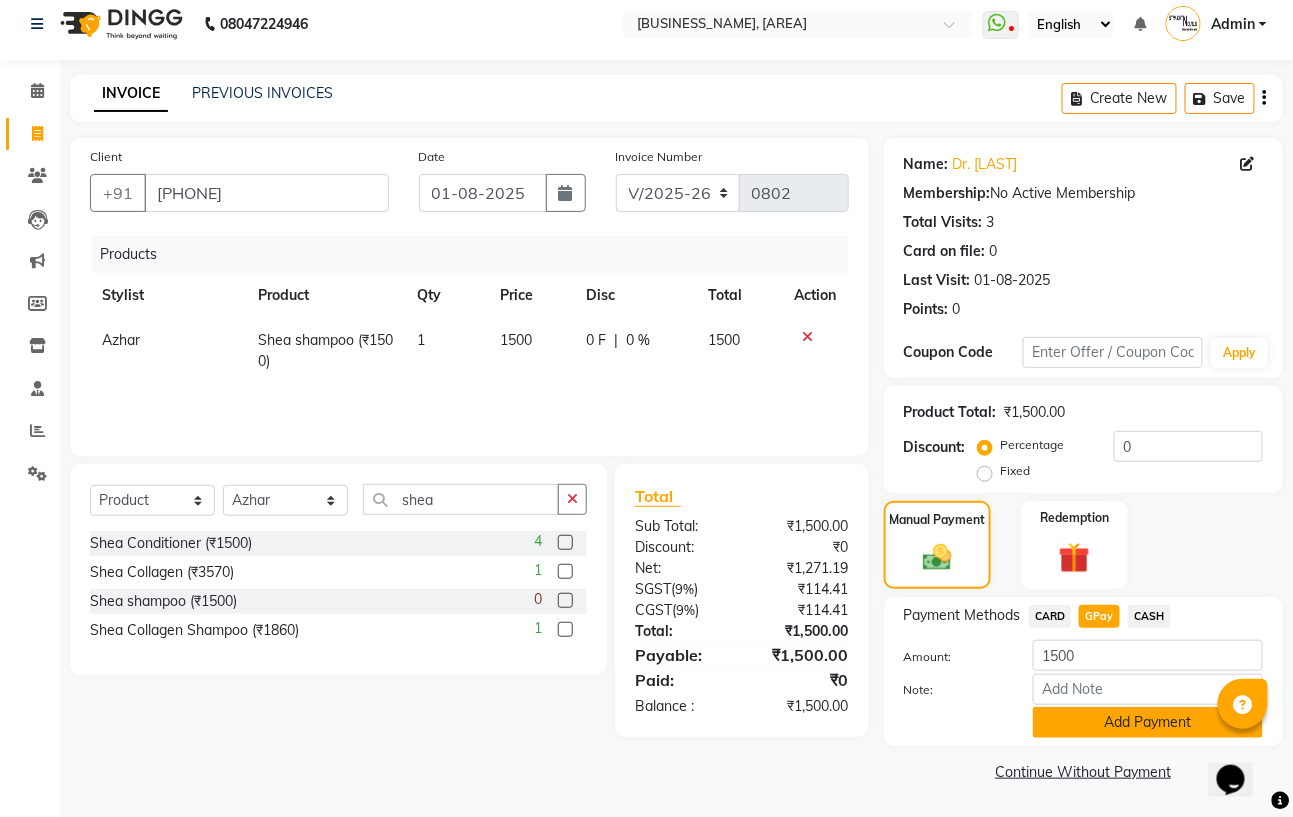 click on "Add Payment" 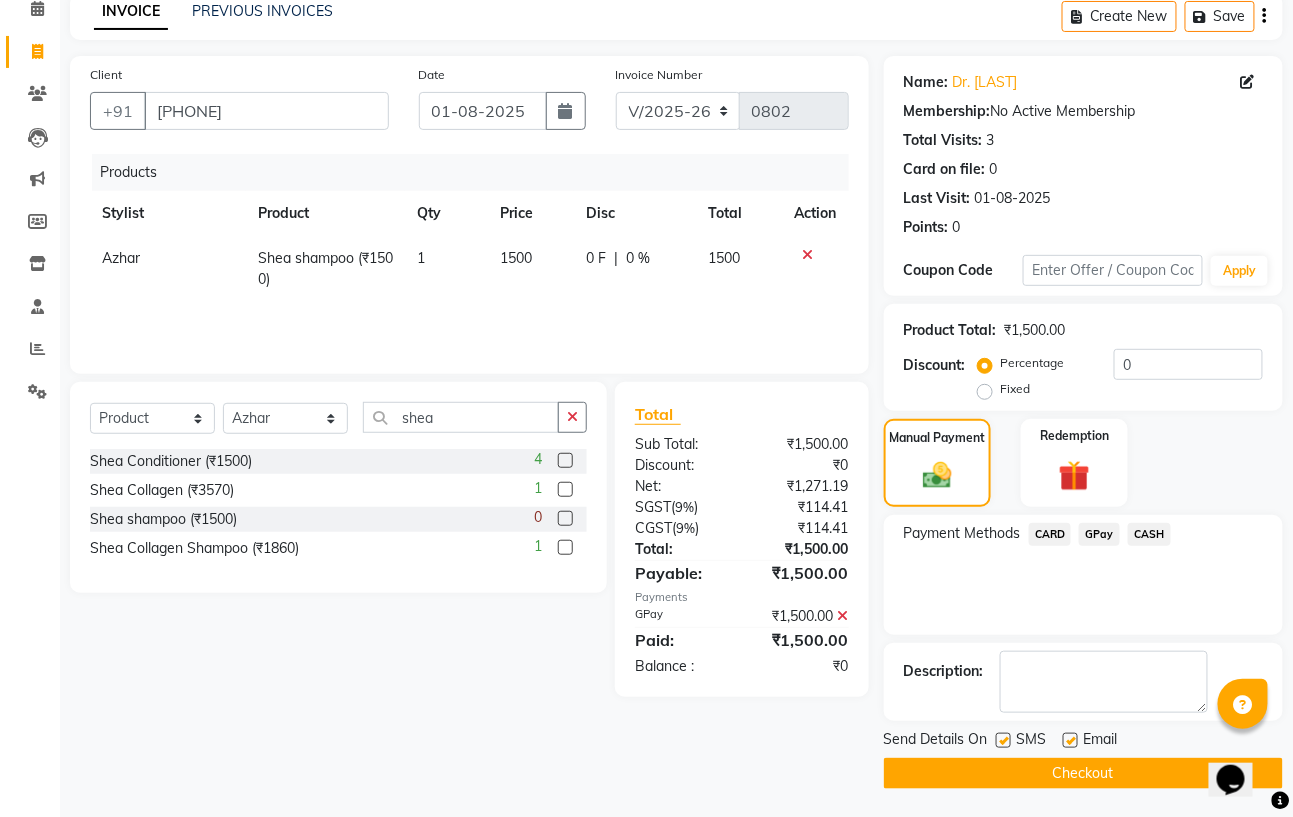 scroll, scrollTop: 96, scrollLeft: 0, axis: vertical 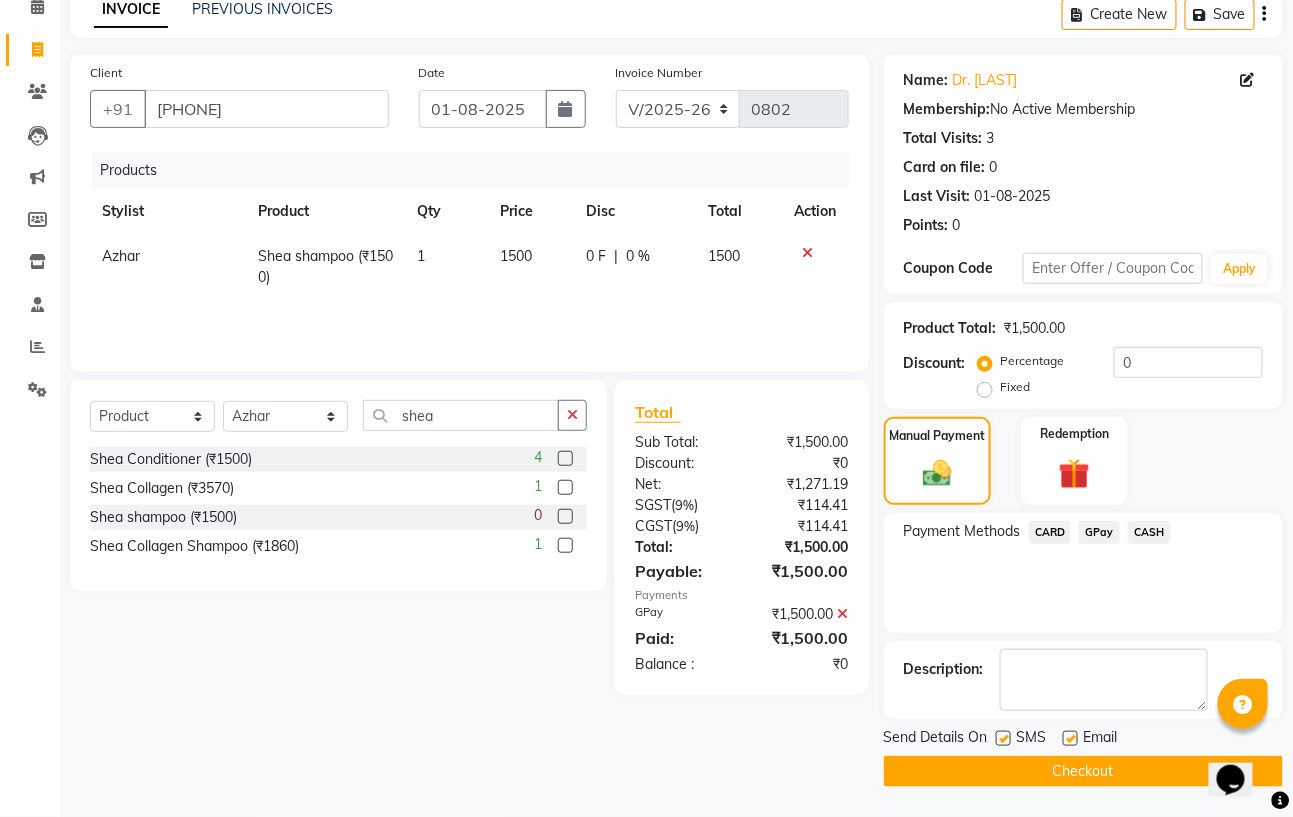 click on "Checkout" 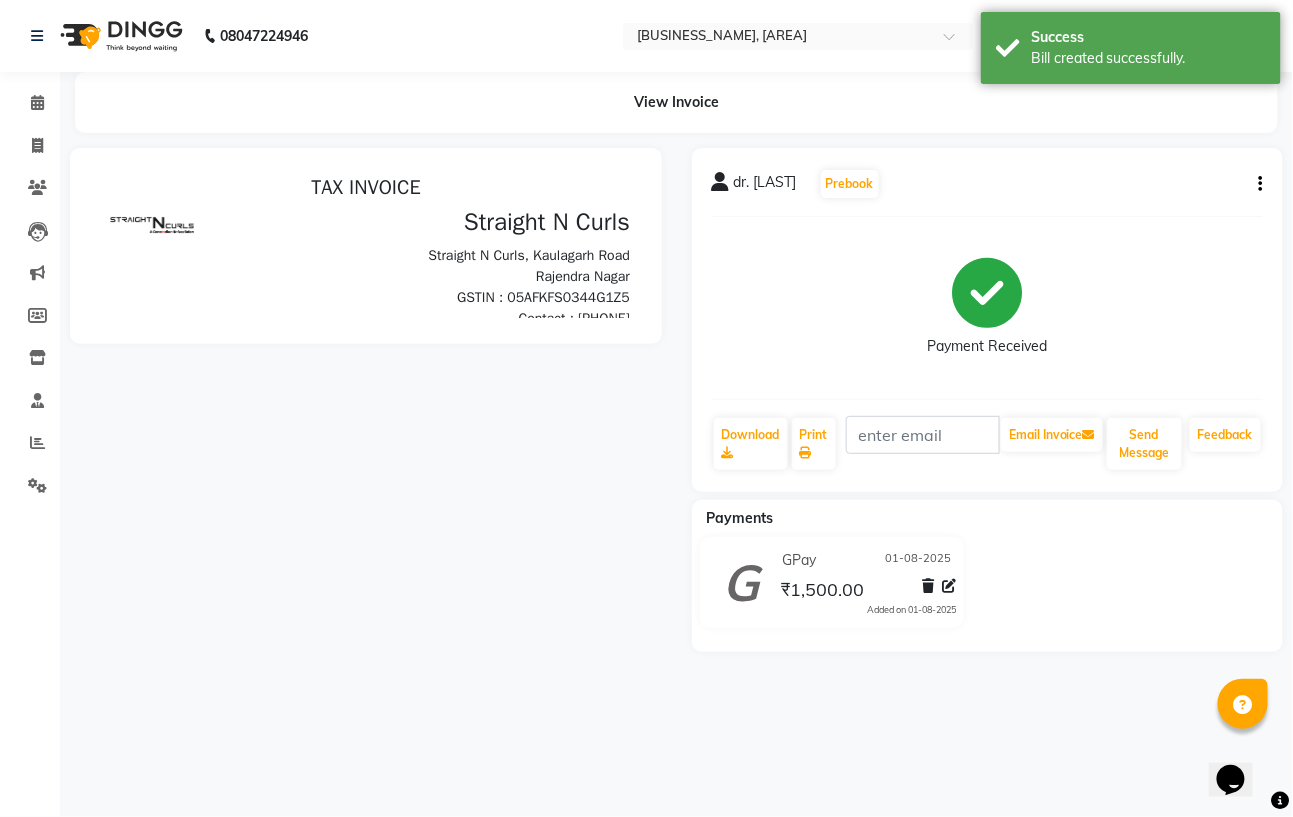 scroll, scrollTop: 0, scrollLeft: 0, axis: both 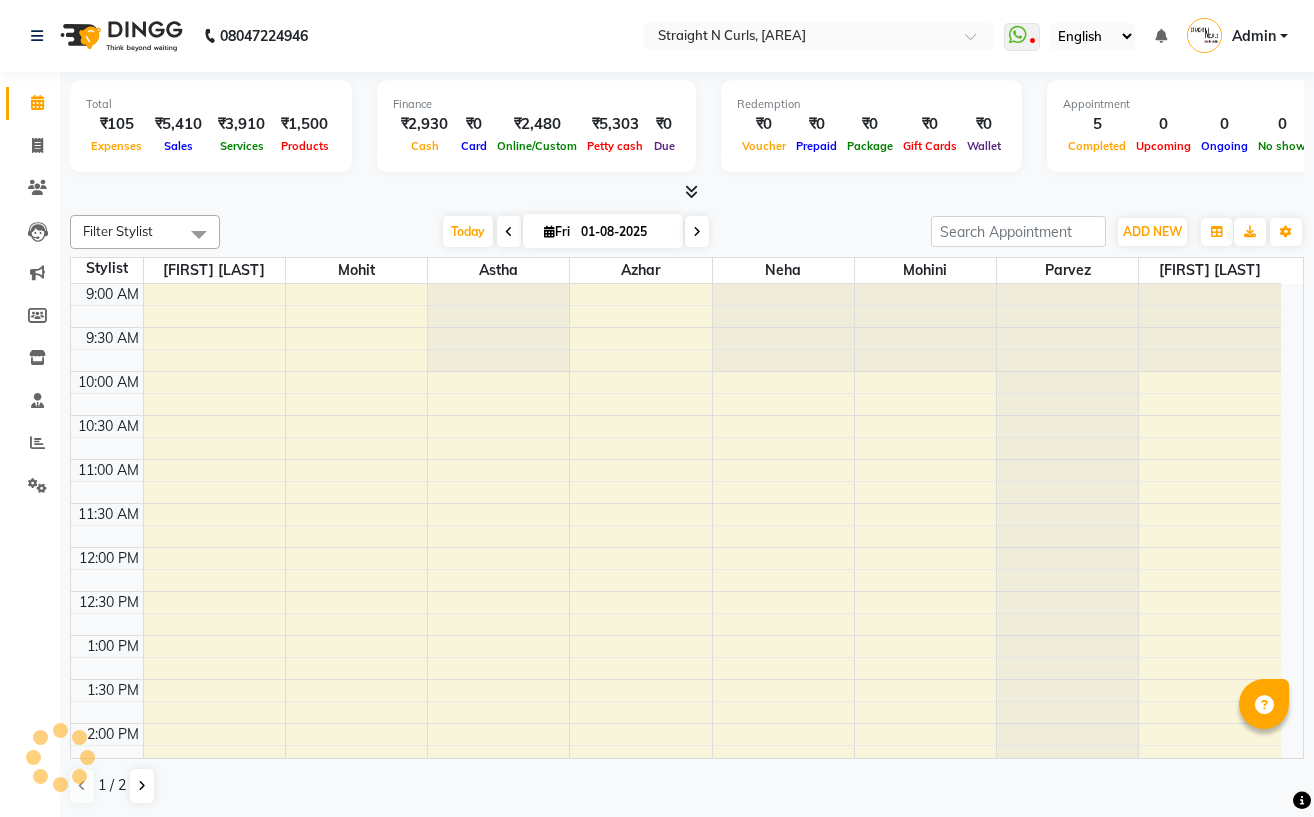 select on "en" 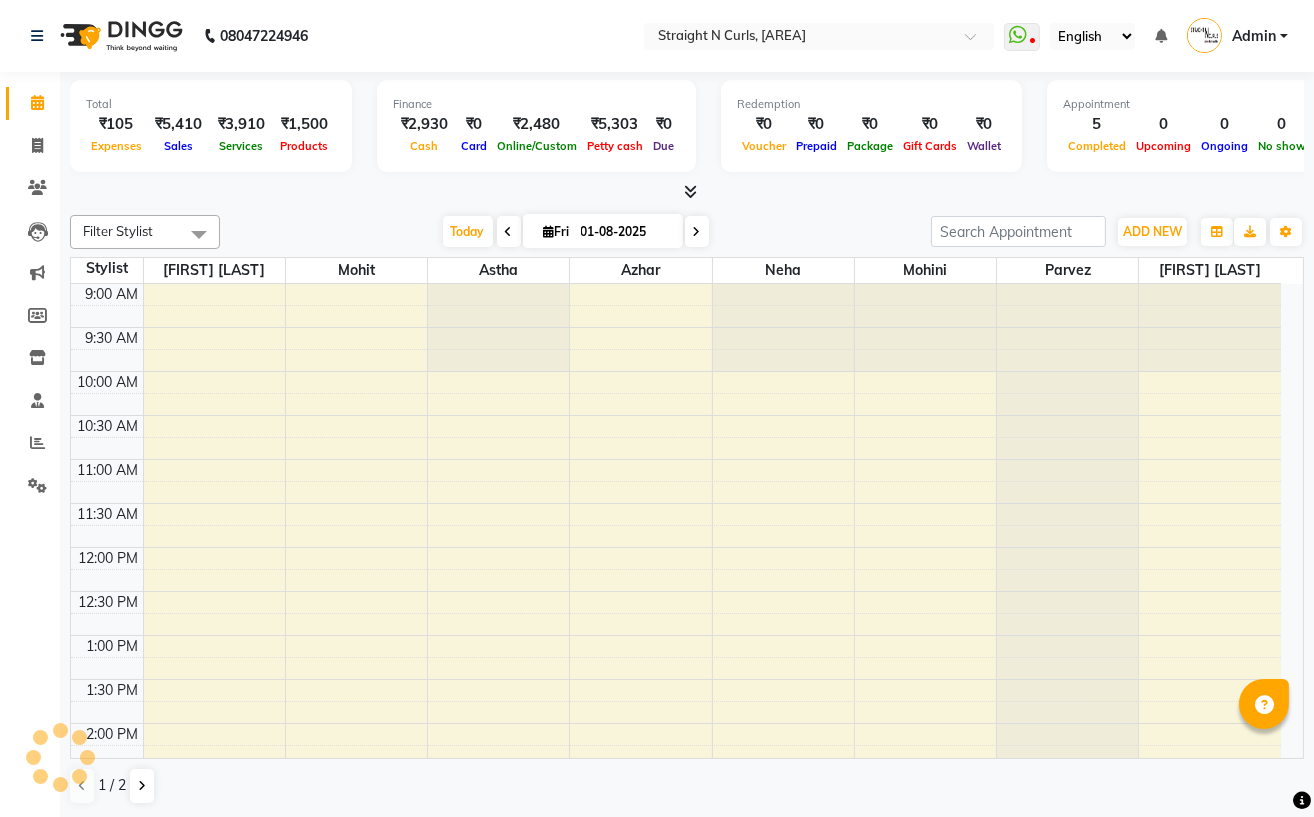 scroll, scrollTop: 0, scrollLeft: 0, axis: both 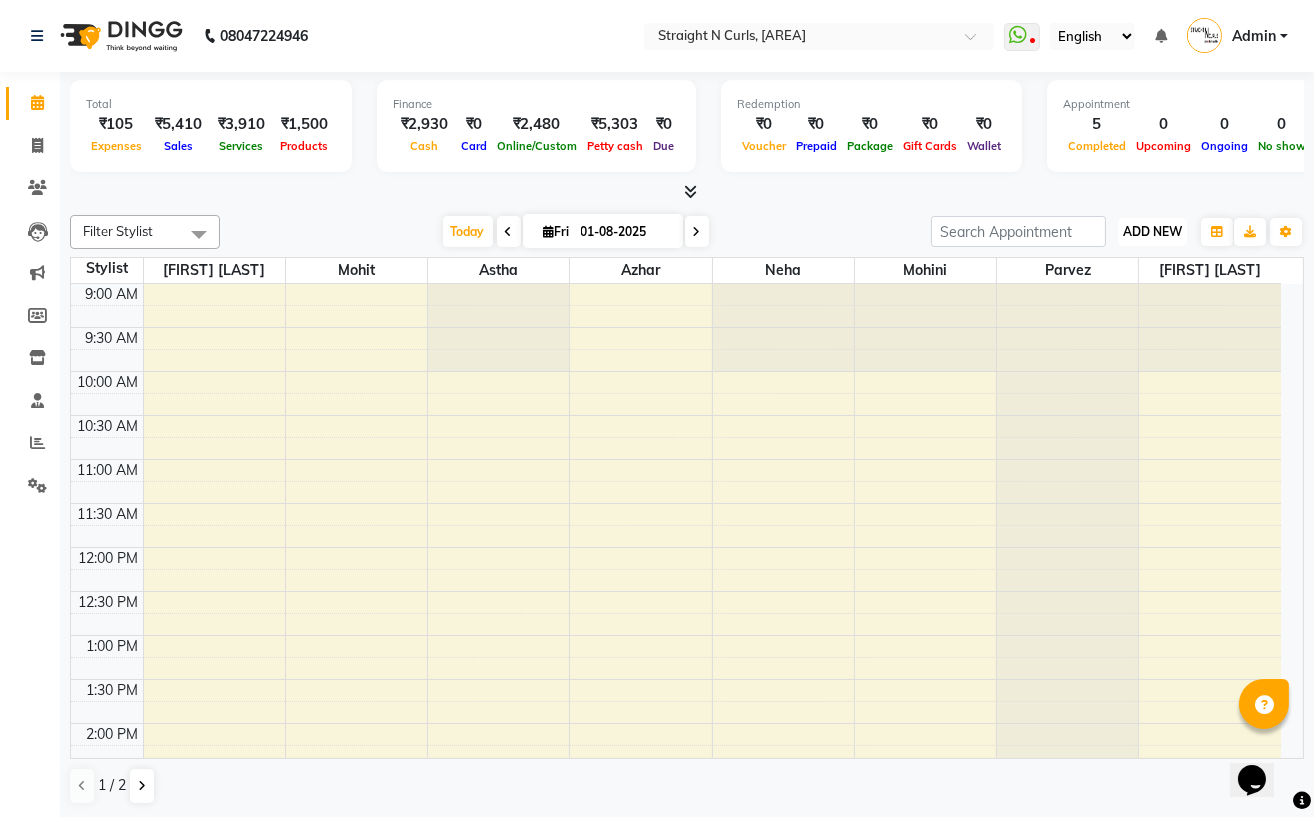 click on "ADD NEW Toggle Dropdown" at bounding box center (1152, 232) 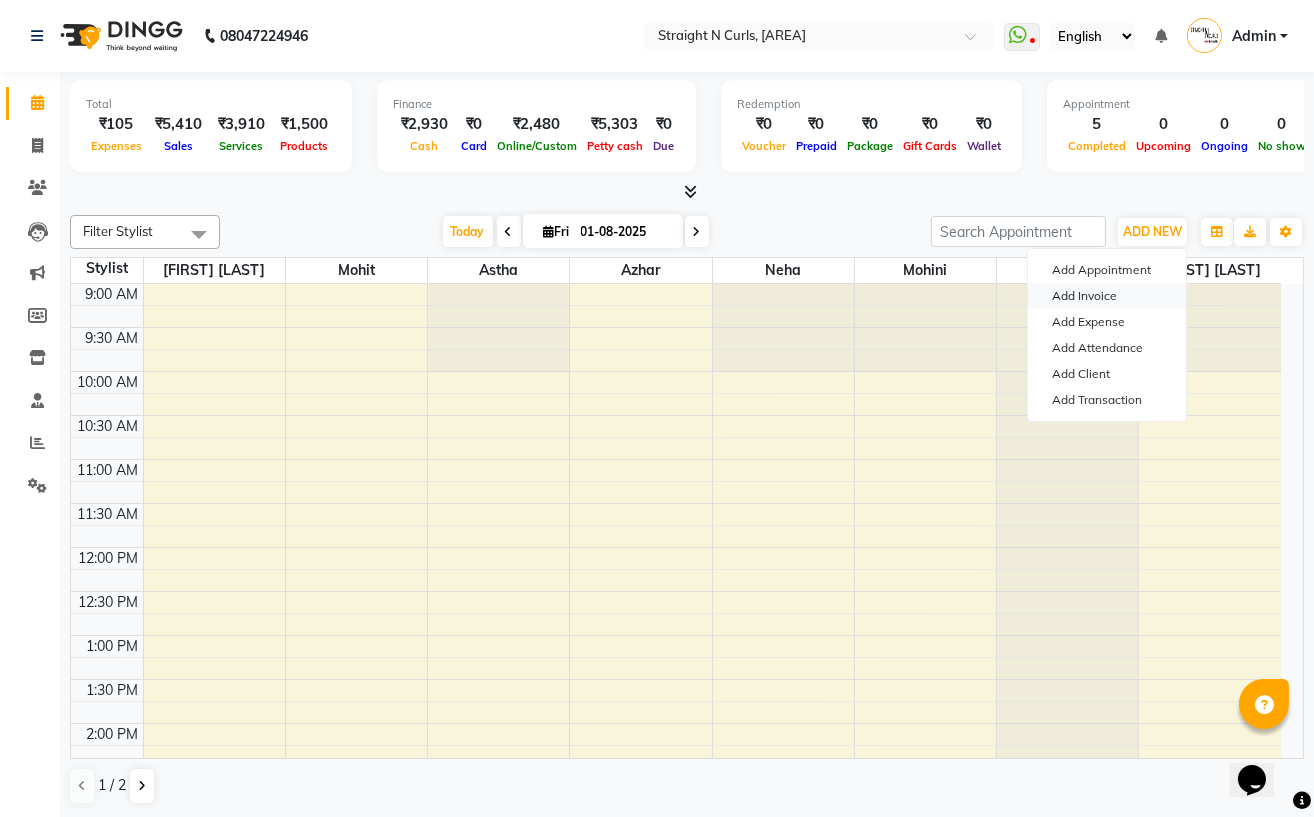 click on "Add Invoice" at bounding box center (1107, 296) 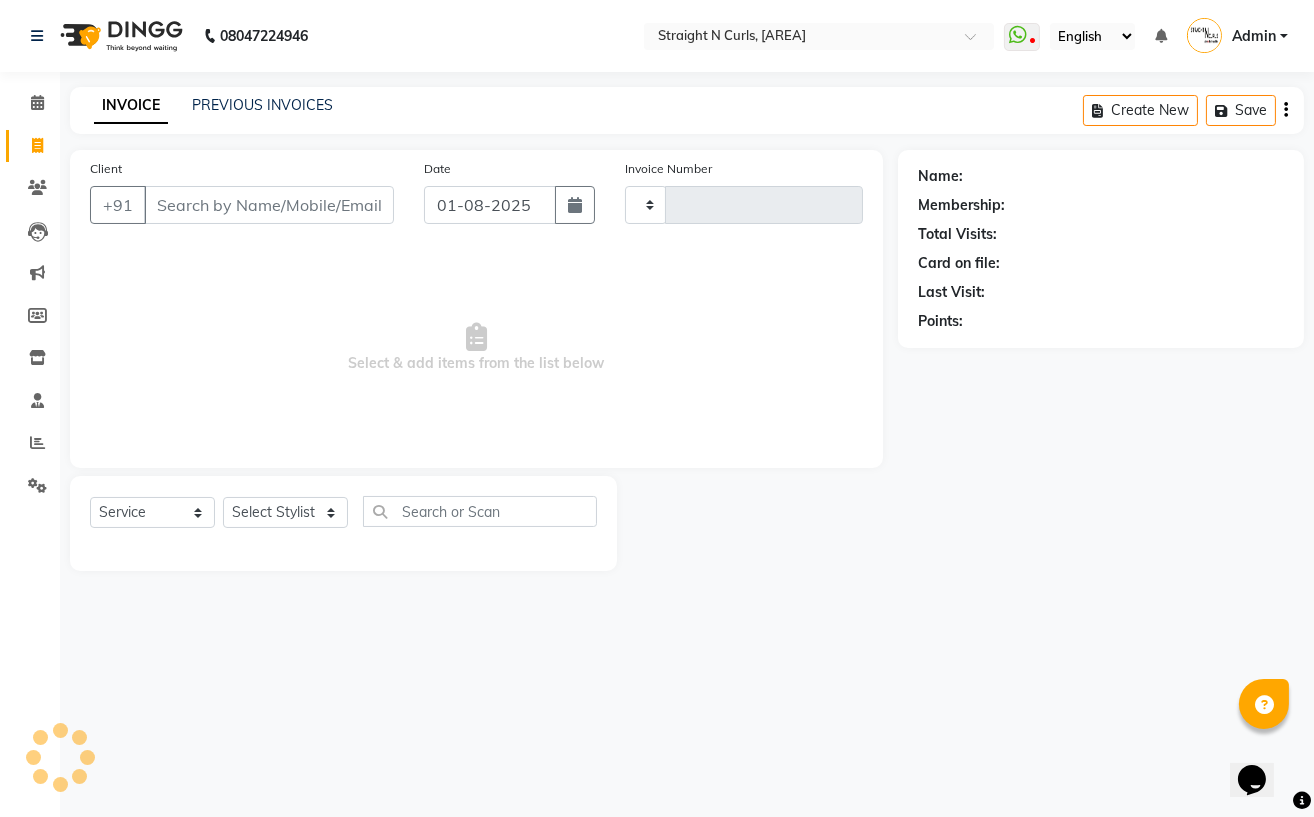 type on "0803" 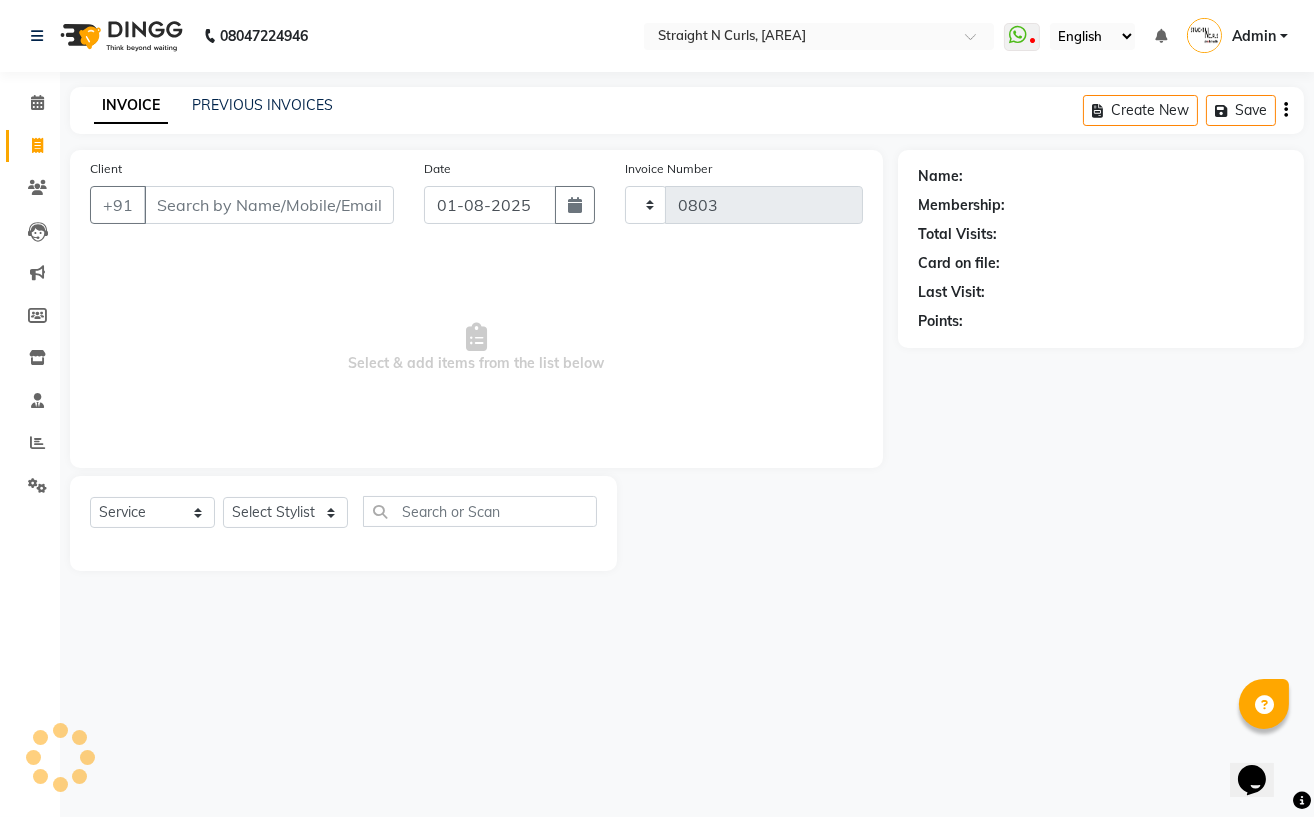 select on "7039" 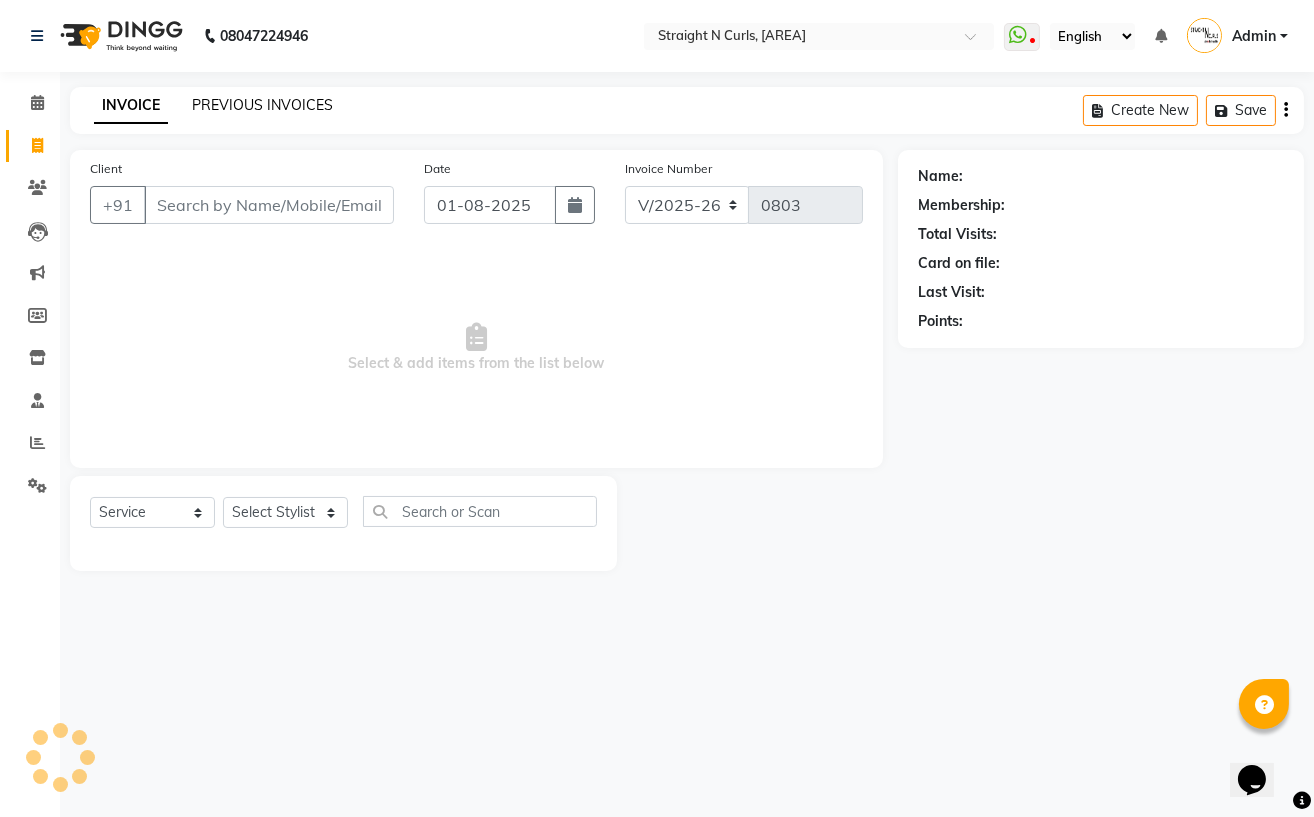 click on "PREVIOUS INVOICES" 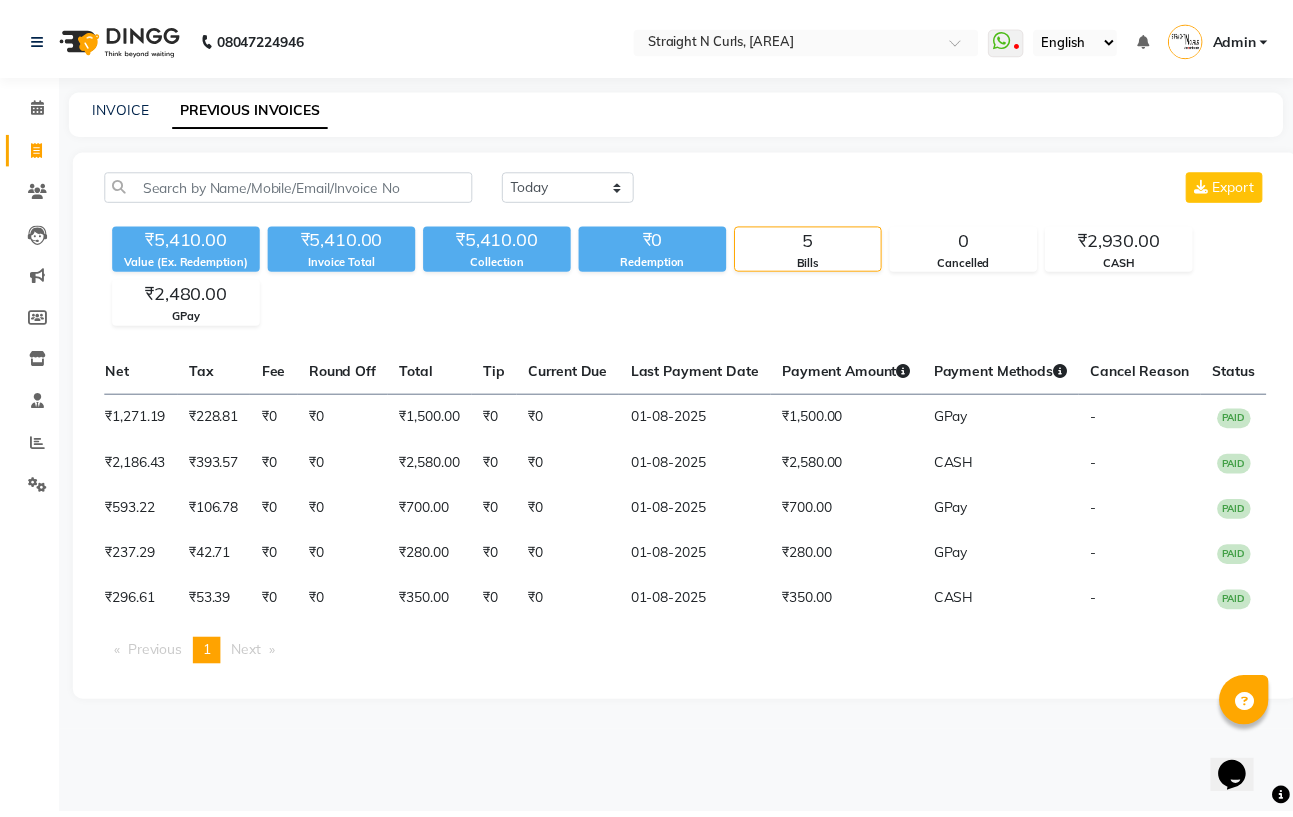 scroll, scrollTop: 0, scrollLeft: 458, axis: horizontal 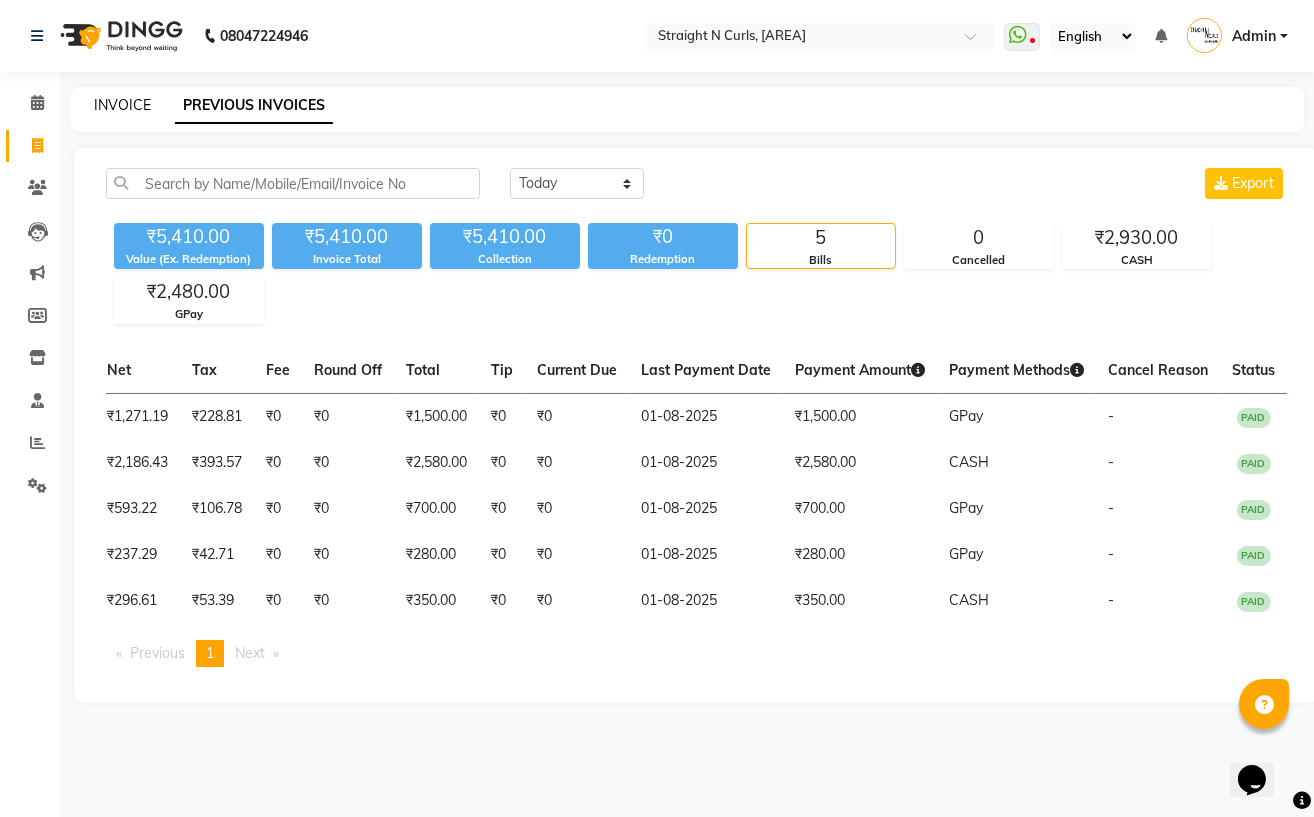 click on "INVOICE" 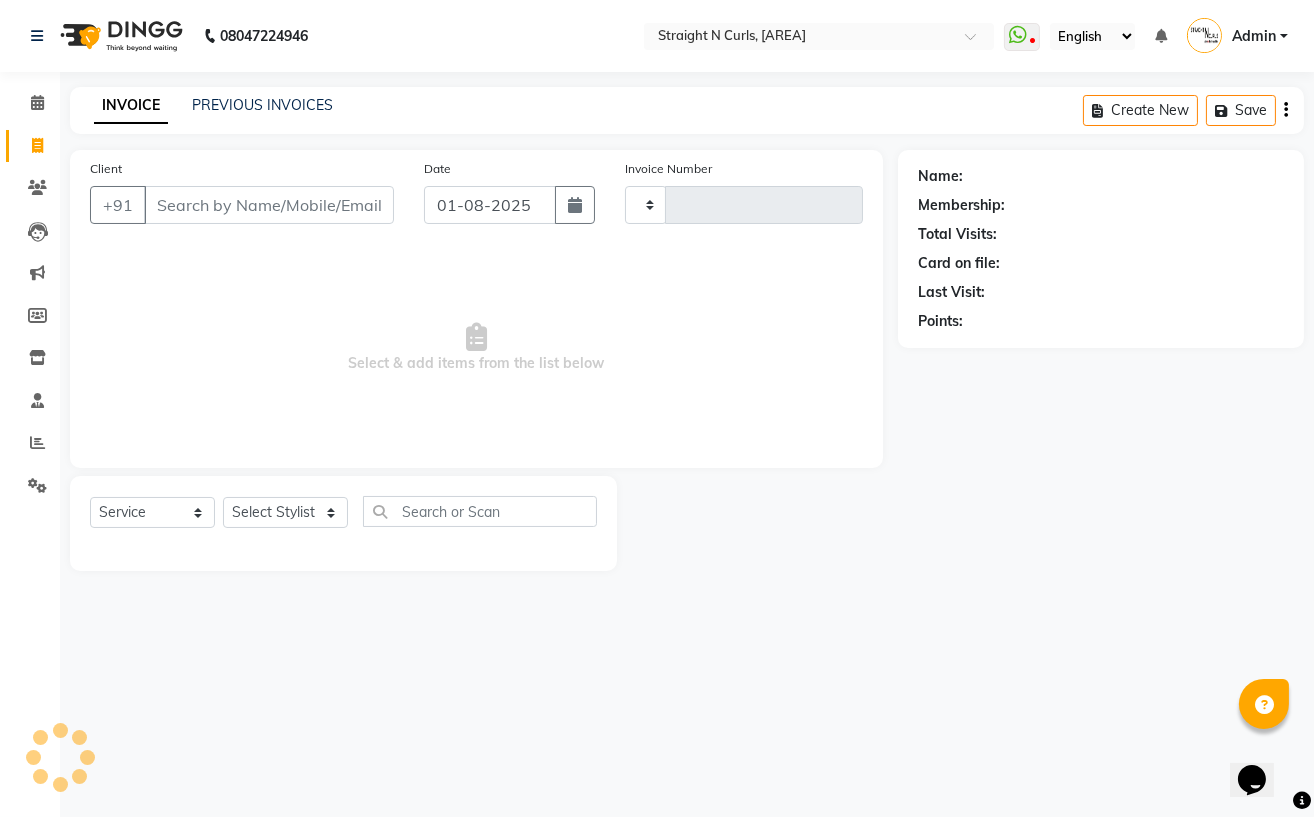 type on "0803" 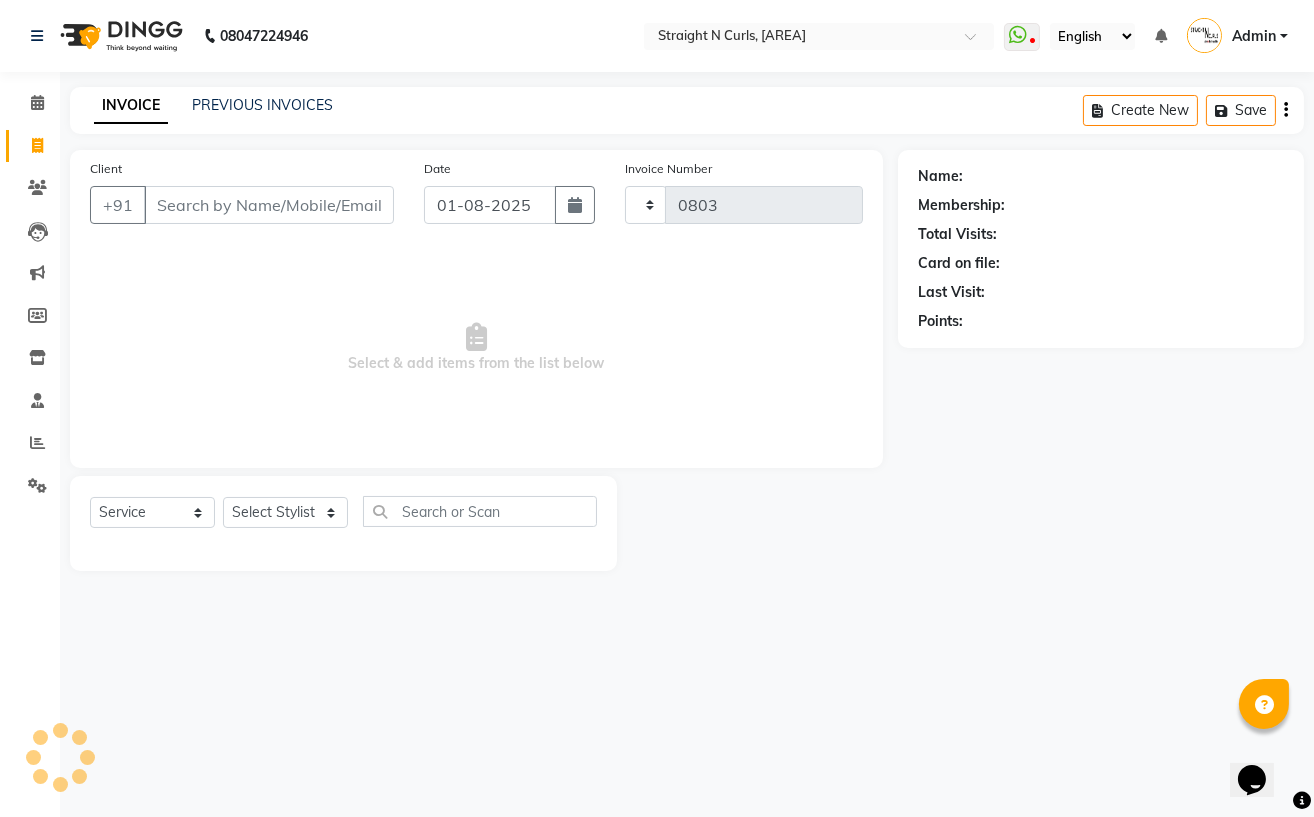 select on "7039" 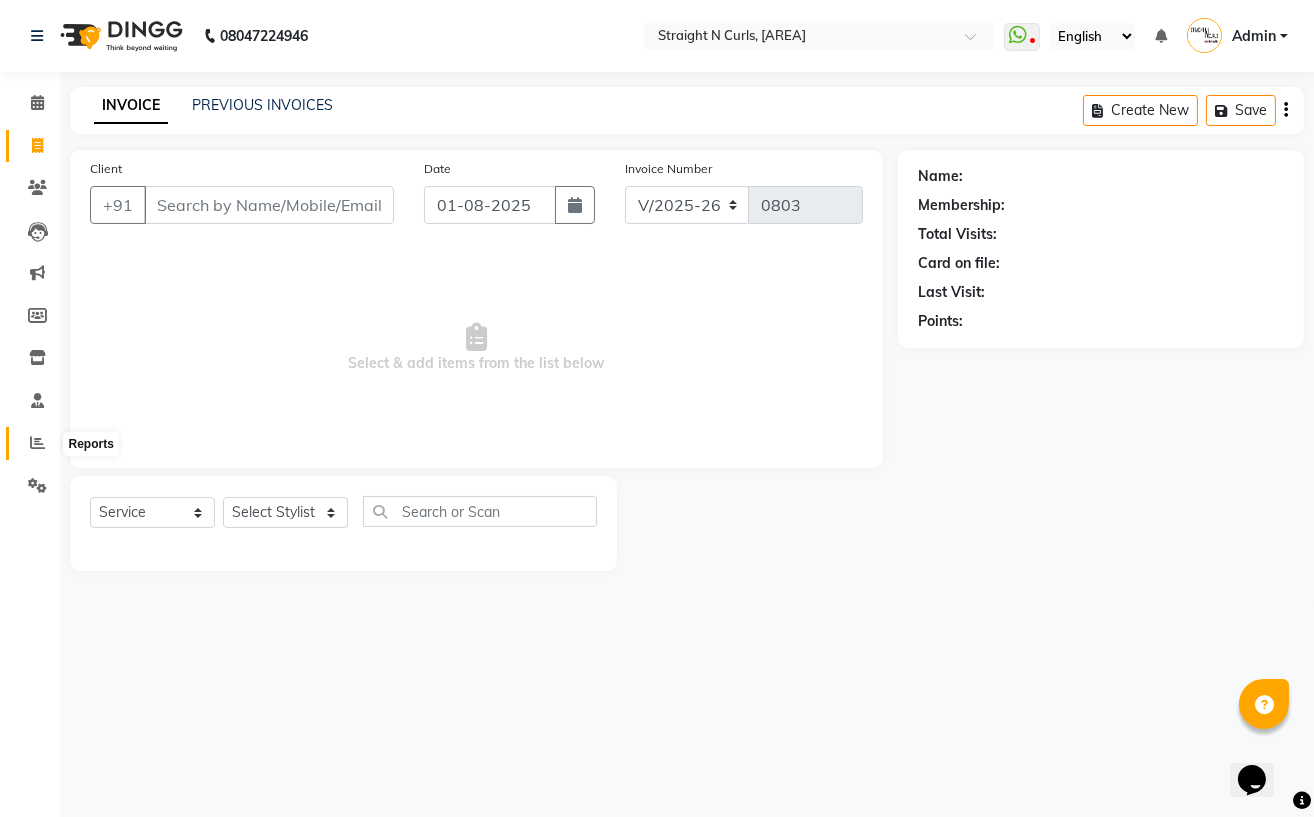 click 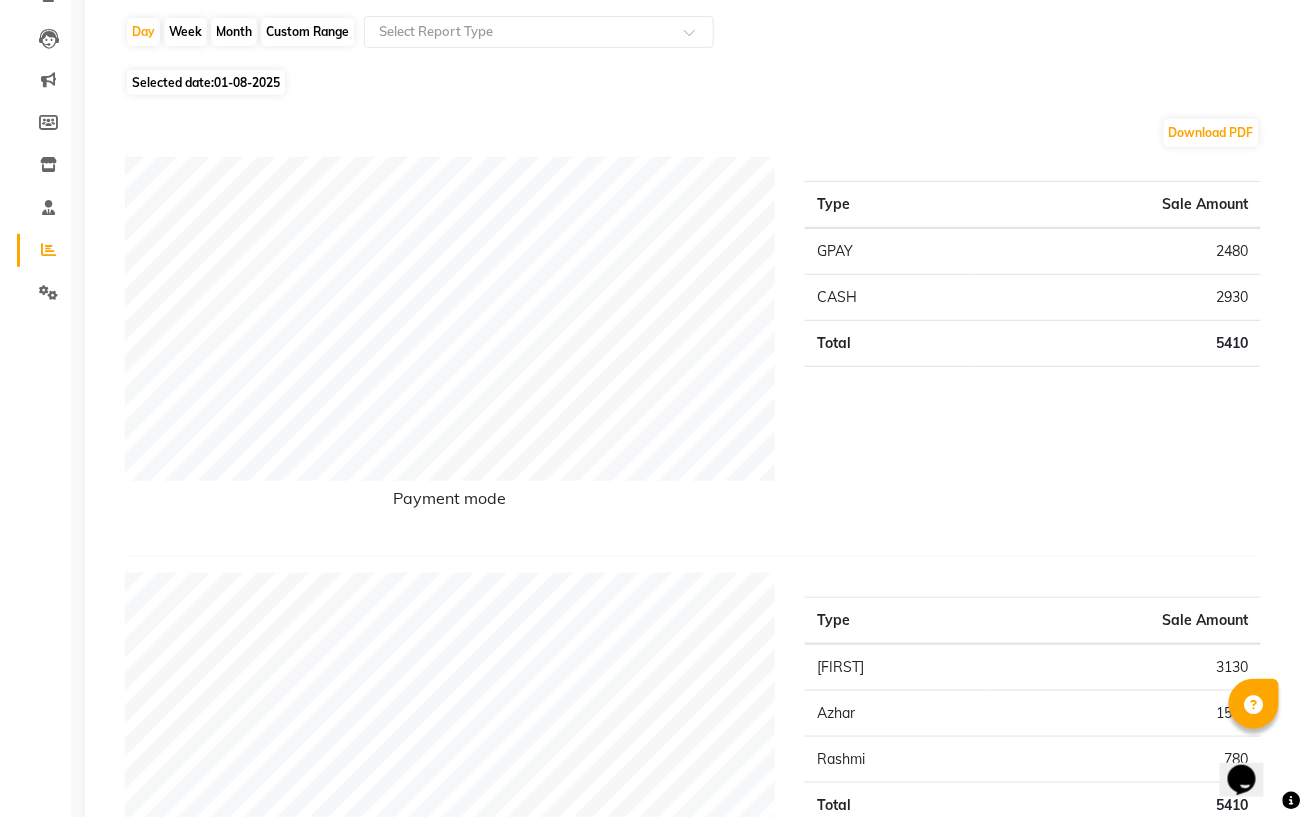 scroll, scrollTop: 0, scrollLeft: 0, axis: both 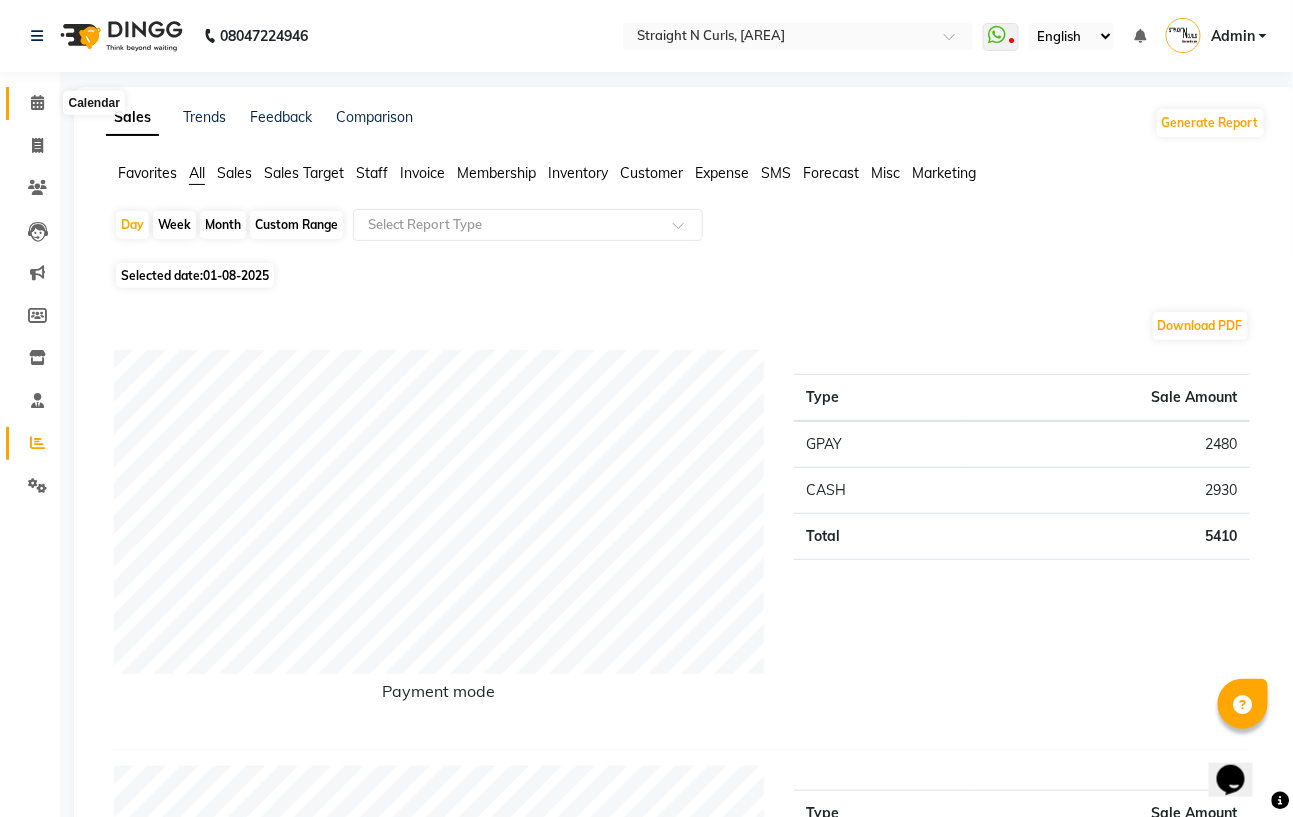 click 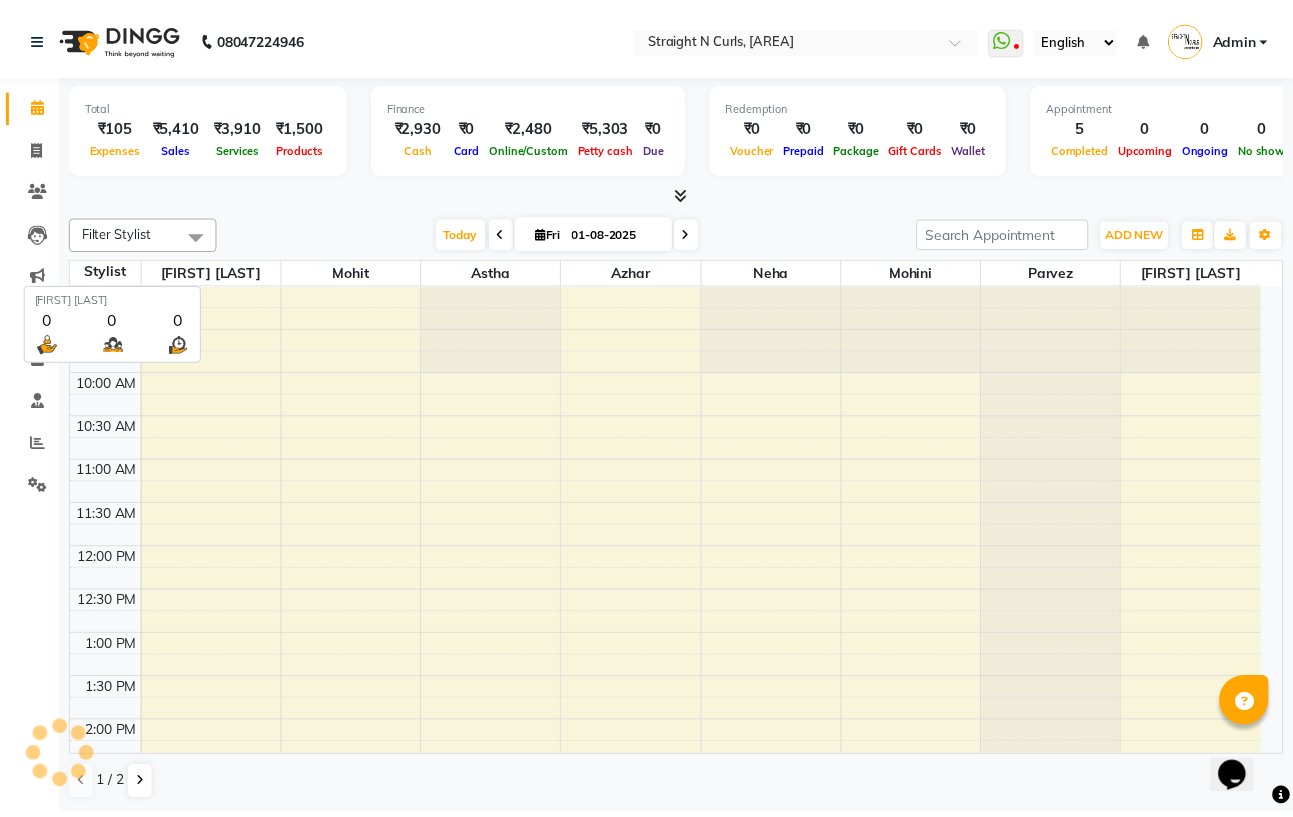 scroll, scrollTop: 0, scrollLeft: 0, axis: both 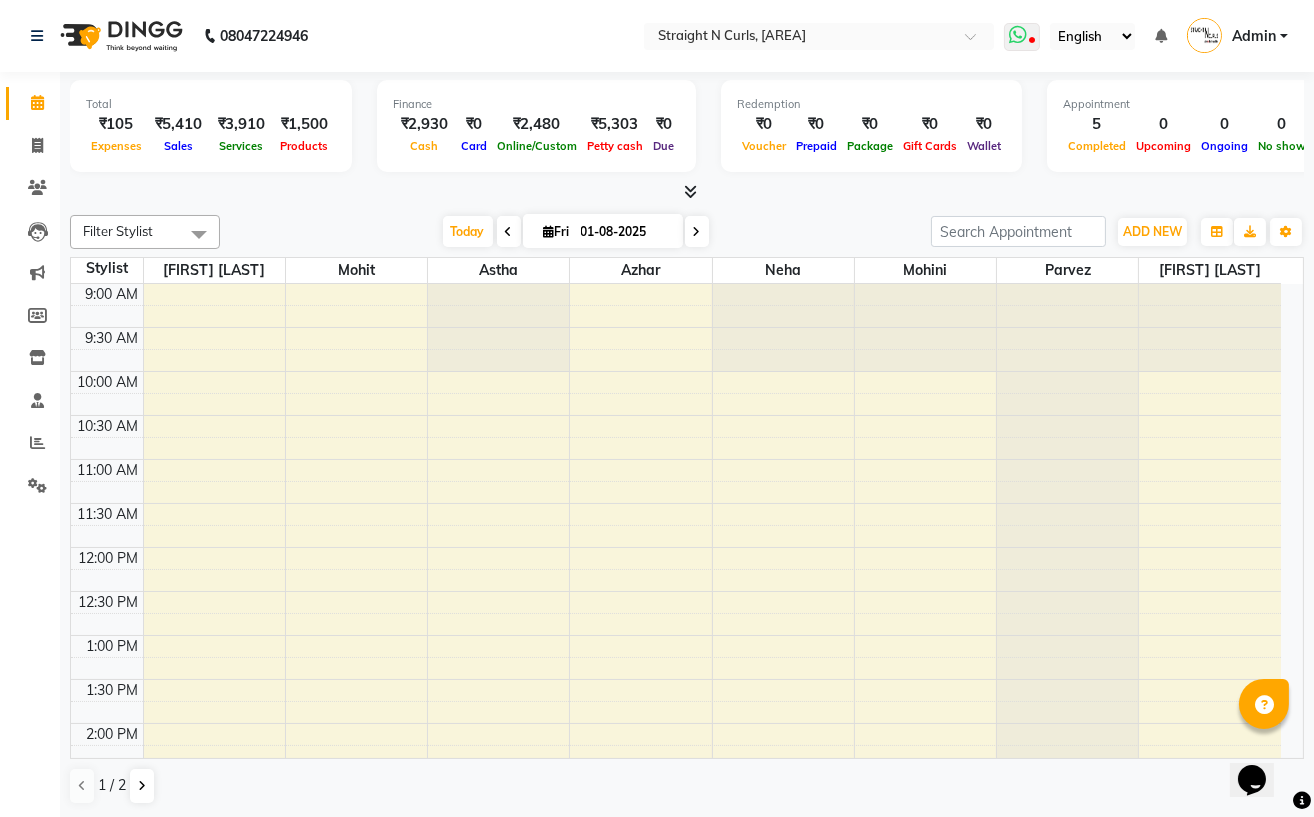 click at bounding box center (1022, 37) 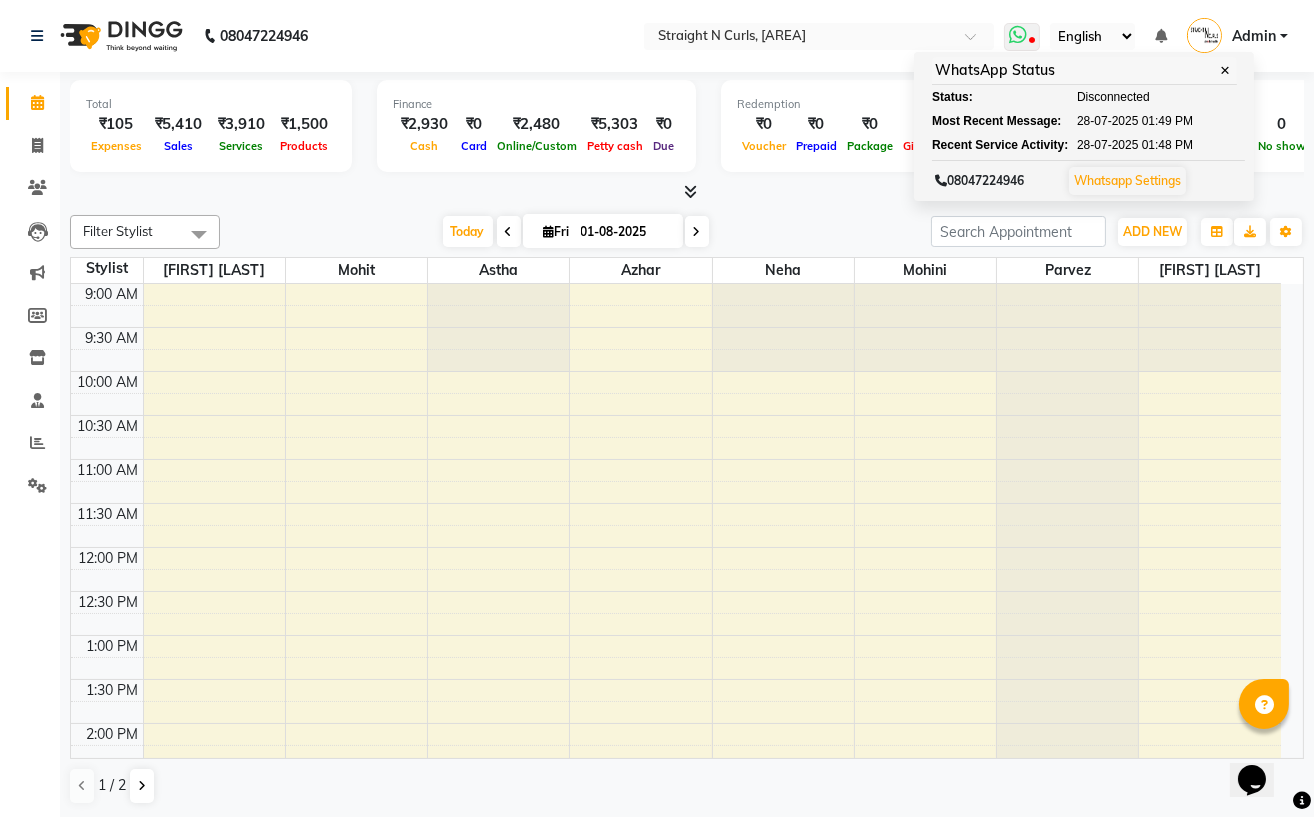 click on "Disconnected" at bounding box center [1113, 97] 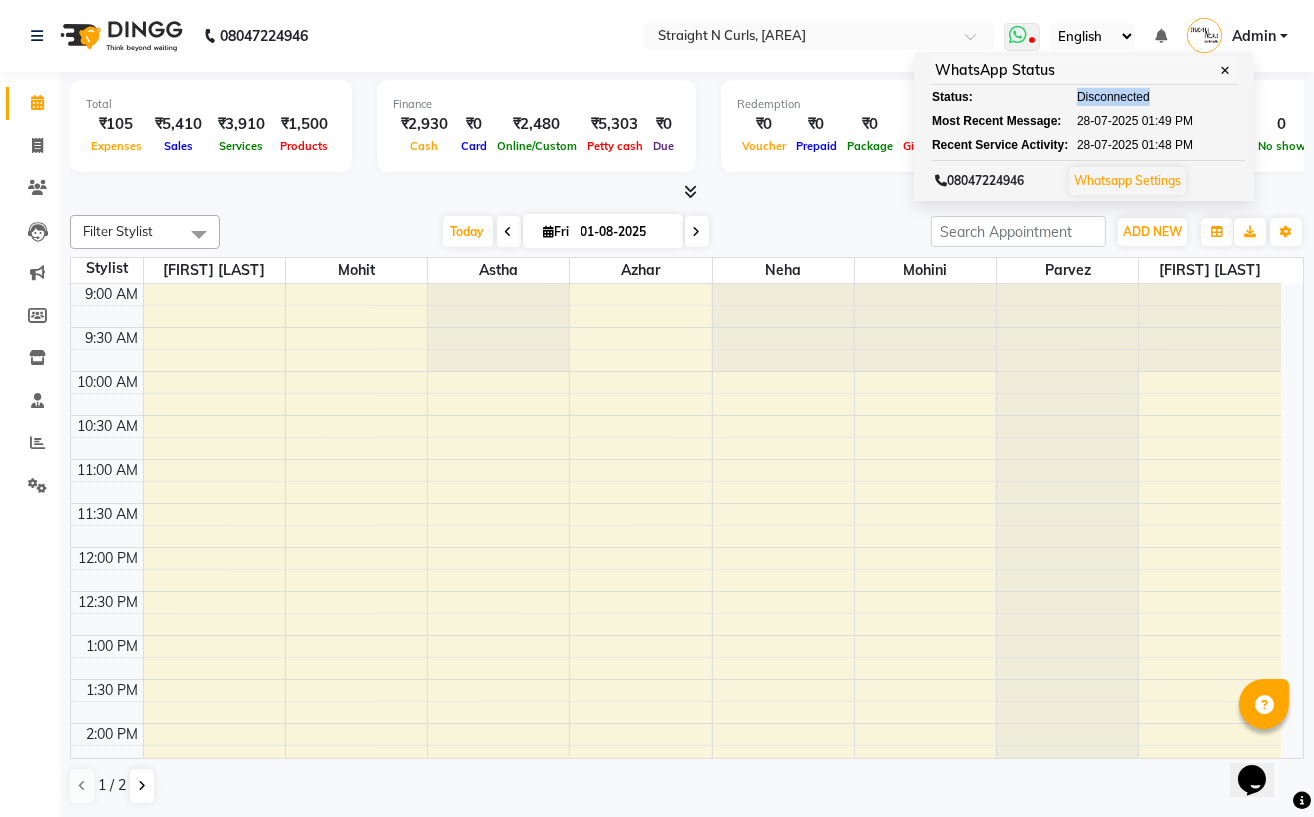 click on "Disconnected" at bounding box center (1113, 97) 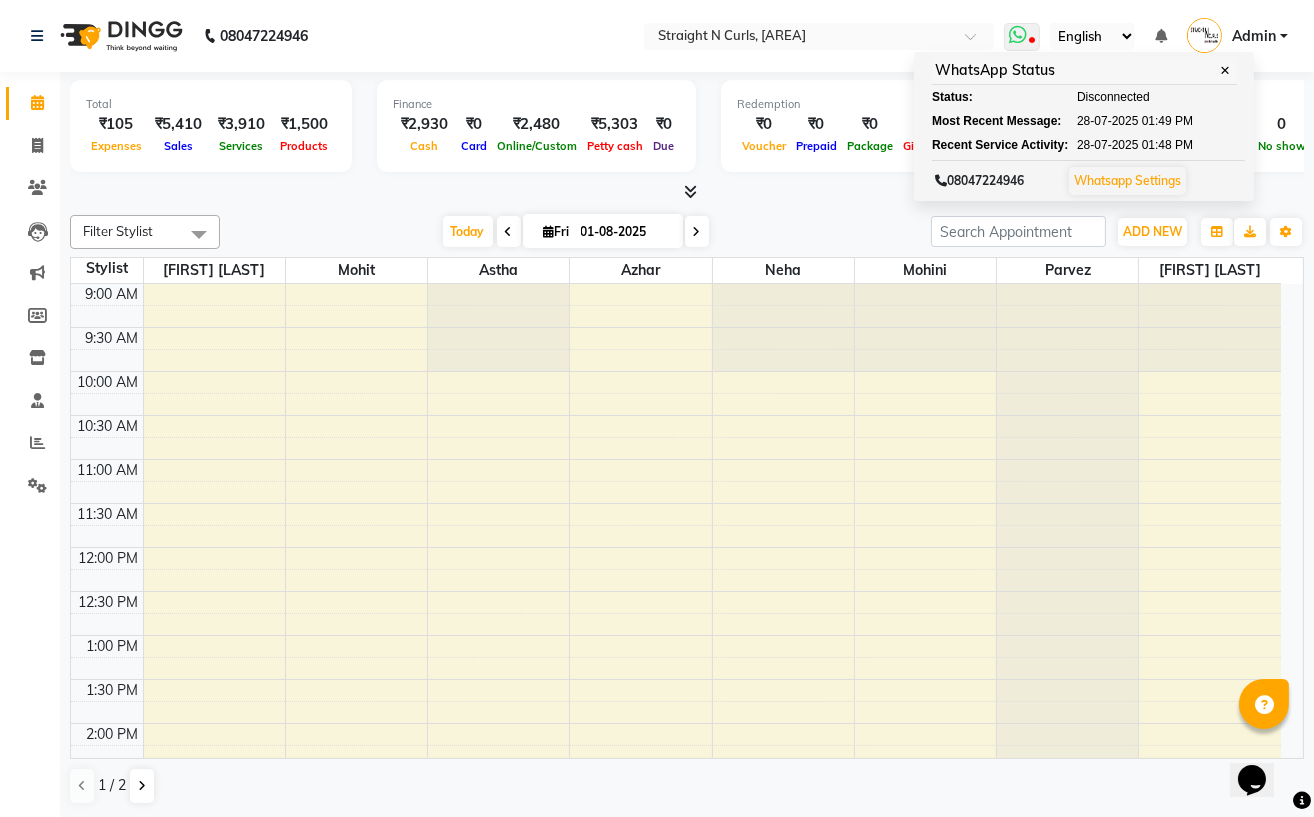 click on "✕" at bounding box center [1225, 70] 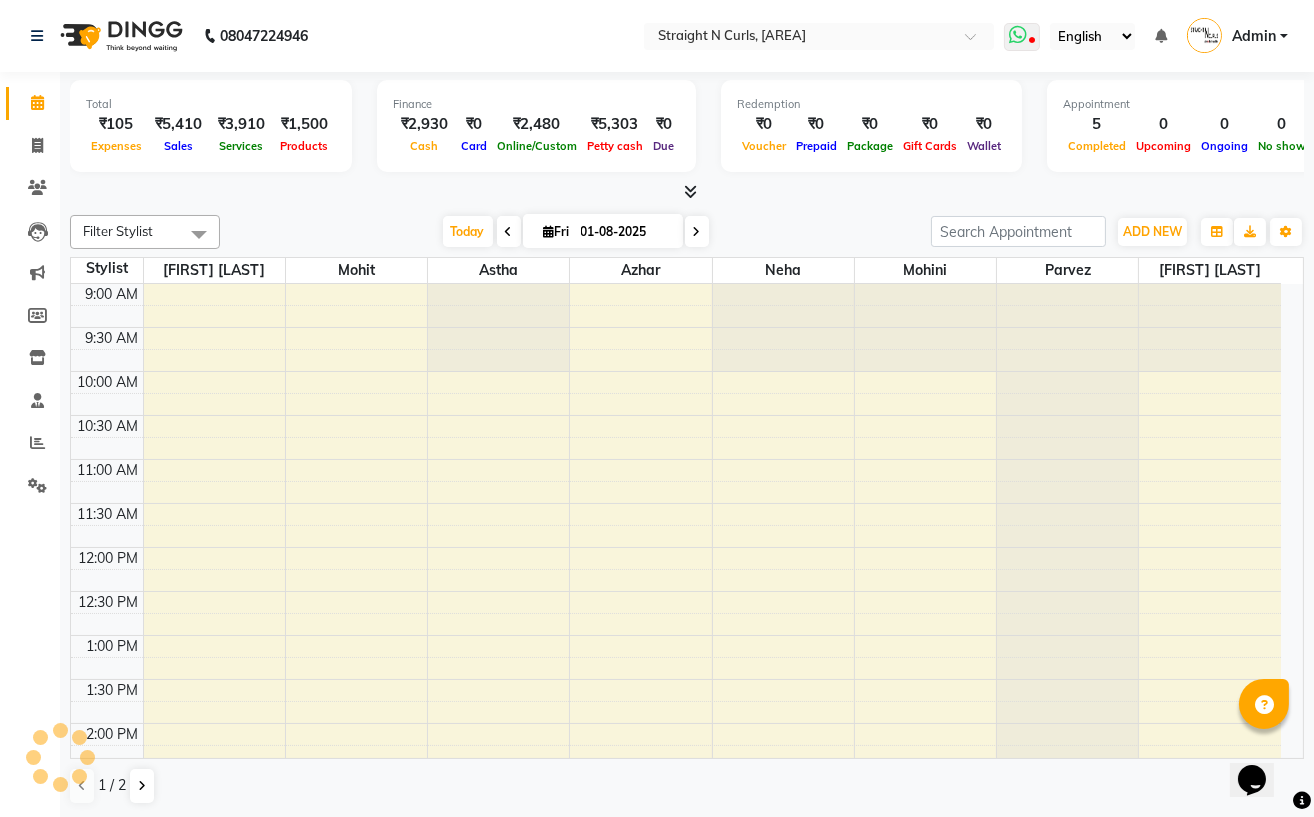 click at bounding box center [1022, 37] 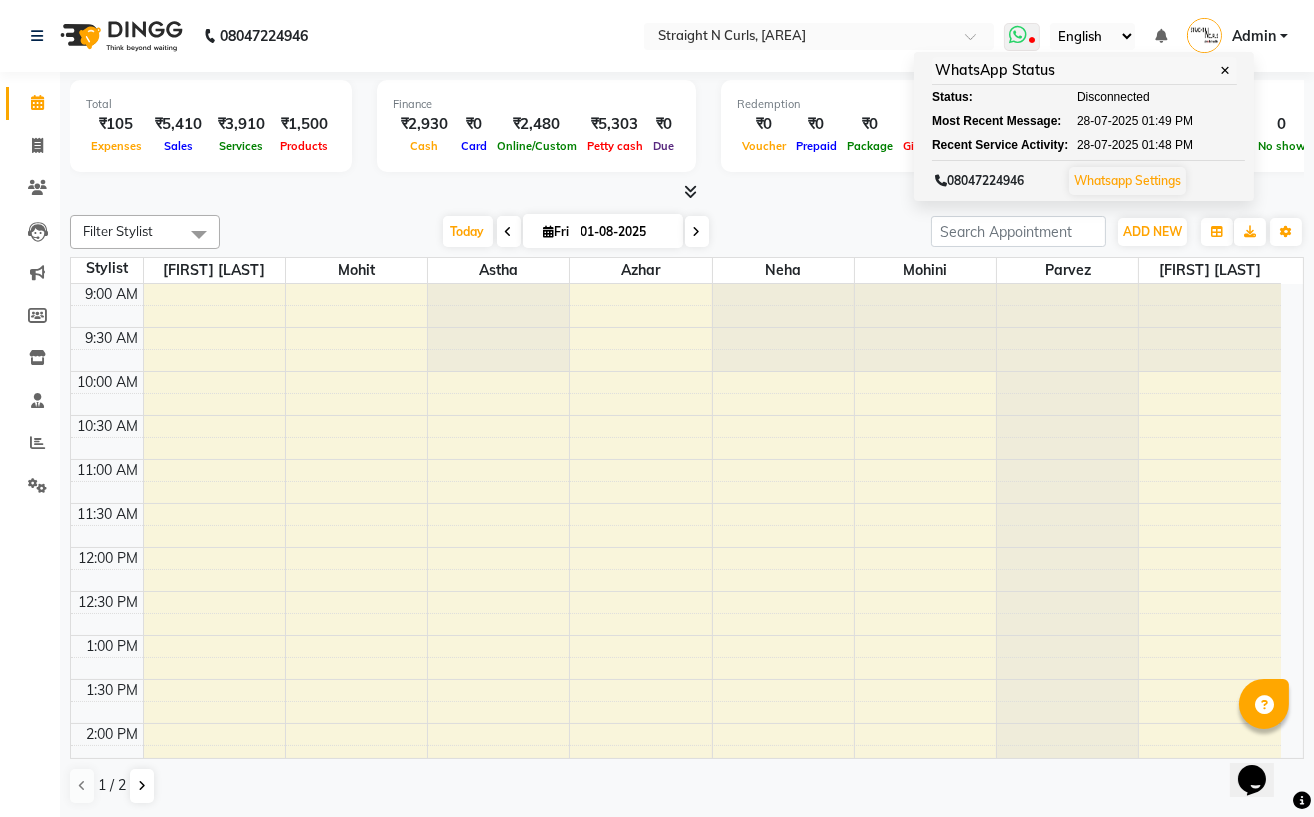click on "Whatsapp Settings" at bounding box center (1127, 180) 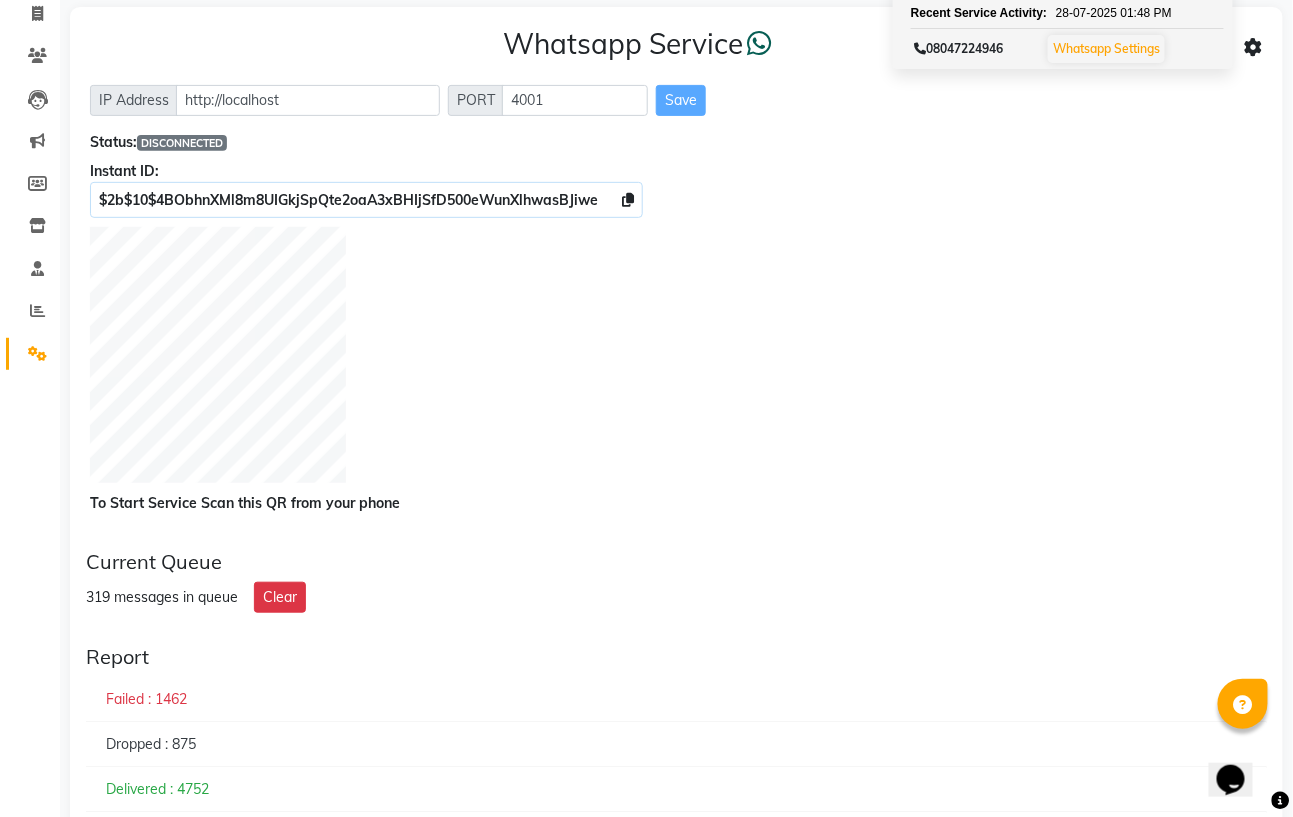 scroll, scrollTop: 400, scrollLeft: 0, axis: vertical 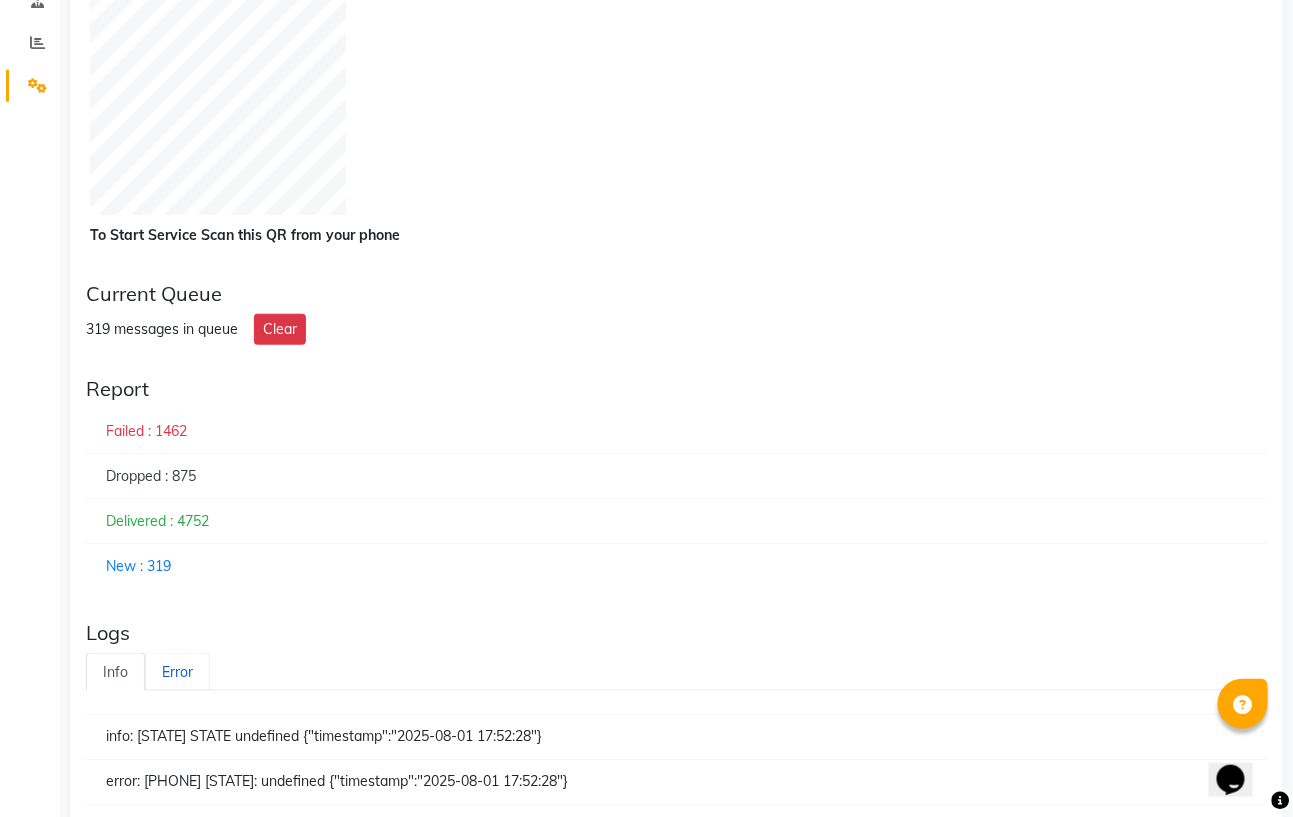 click on "Error" at bounding box center [177, 672] 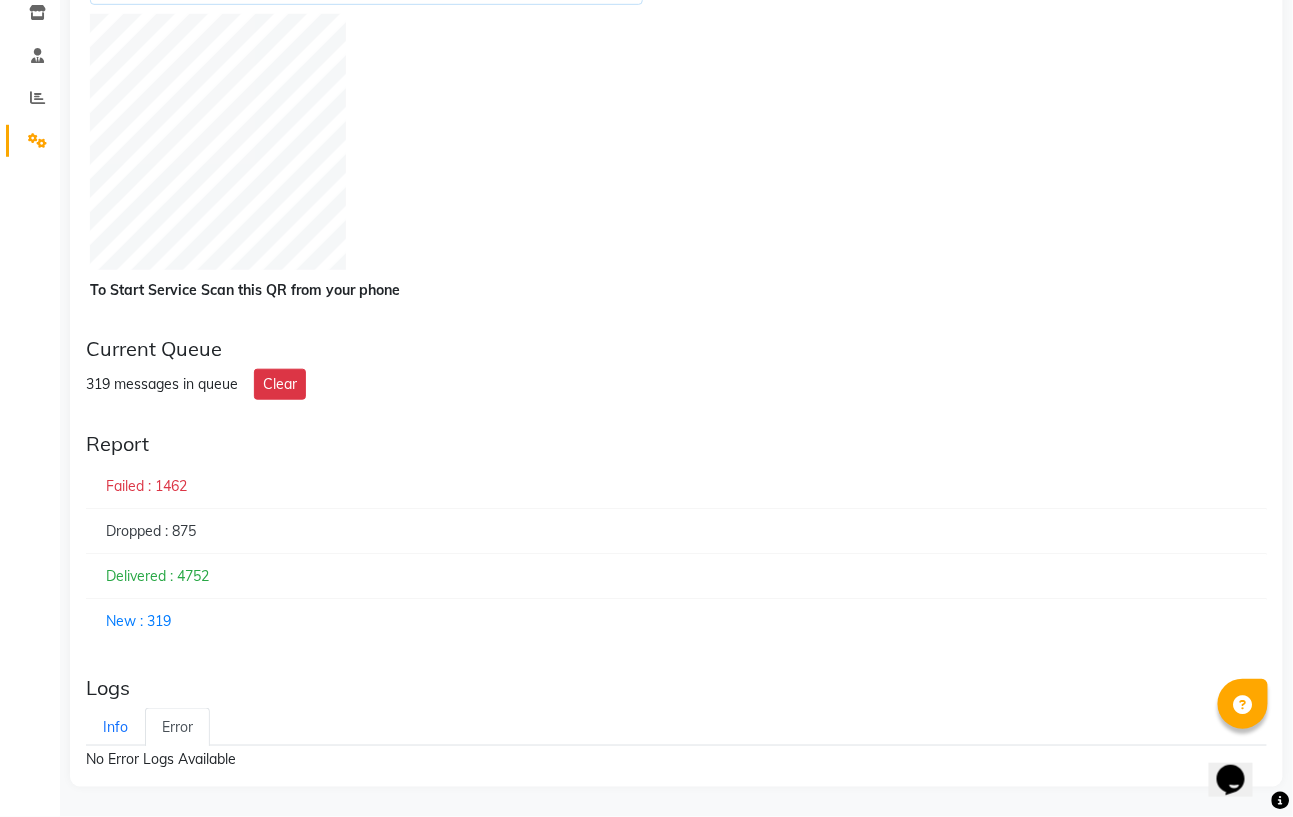 scroll, scrollTop: 346, scrollLeft: 0, axis: vertical 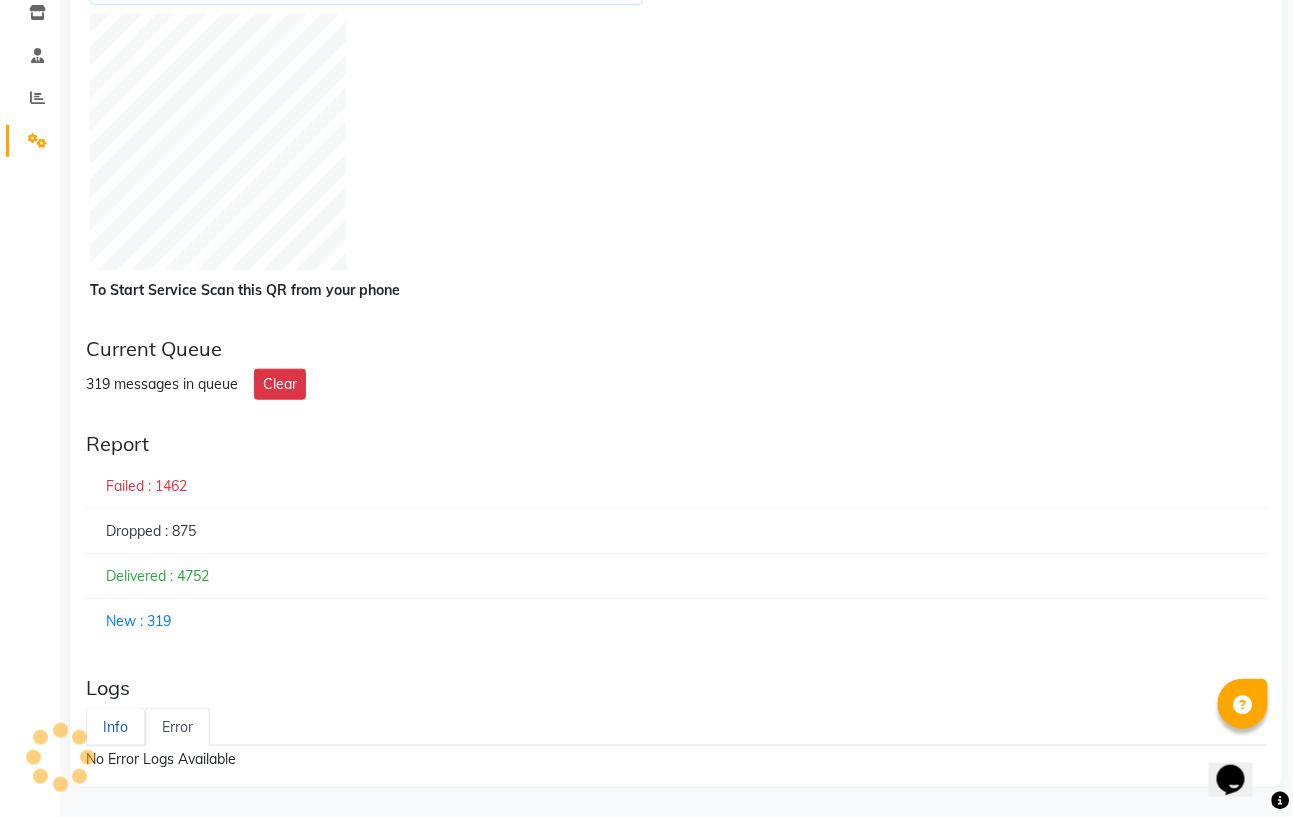 click on "Info" at bounding box center (115, 727) 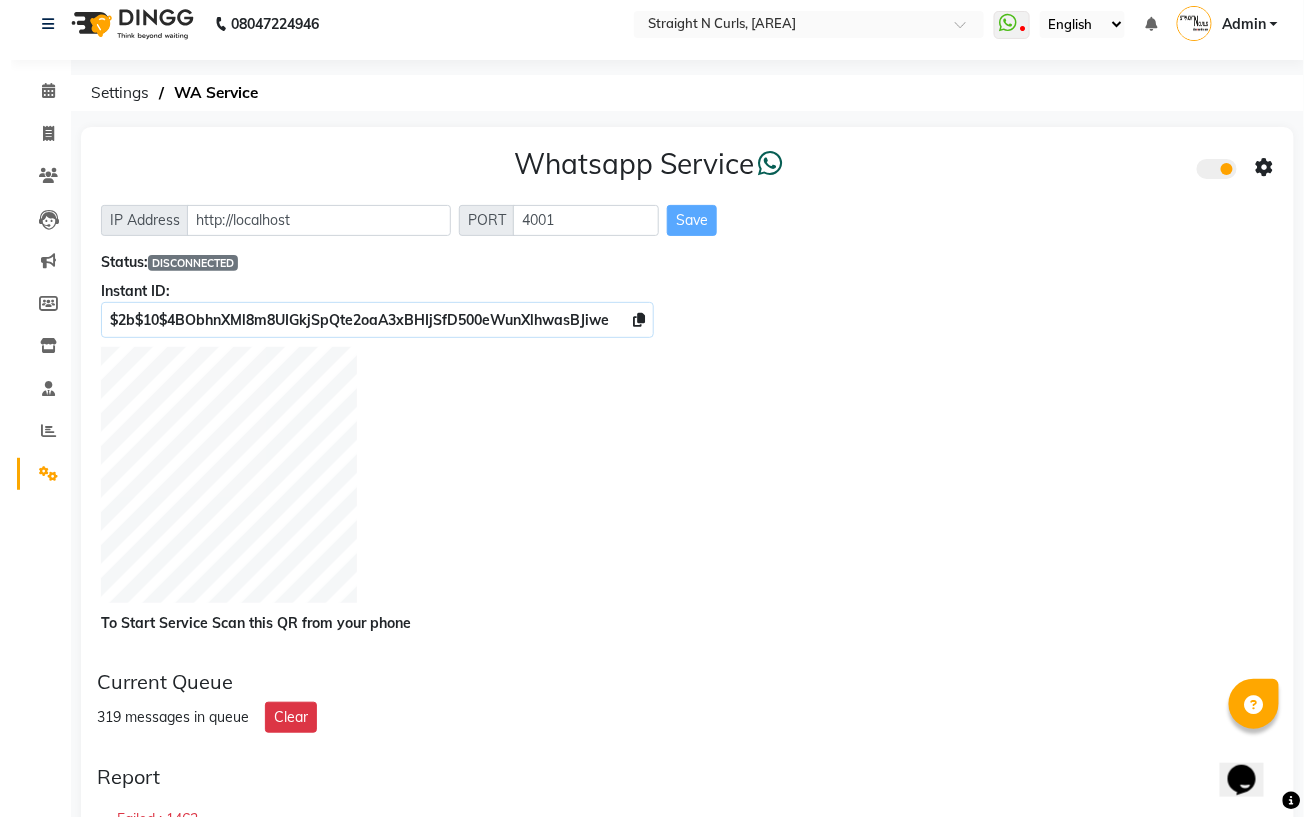 scroll, scrollTop: 0, scrollLeft: 0, axis: both 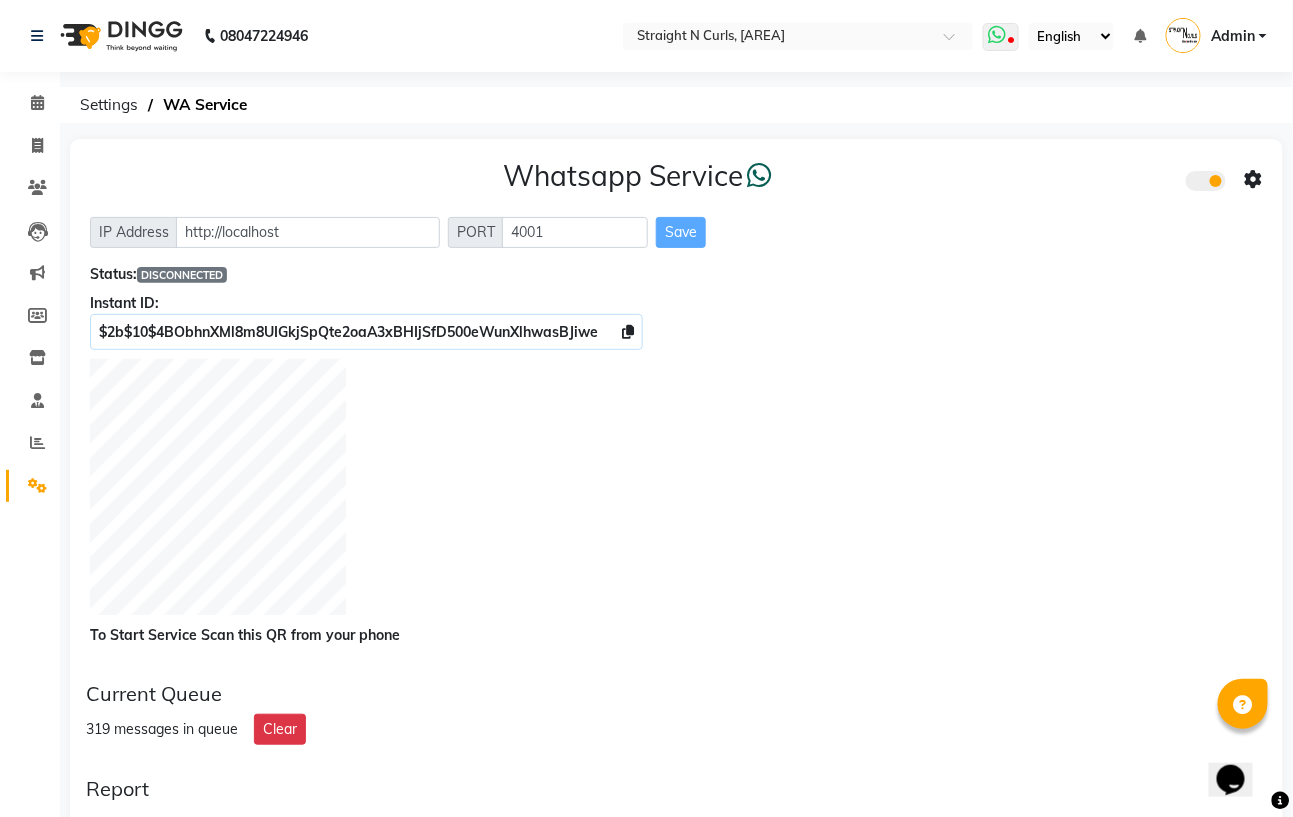 click at bounding box center (997, 35) 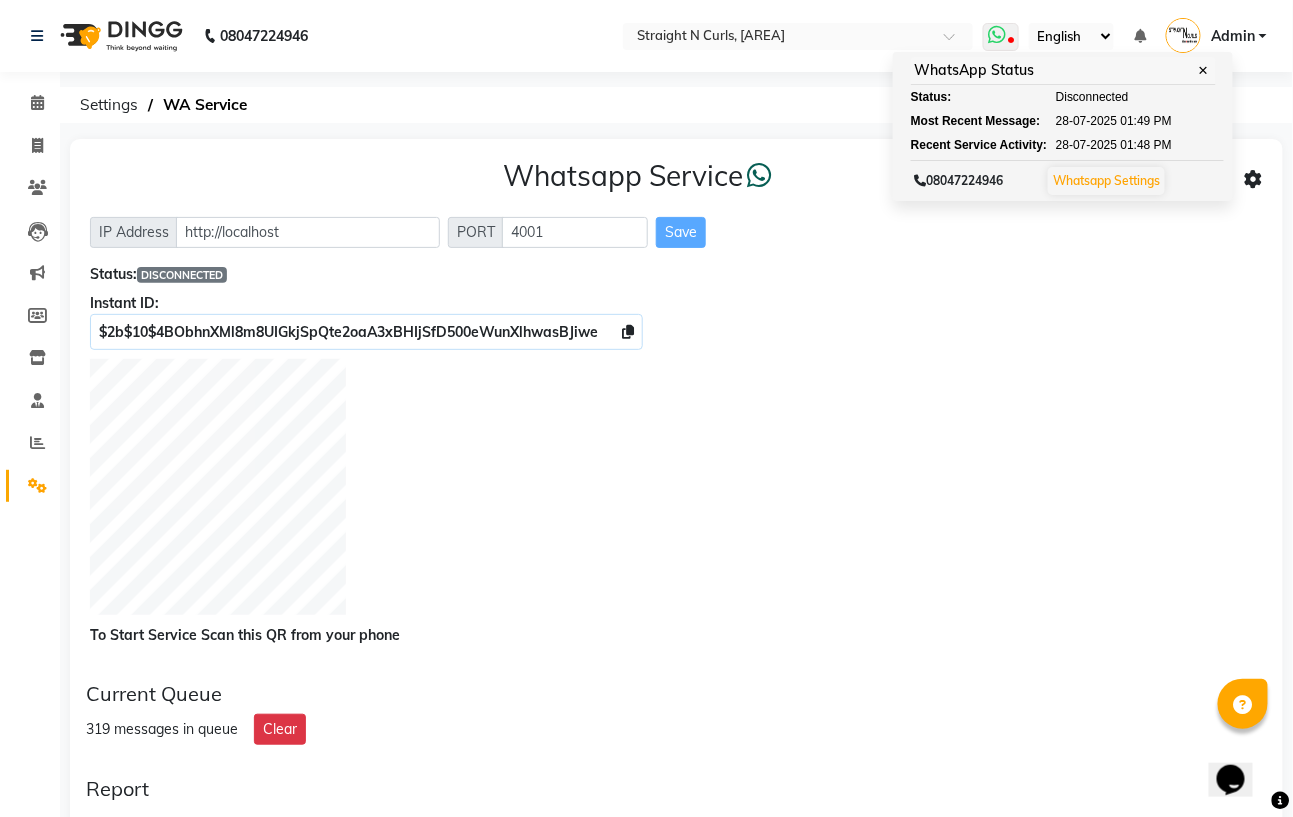 click on "✕" at bounding box center [1204, 70] 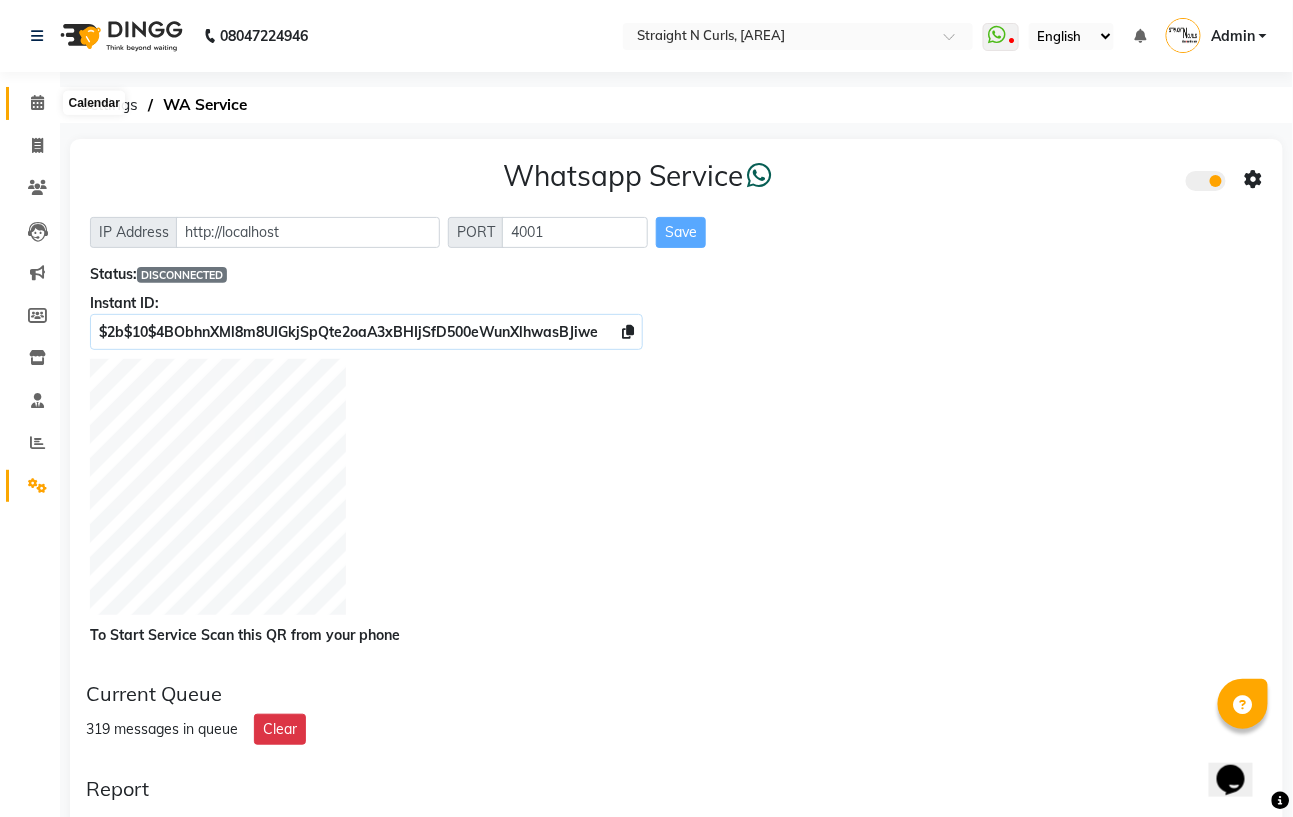 click 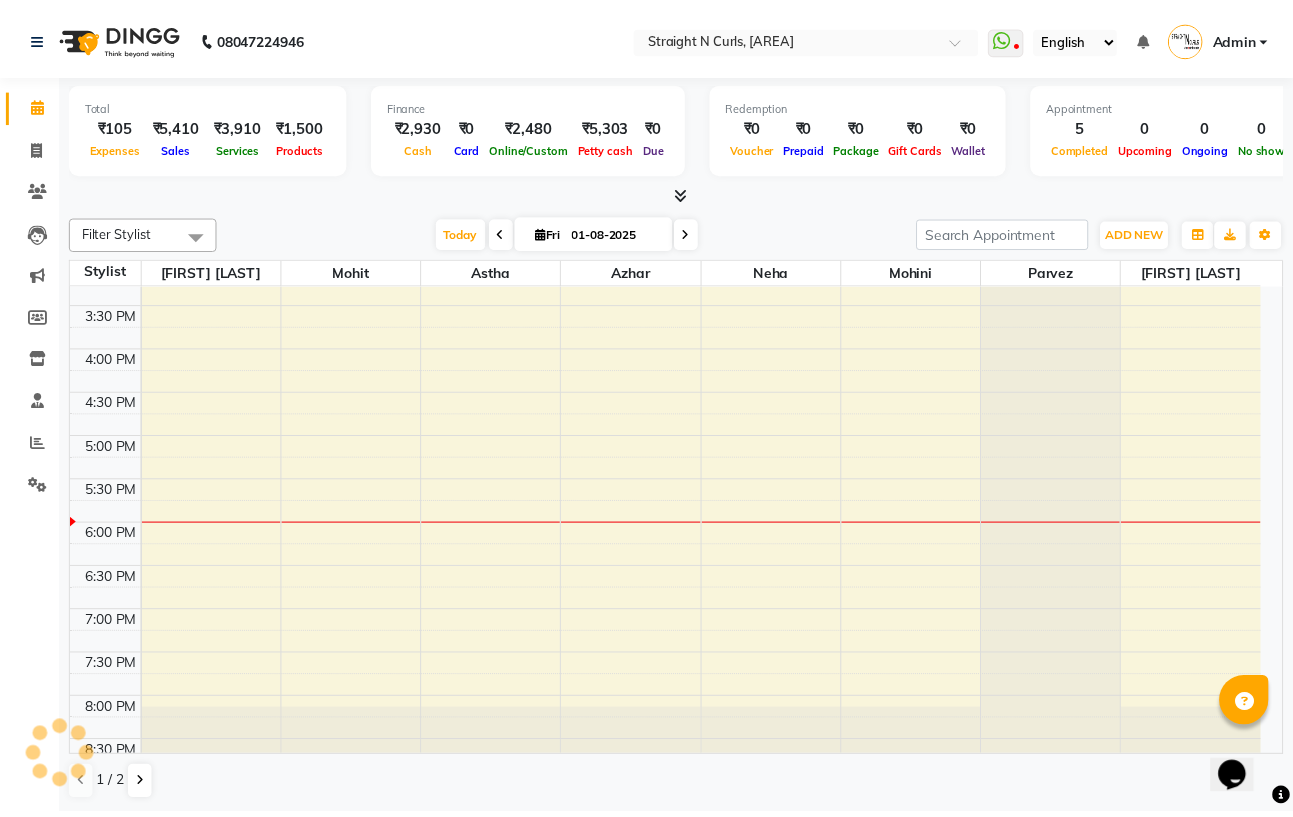scroll, scrollTop: 0, scrollLeft: 0, axis: both 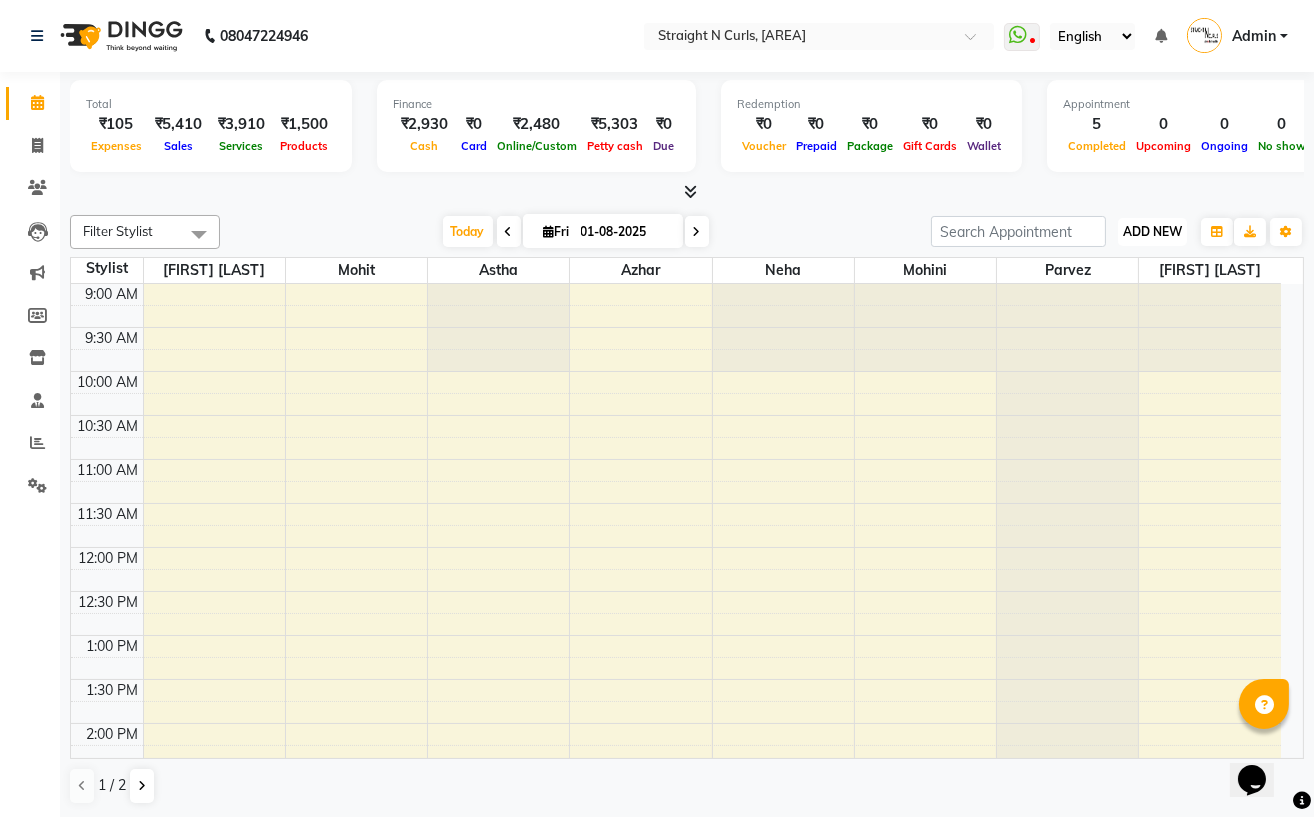 click on "ADD NEW" at bounding box center [1152, 231] 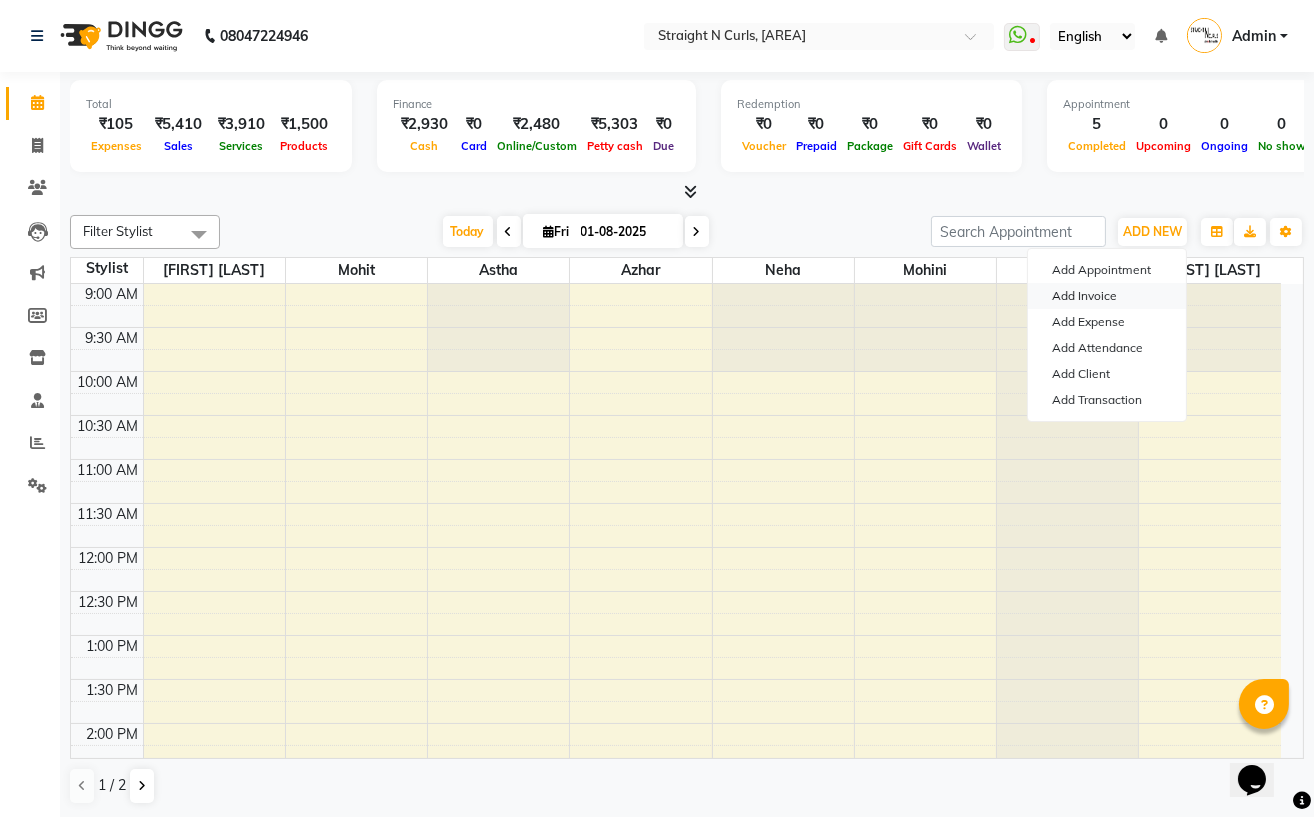 click on "Add Invoice" at bounding box center (1107, 296) 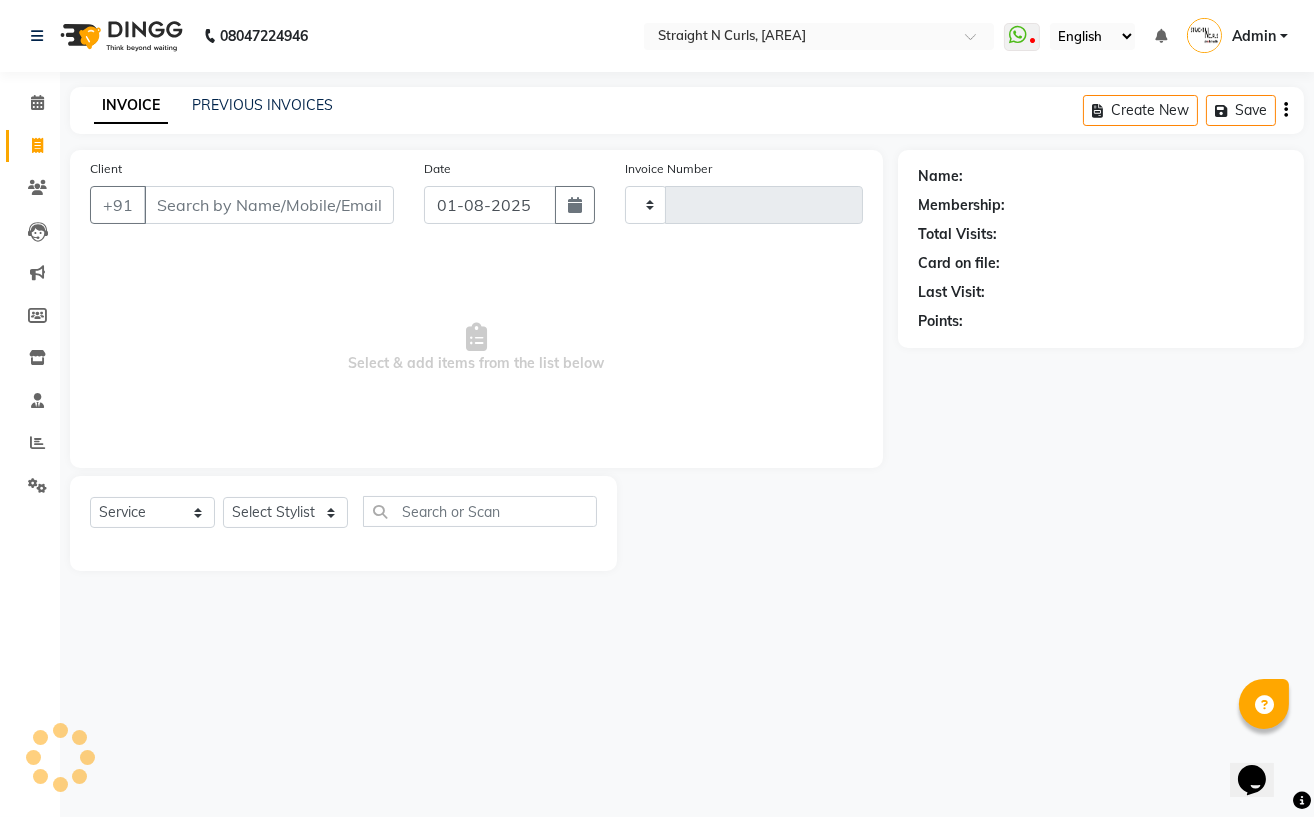 type on "0803" 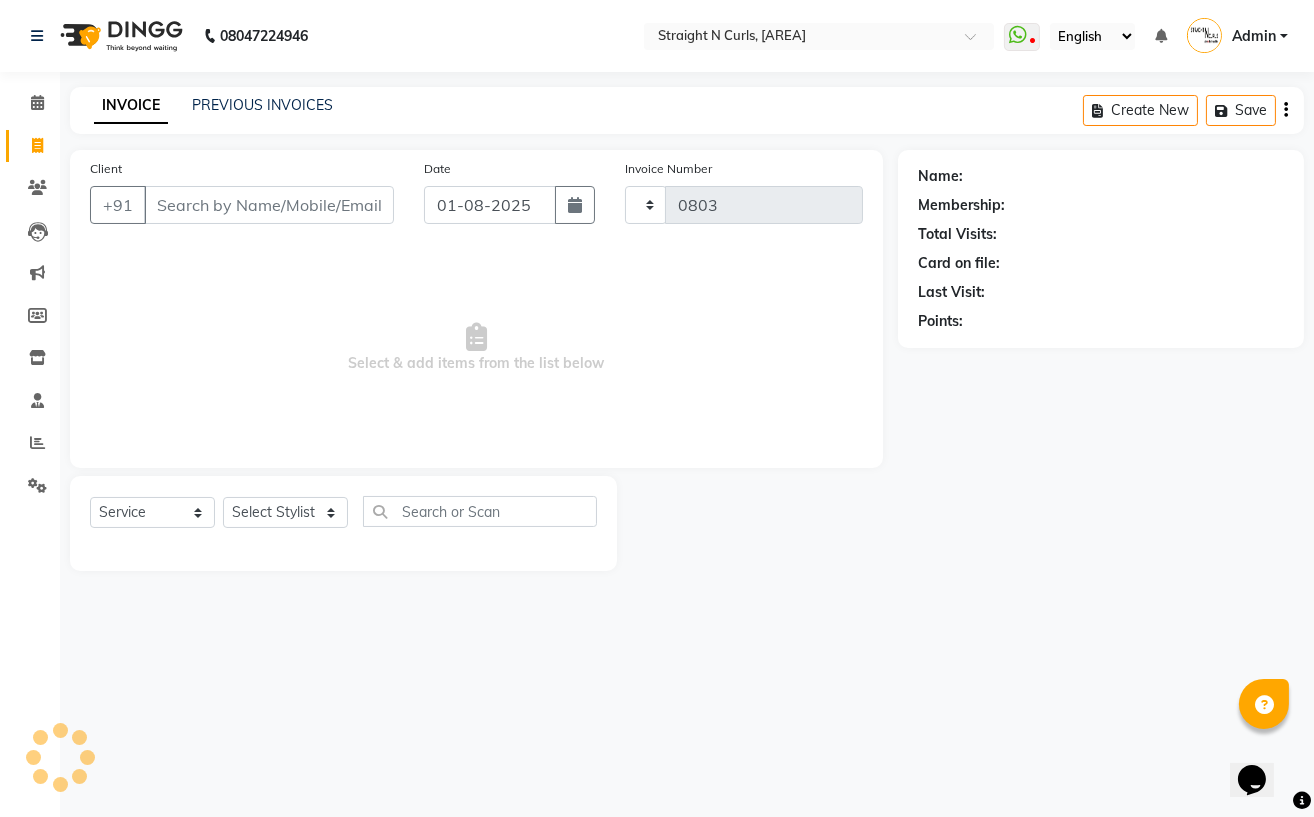 select on "7039" 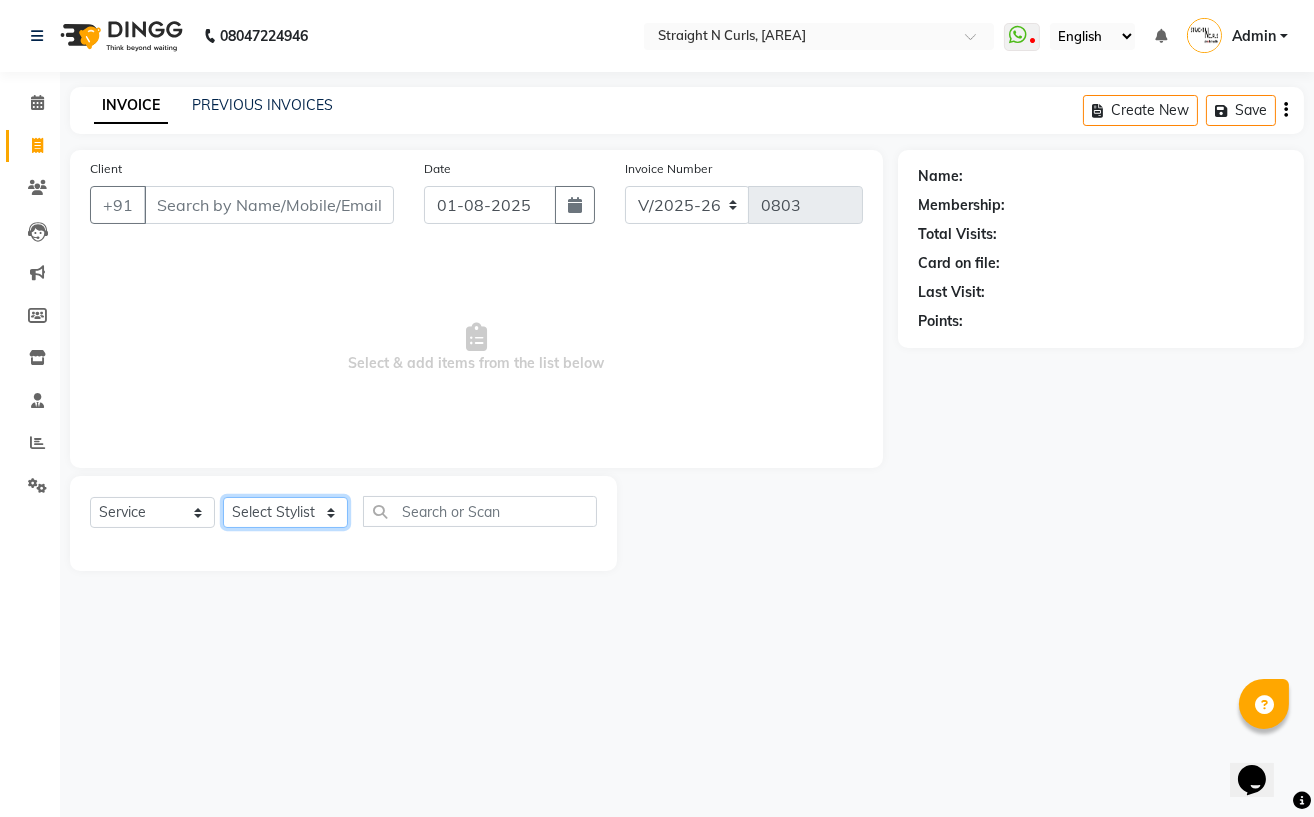 click on "Select Stylist Astha Azhar Gautam Kamboj Mohini Mohit Neha Paras Kamboj parvez pooja rawat Rashmi Subhan" 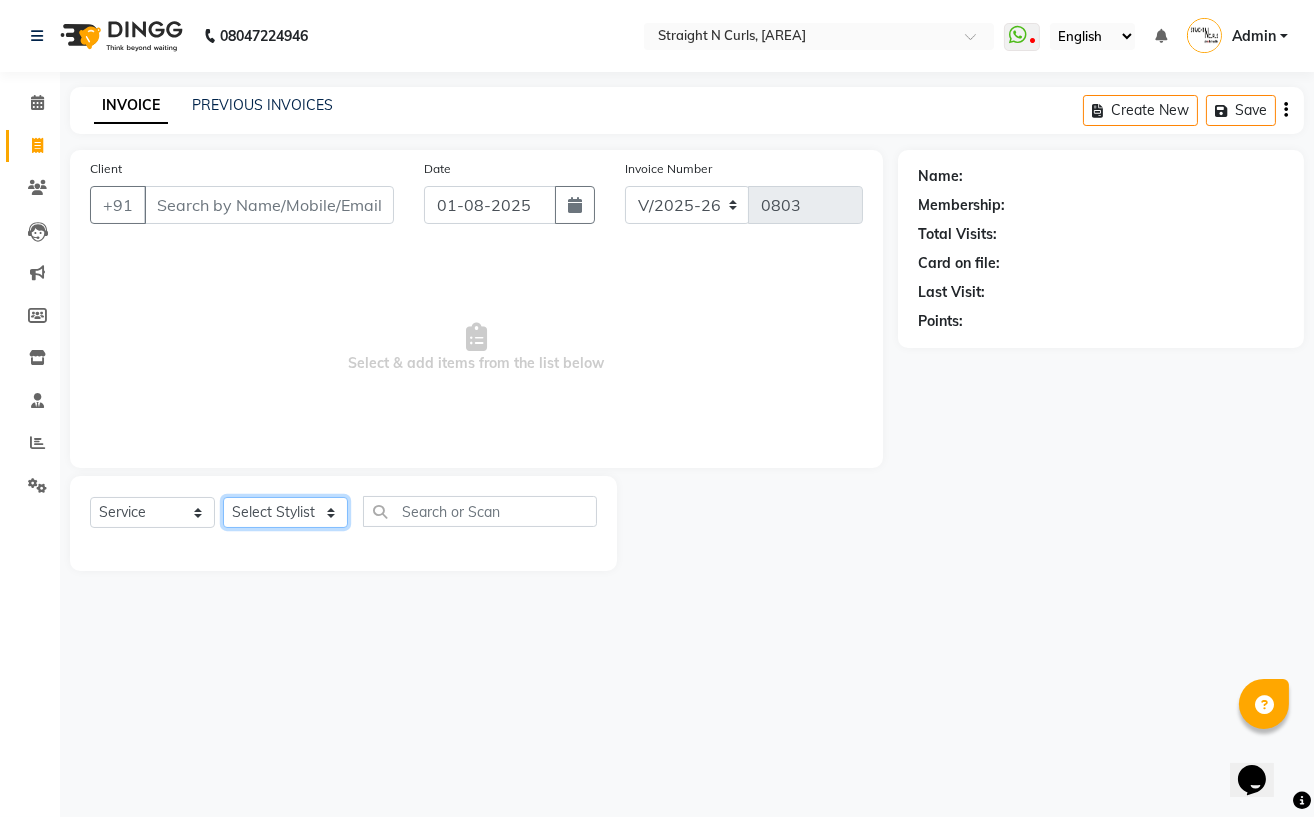 select on "59168" 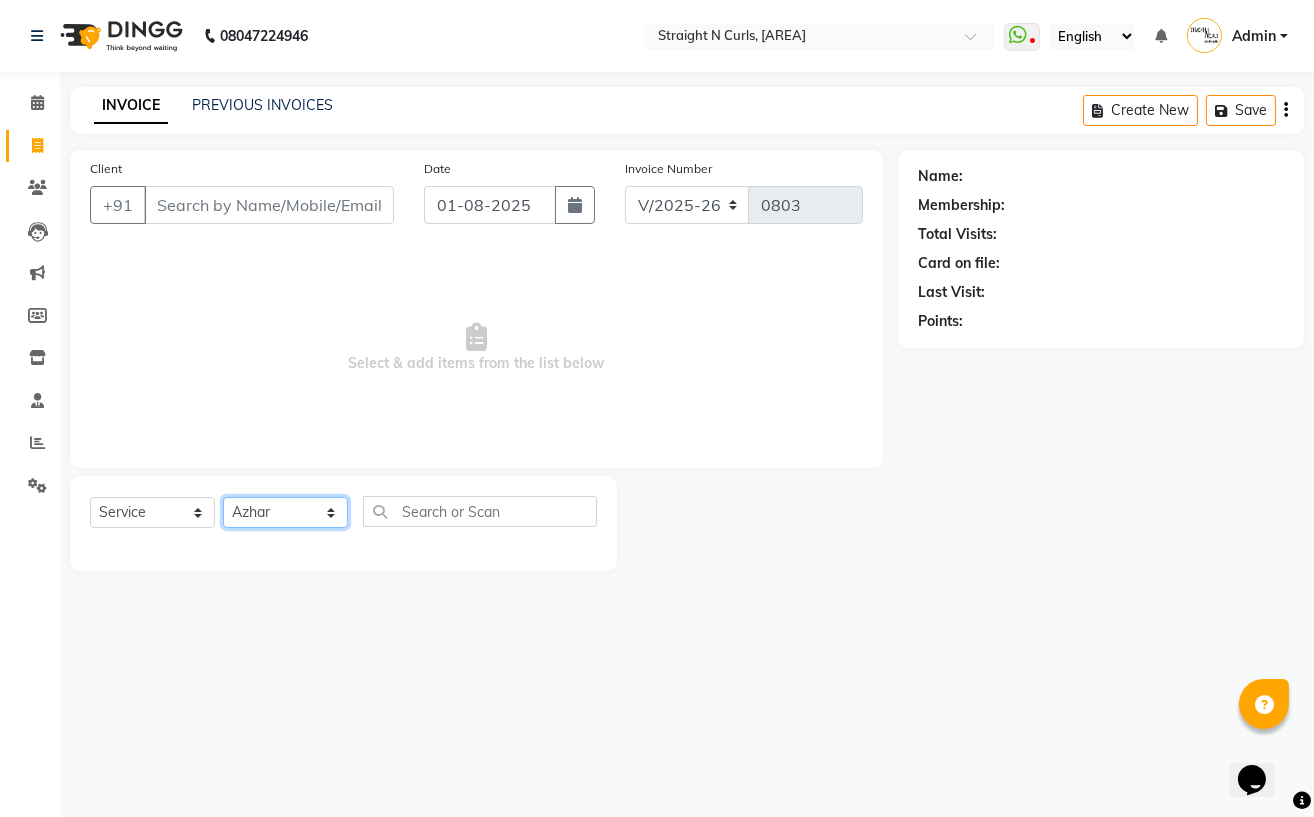 click on "Select Stylist Astha Azhar Gautam Kamboj Mohini Mohit Neha Paras Kamboj parvez pooja rawat Rashmi Subhan" 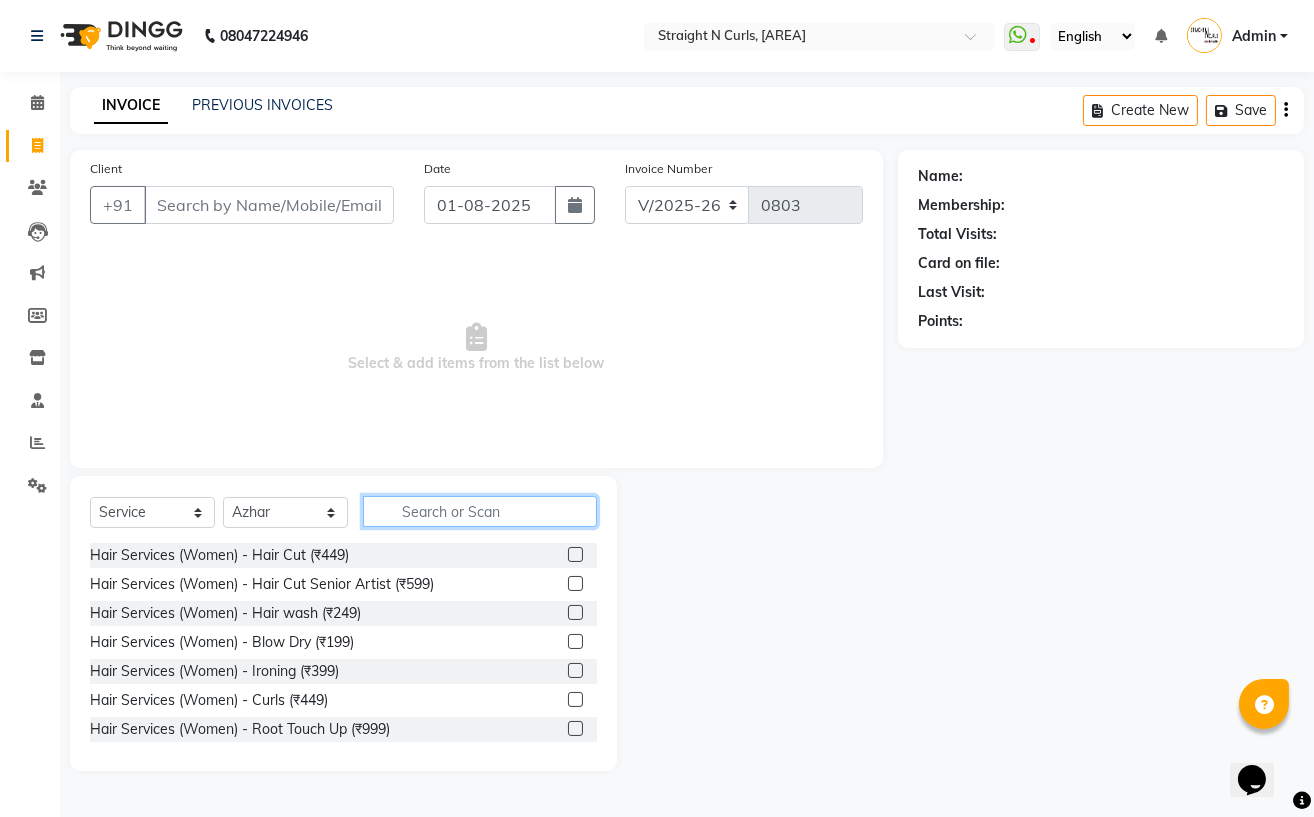 click 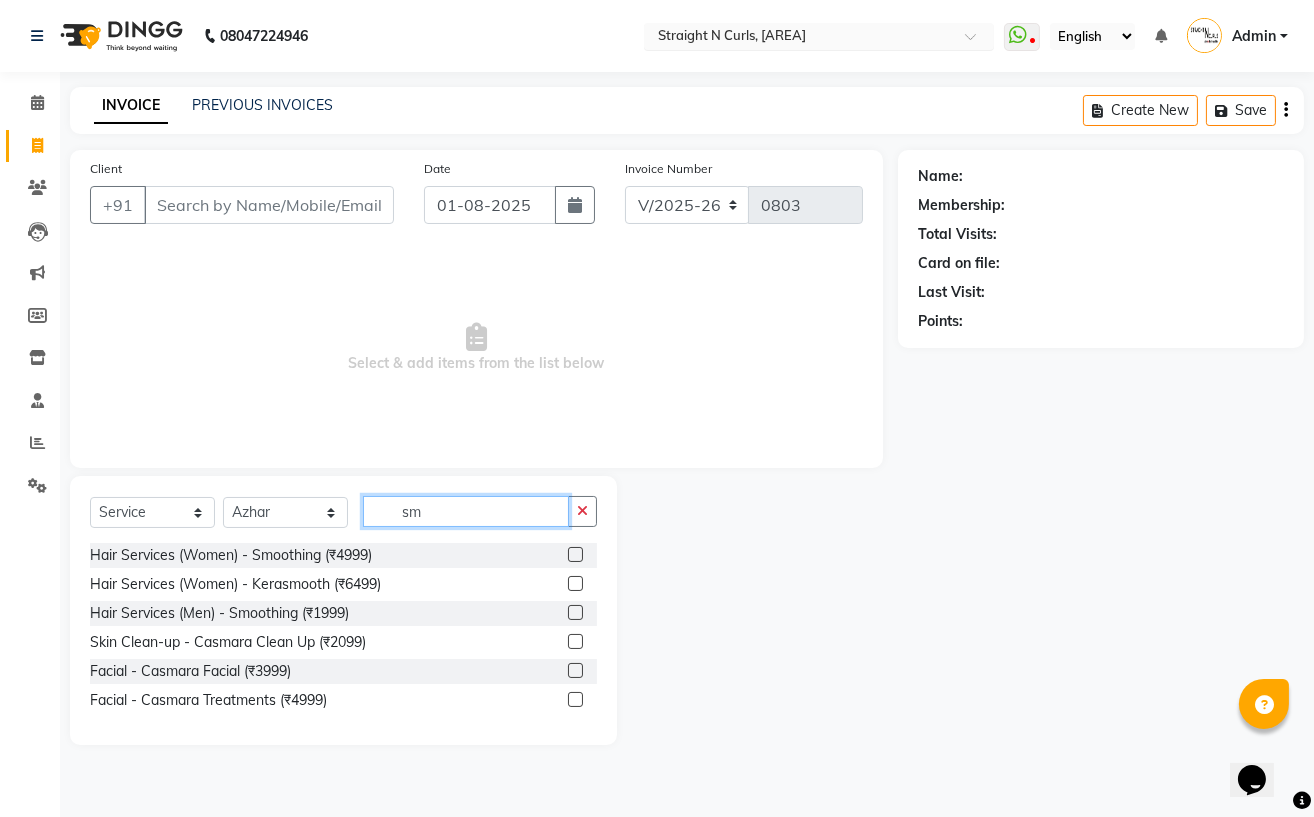 type on "s" 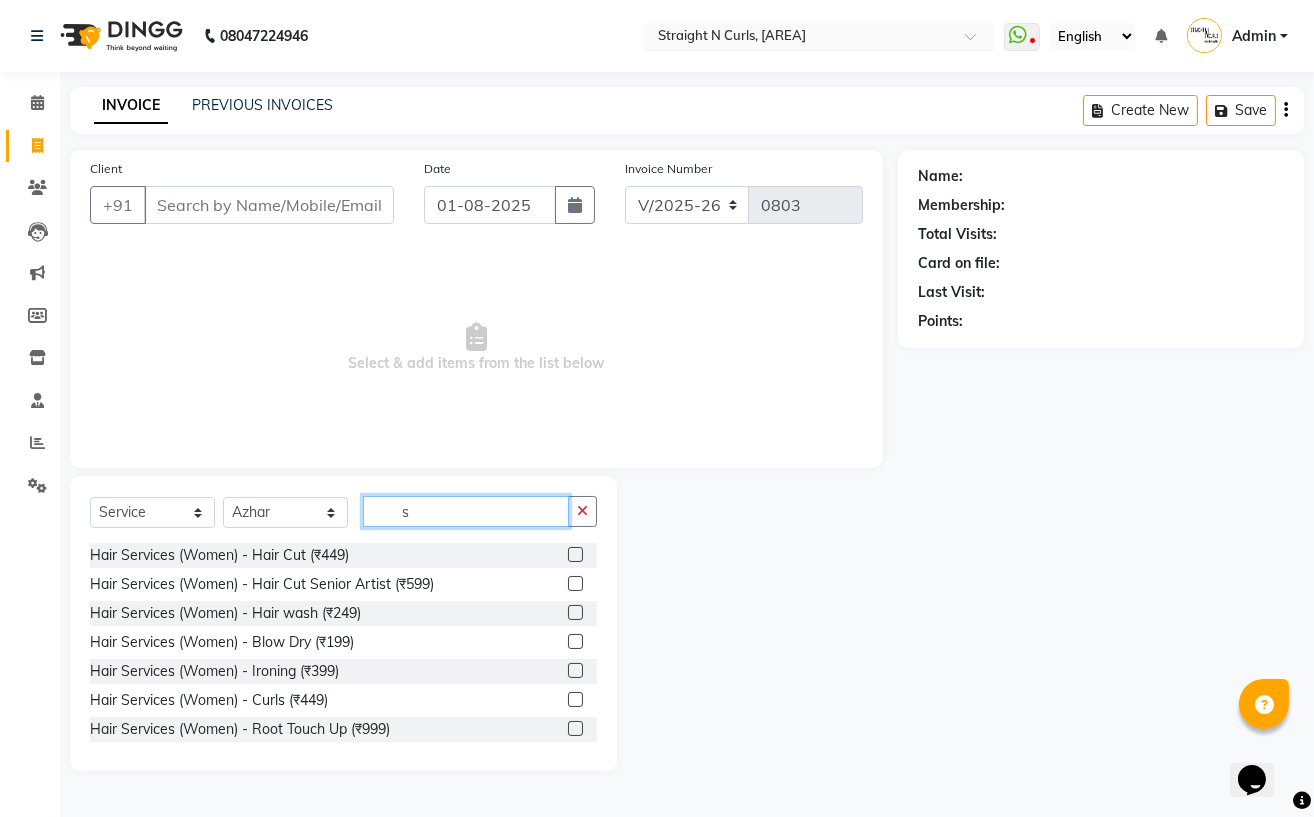 type 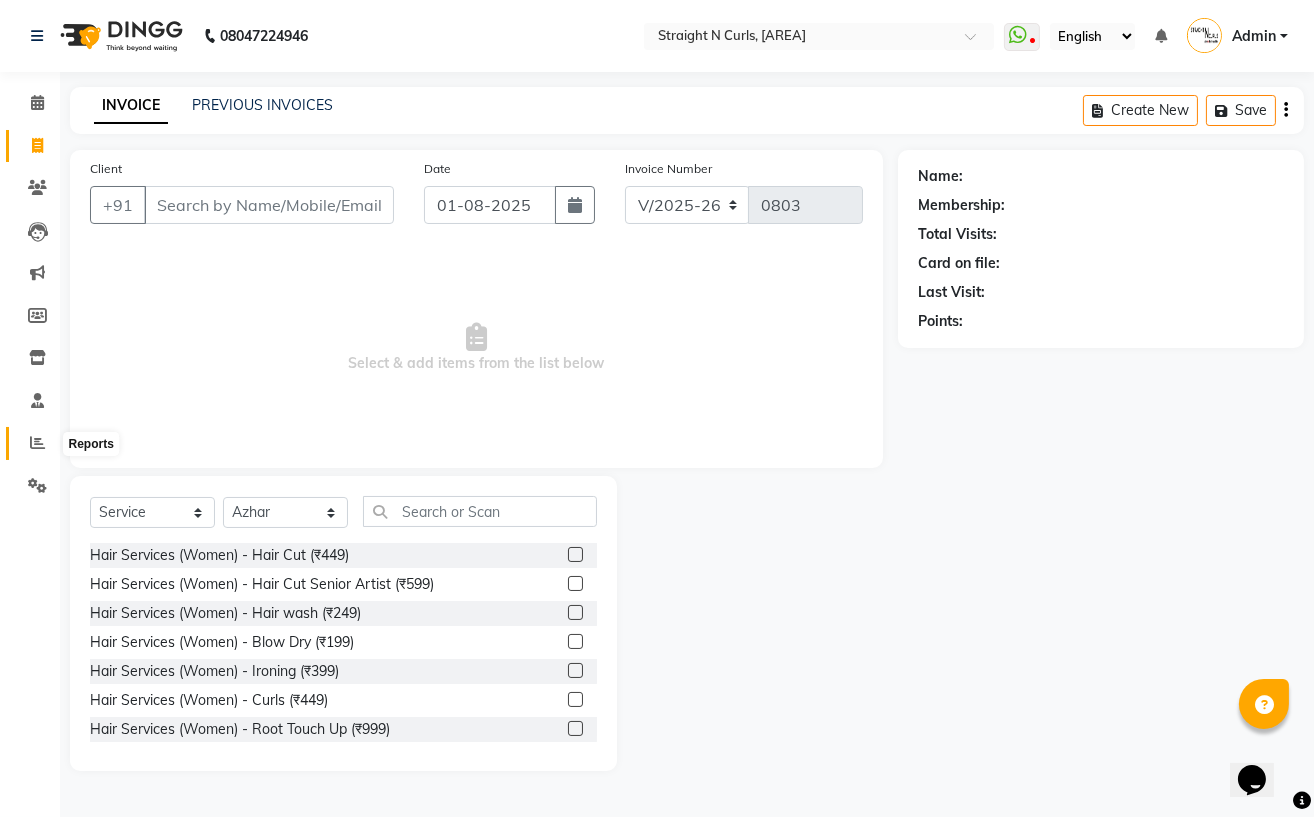 click 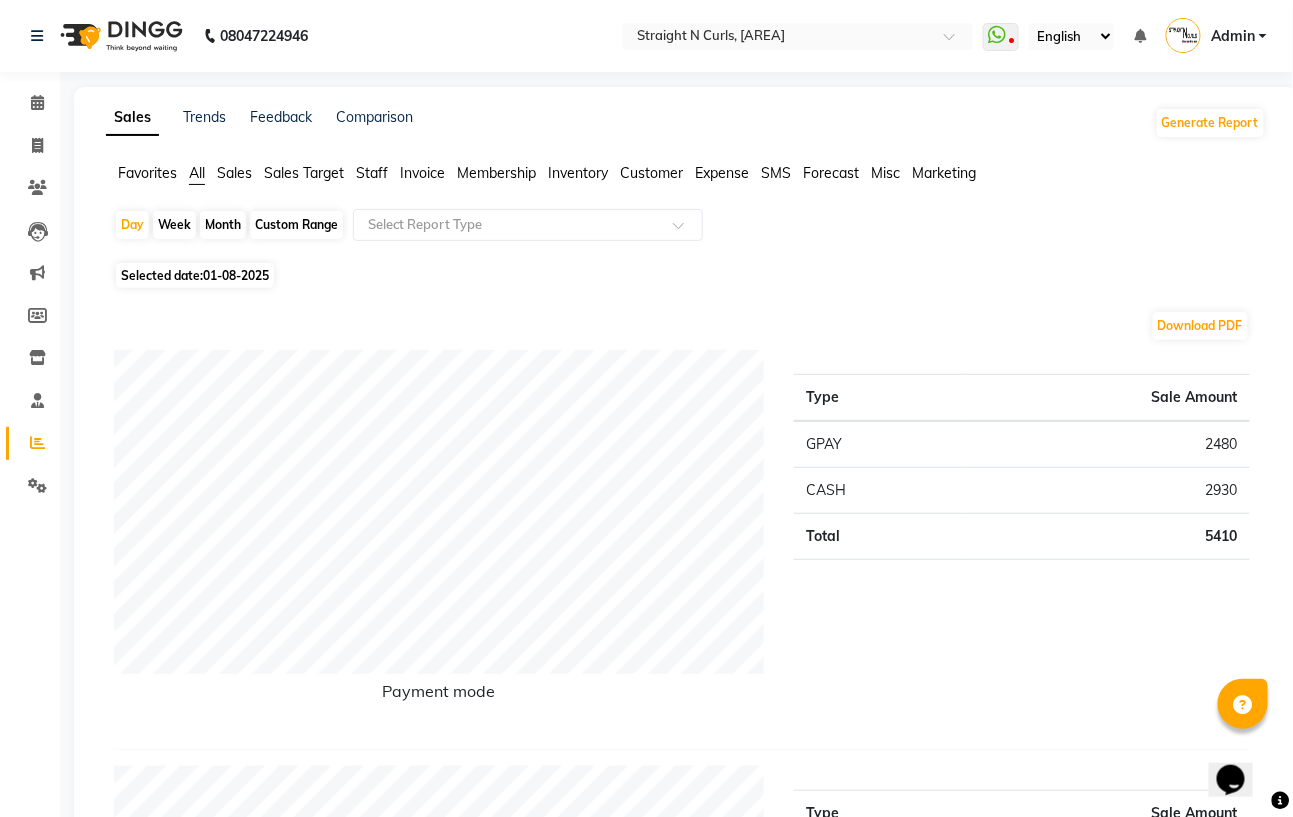 scroll, scrollTop: 400, scrollLeft: 0, axis: vertical 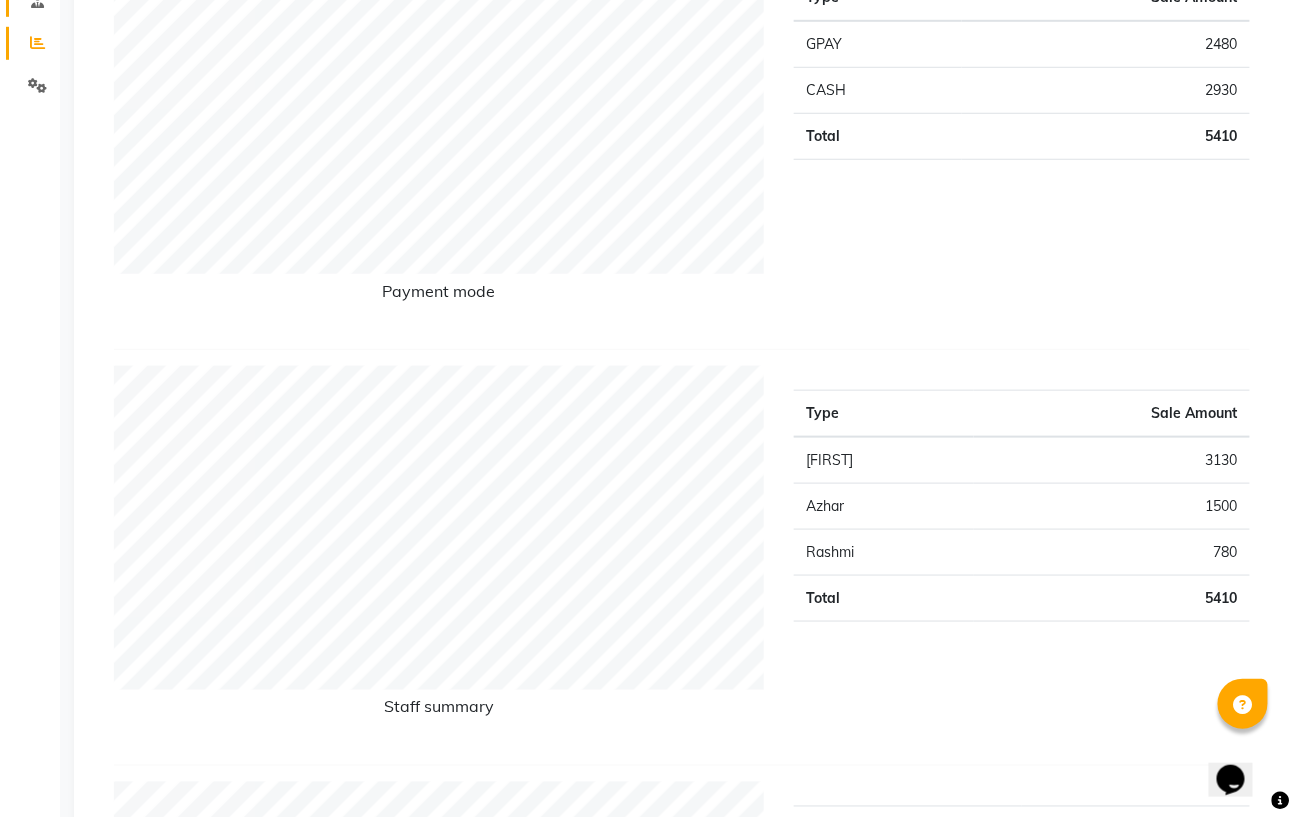 select on "service" 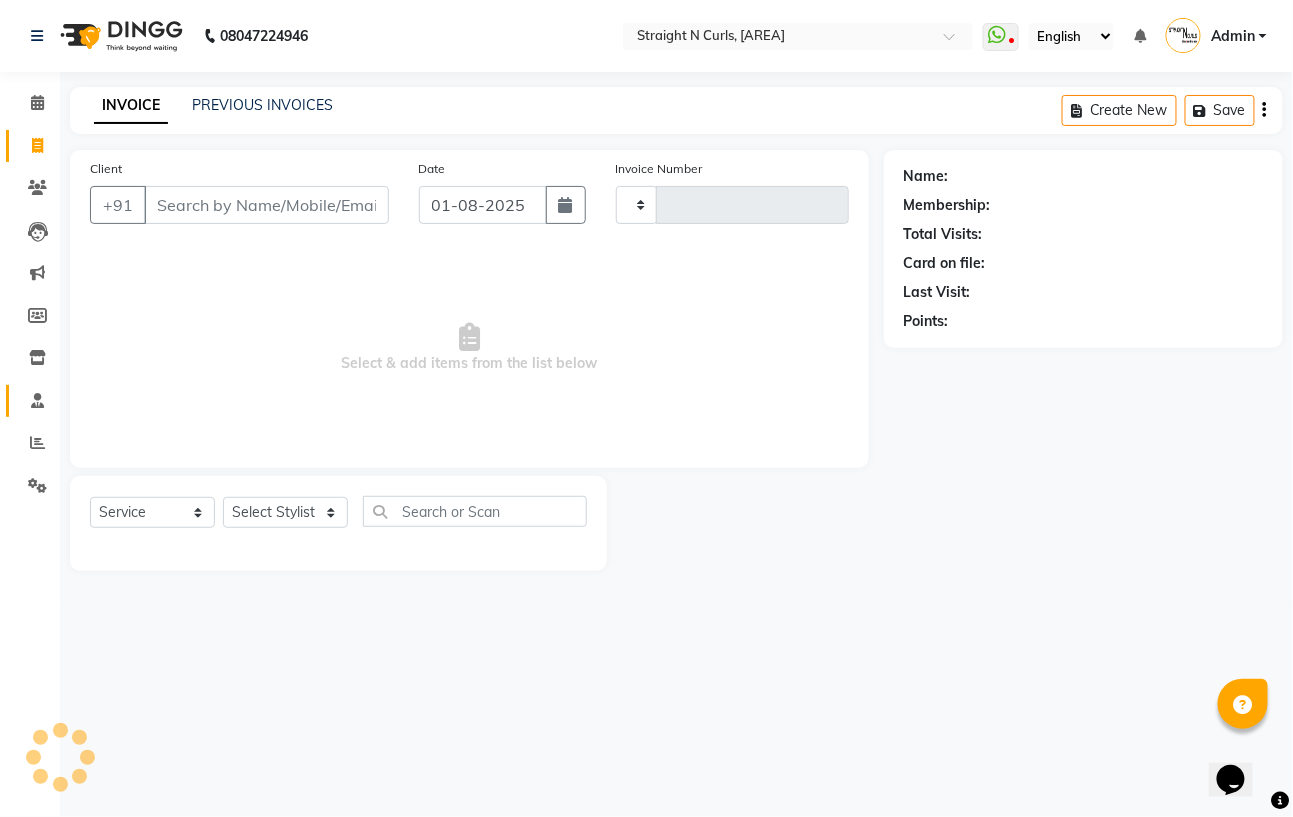 scroll, scrollTop: 0, scrollLeft: 0, axis: both 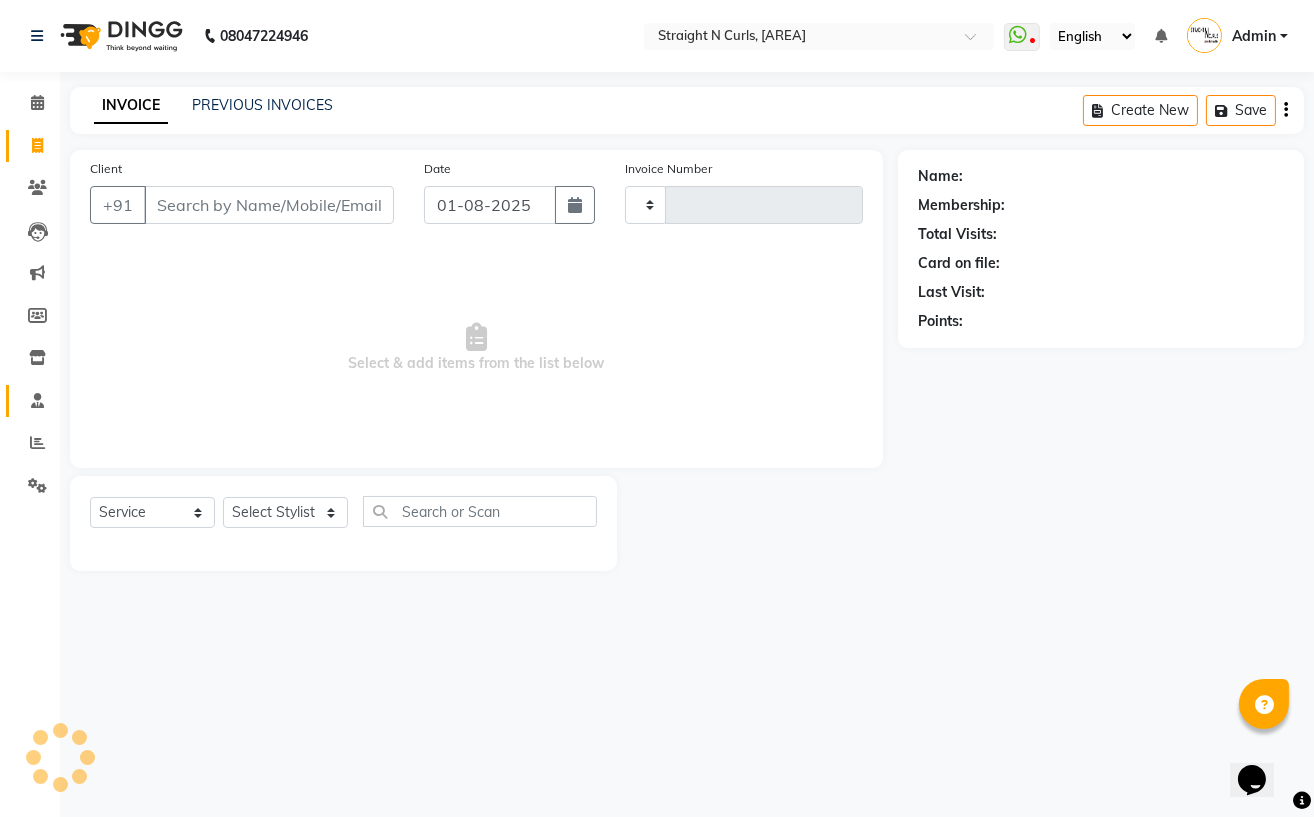 type on "0803" 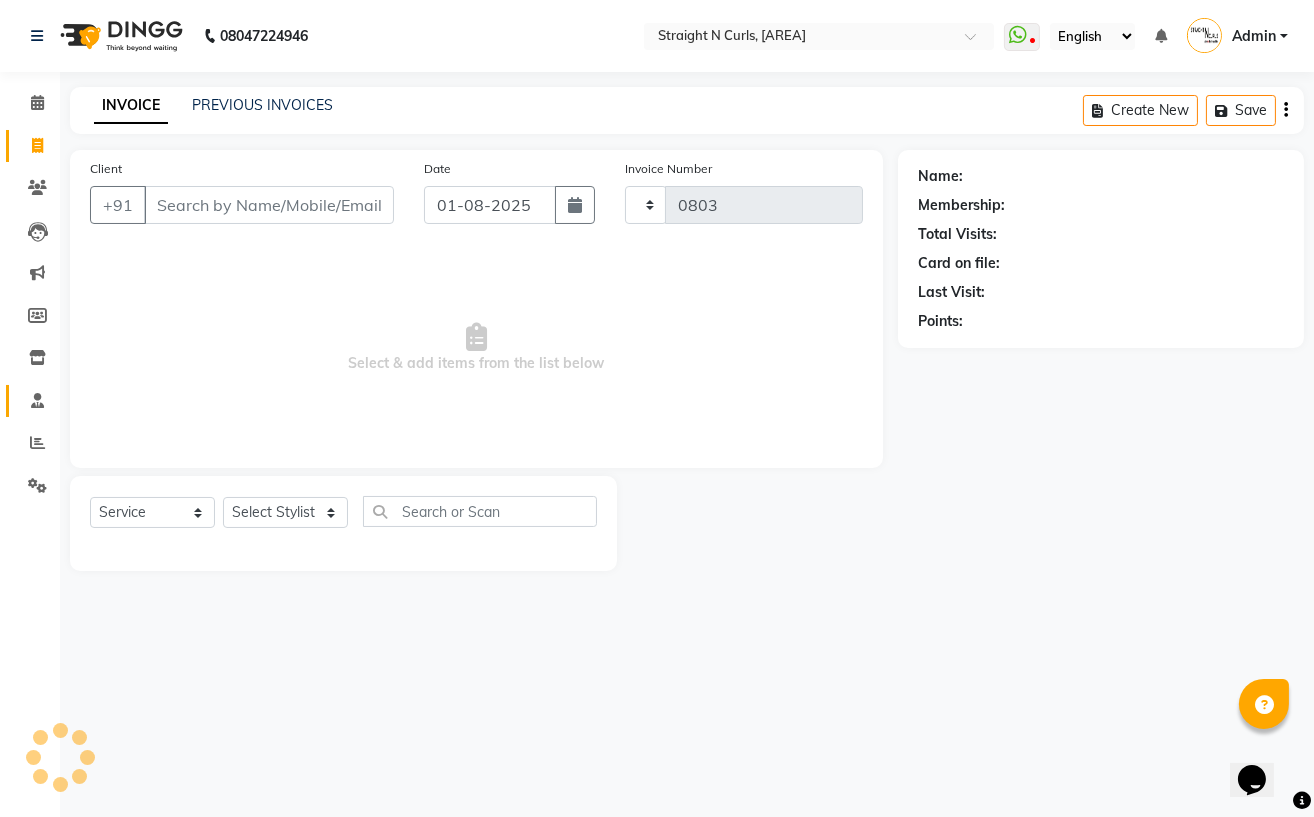 select on "7039" 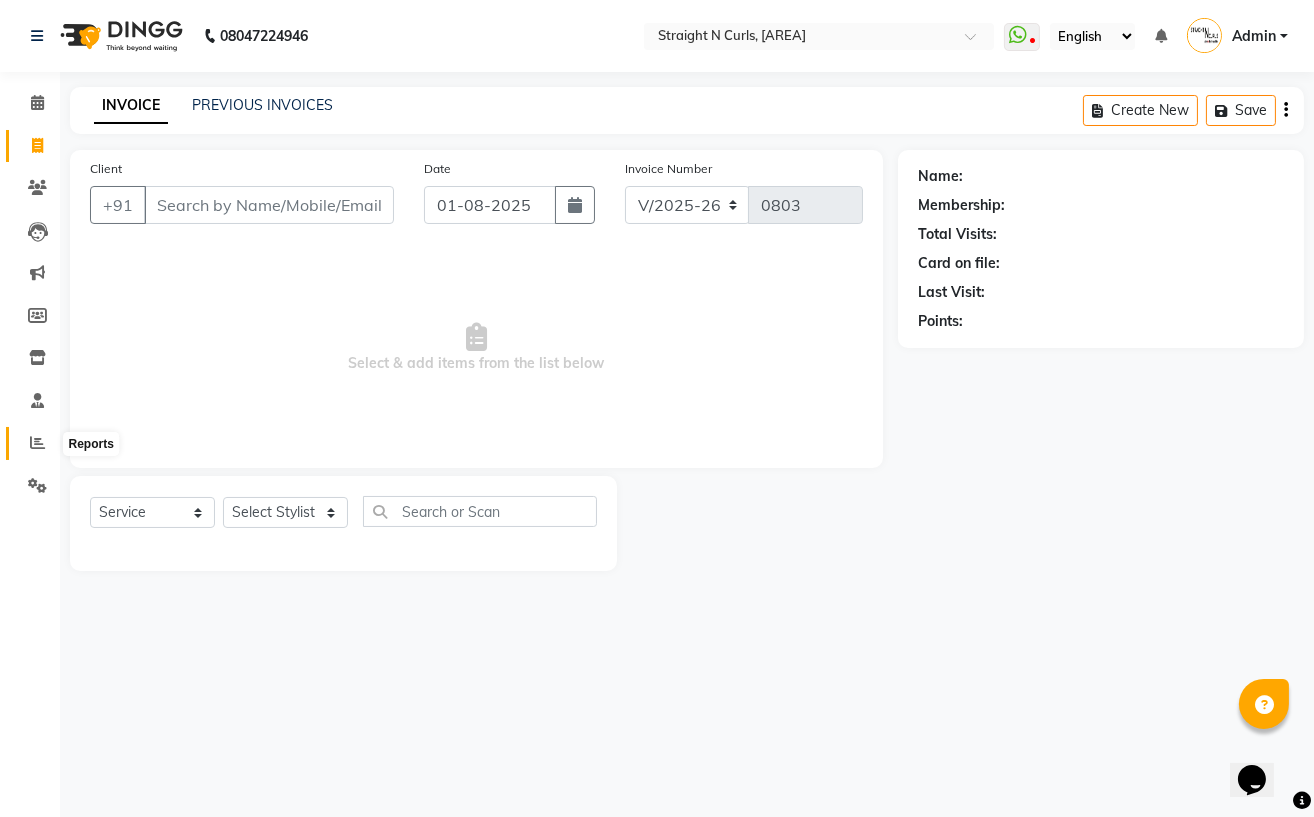 click 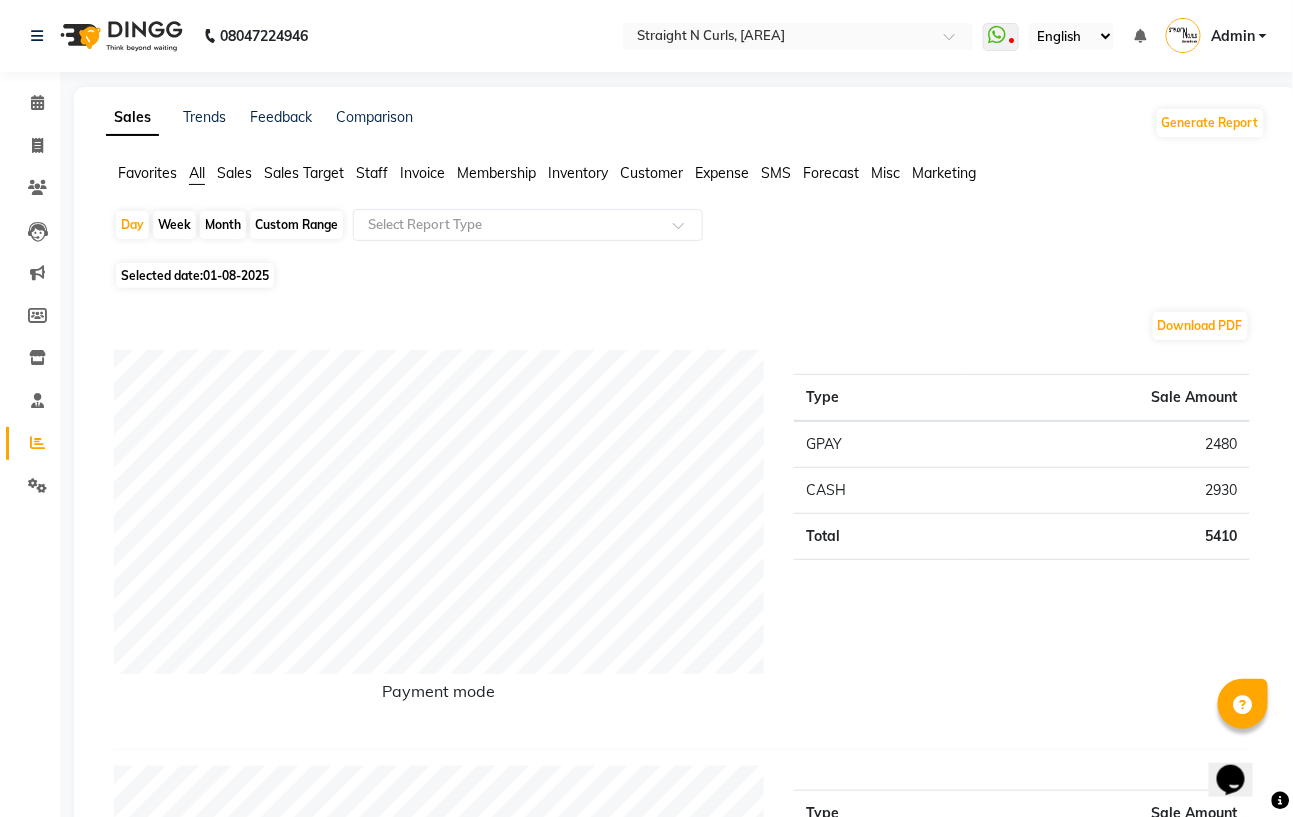 click on "Month" 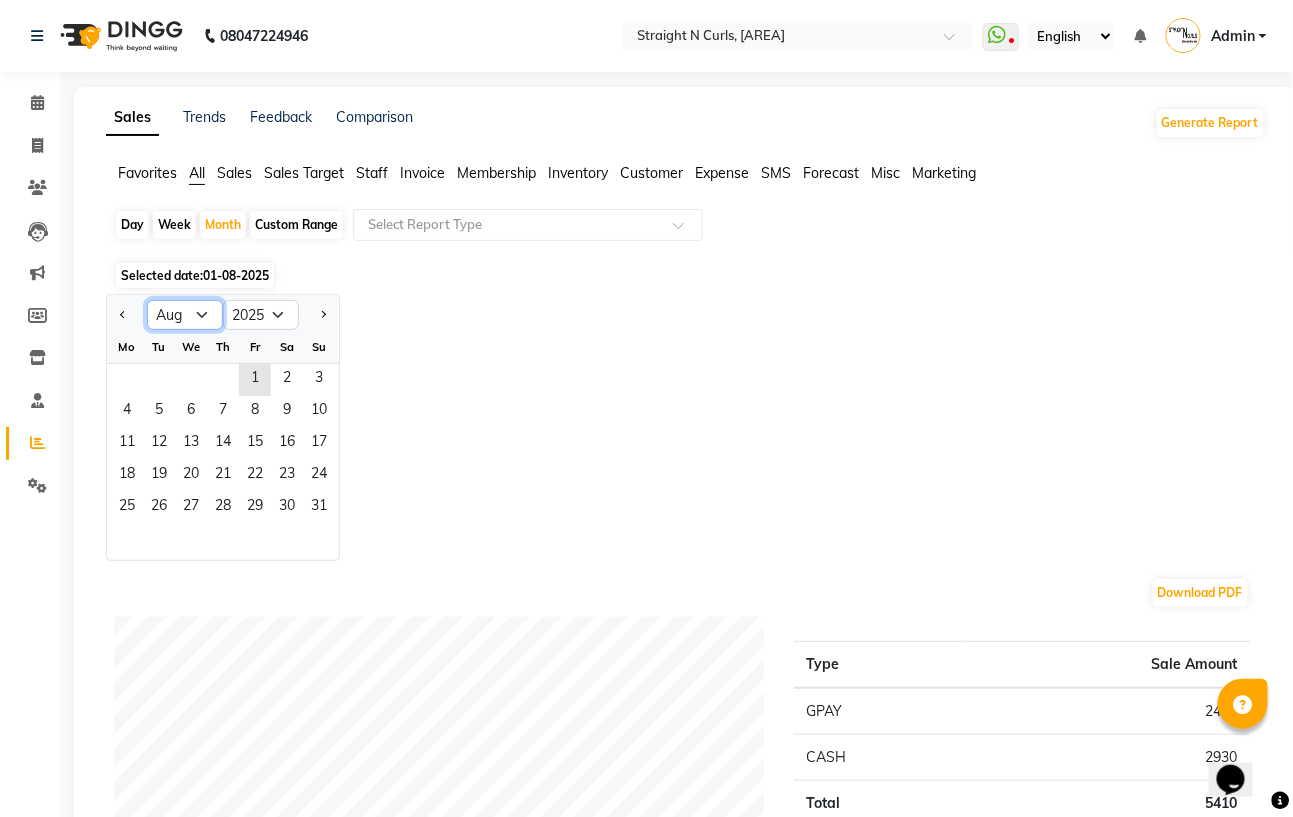 click on "Jan Feb Mar Apr May Jun Jul Aug Sep Oct Nov Dec" 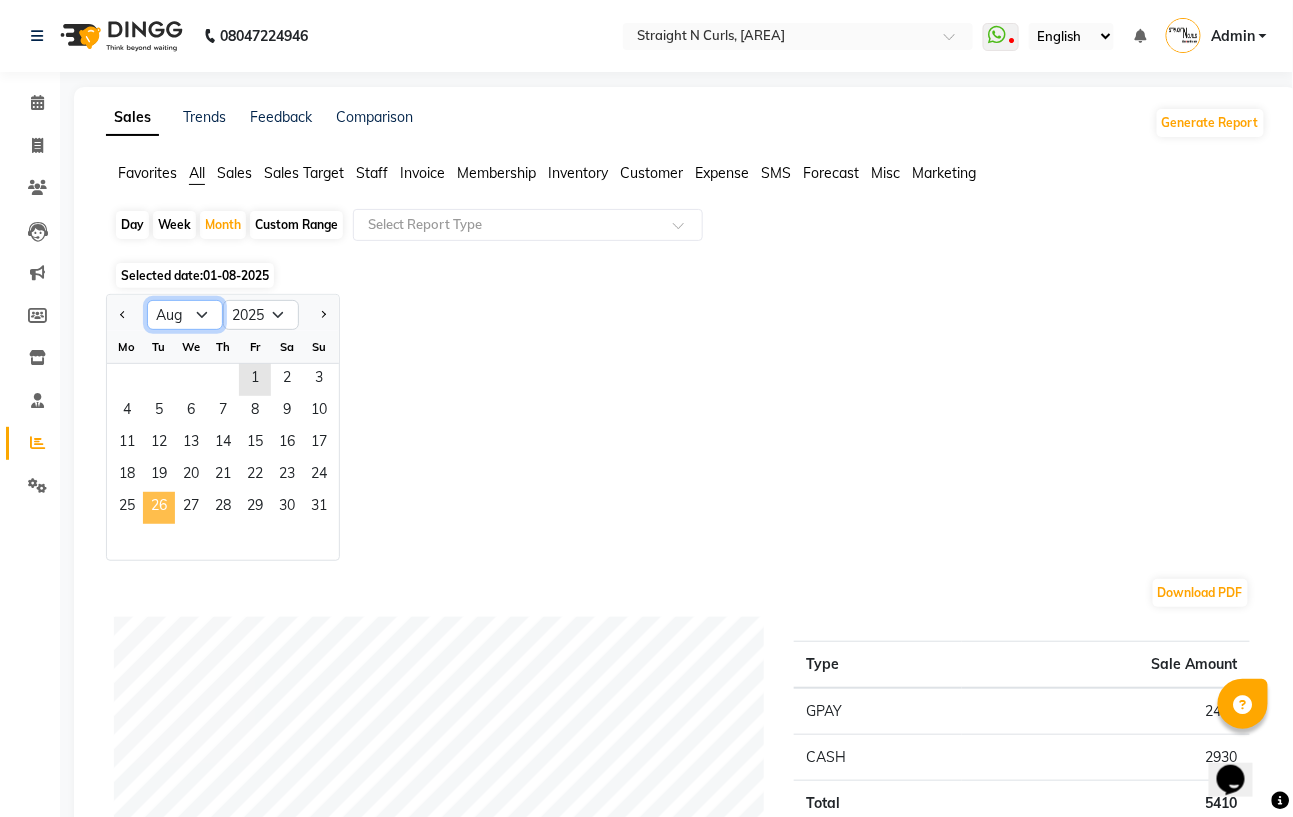 select on "7" 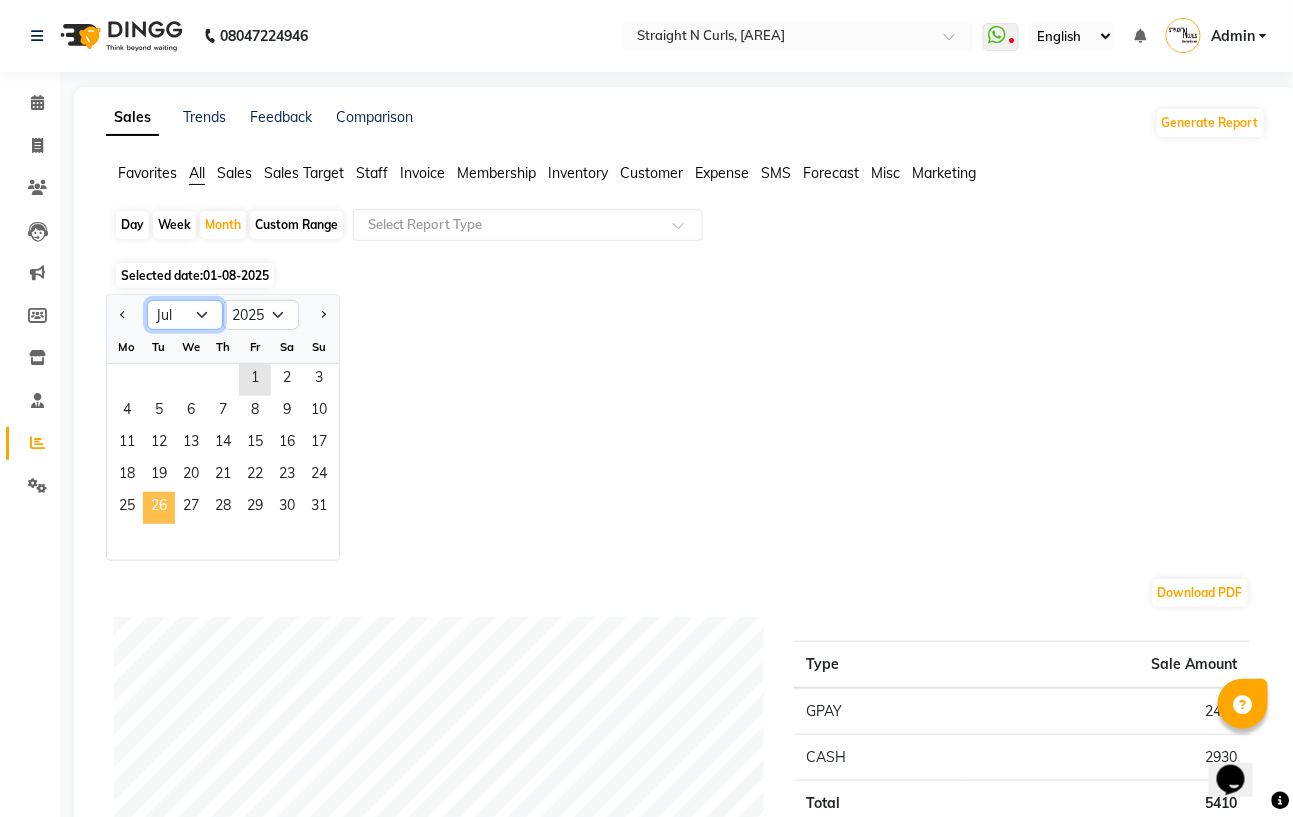 click on "Jan Feb Mar Apr May Jun Jul Aug Sep Oct Nov Dec" 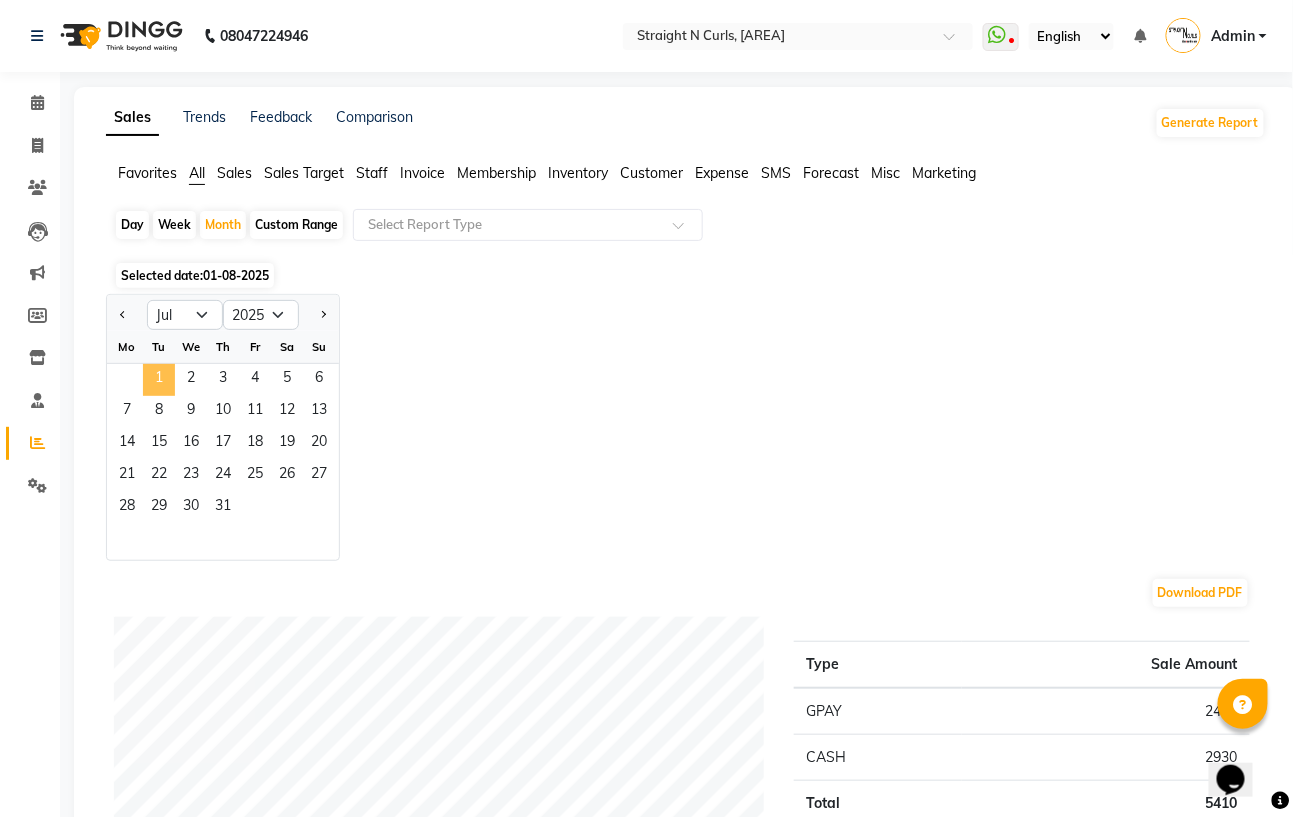 click on "1" 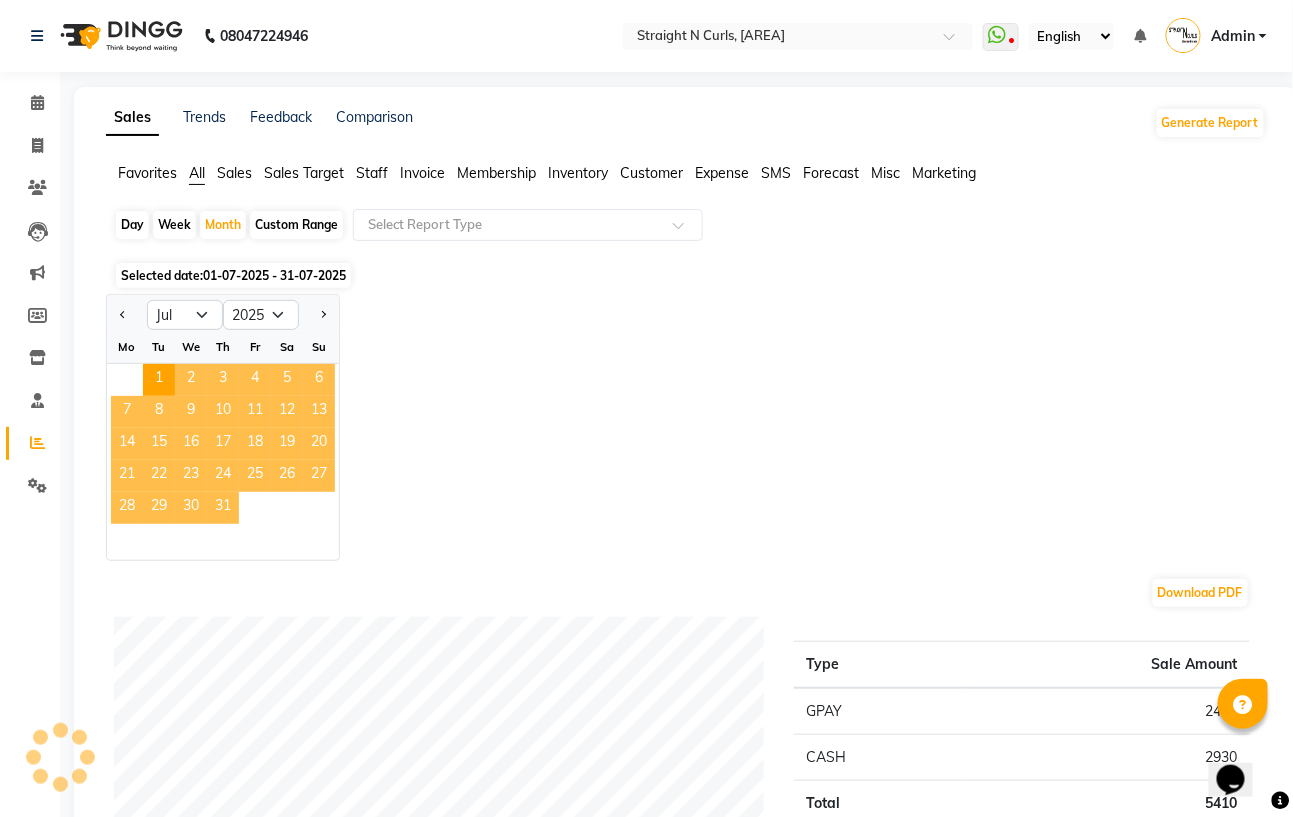 click on "31" 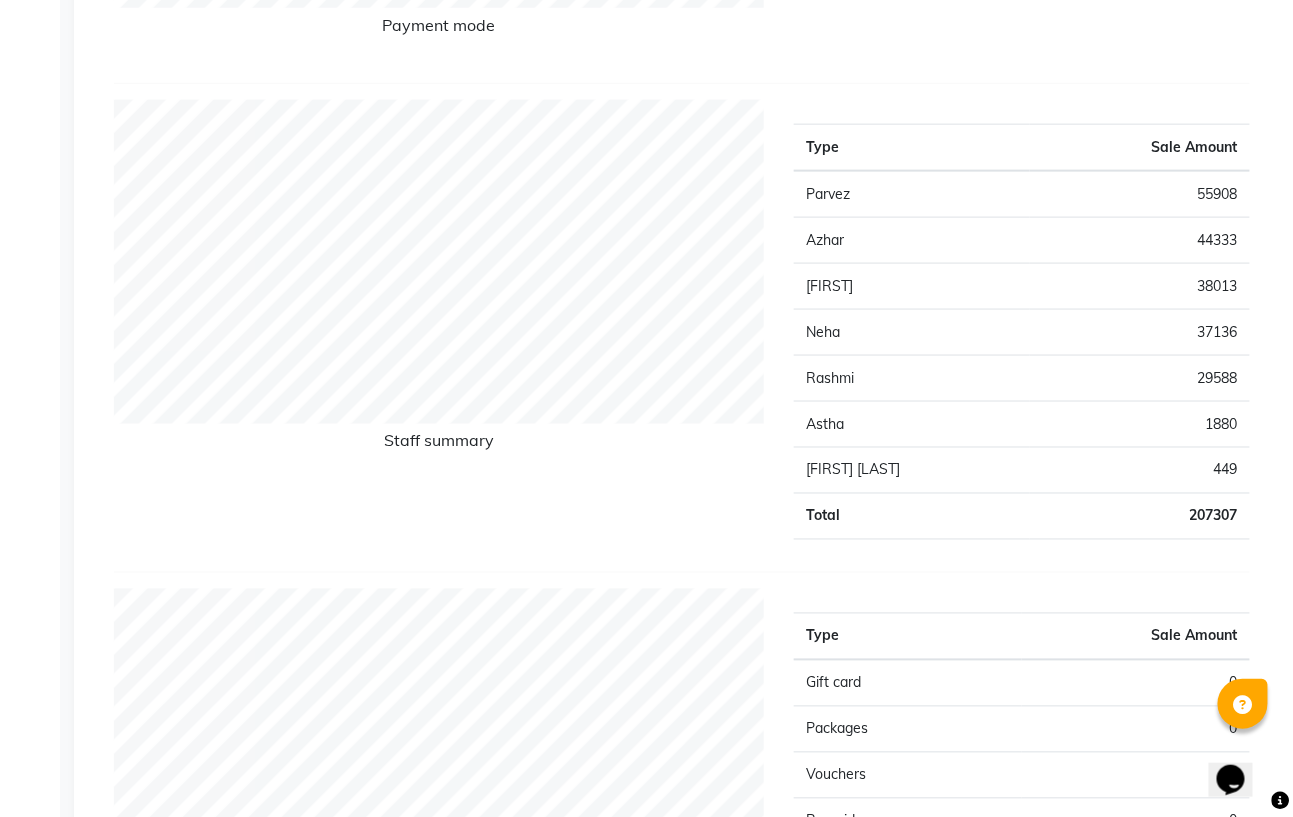 scroll, scrollTop: 800, scrollLeft: 0, axis: vertical 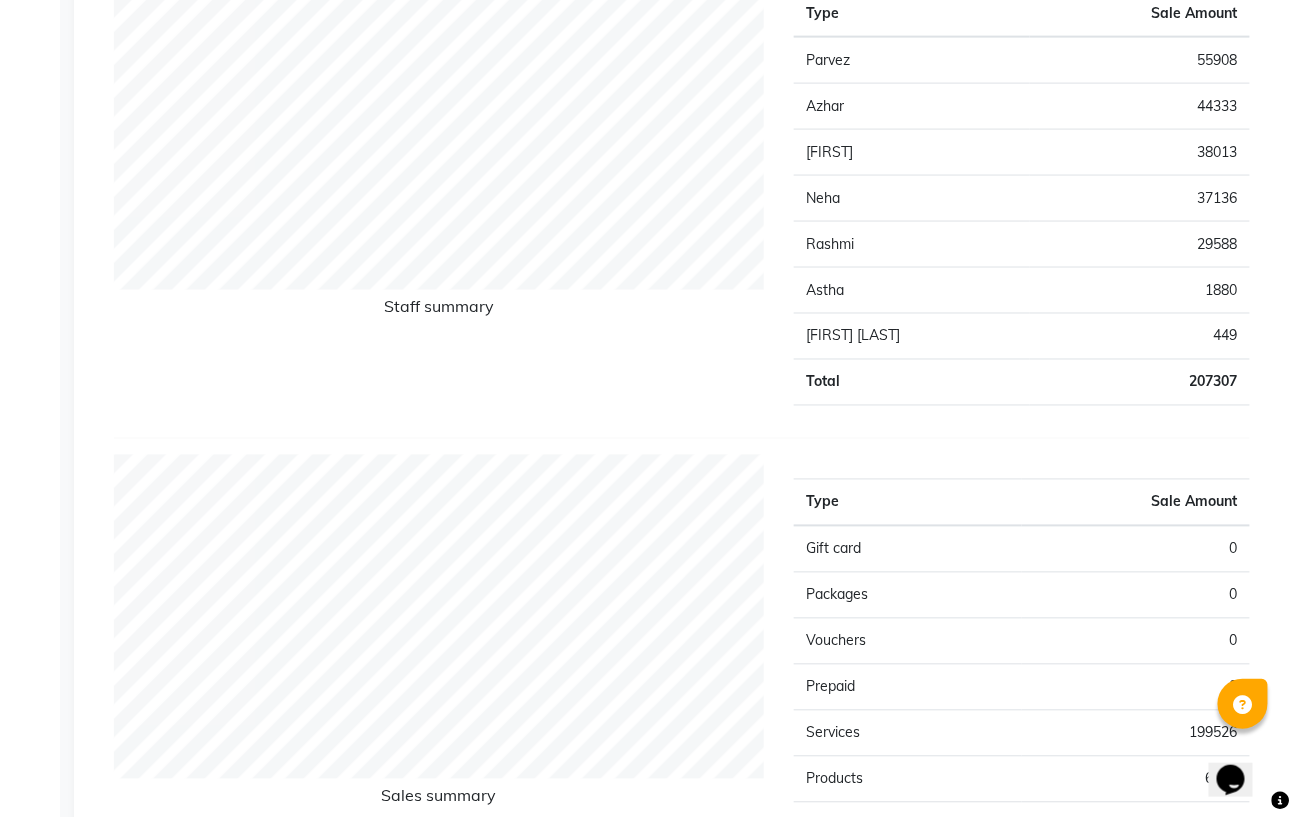 drag, startPoint x: 983, startPoint y: 126, endPoint x: 171, endPoint y: 412, distance: 860.8949 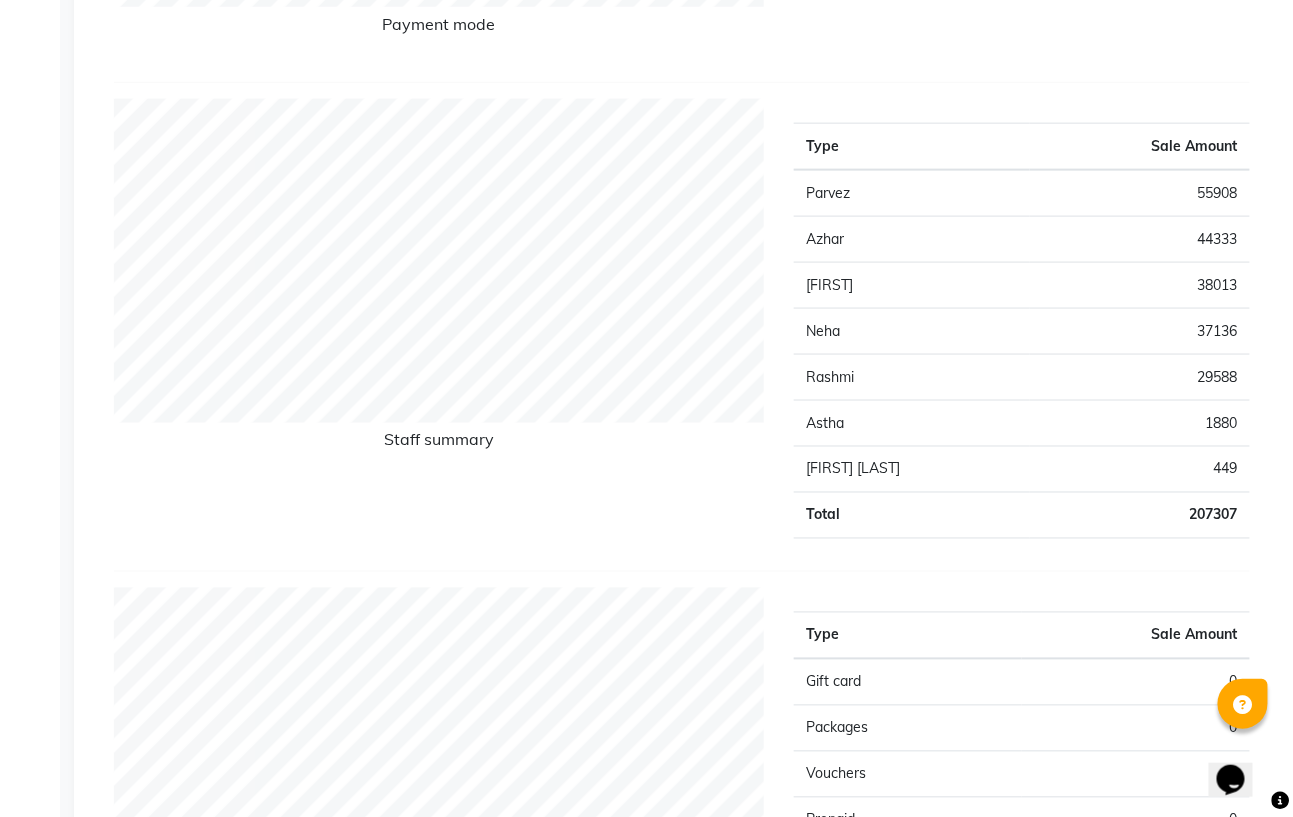 scroll, scrollTop: 666, scrollLeft: 0, axis: vertical 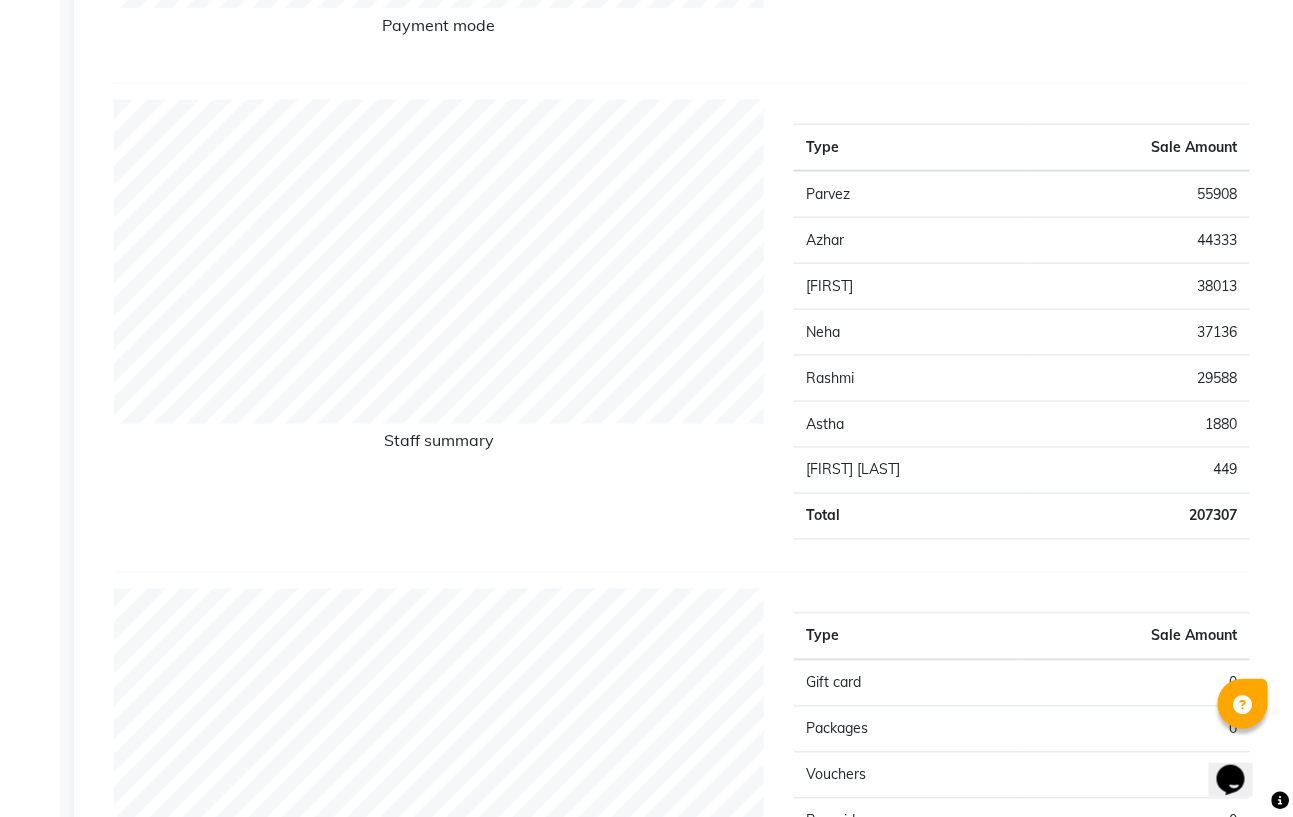 drag, startPoint x: 929, startPoint y: 340, endPoint x: 921, endPoint y: 351, distance: 13.601471 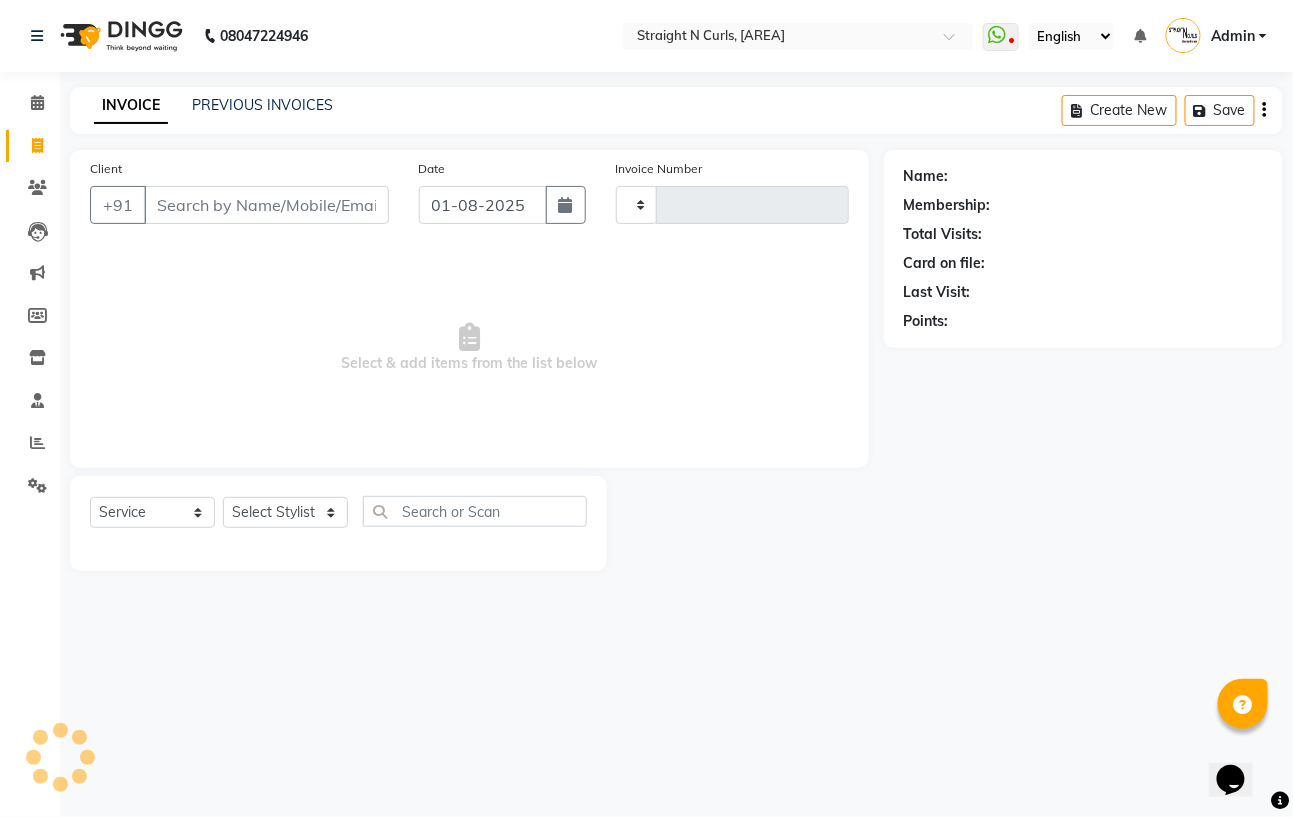 scroll, scrollTop: 0, scrollLeft: 0, axis: both 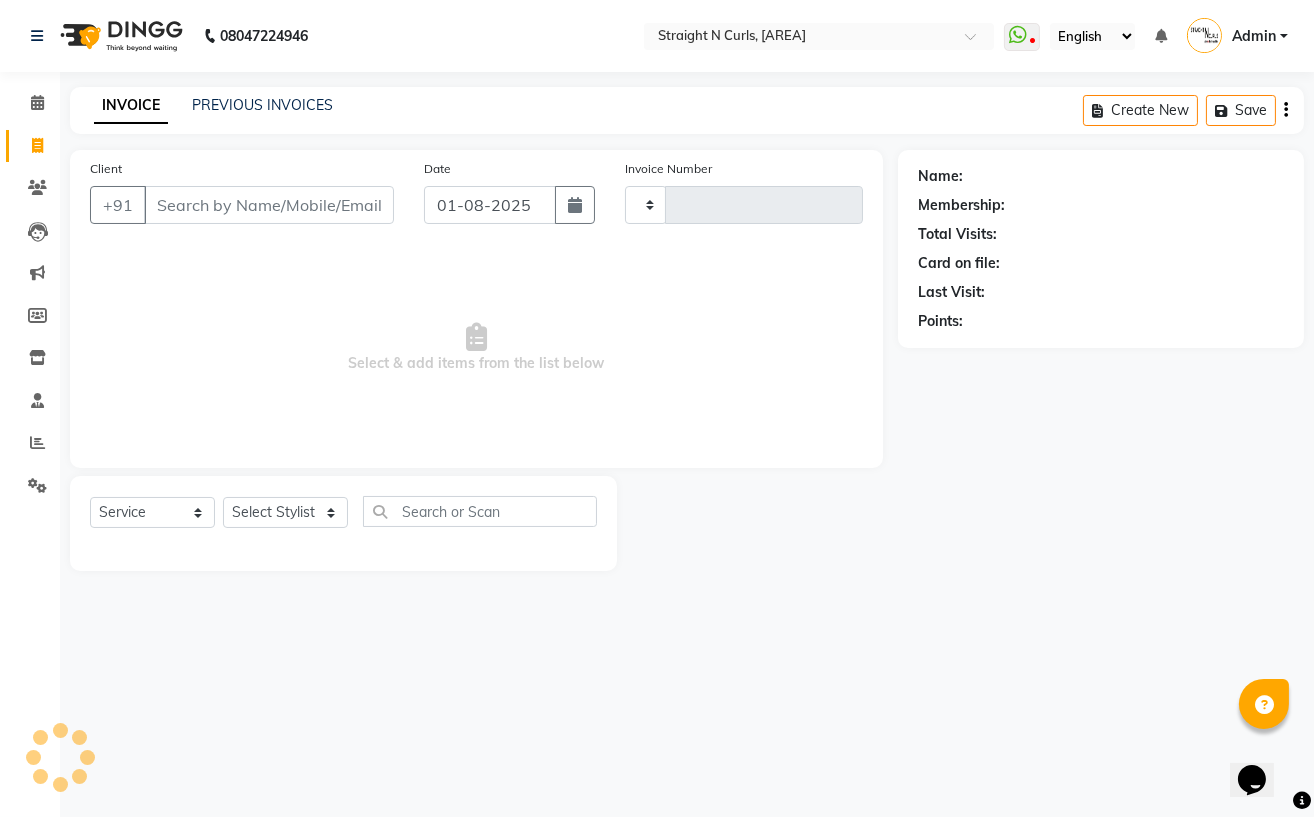 type on "0803" 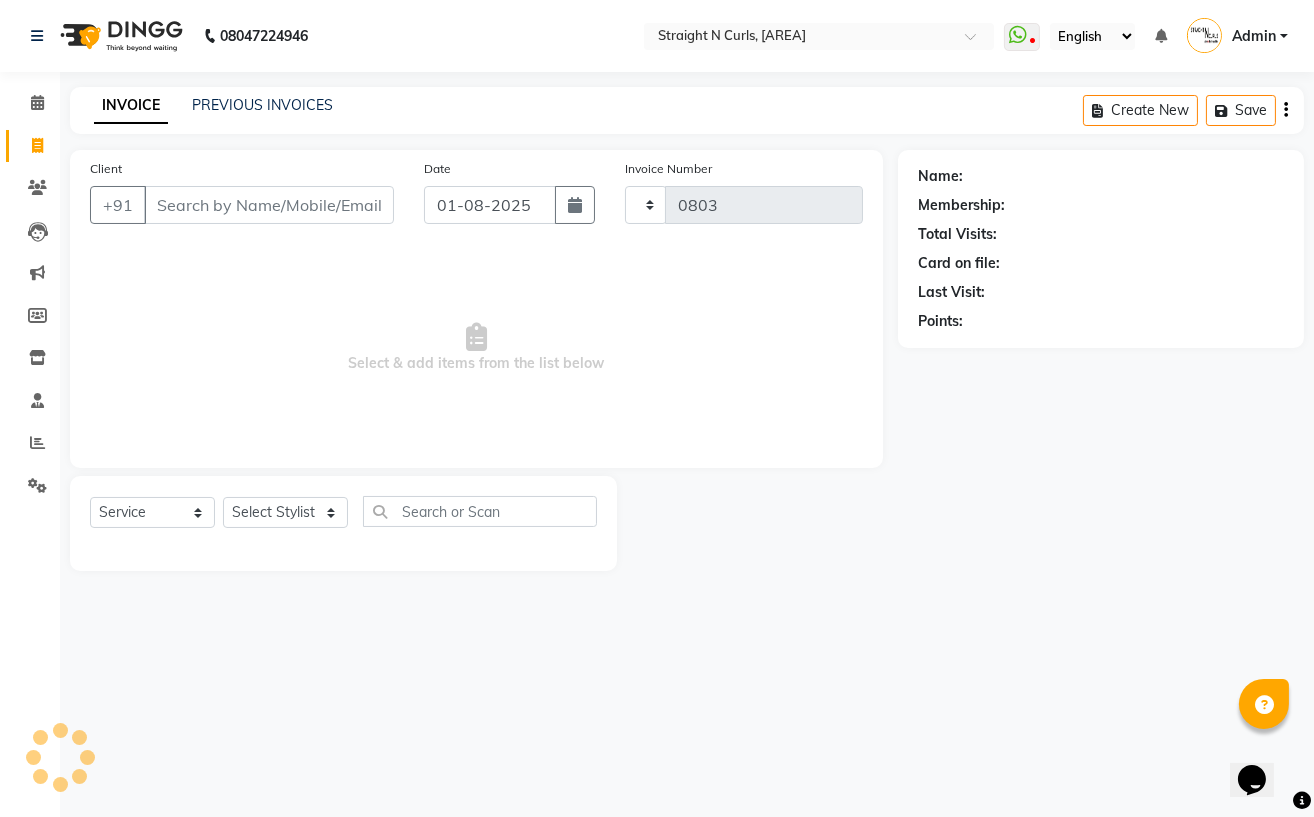 select on "7039" 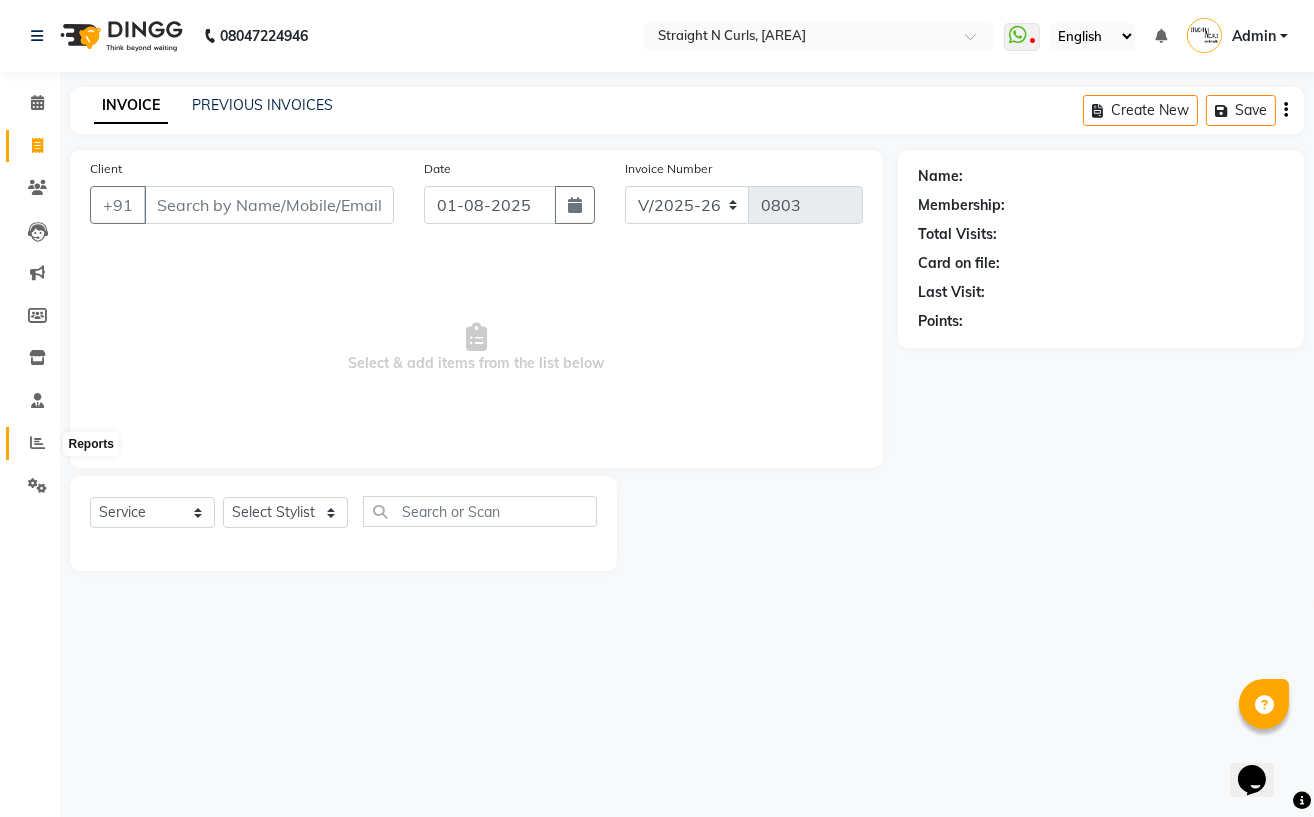 click 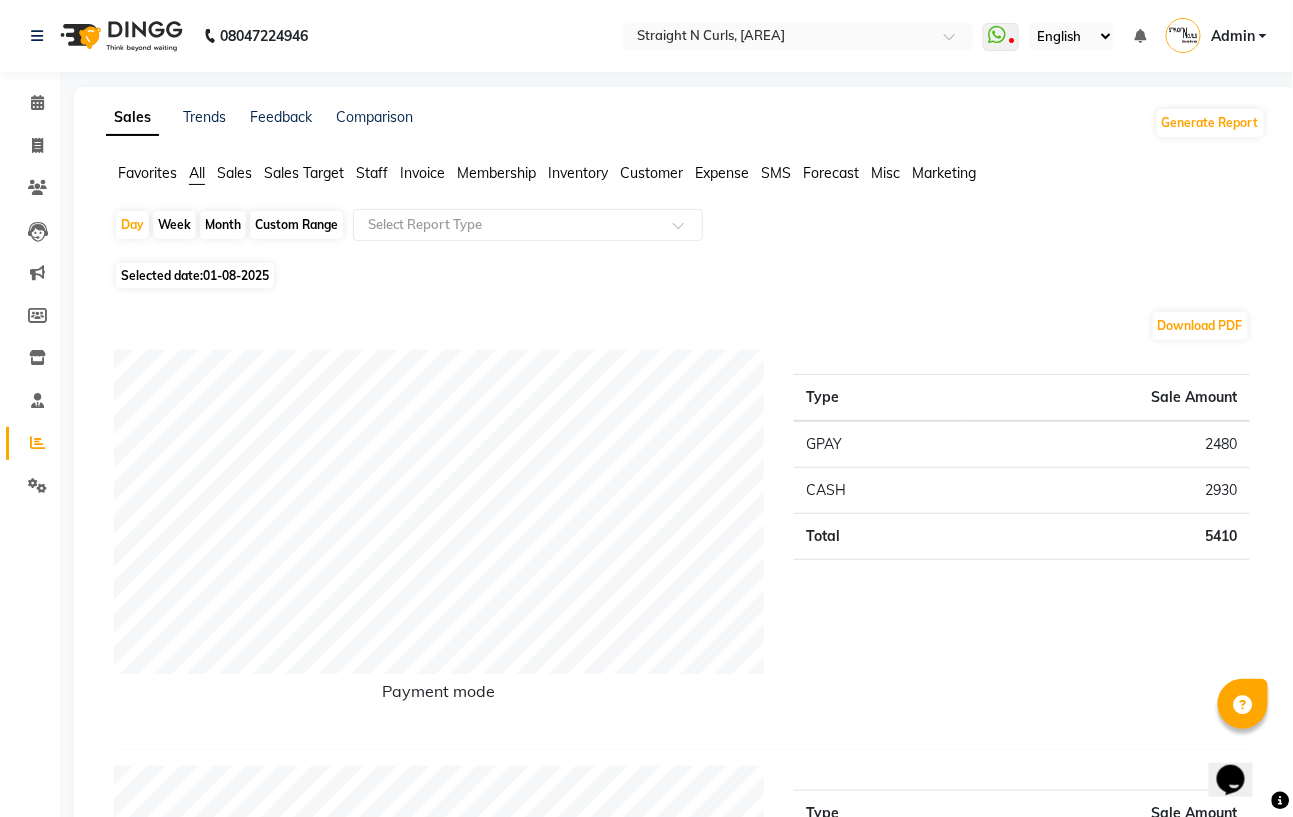 click on "Month" 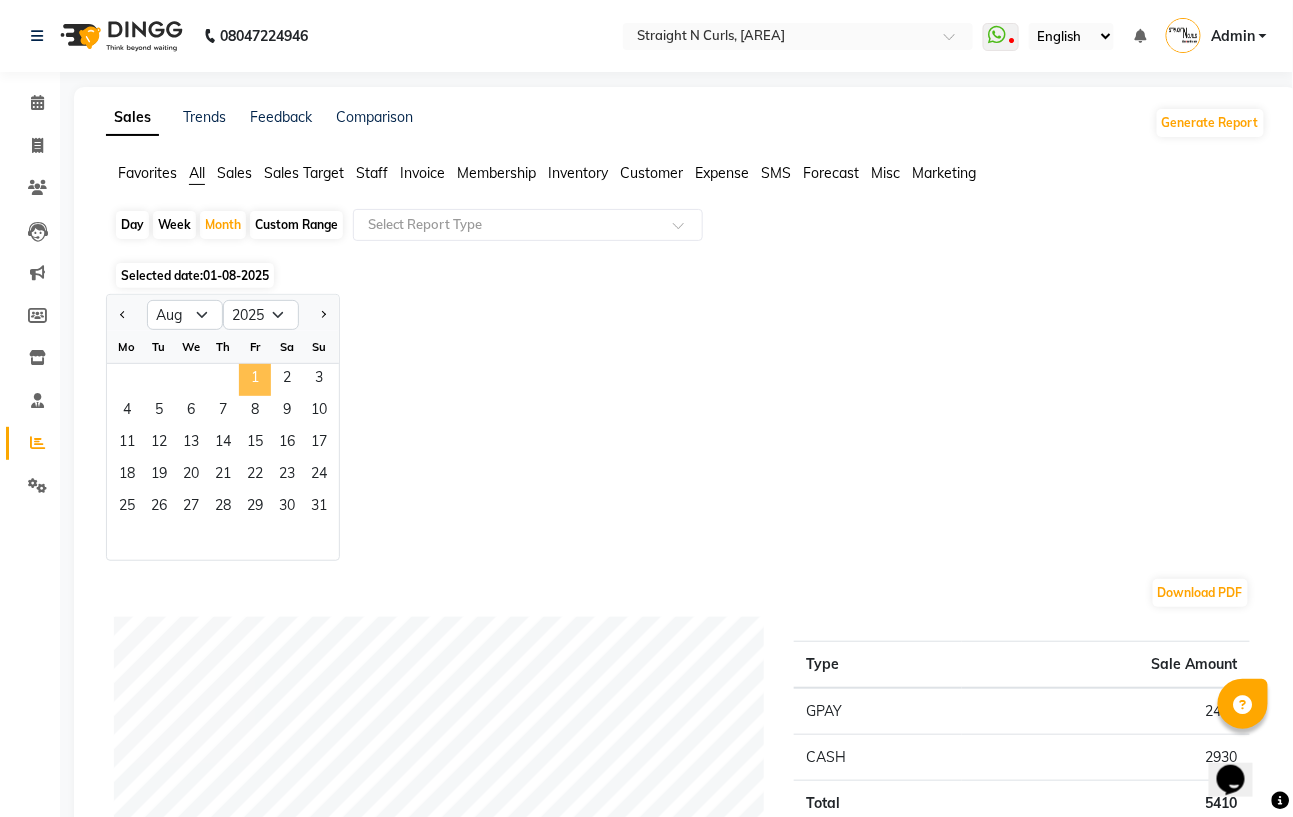 click on "1" 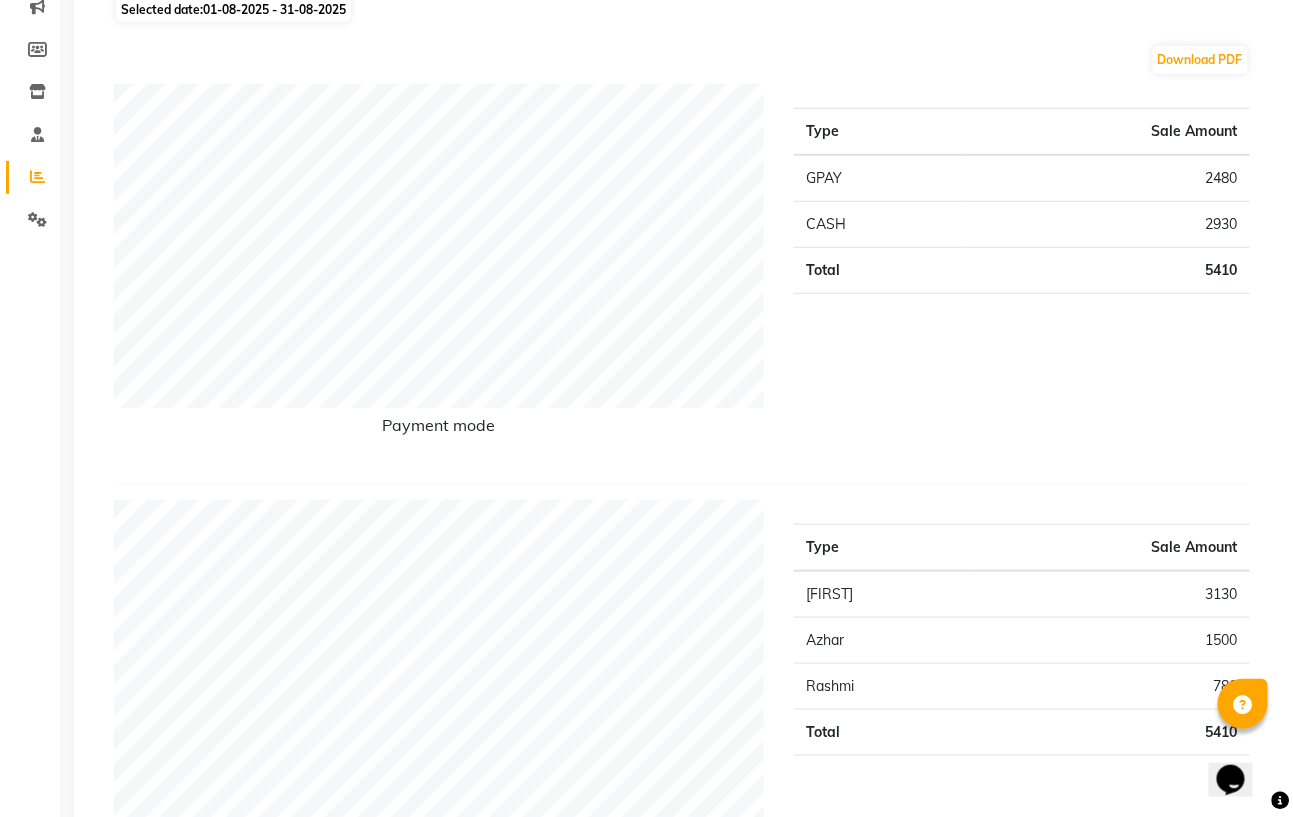 scroll, scrollTop: 0, scrollLeft: 0, axis: both 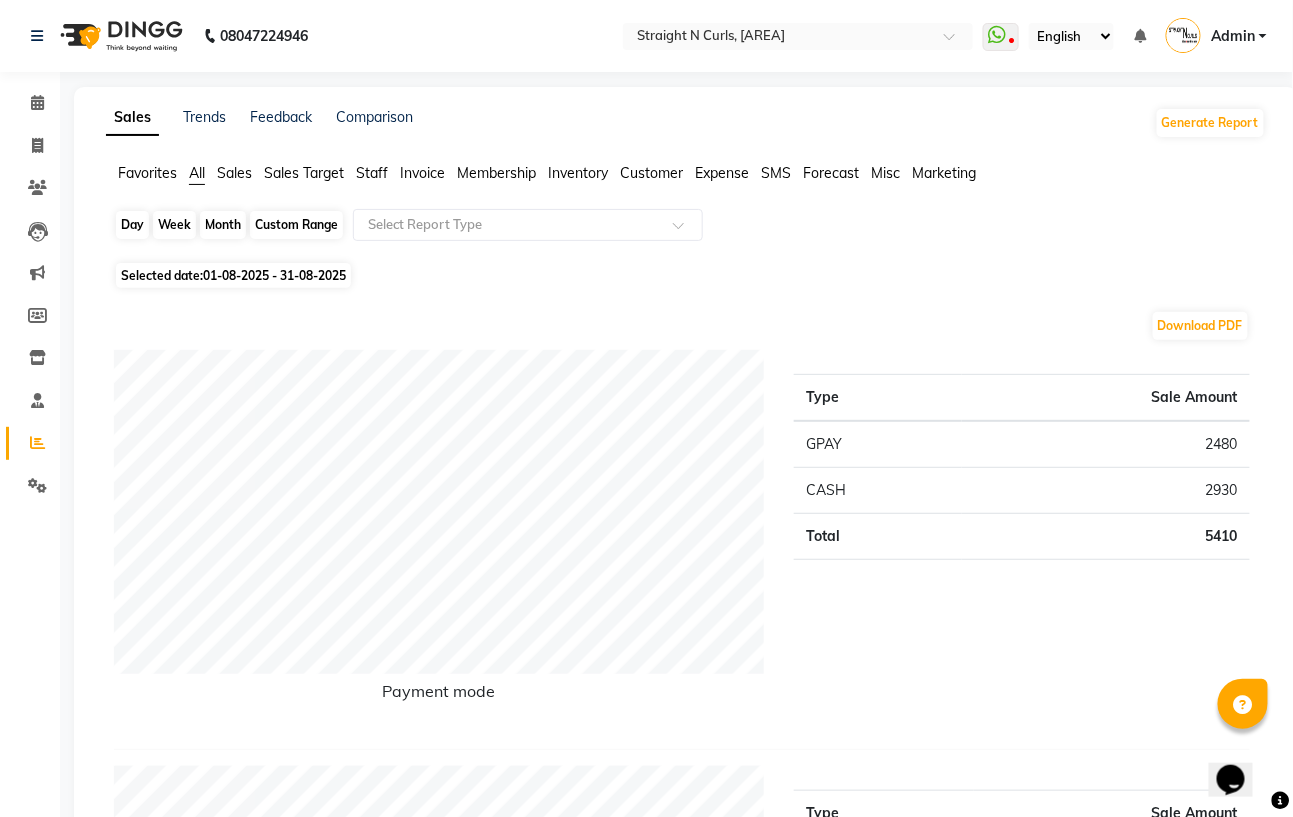 click on "Month" 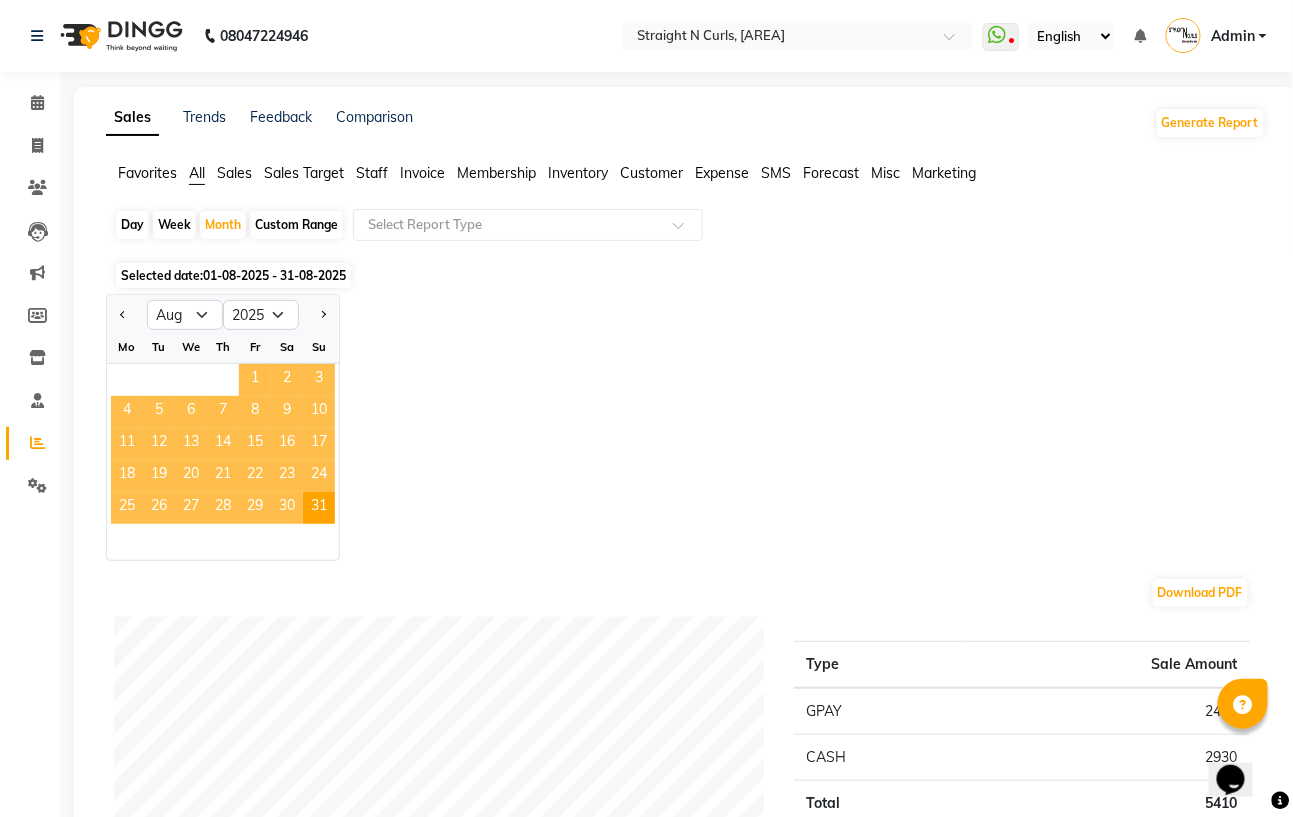 click on "1" 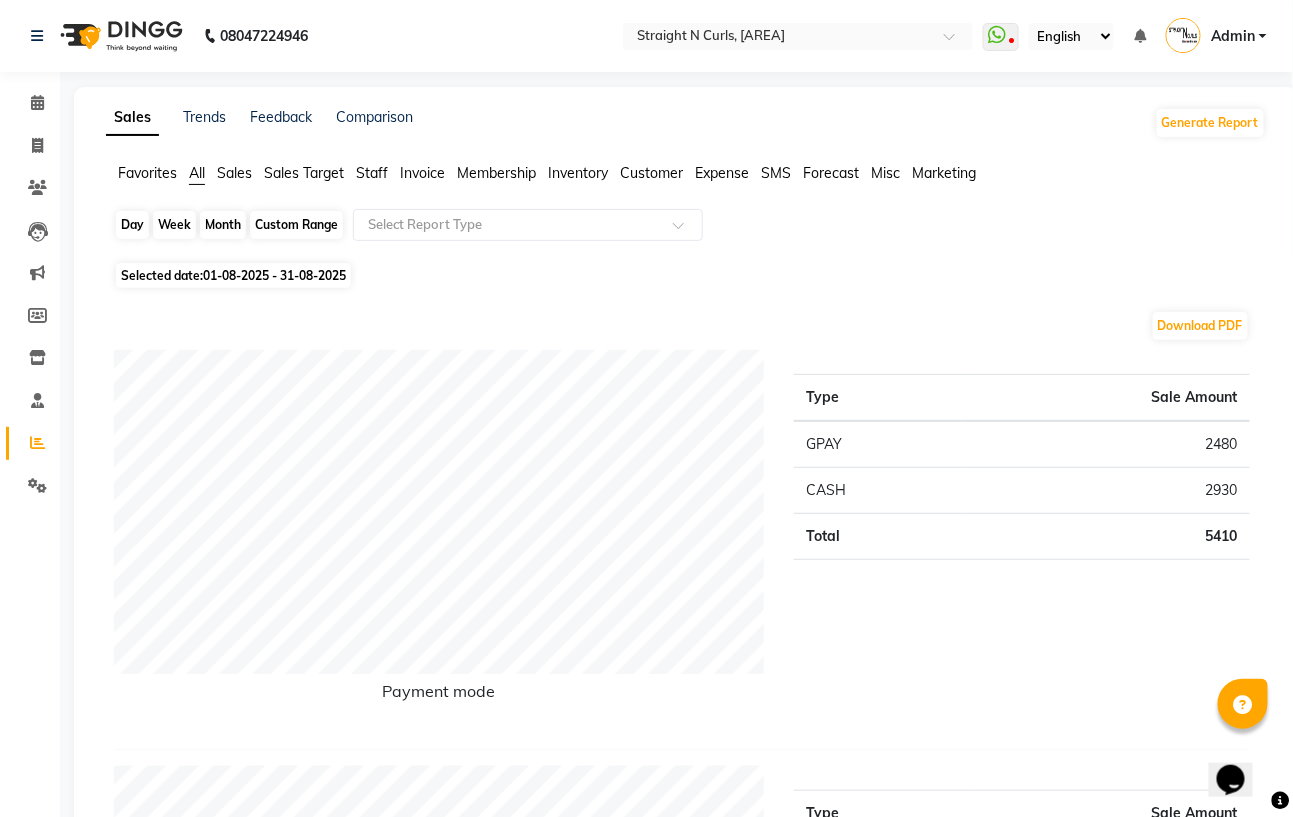click on "Month" 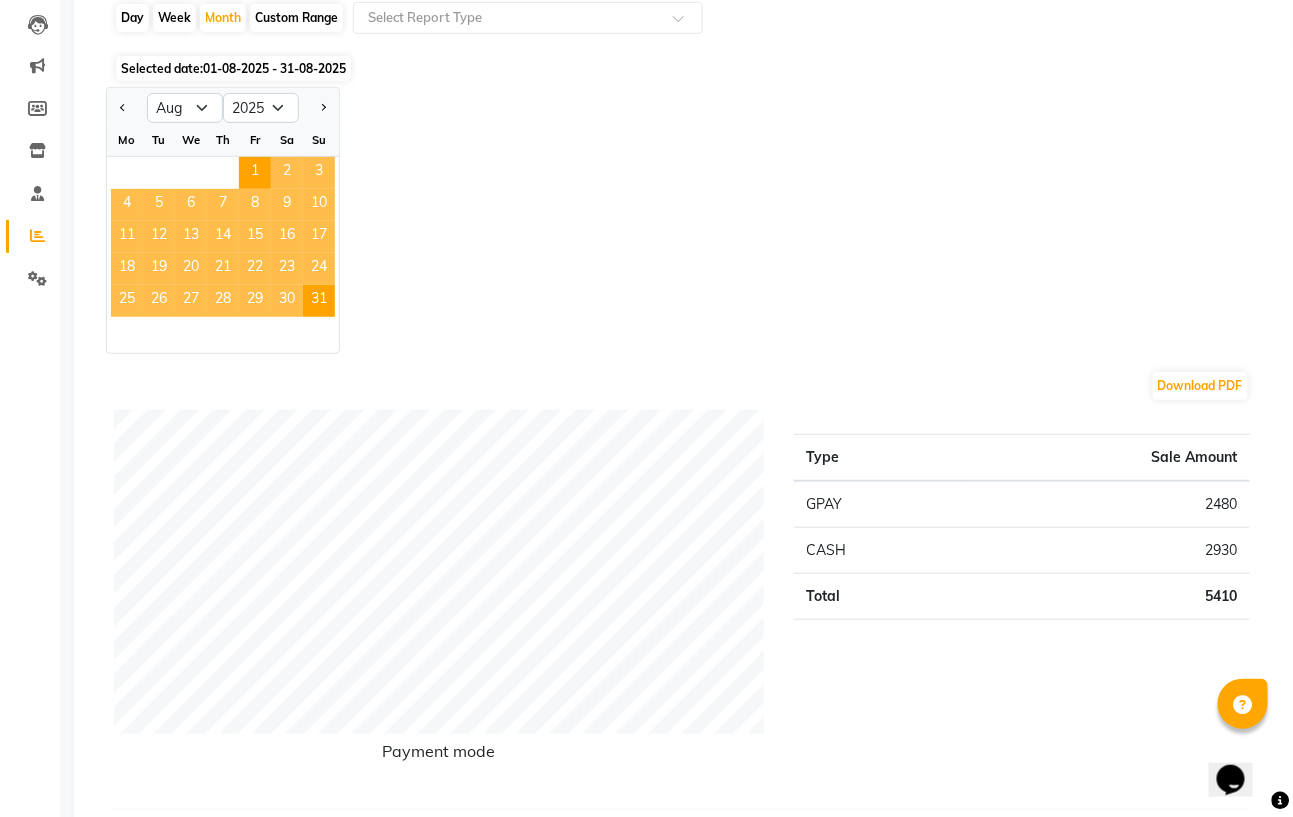 scroll, scrollTop: 0, scrollLeft: 0, axis: both 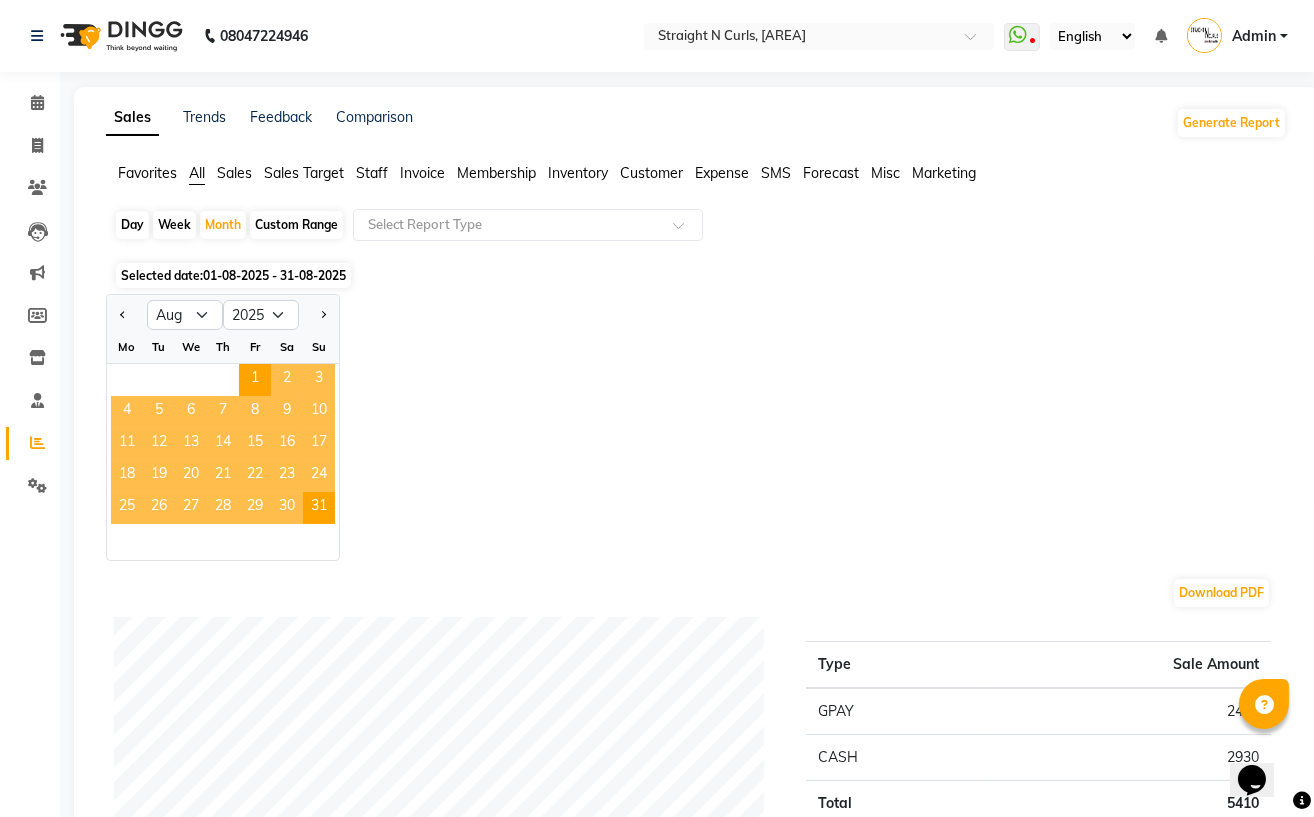 select on "service" 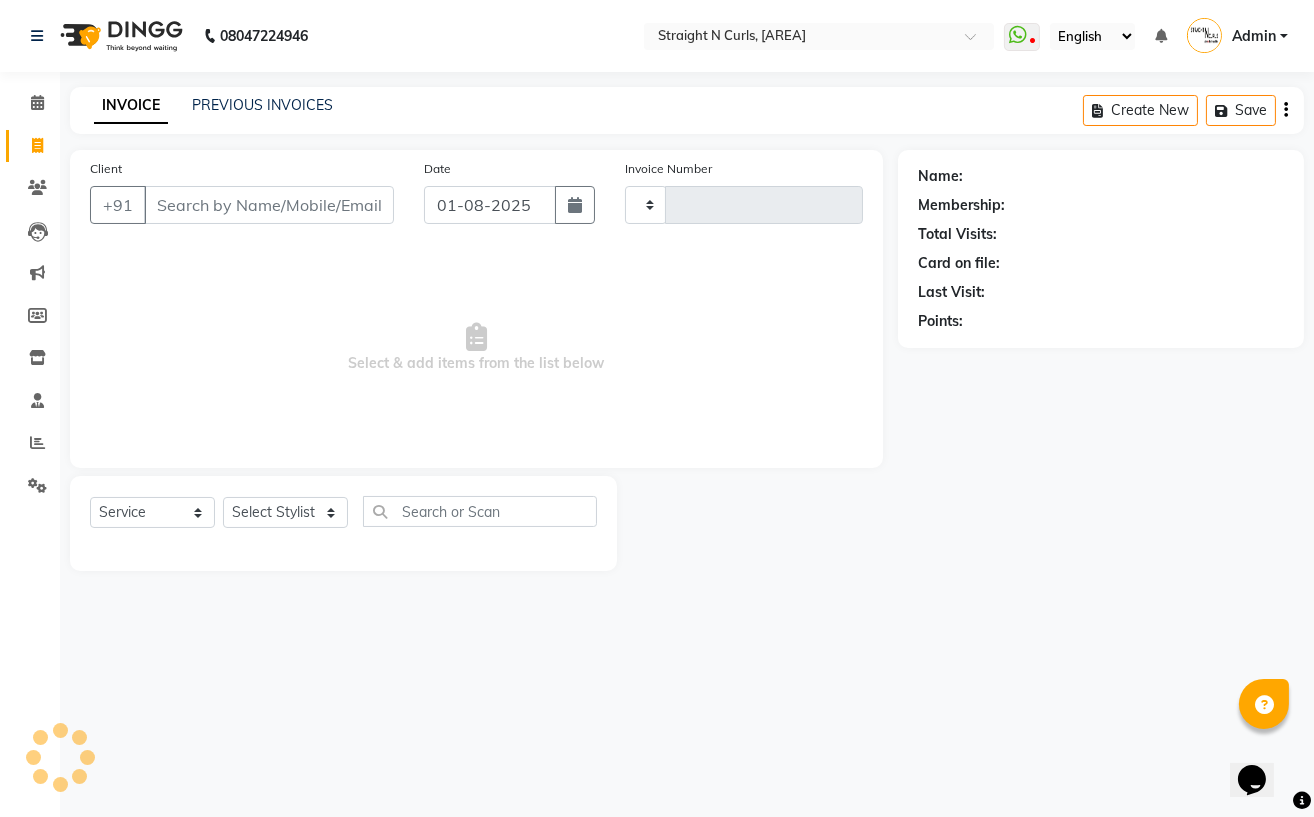 type on "0803" 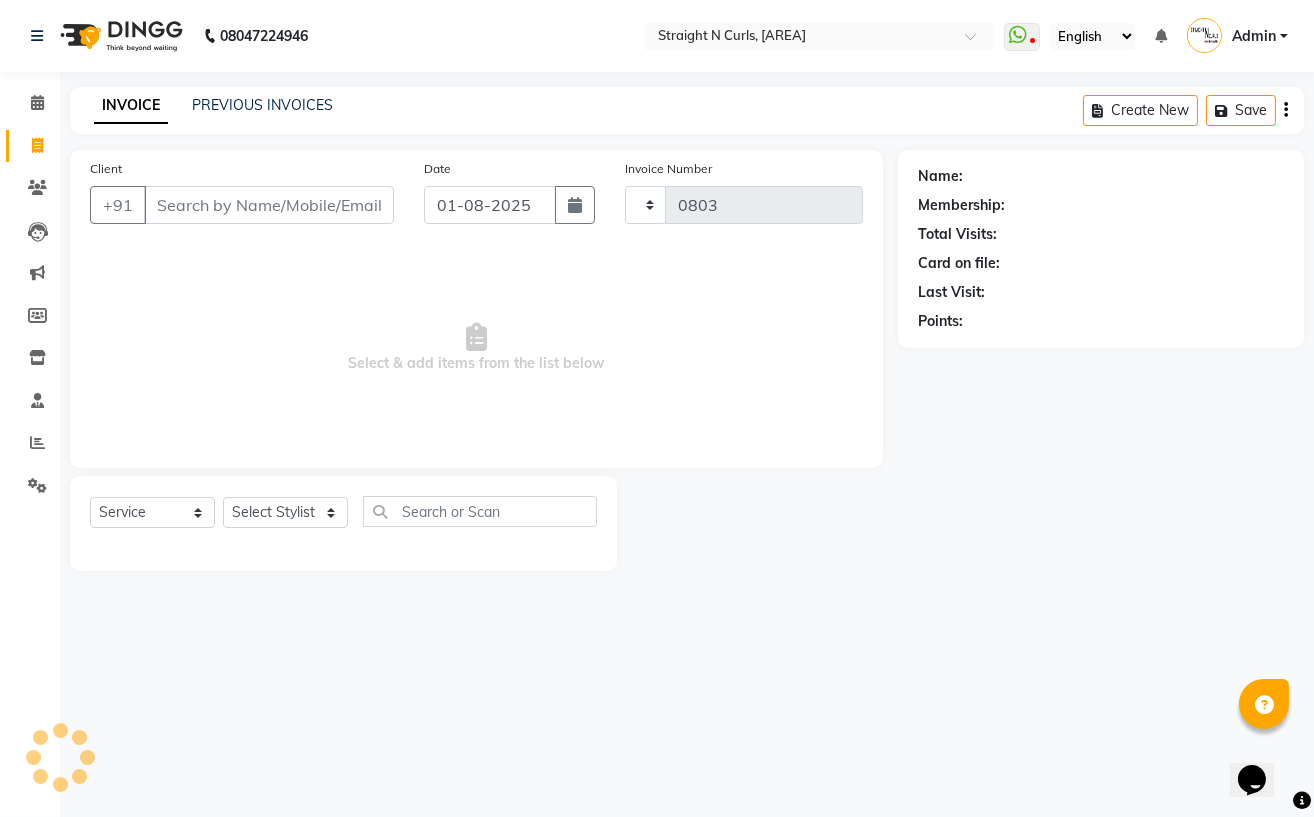 select on "7039" 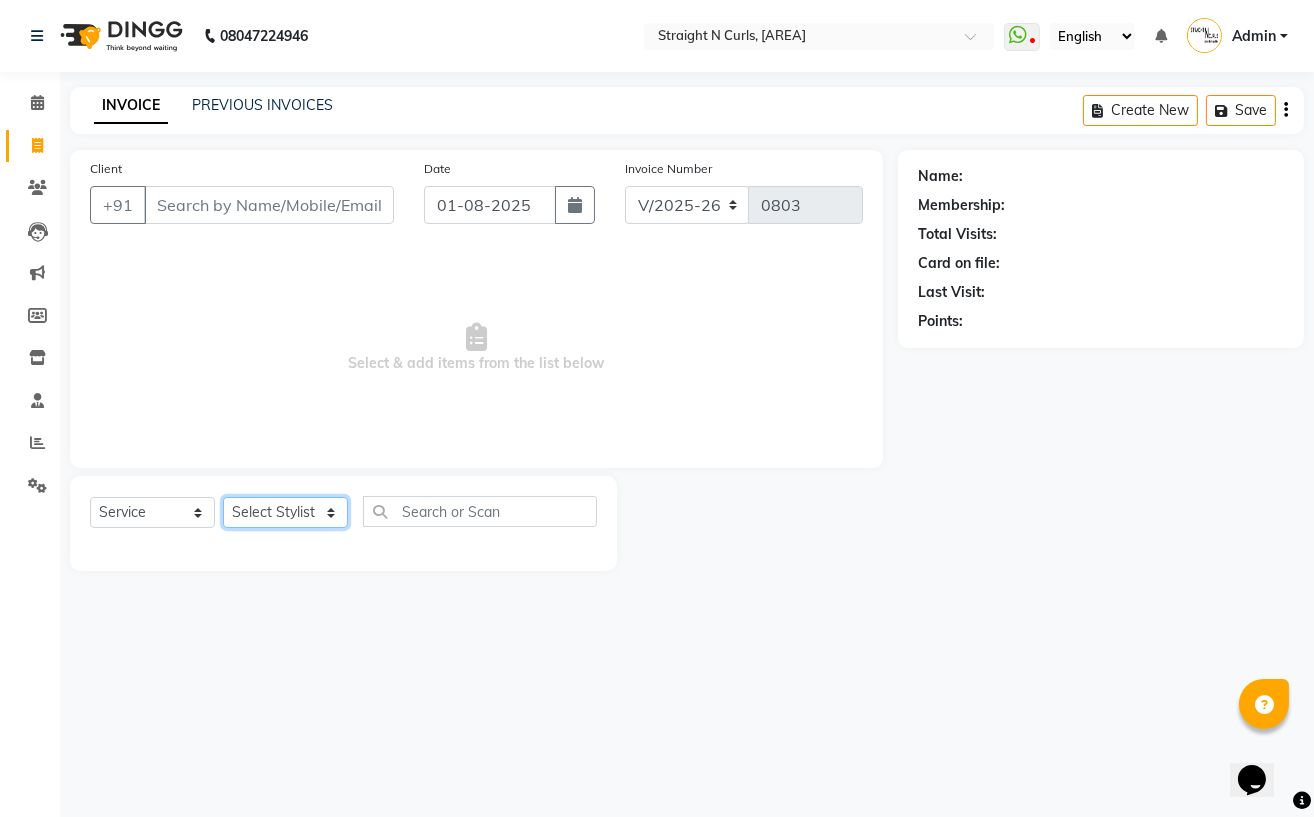 click on "Select Stylist Astha Azhar Gautam Kamboj Mohini Mohit Neha Paras Kamboj parvez pooja rawat Rashmi Subhan" 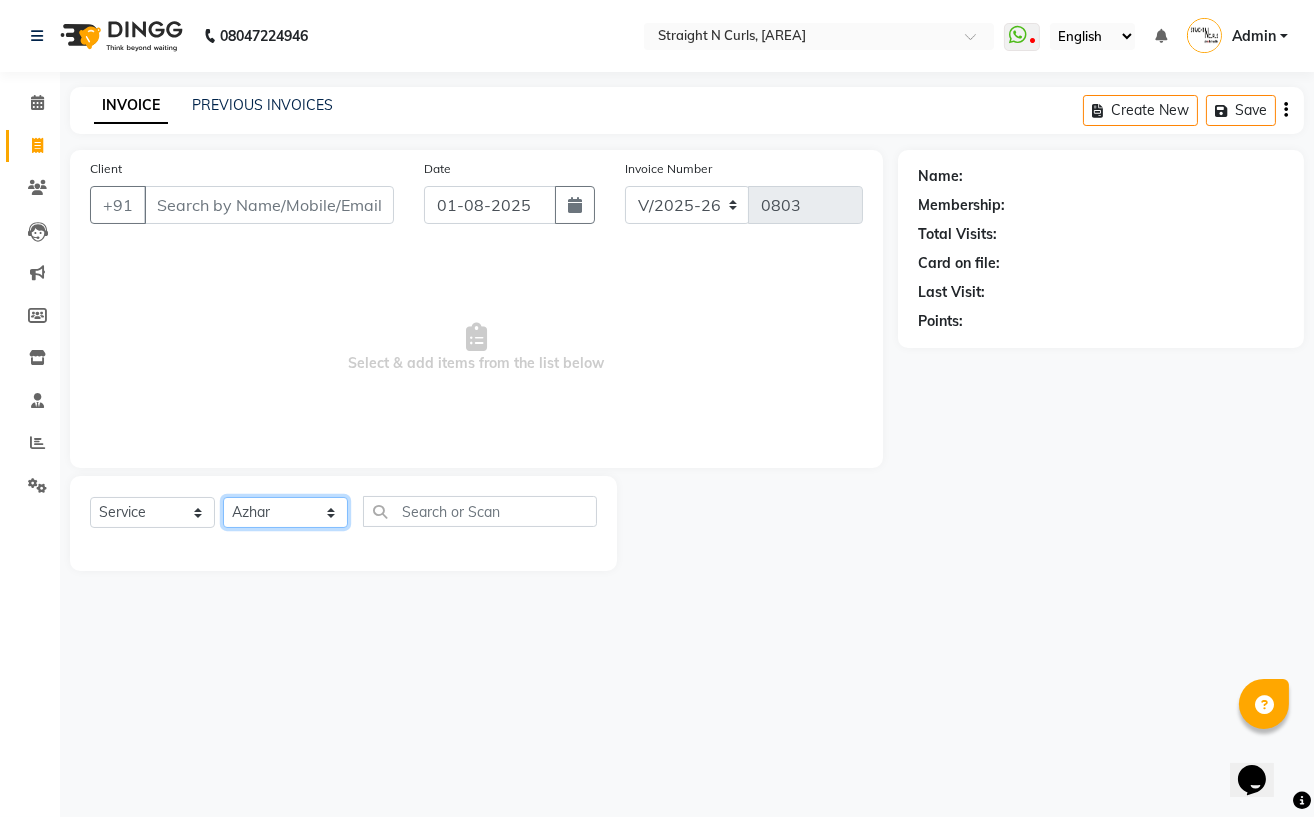 click on "Select Stylist Astha Azhar Gautam Kamboj Mohini Mohit Neha Paras Kamboj parvez pooja rawat Rashmi Subhan" 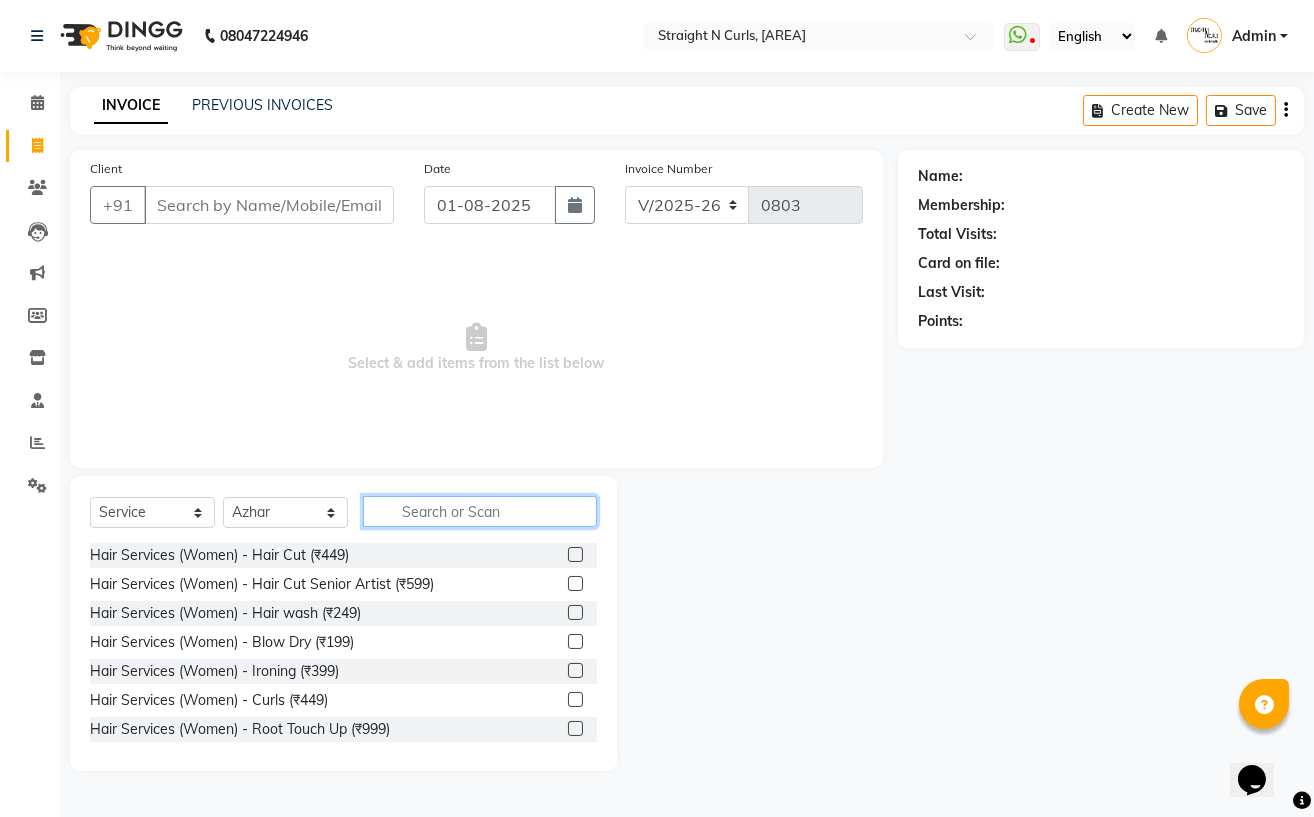 click 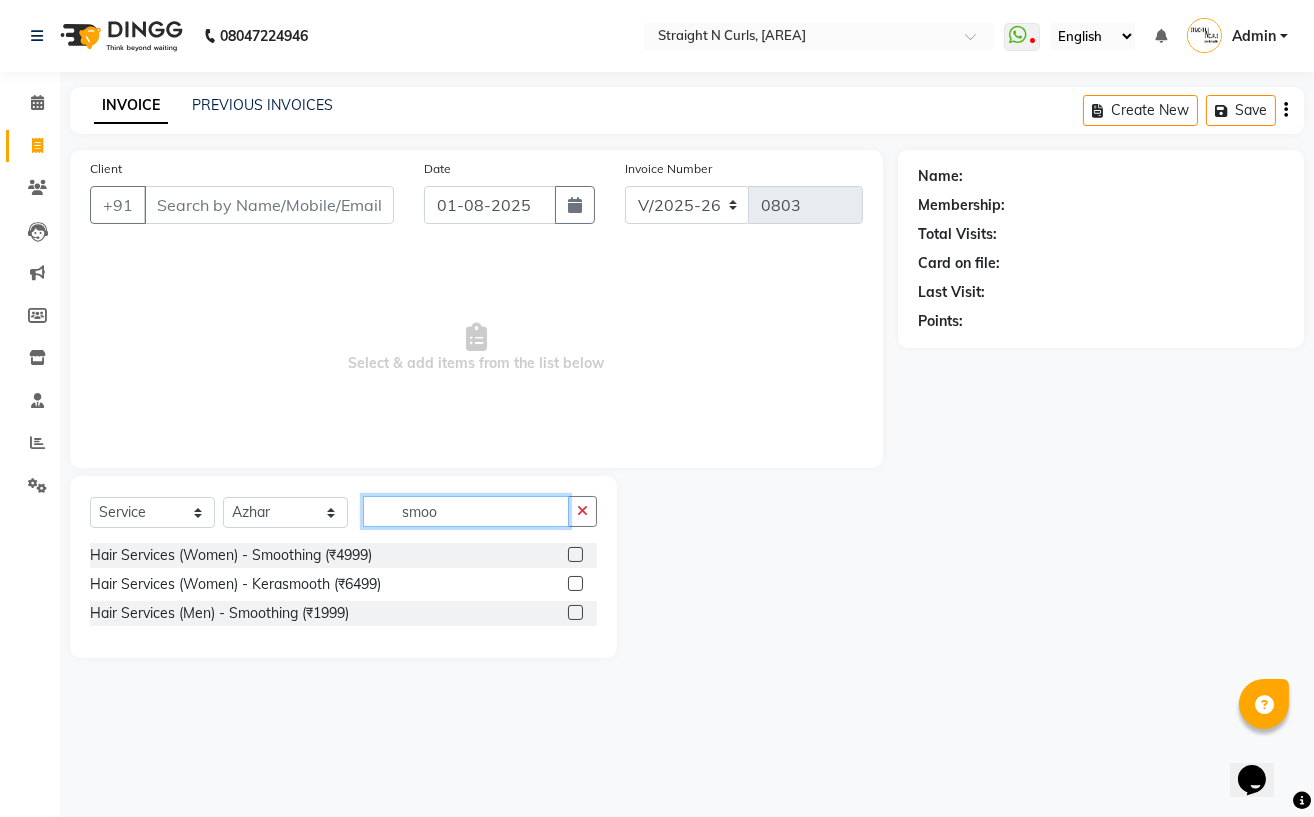 type on "smoo" 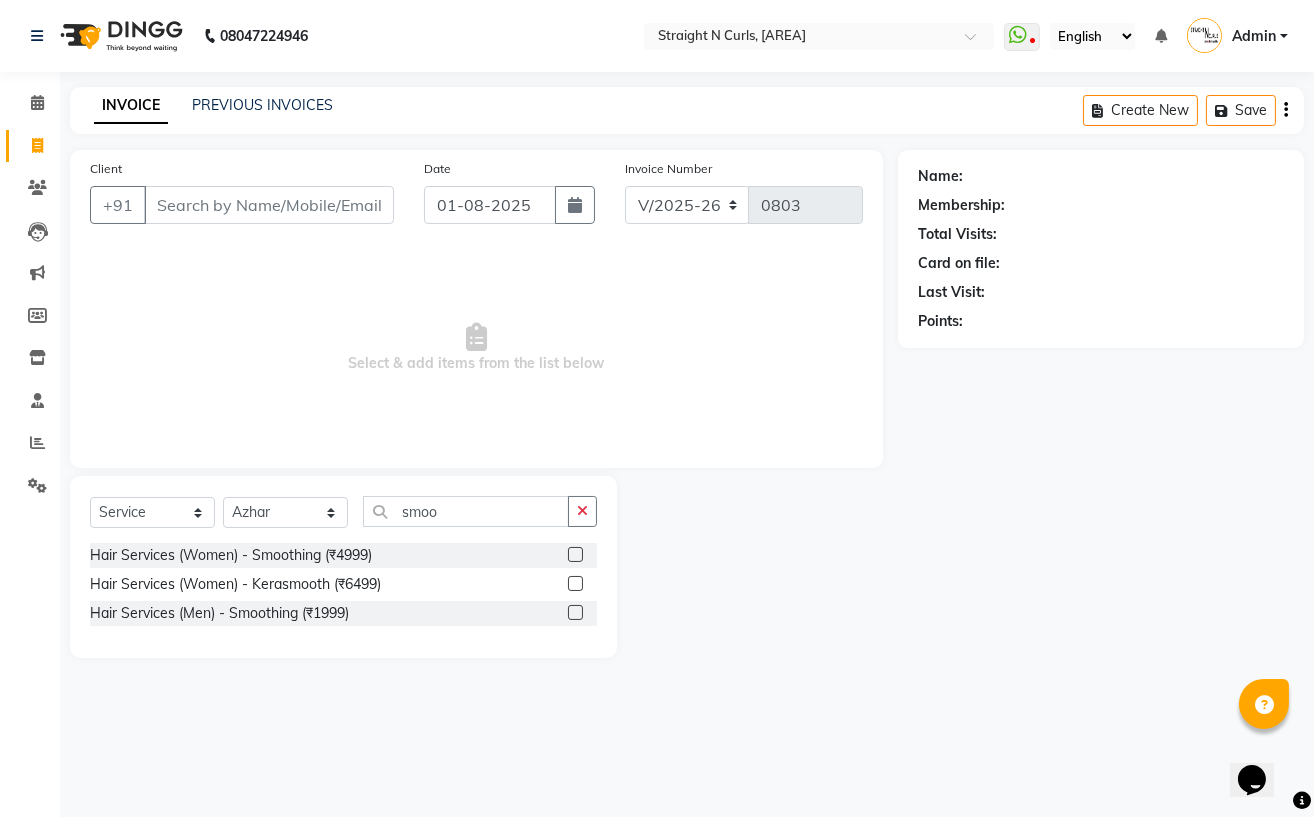click 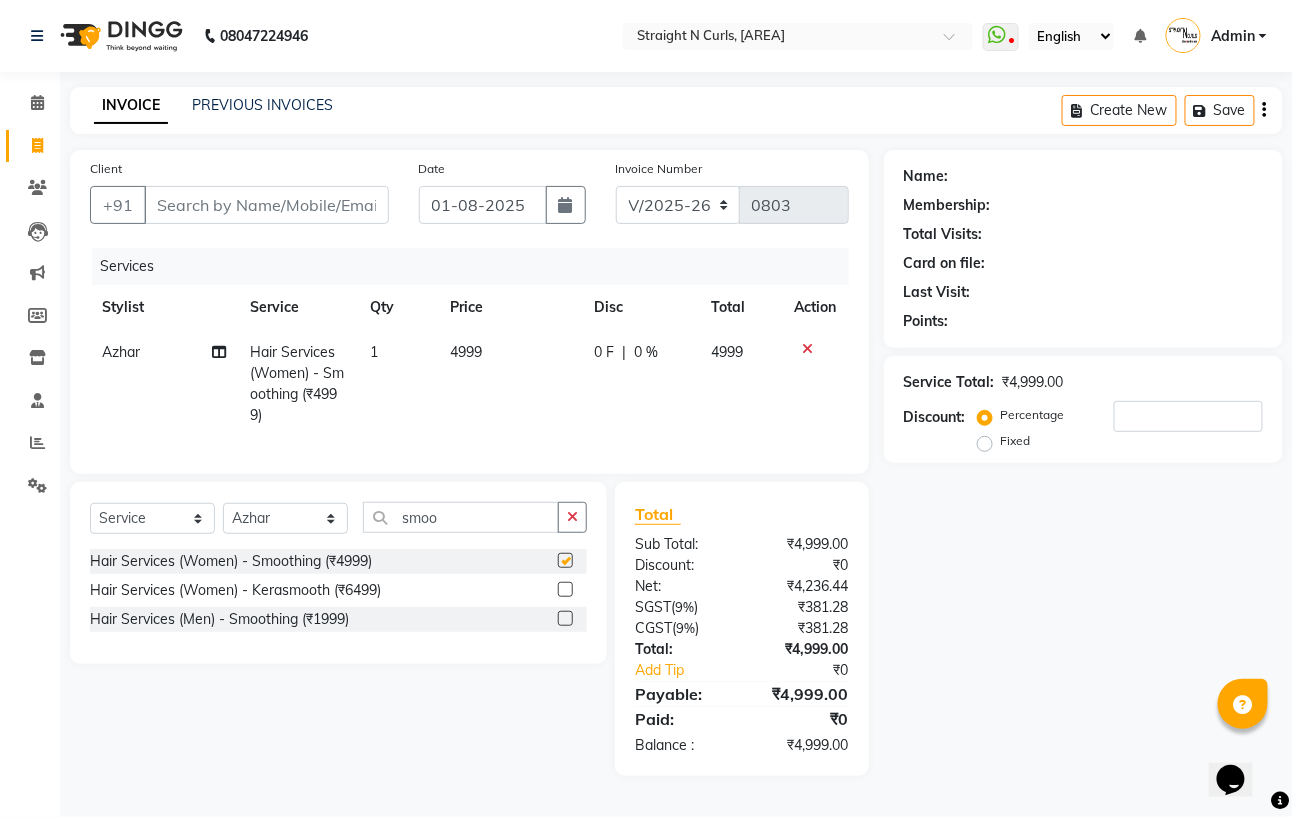 checkbox on "false" 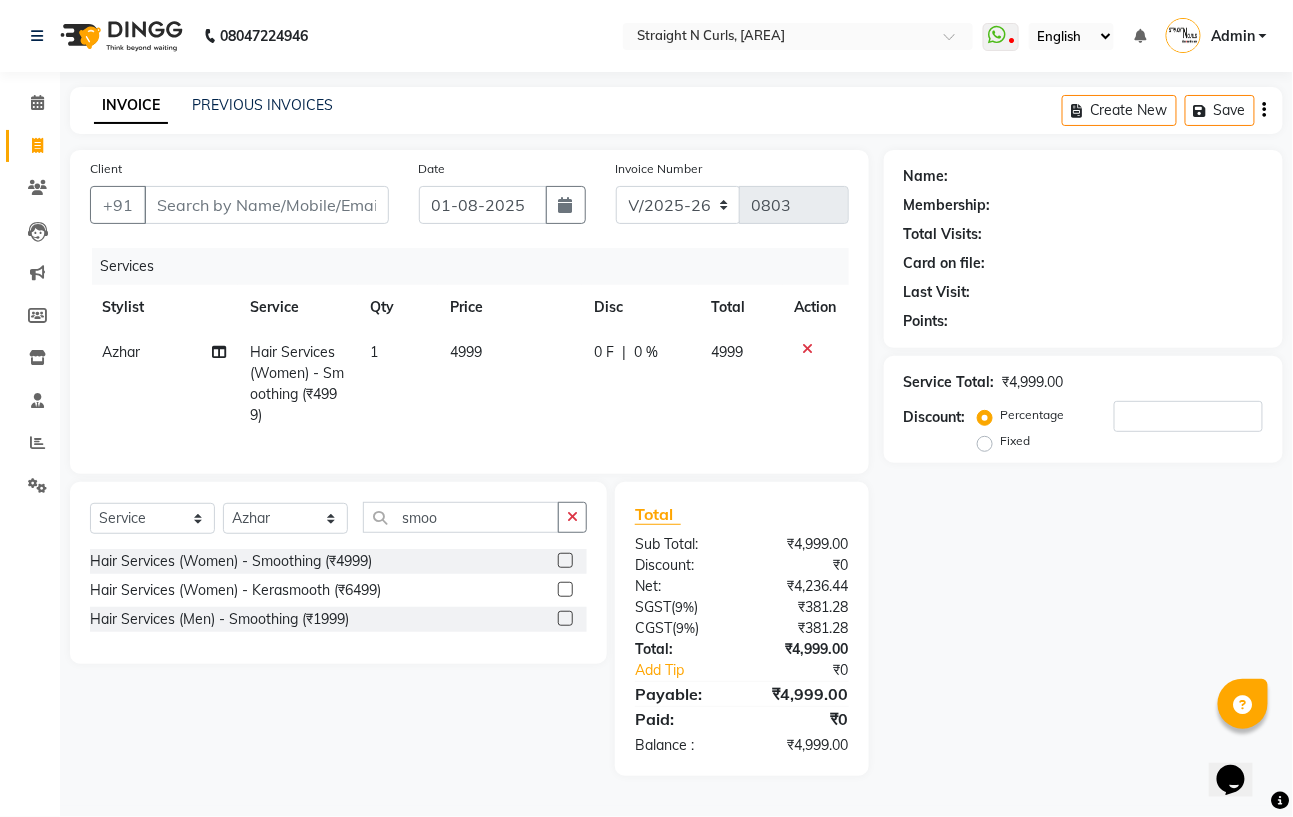 click on "4999" 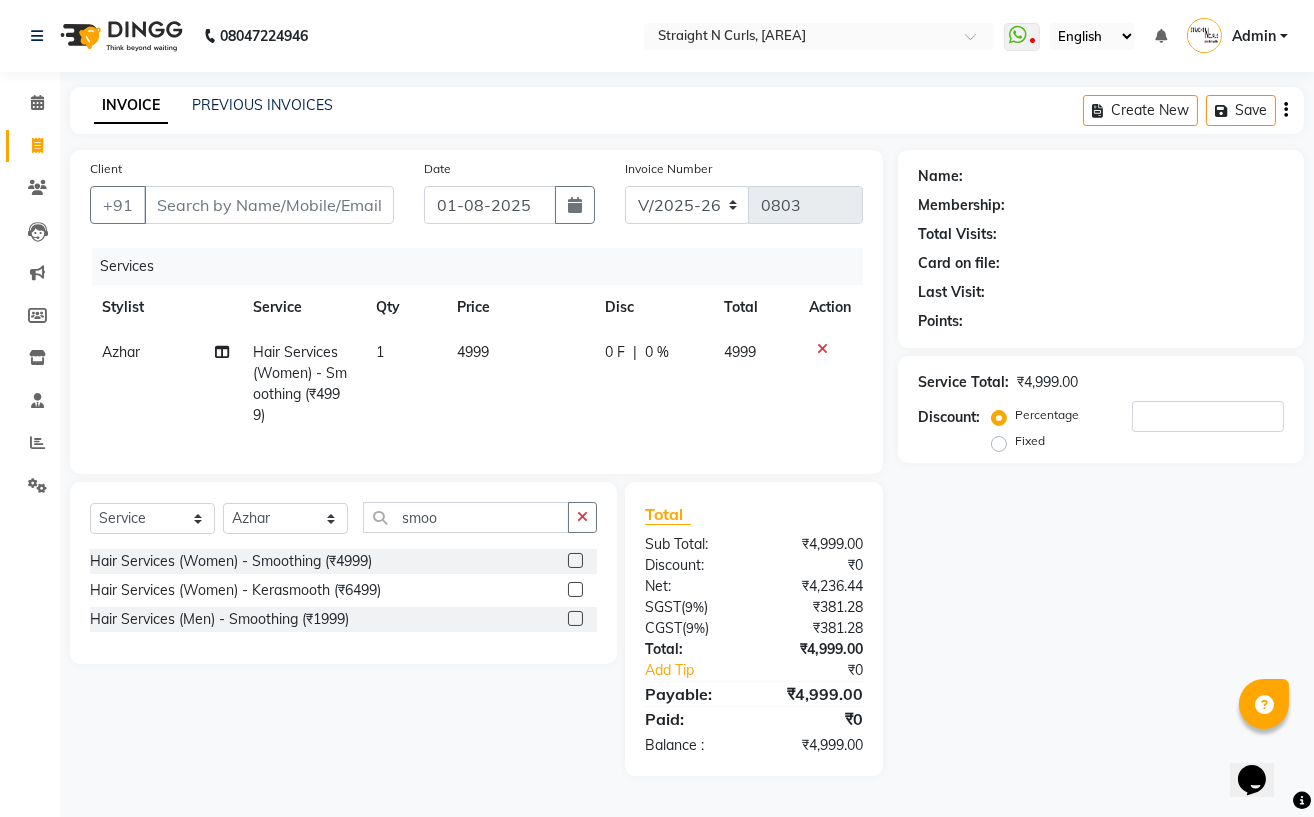 select on "59168" 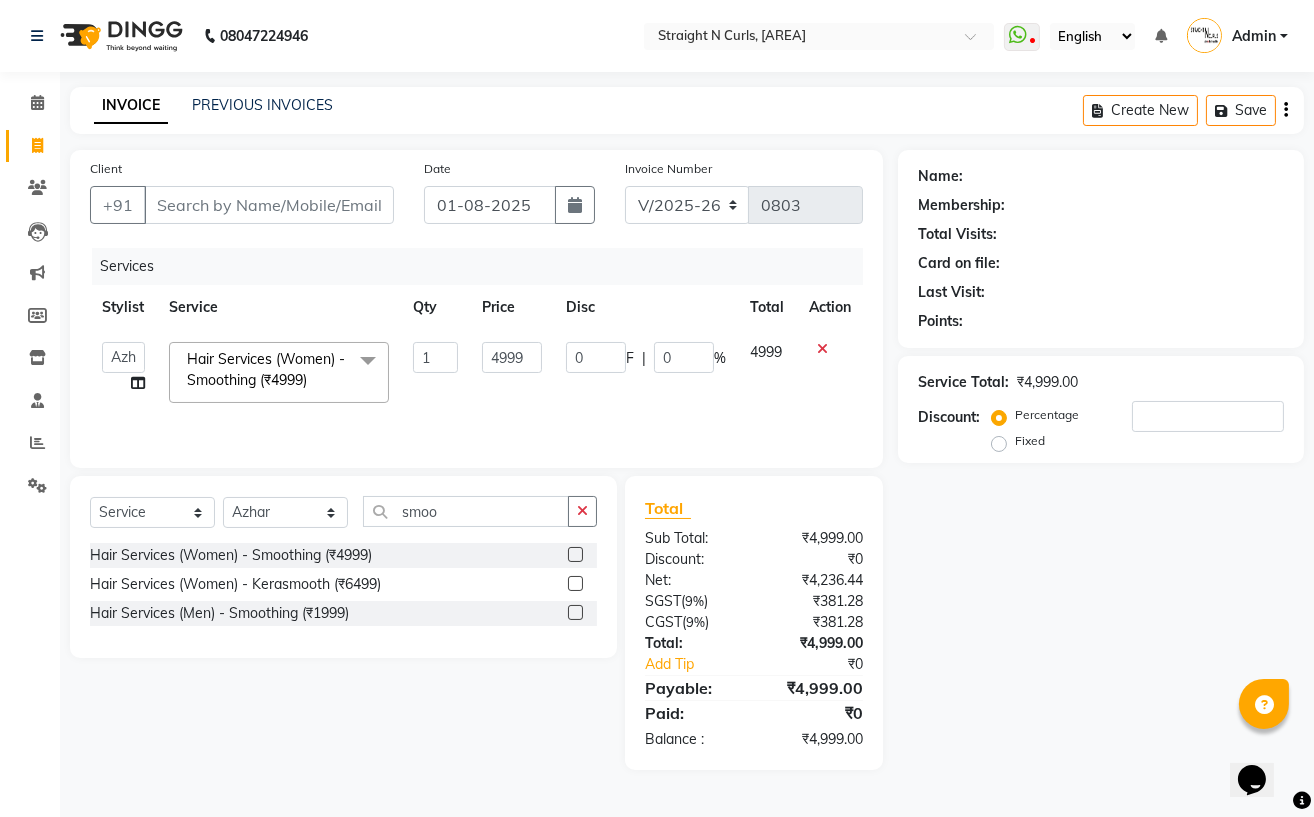 click on "4999" 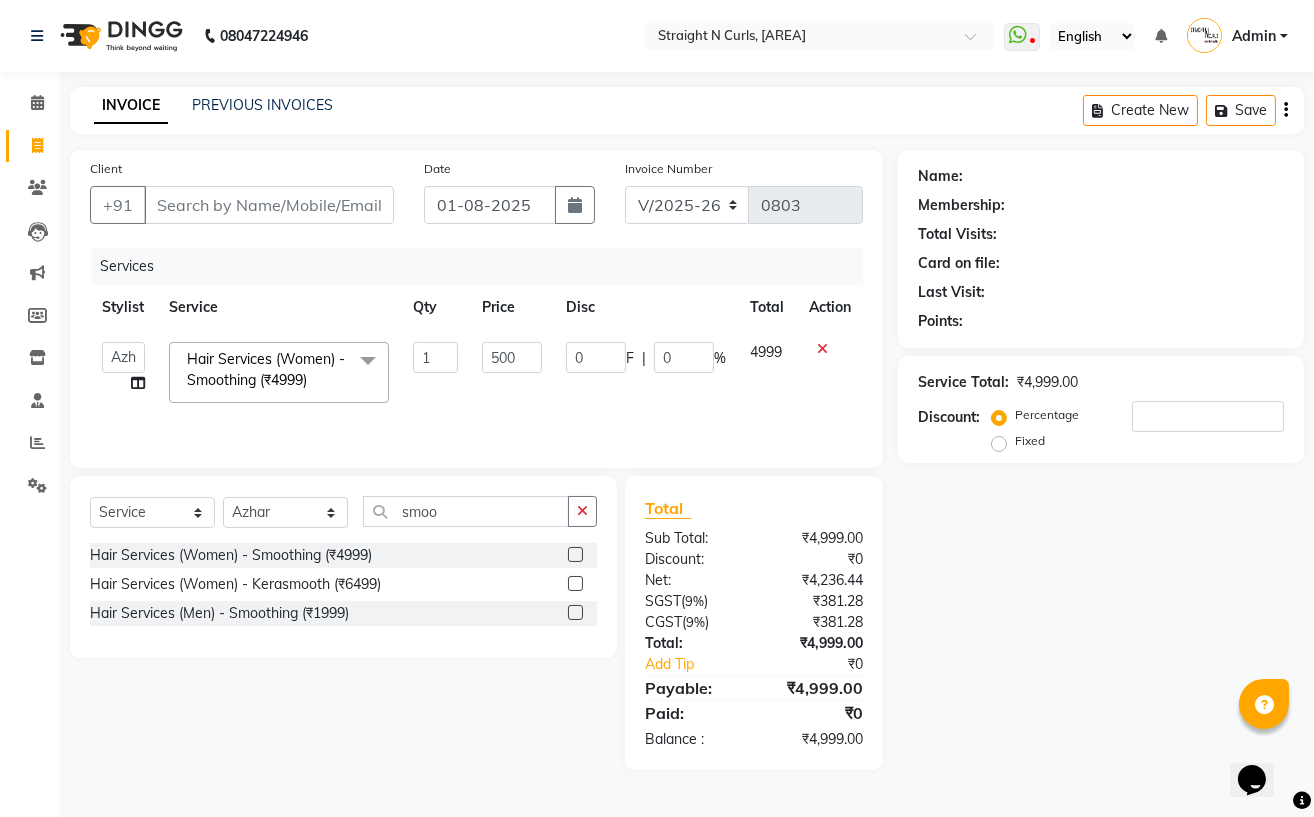 type on "5000" 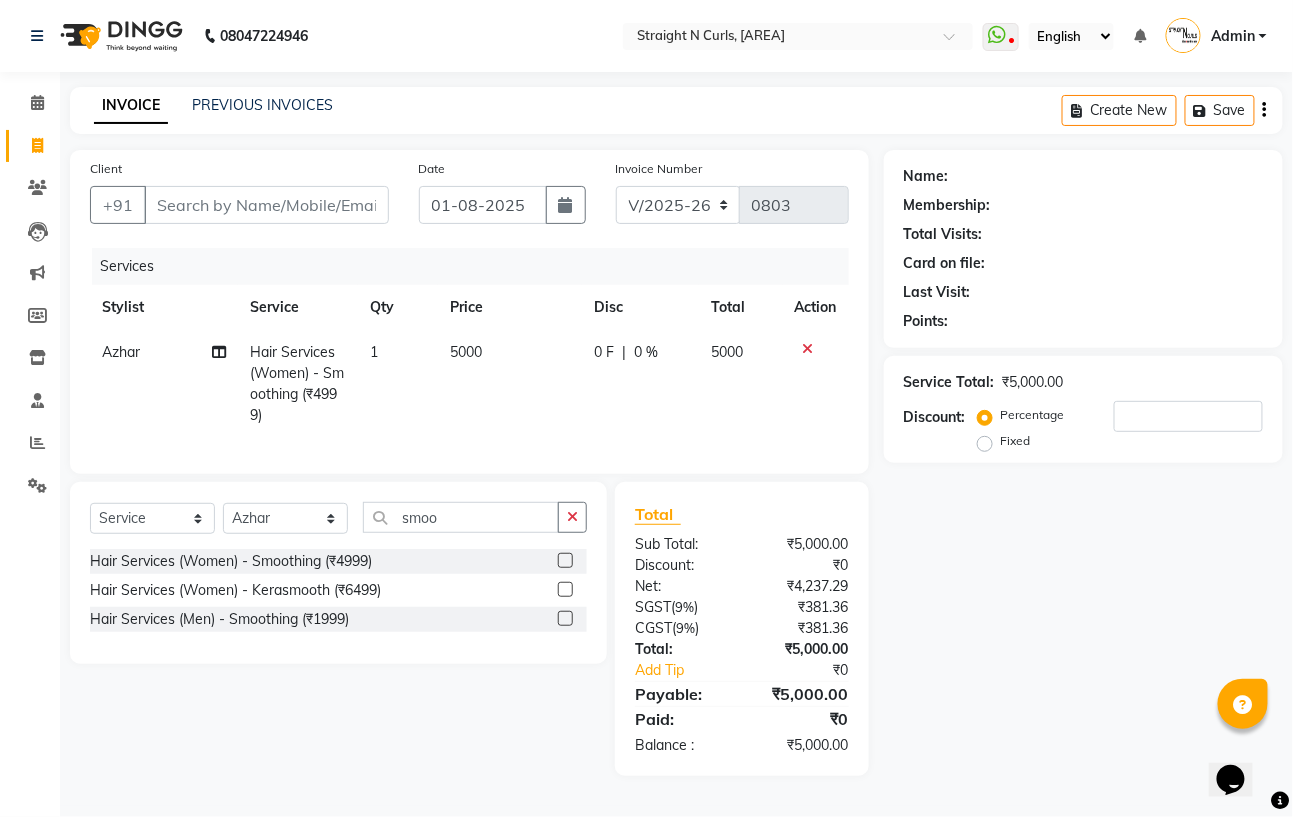 click on "Services Stylist Service Qty Price Disc Total Action Azhar Hair Services (Women) - Smoothing (₹4999) 1 5000 0 F | 0 % 5000" 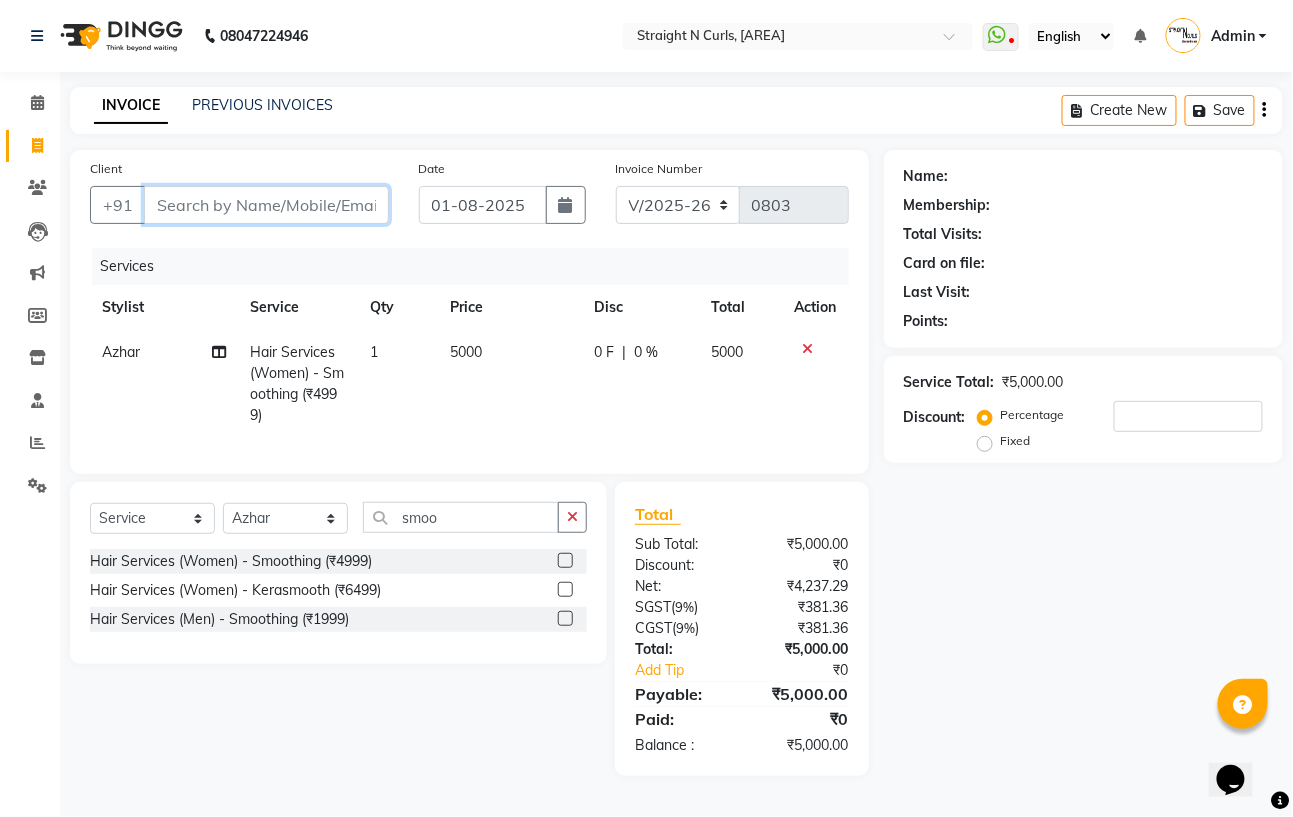 click on "Client" at bounding box center [266, 205] 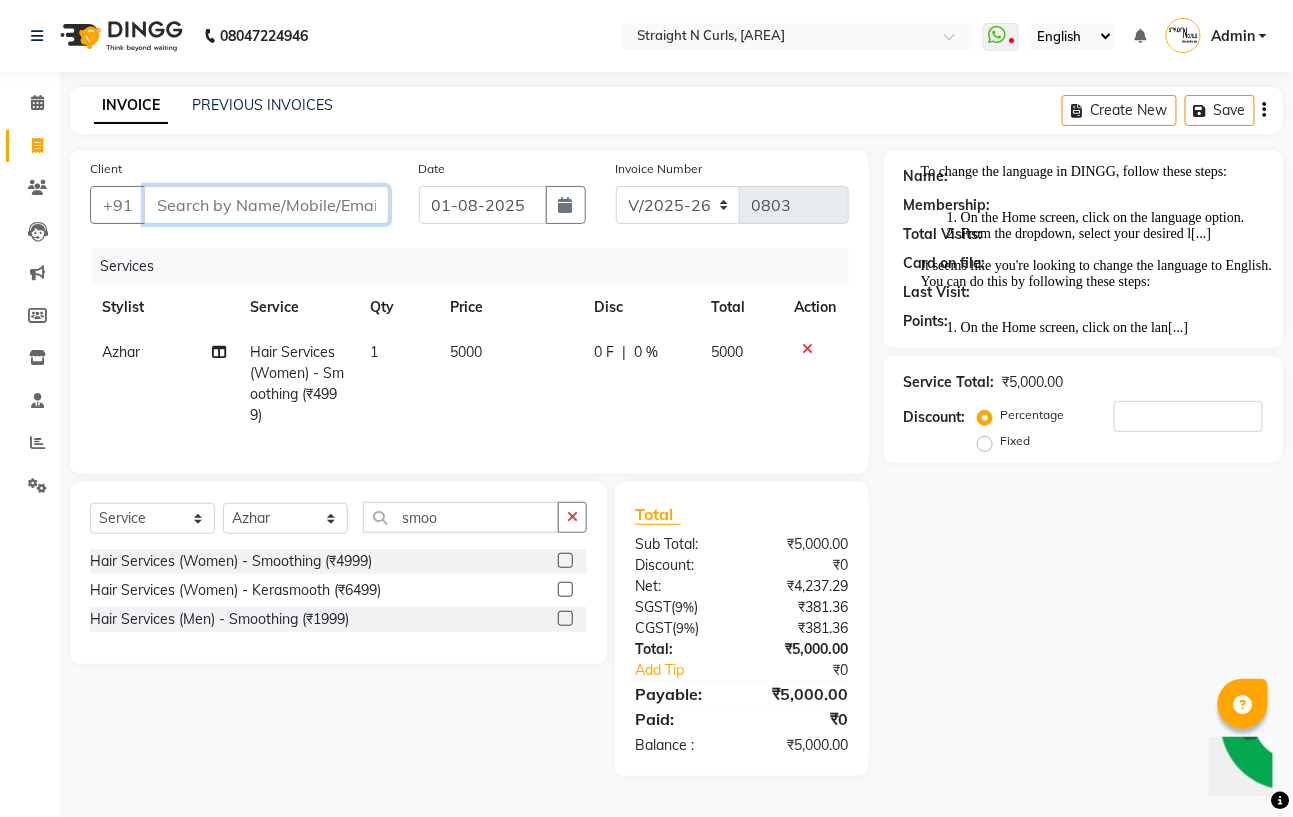 scroll, scrollTop: 10, scrollLeft: 0, axis: vertical 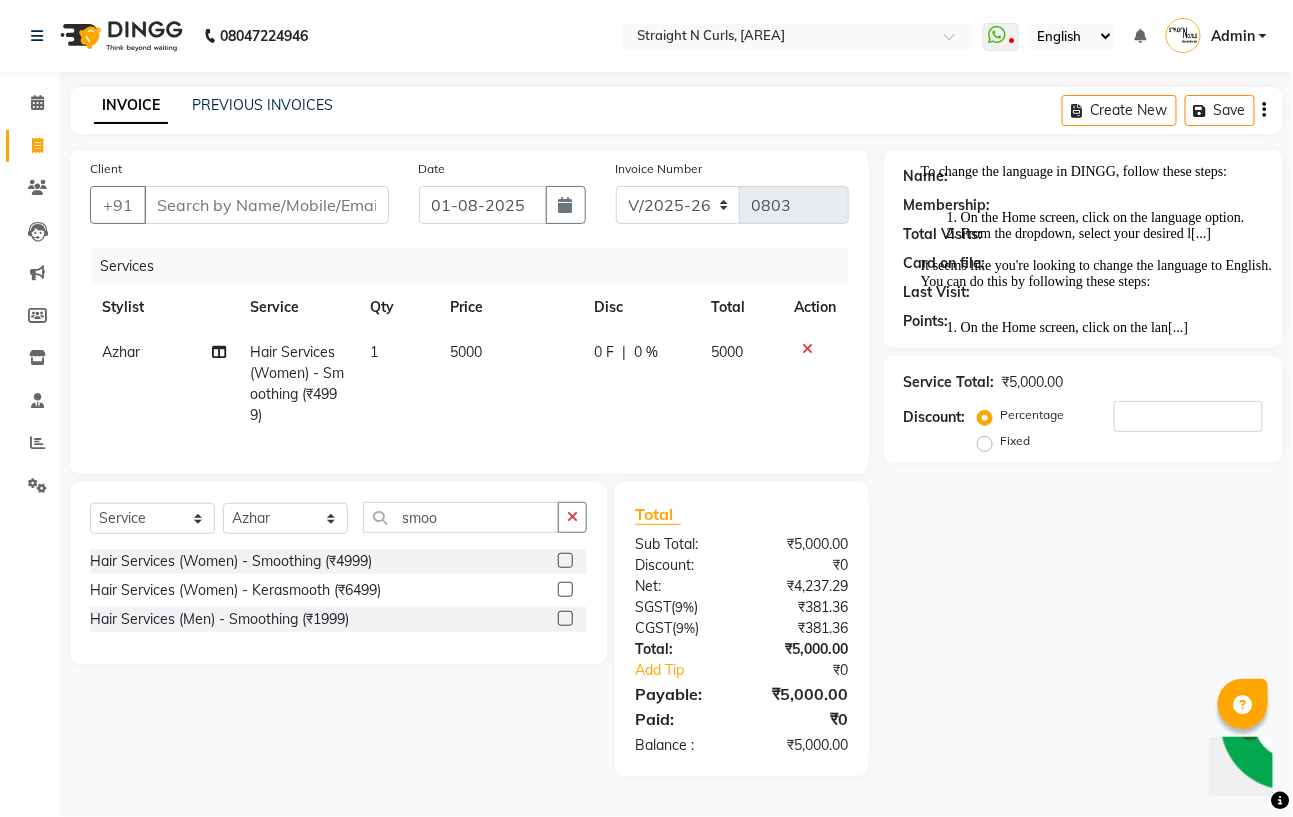 click at bounding box center [920, 163] 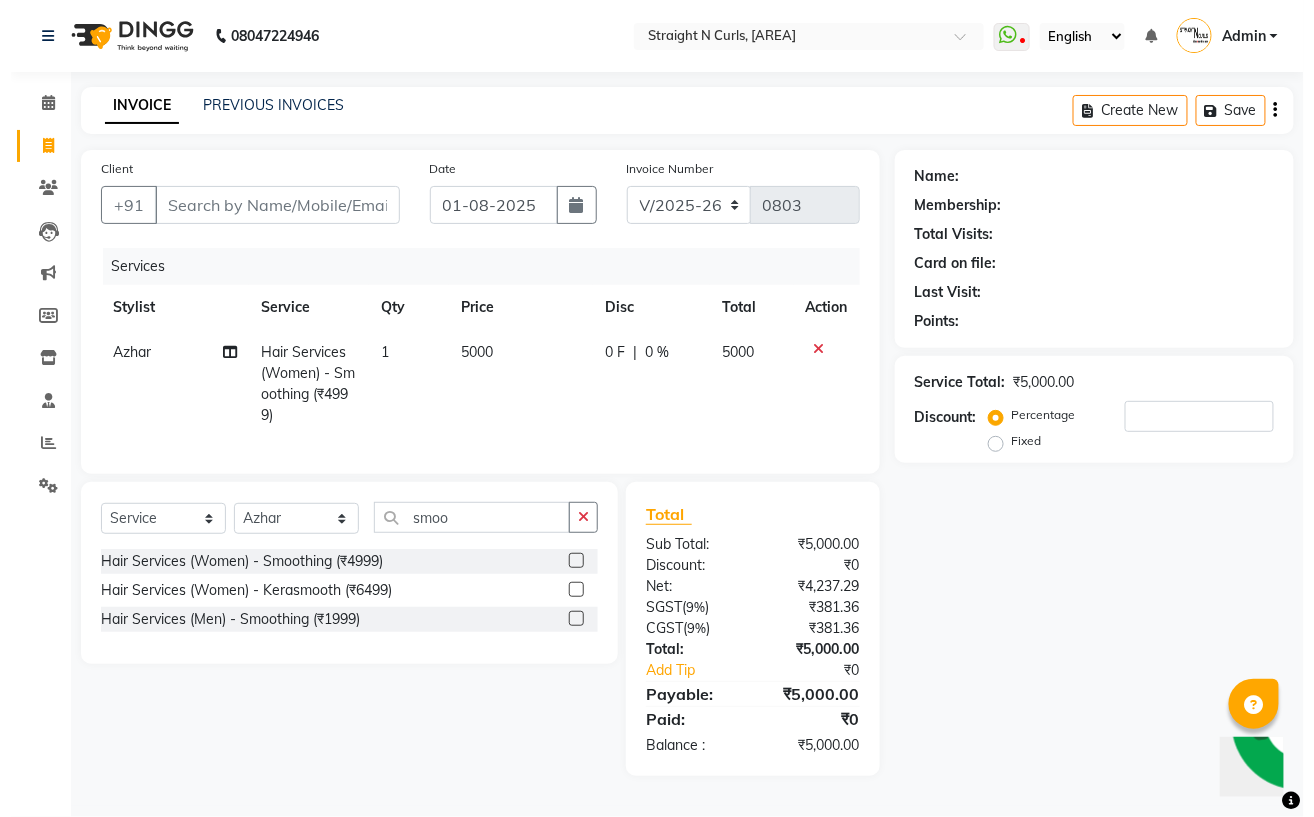 scroll, scrollTop: 0, scrollLeft: 0, axis: both 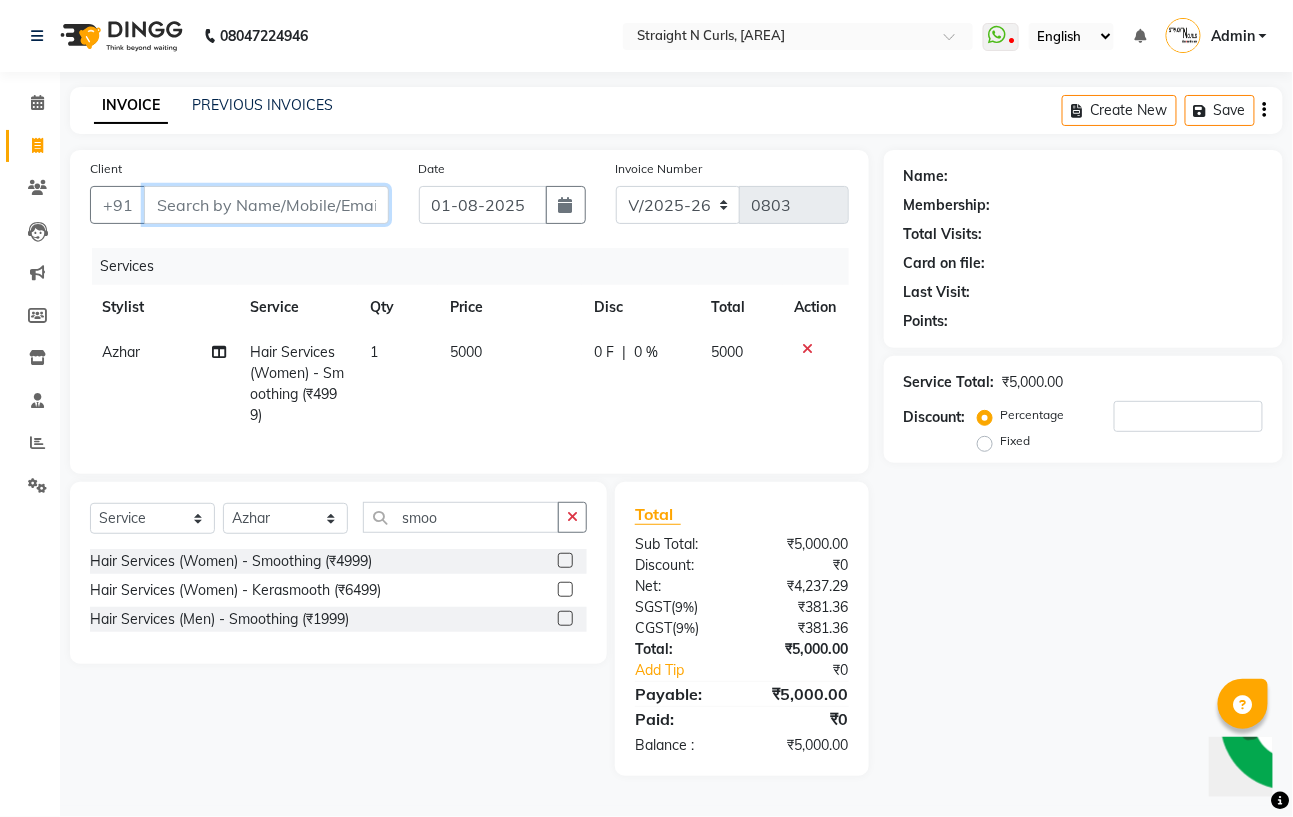 click on "Client" at bounding box center (266, 205) 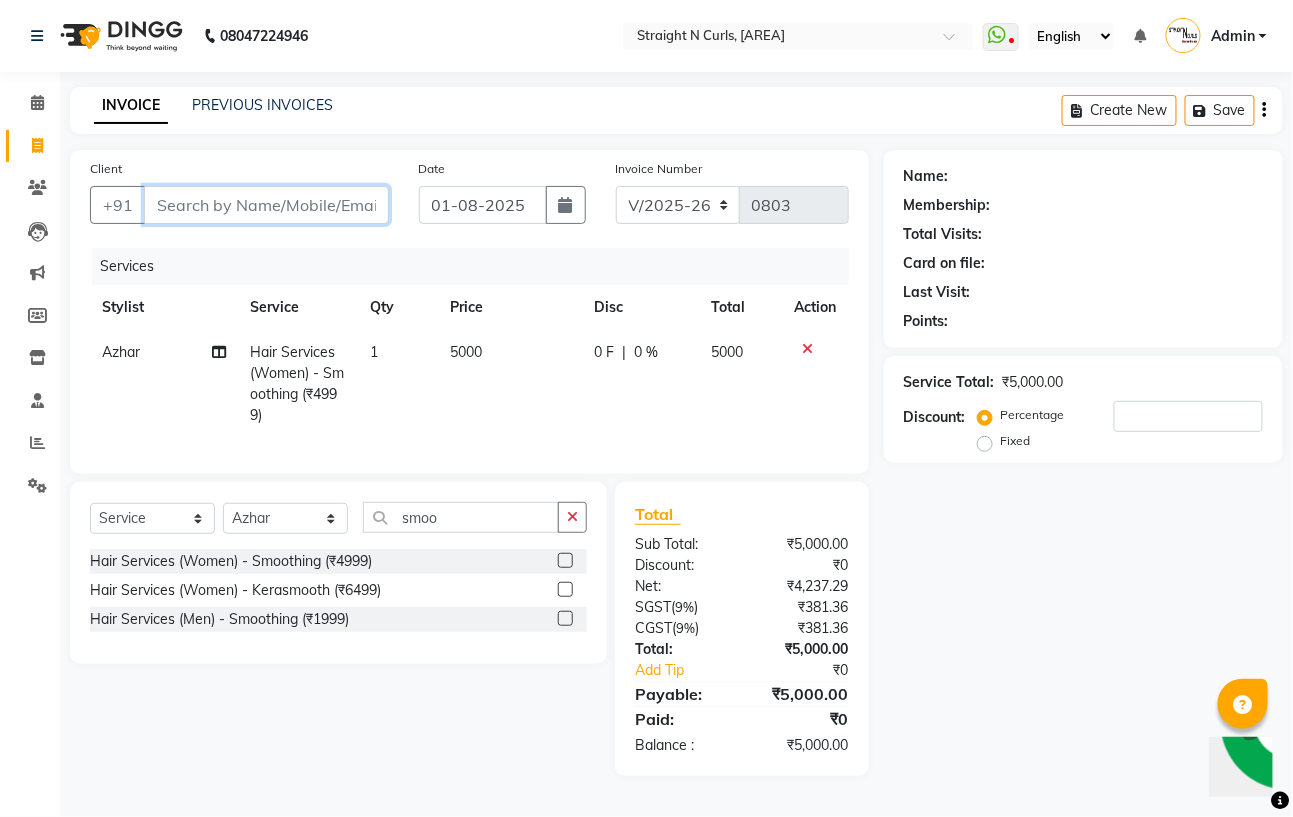 type on "9" 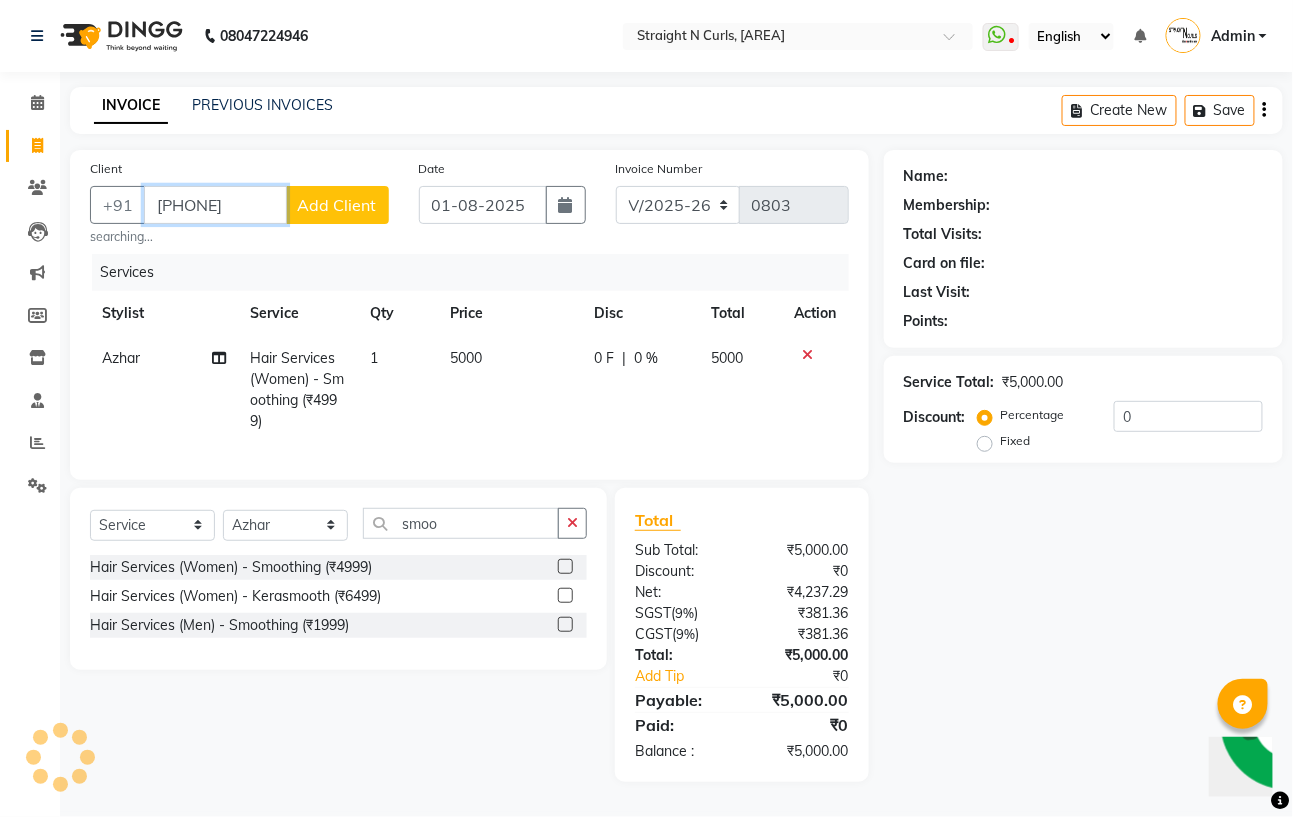 type on "9811462661" 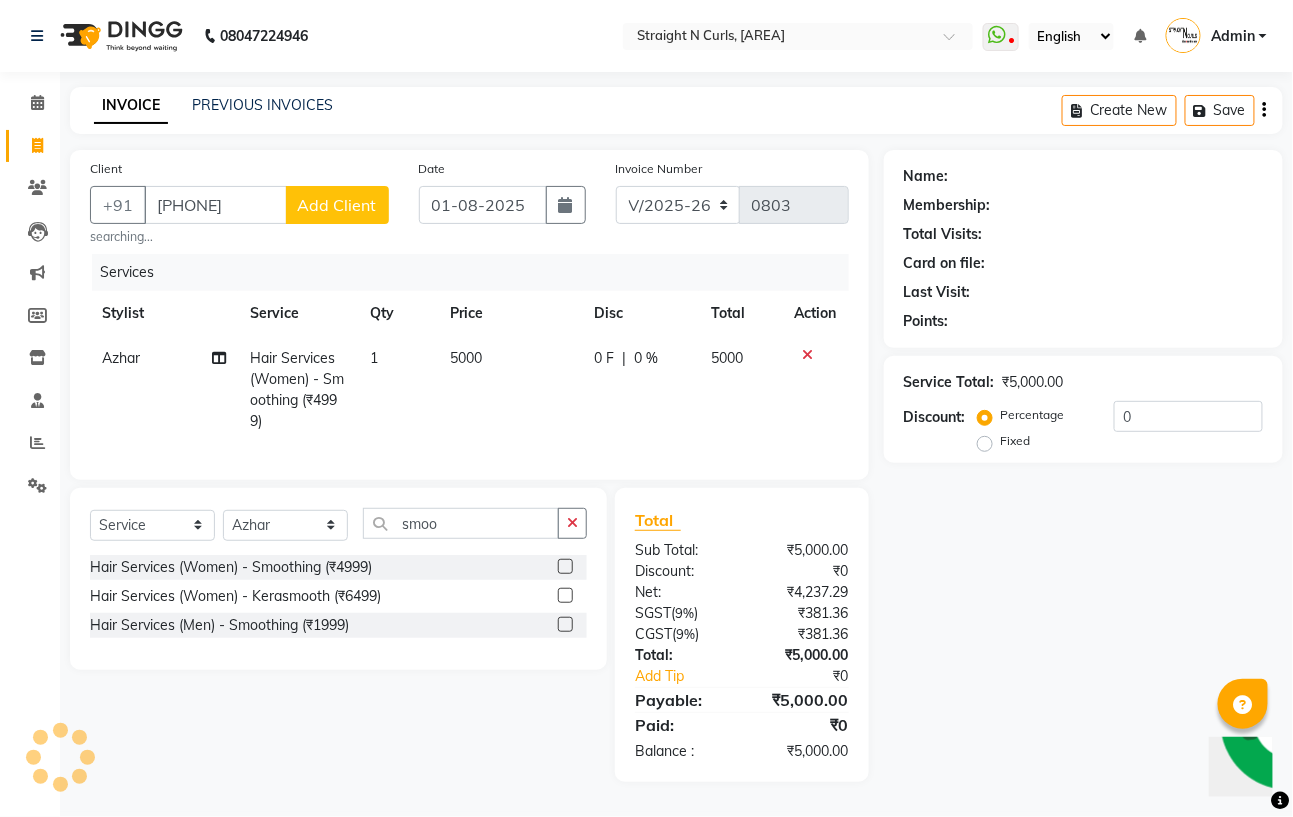 click on "Add Client" 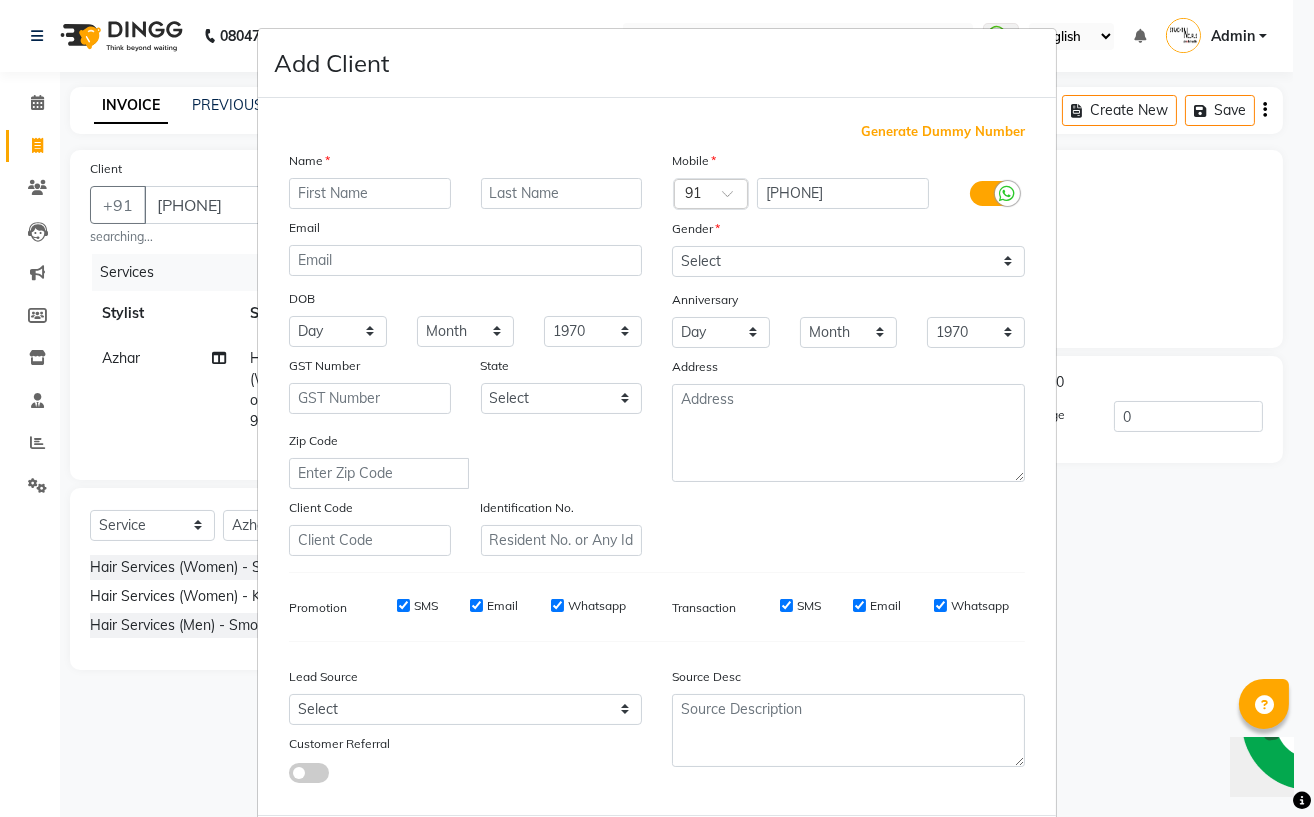 click at bounding box center (370, 193) 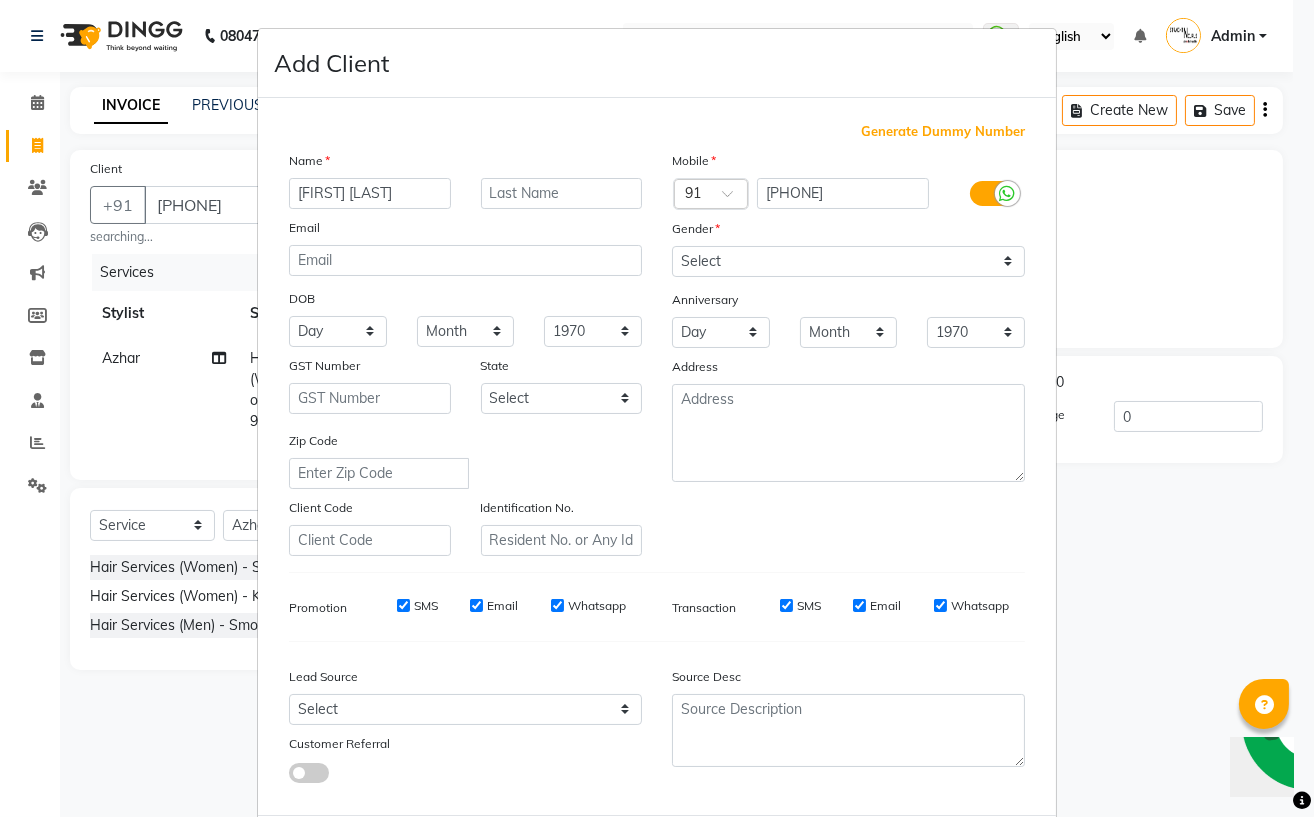 type on "jyoti  choudhary" 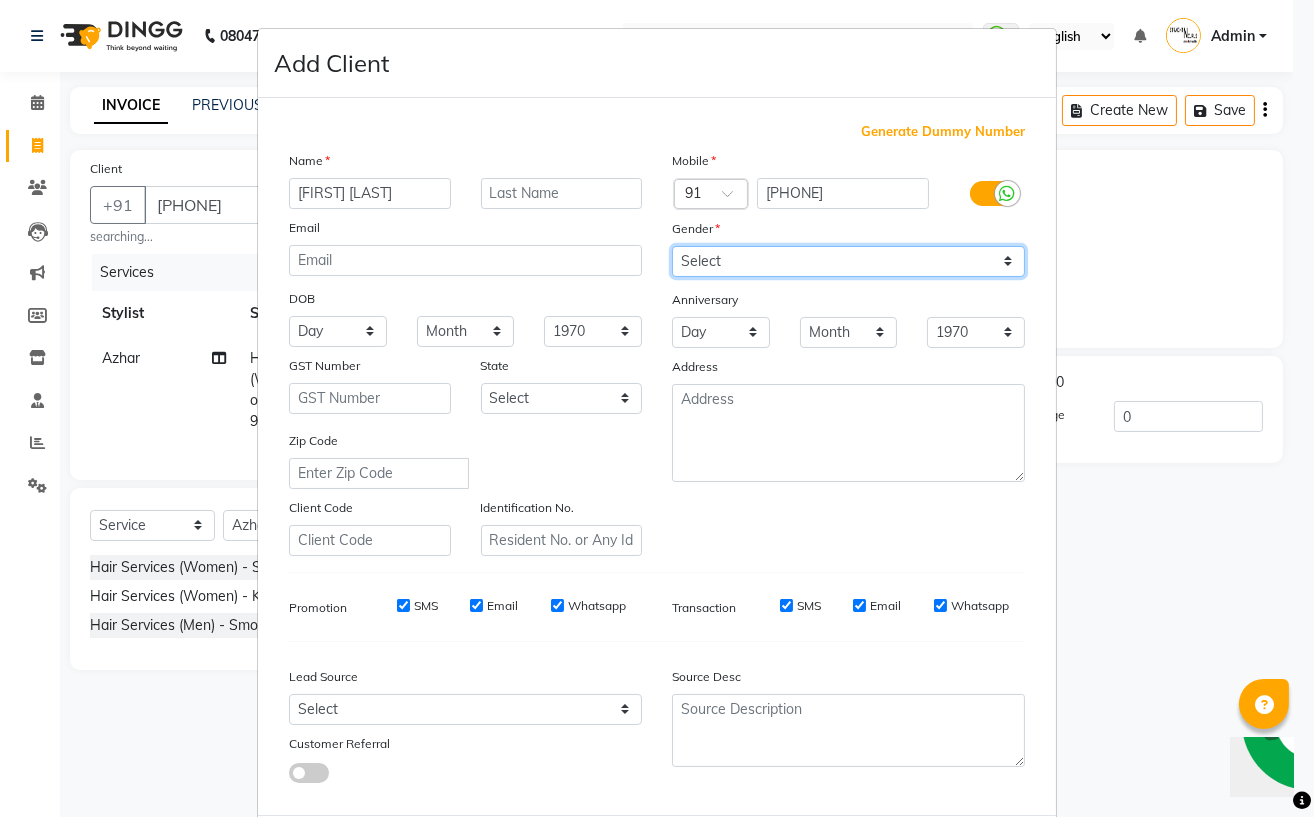 click on "Select Male Female Other Prefer Not To Say" at bounding box center (848, 261) 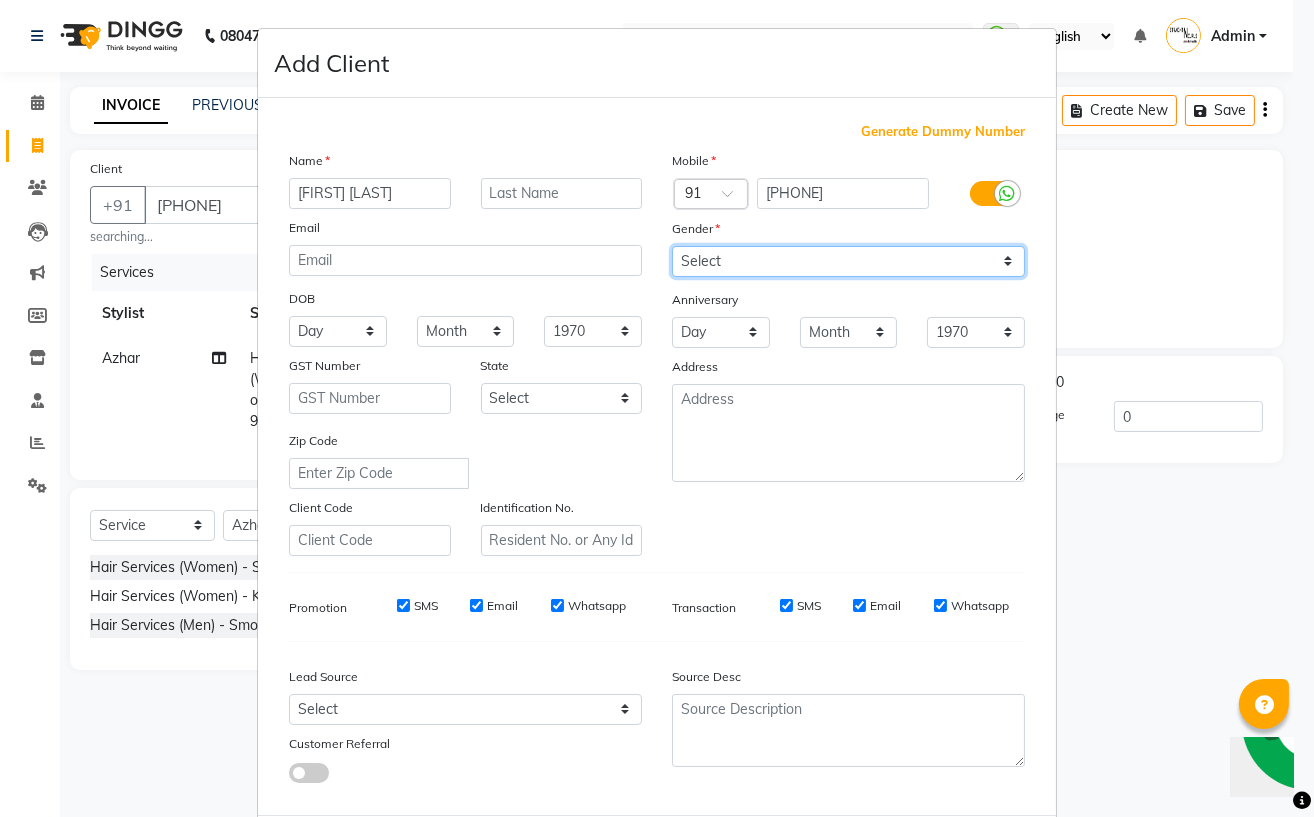 select on "female" 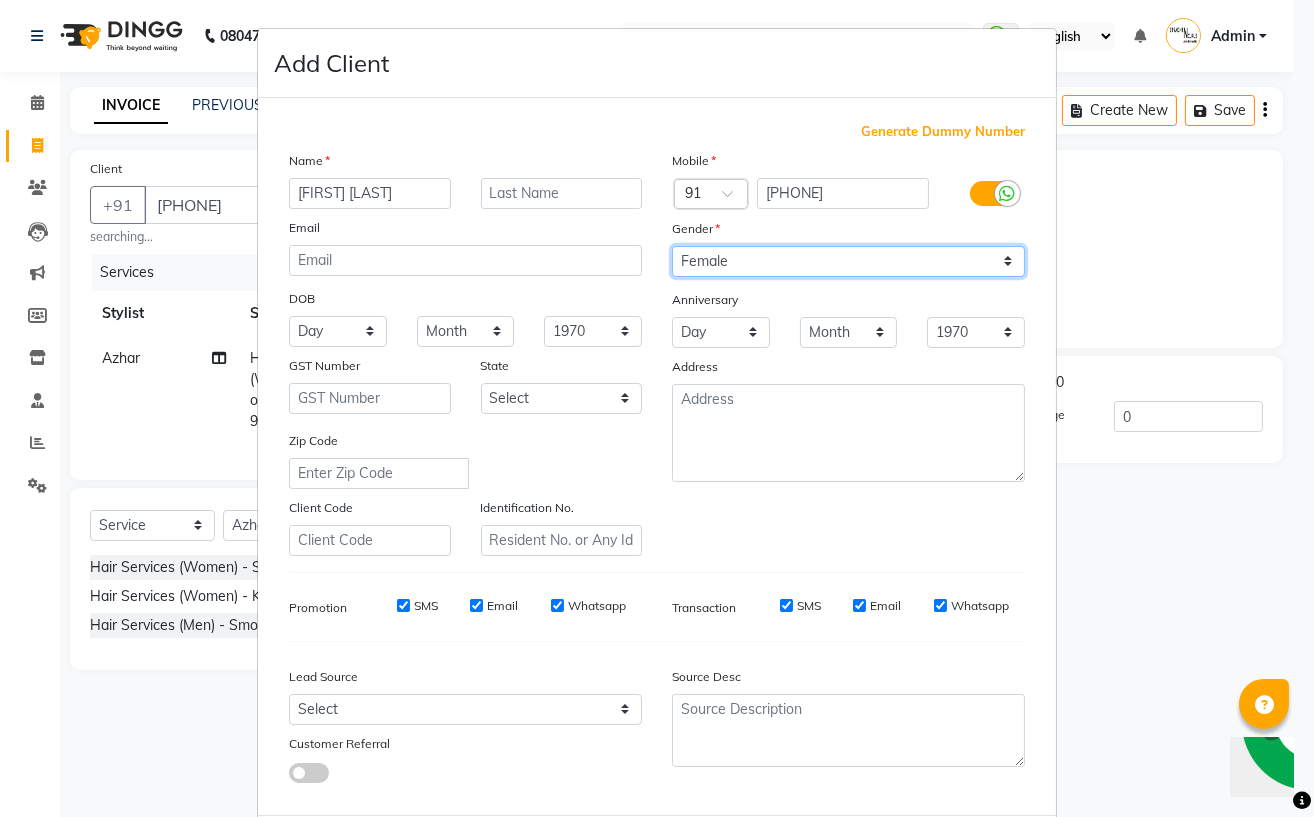click on "Select Male Female Other Prefer Not To Say" at bounding box center (848, 261) 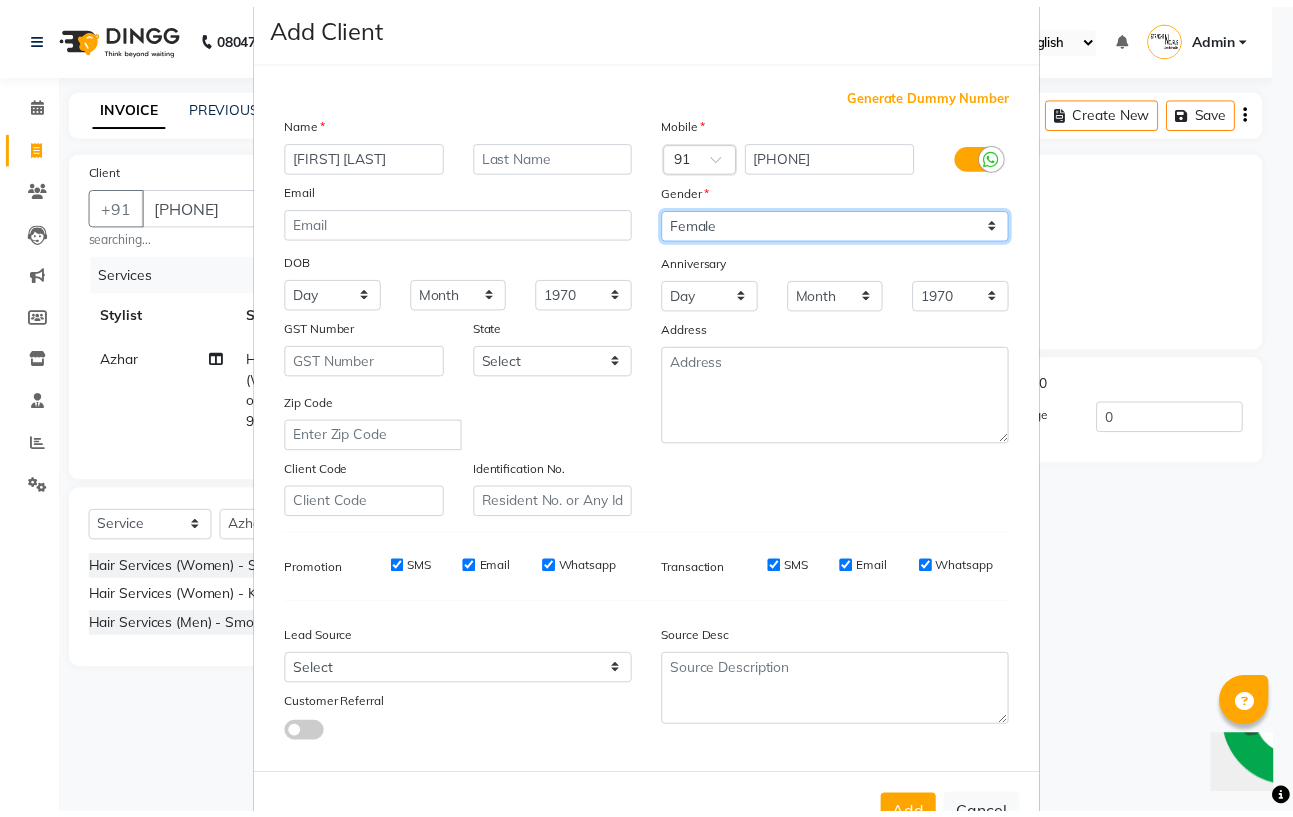 scroll, scrollTop: 111, scrollLeft: 0, axis: vertical 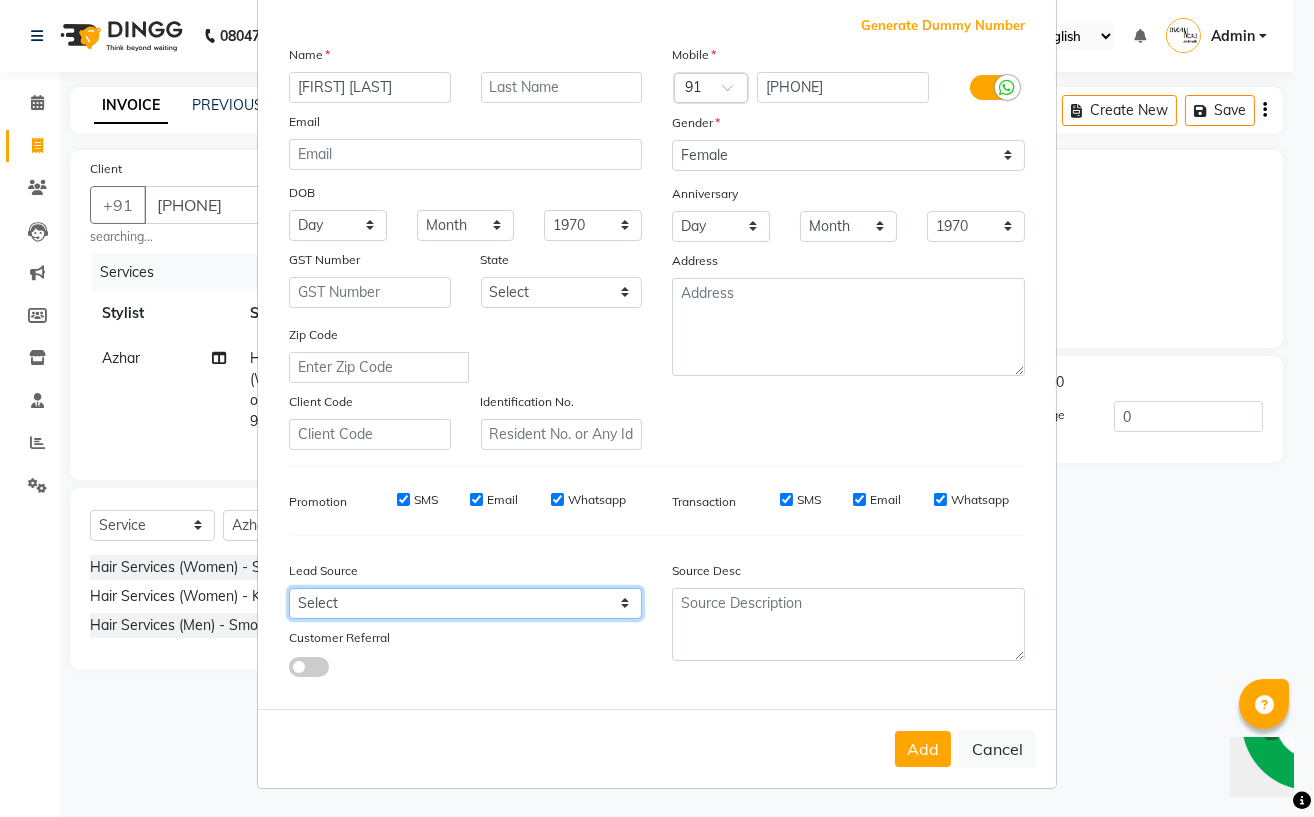 click on "Select Walk-in Referral Internet Friend Word of Mouth Advertisement Facebook JustDial Google Other" at bounding box center (465, 603) 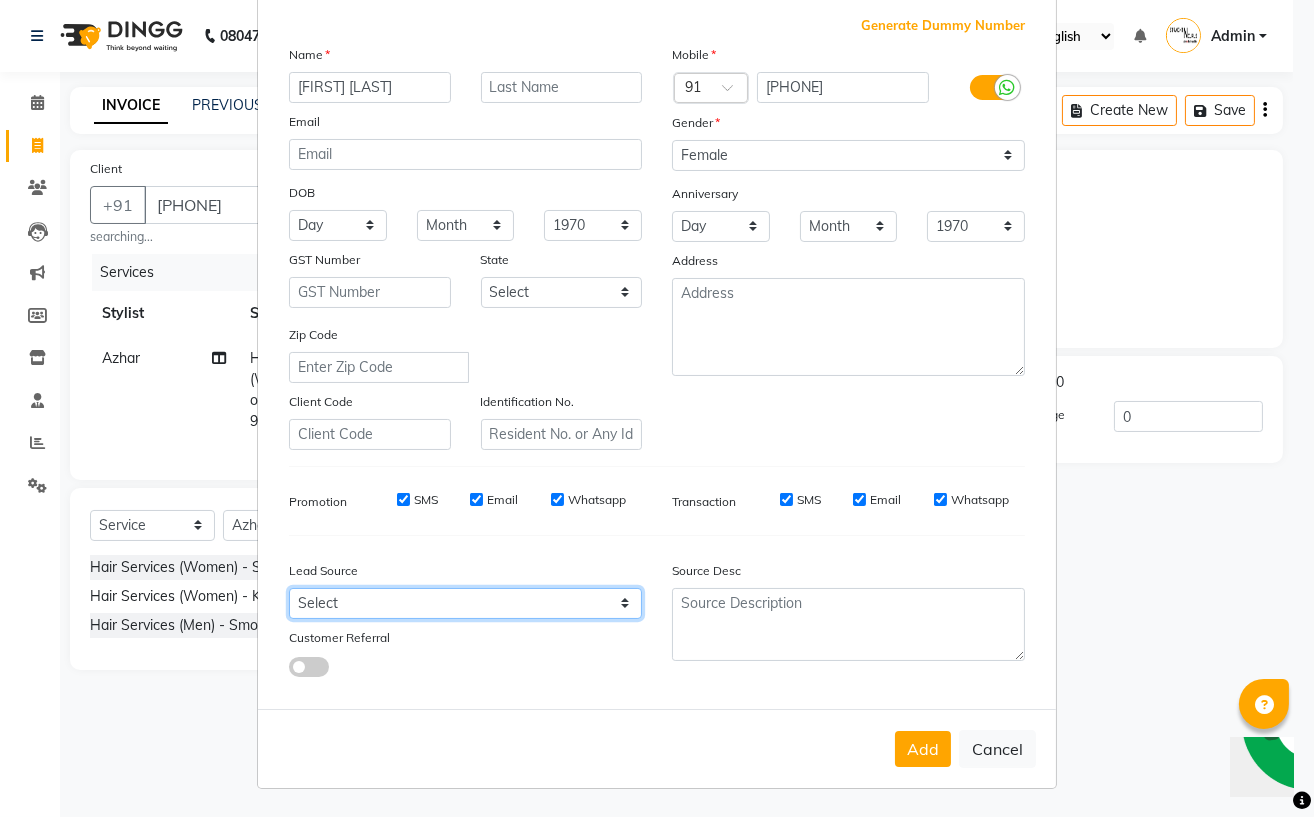 select on "48863" 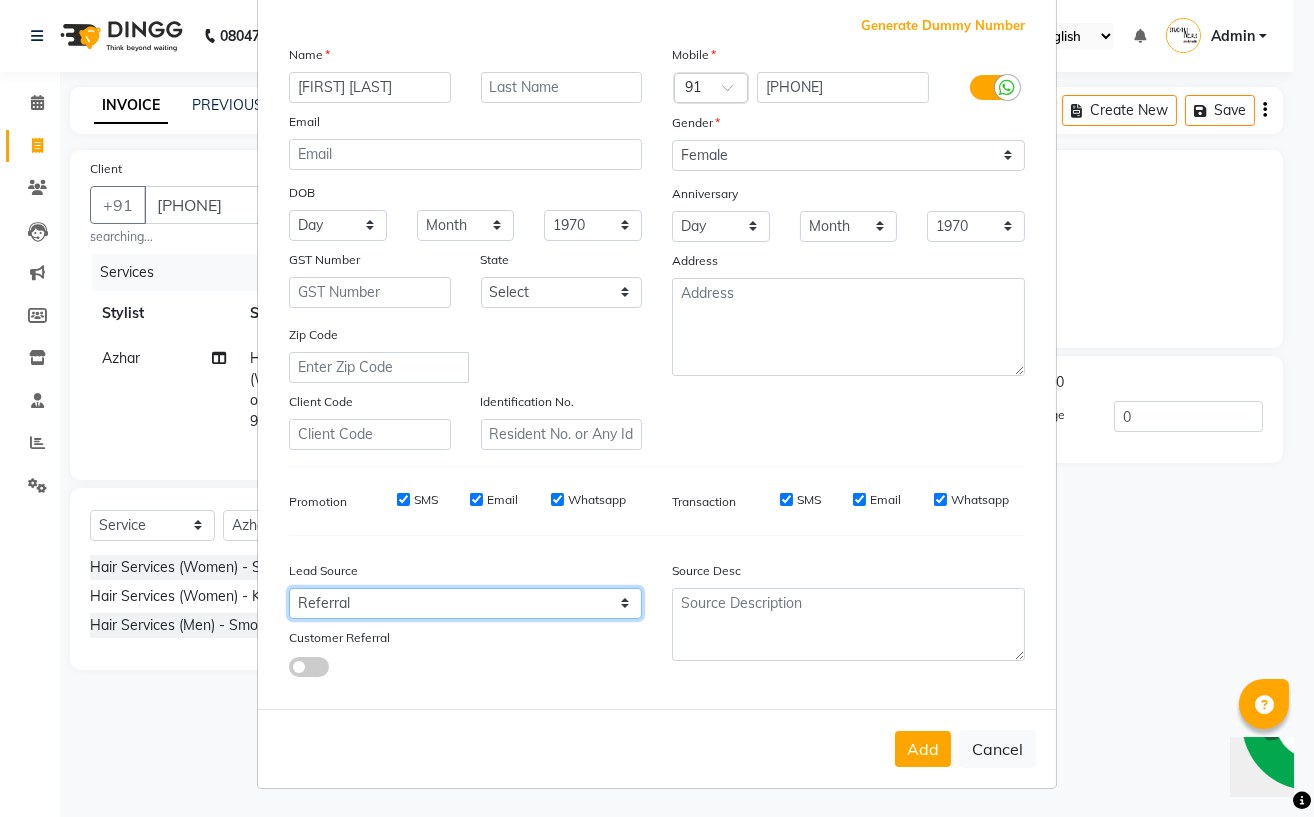 click on "Select Walk-in Referral Internet Friend Word of Mouth Advertisement Facebook JustDial Google Other" at bounding box center (465, 603) 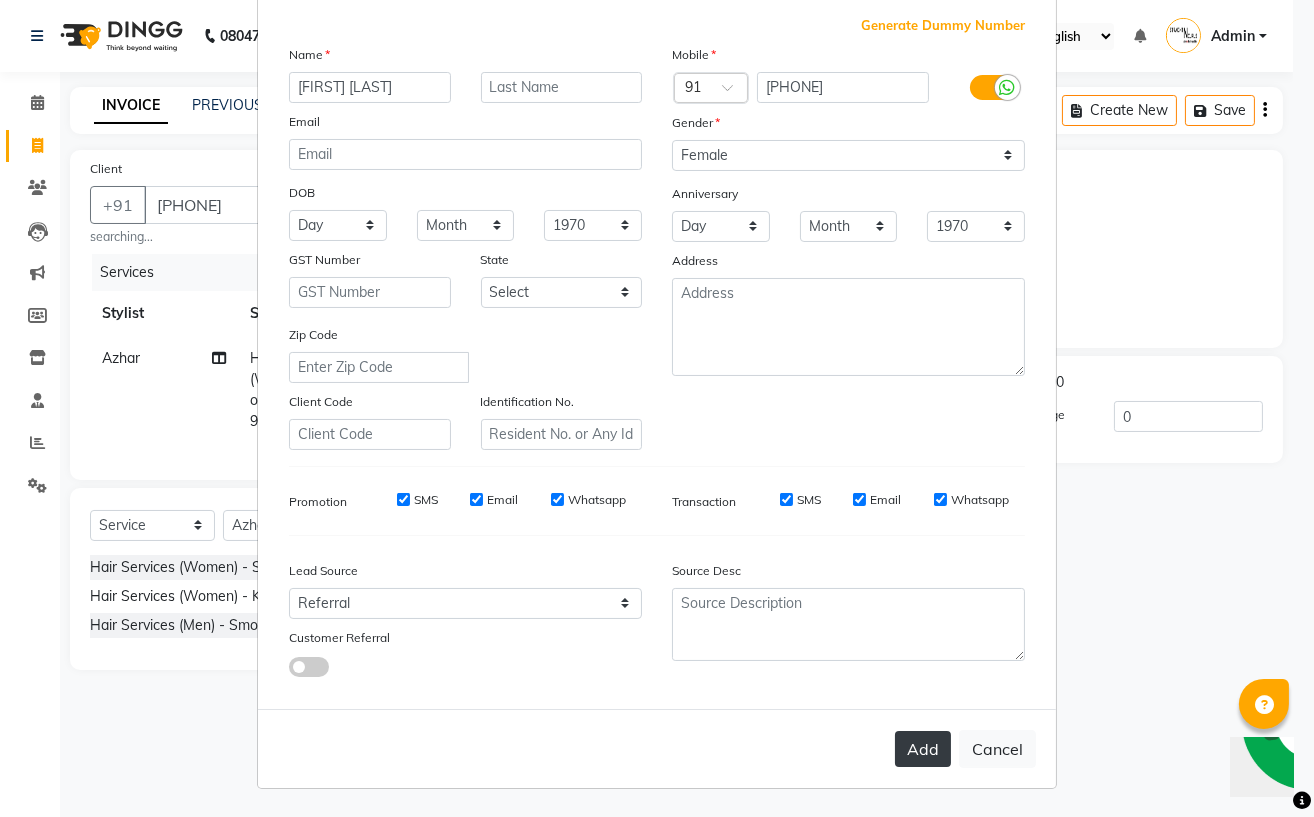 click on "Add" at bounding box center (923, 749) 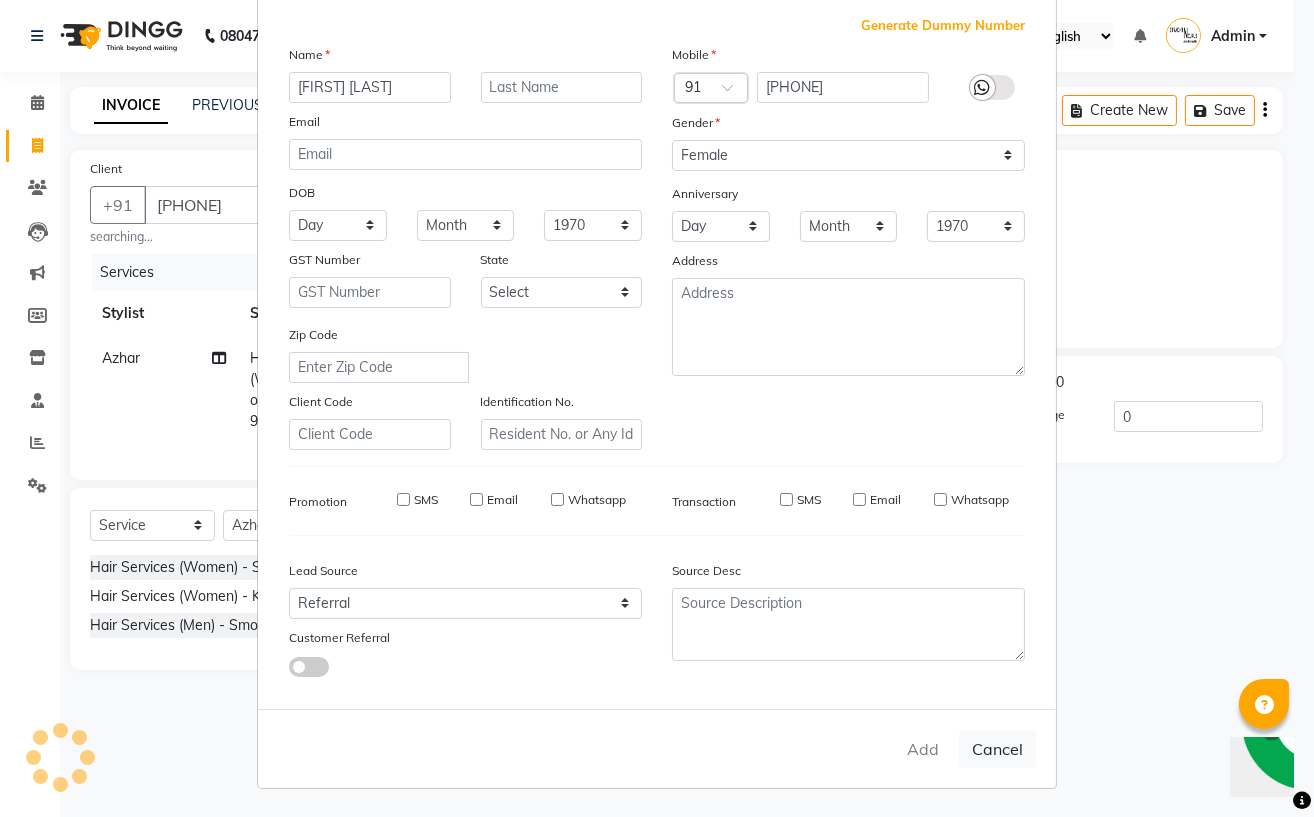 type 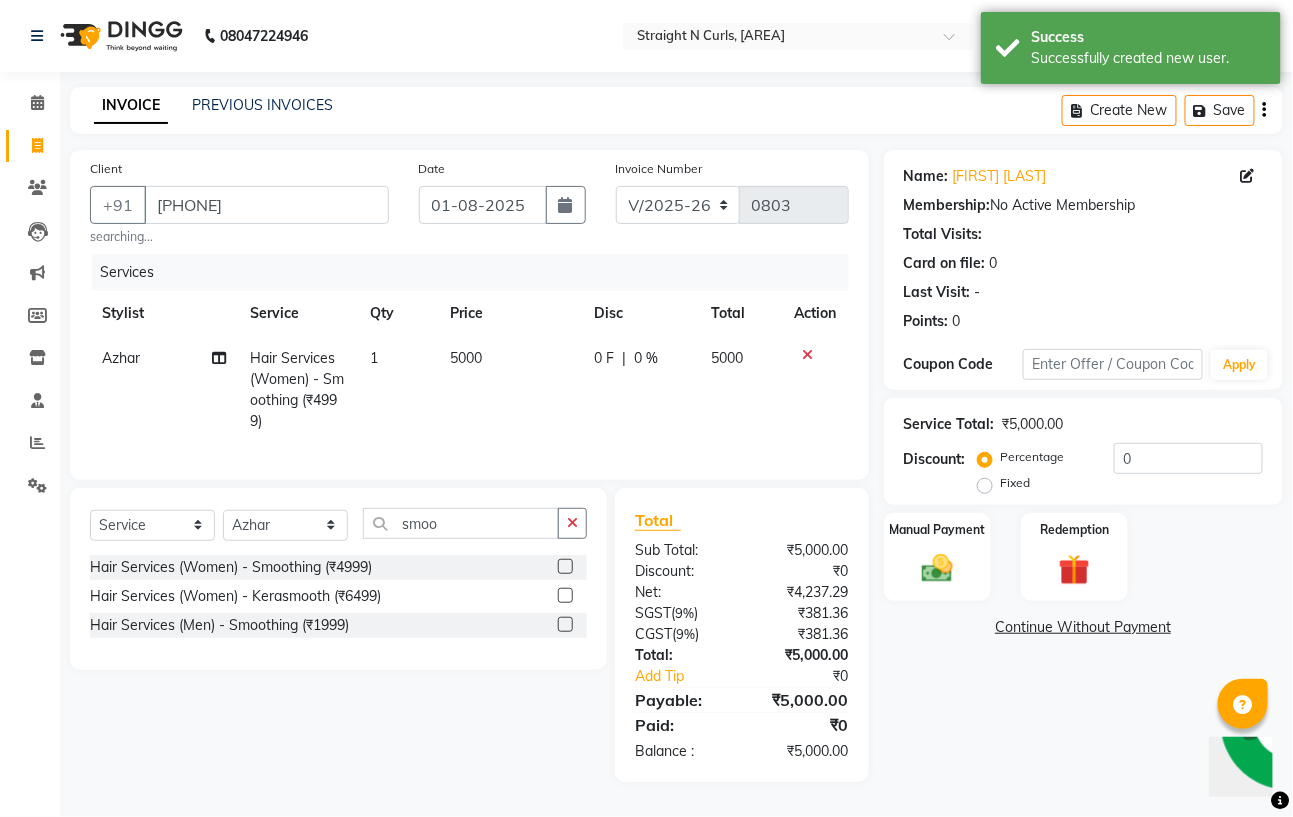 scroll, scrollTop: 16, scrollLeft: 0, axis: vertical 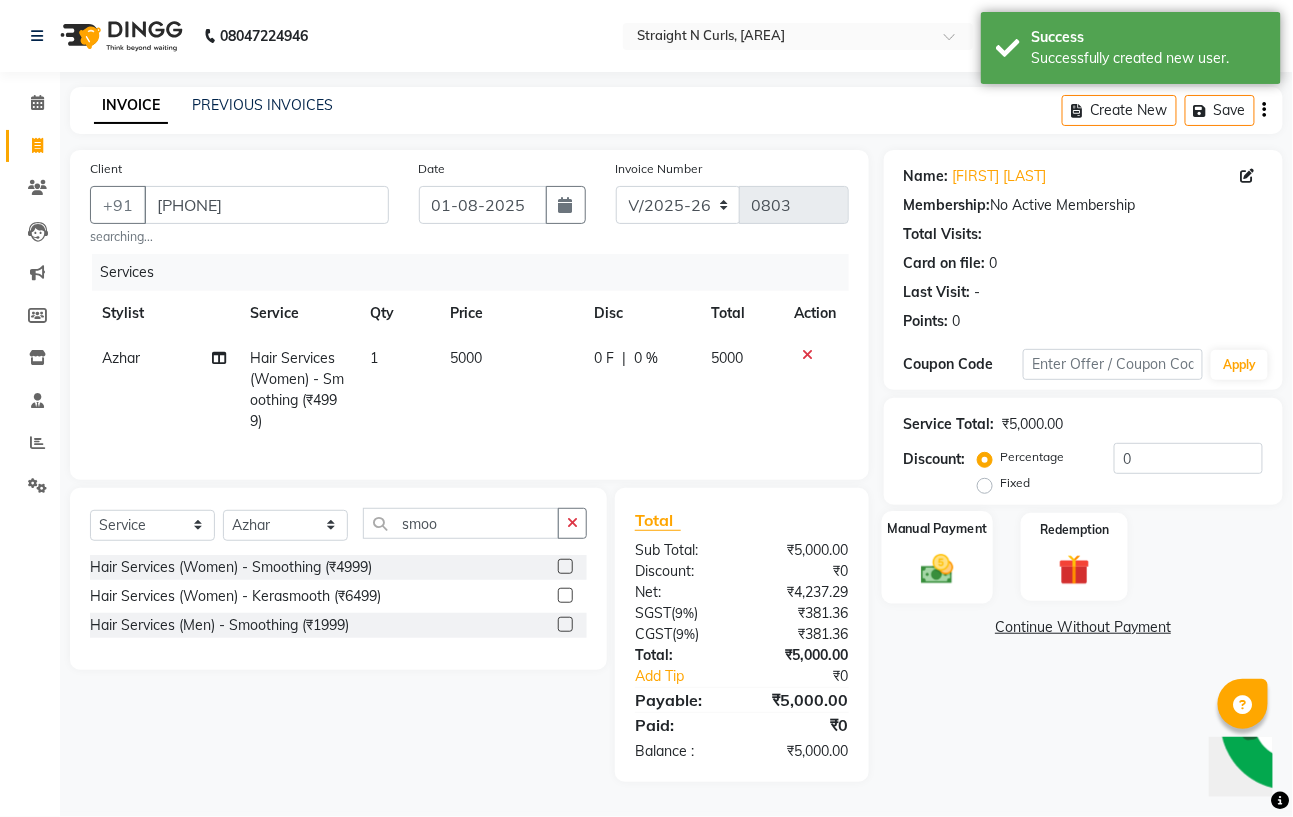 click 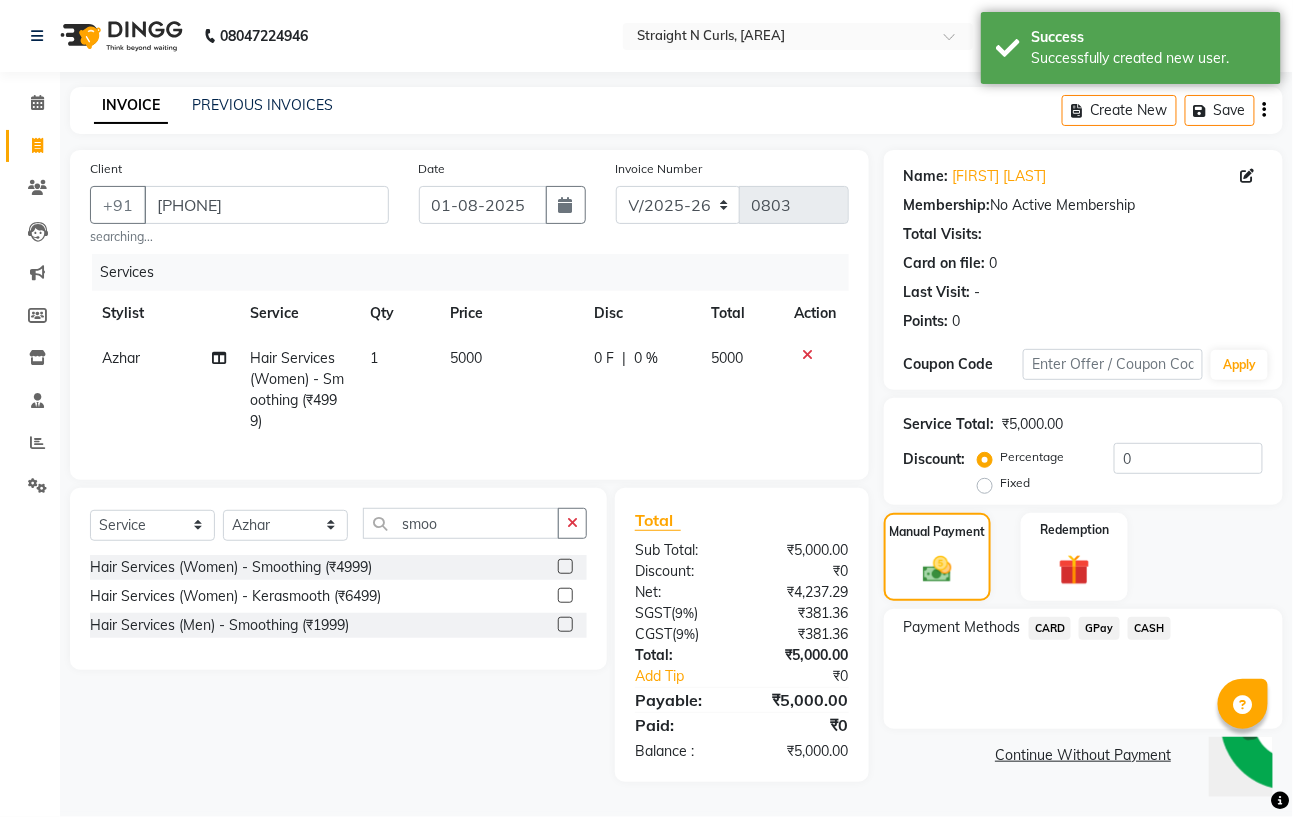 drag, startPoint x: 1106, startPoint y: 610, endPoint x: 1041, endPoint y: 610, distance: 65 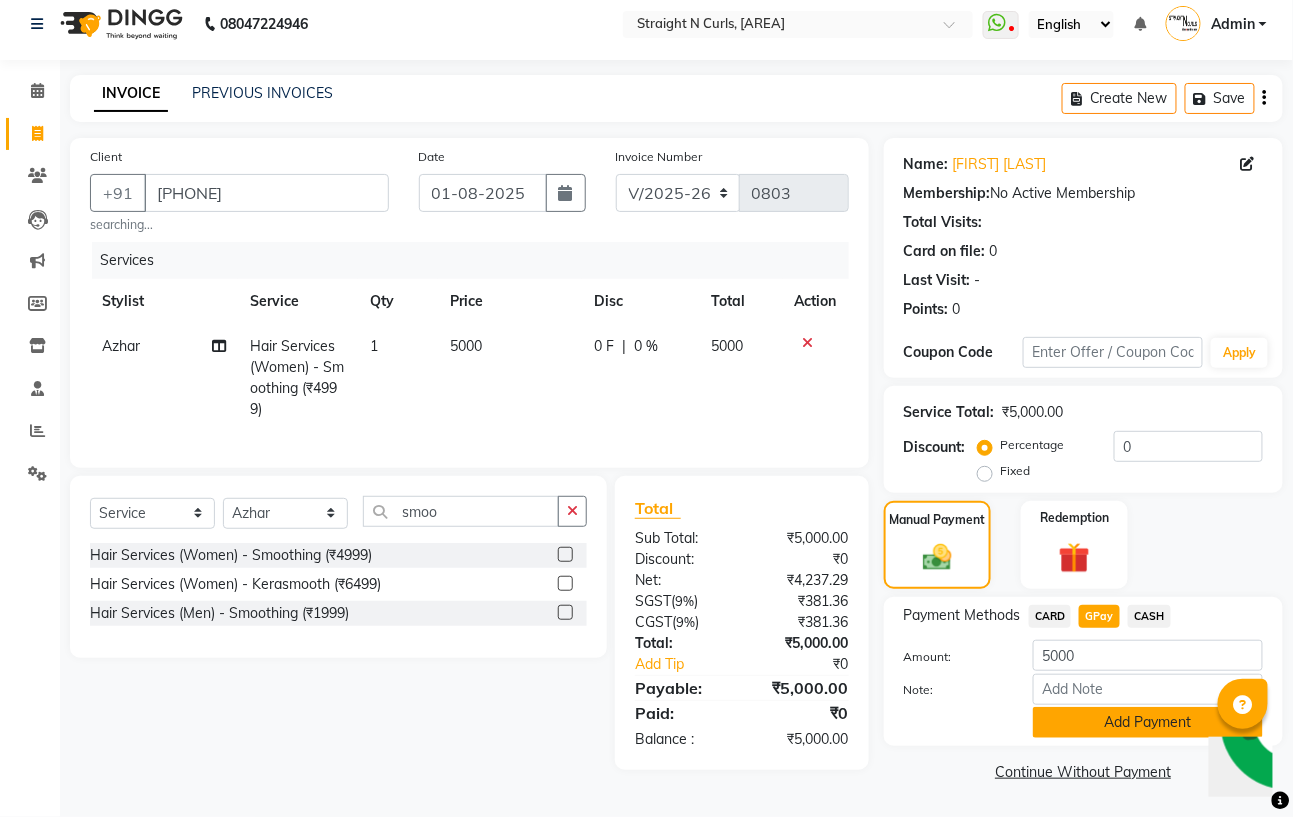 click on "Add Payment" 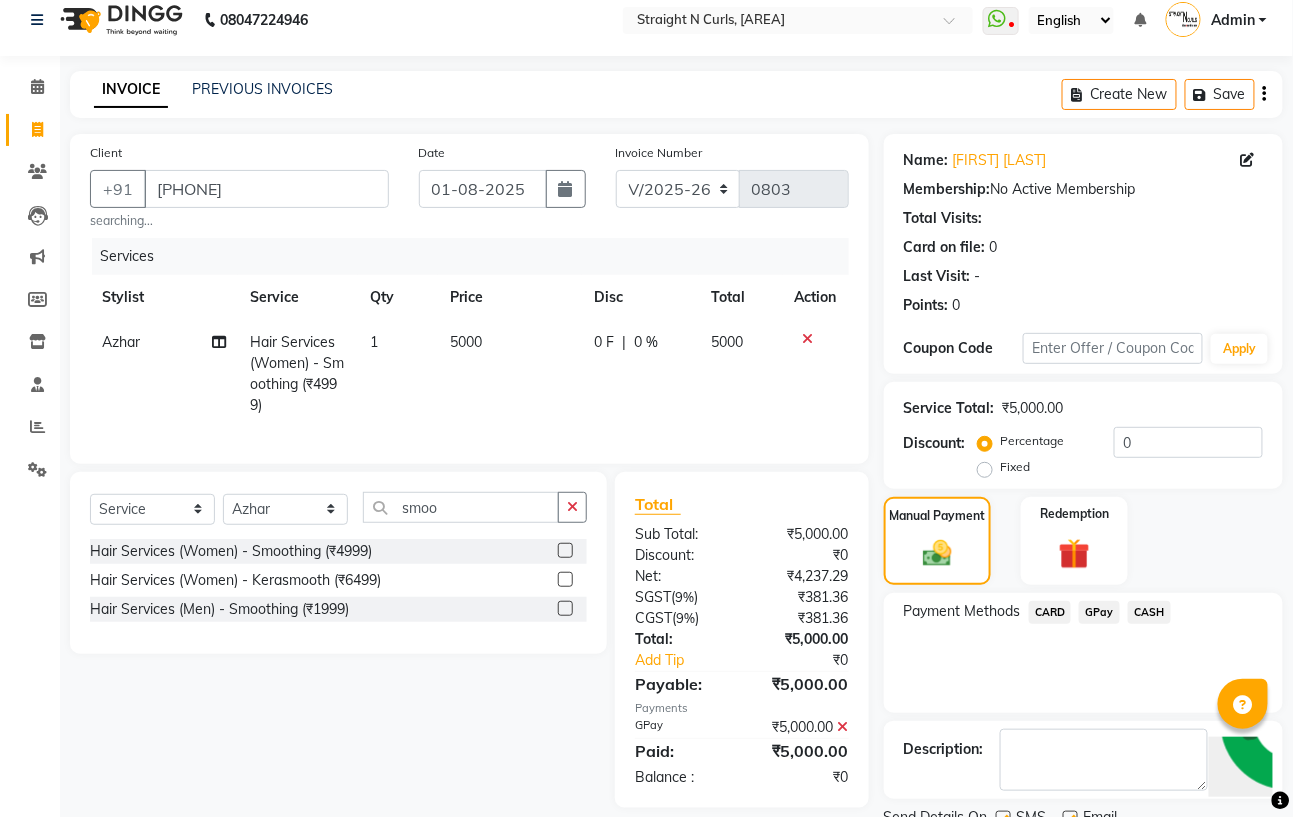 scroll, scrollTop: 96, scrollLeft: 0, axis: vertical 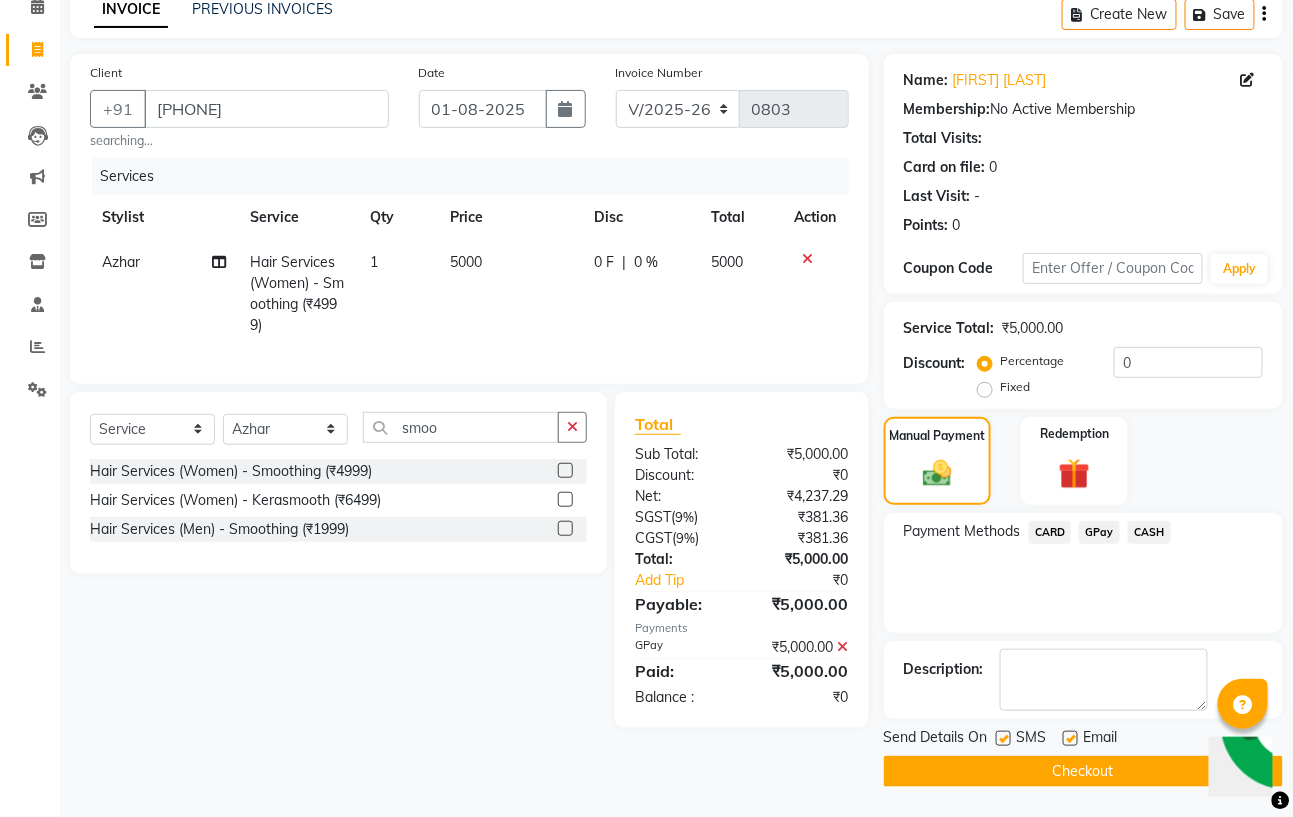 click on "Checkout" 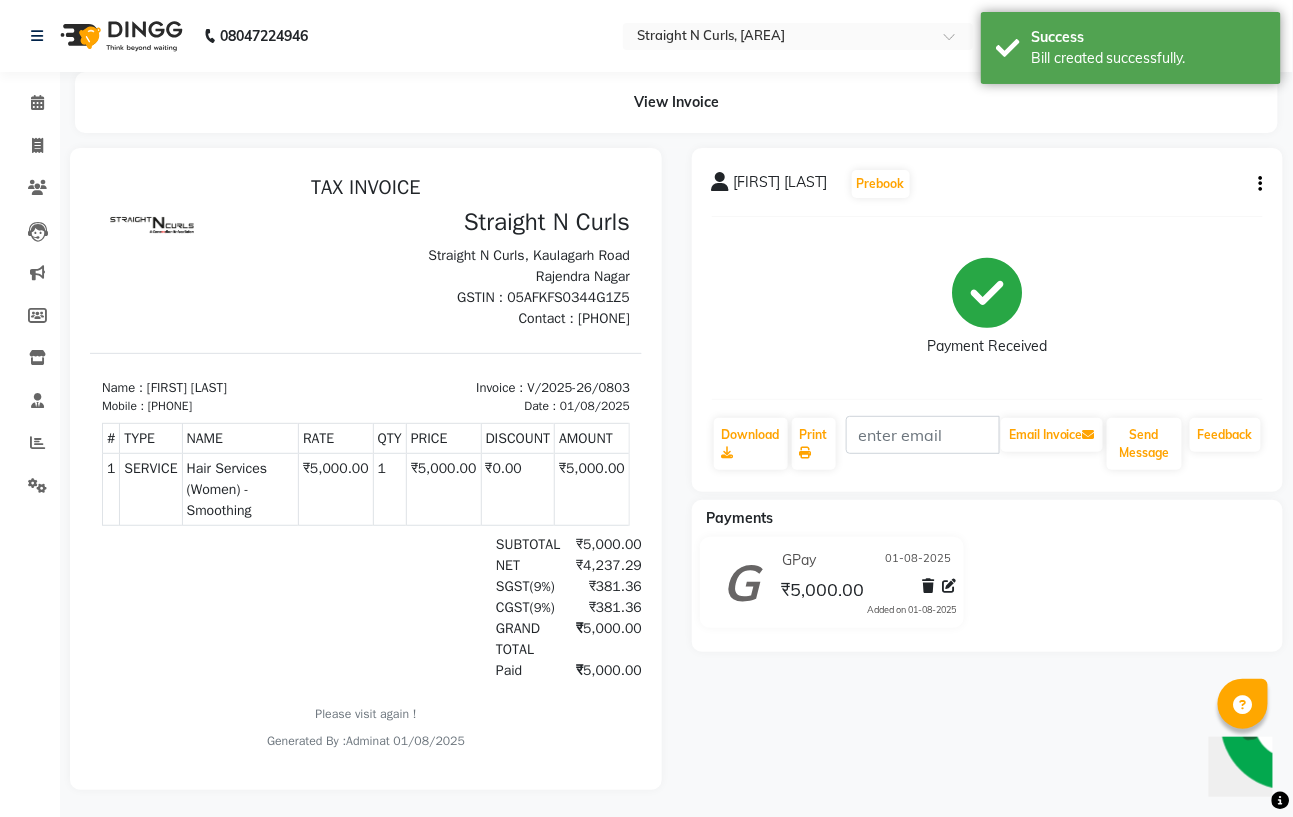 scroll, scrollTop: 0, scrollLeft: 0, axis: both 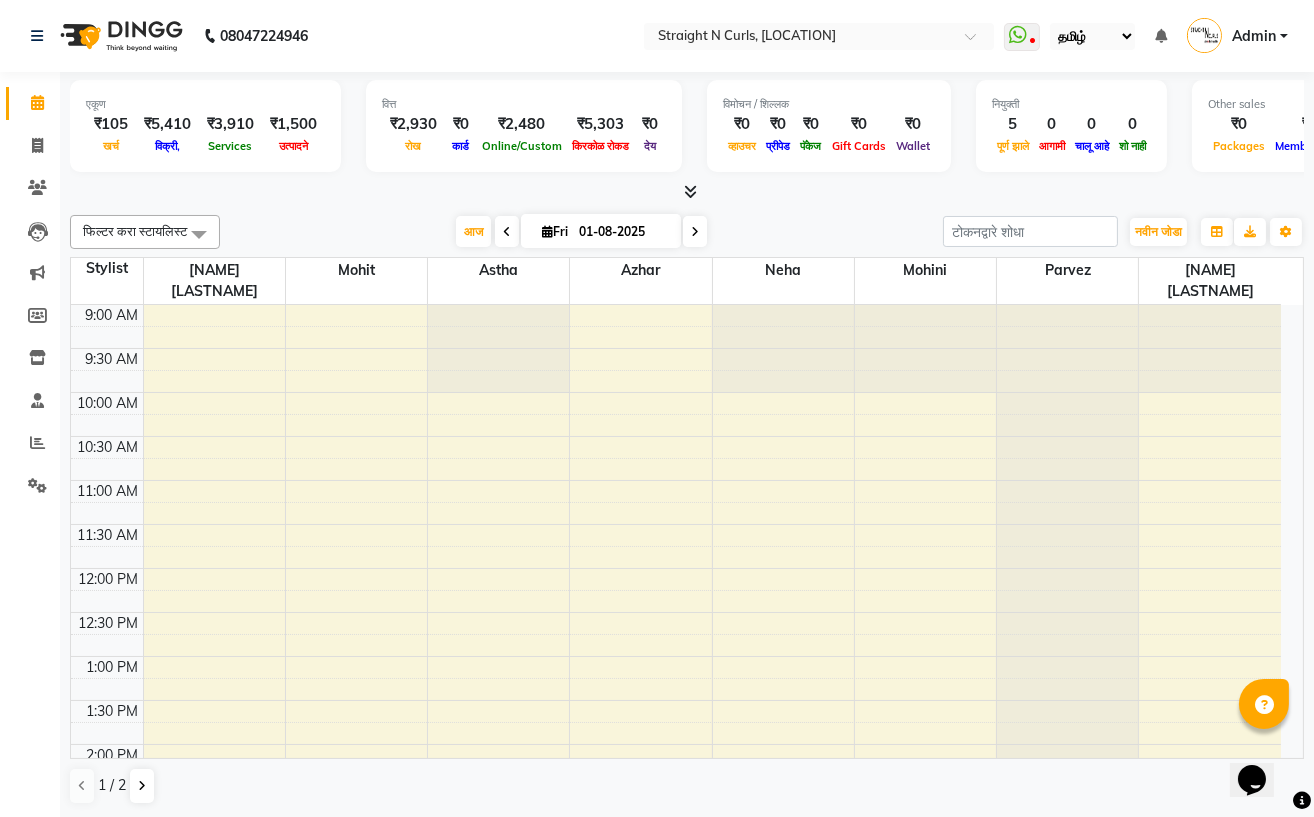 select on "zh" 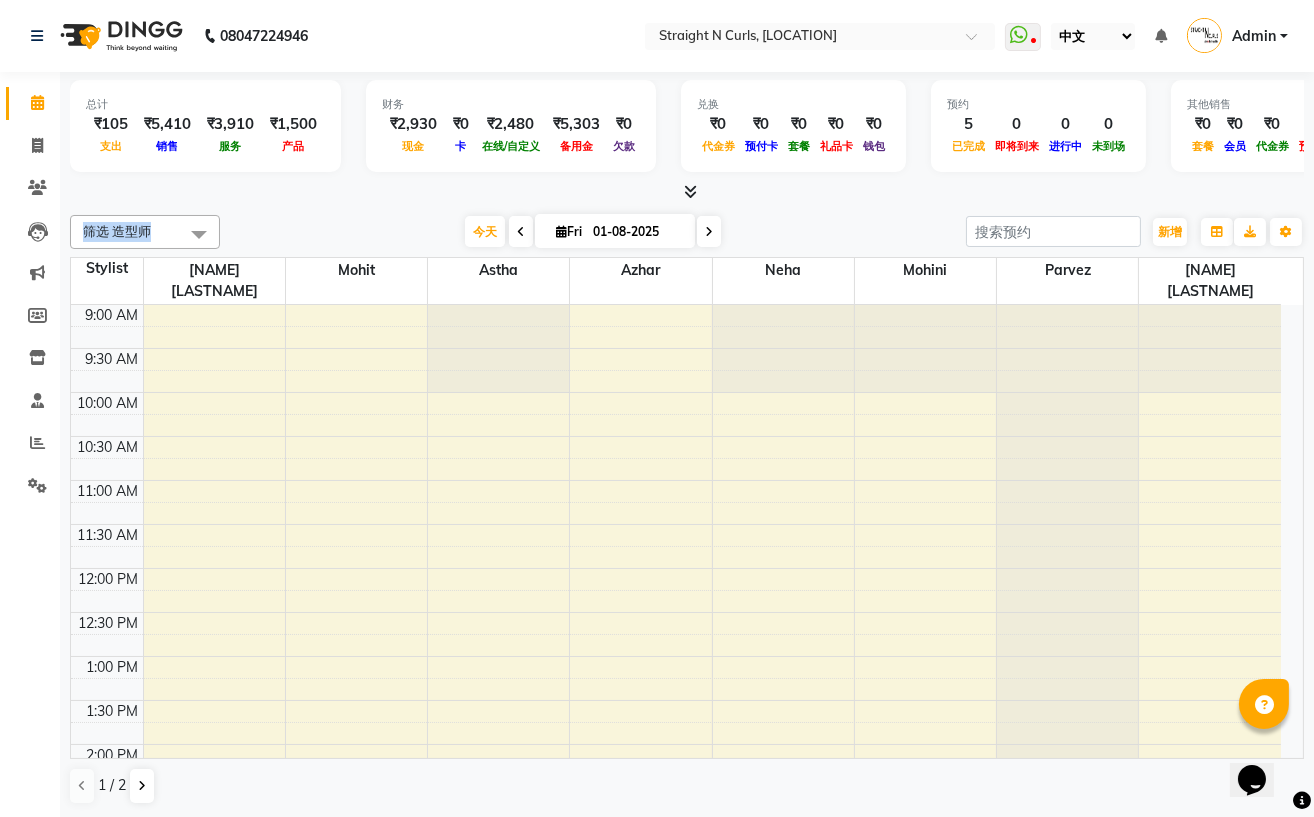 drag, startPoint x: 1235, startPoint y: 1, endPoint x: 355, endPoint y: 203, distance: 902.8865 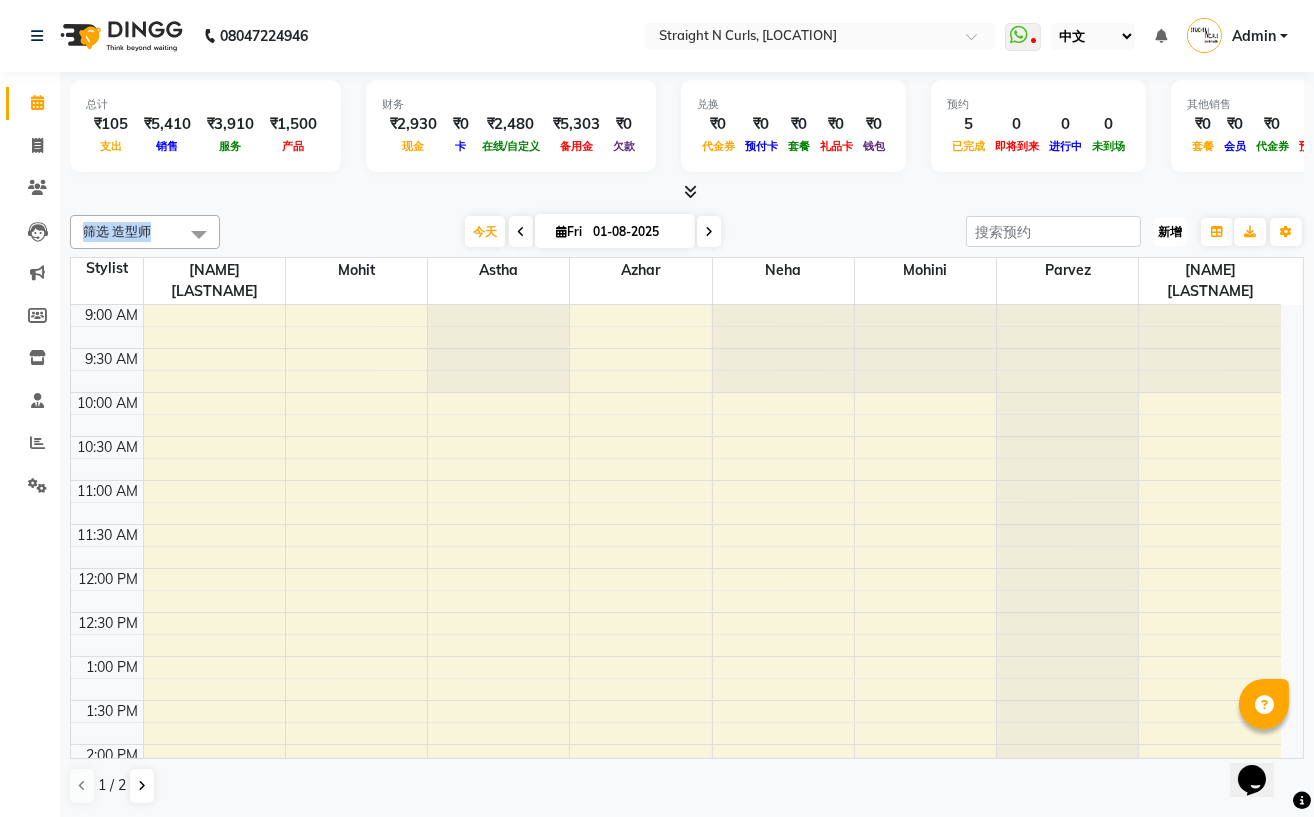 click on "新增" at bounding box center [1170, 231] 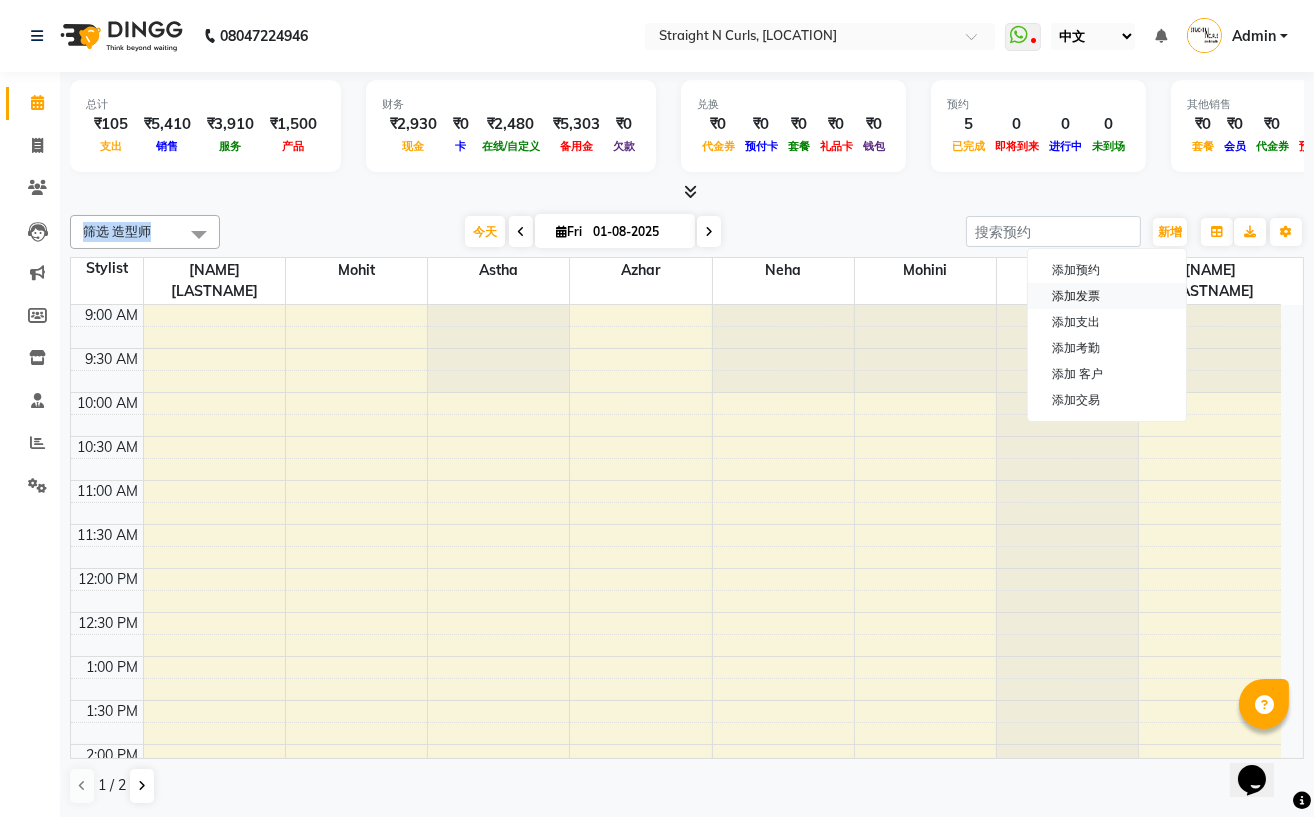click on "添加发票" at bounding box center (1107, 296) 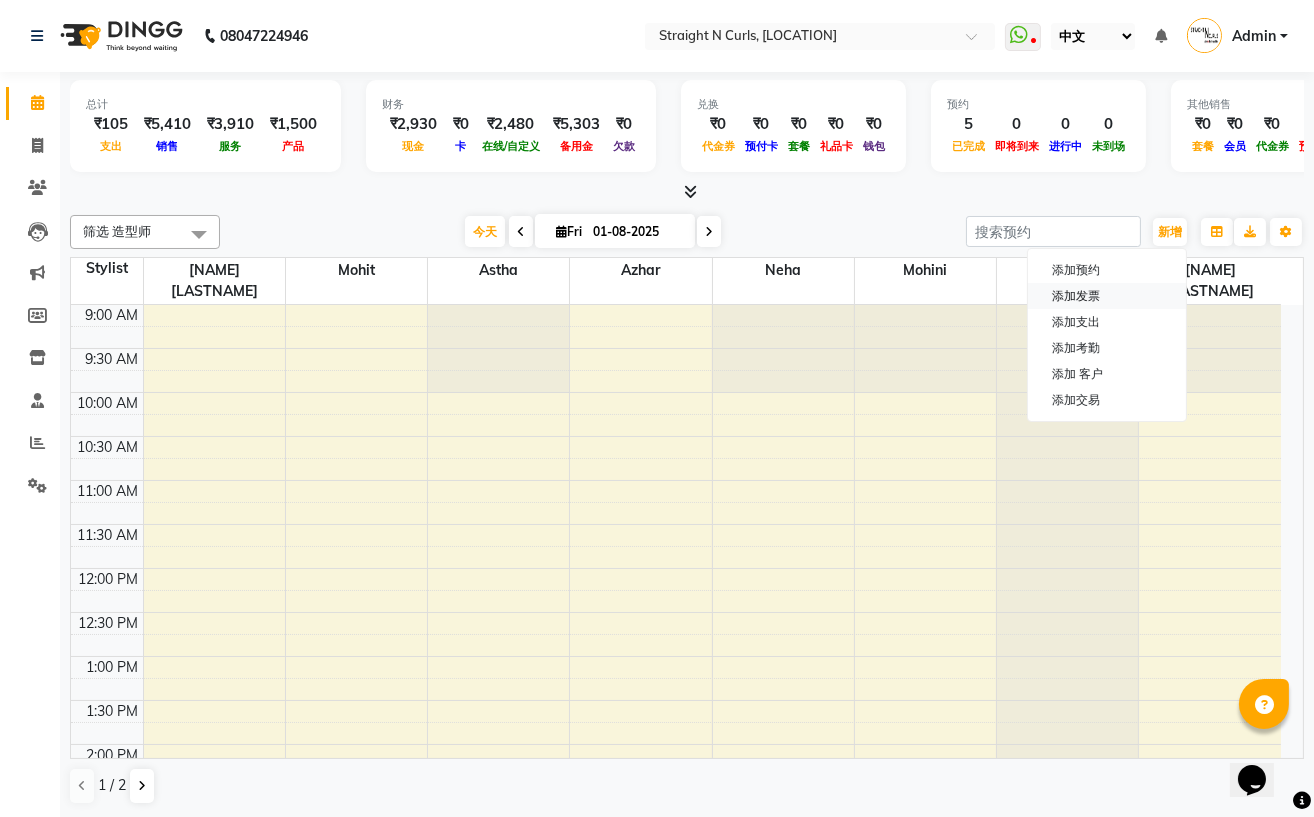 select on "service" 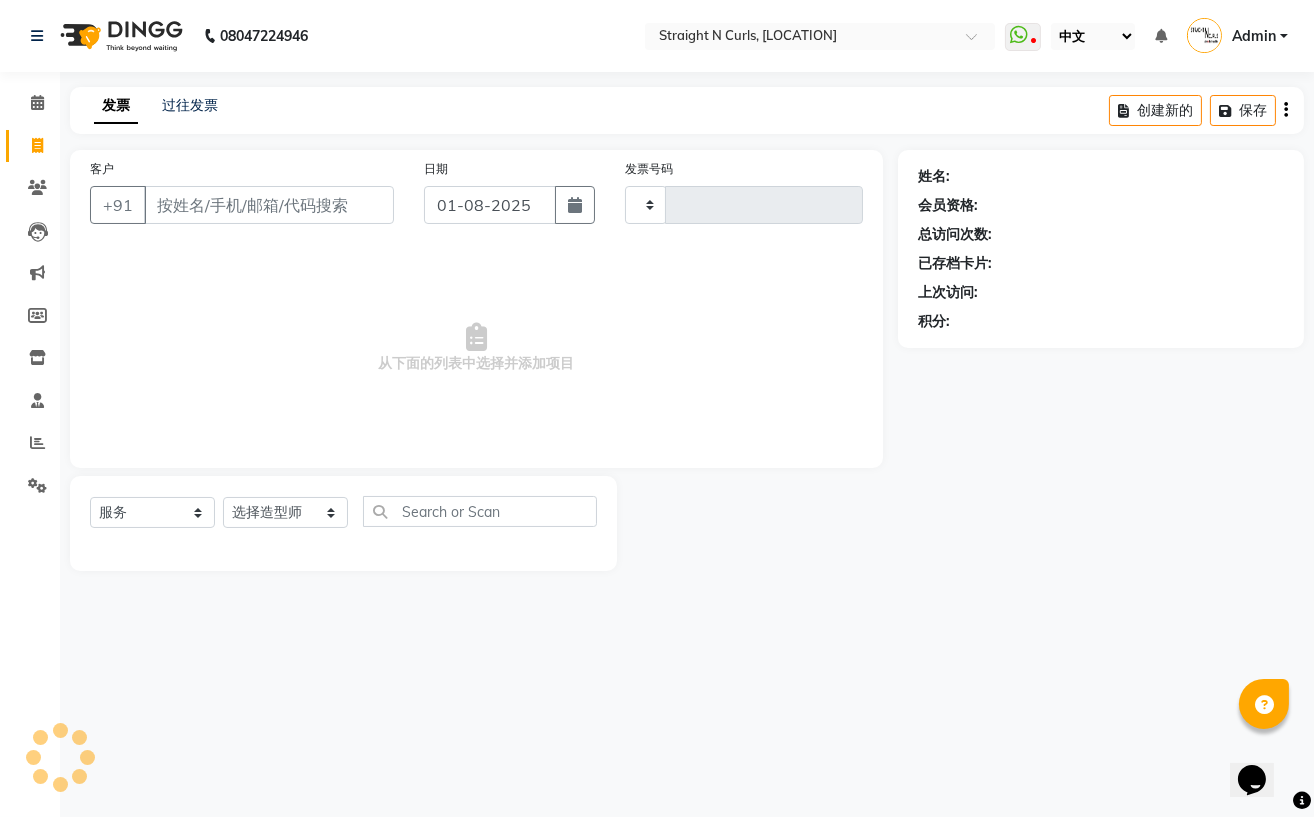 type on "0803" 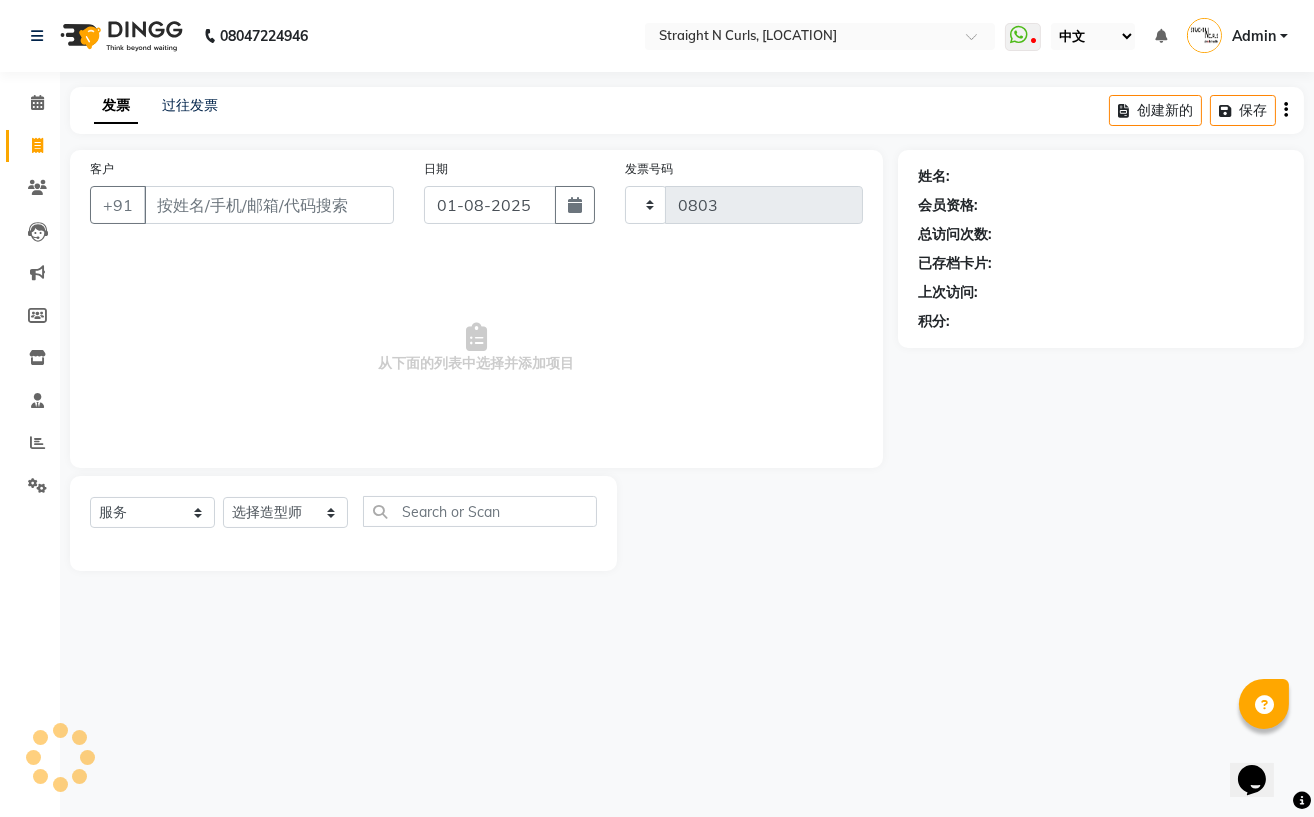 select on "7039" 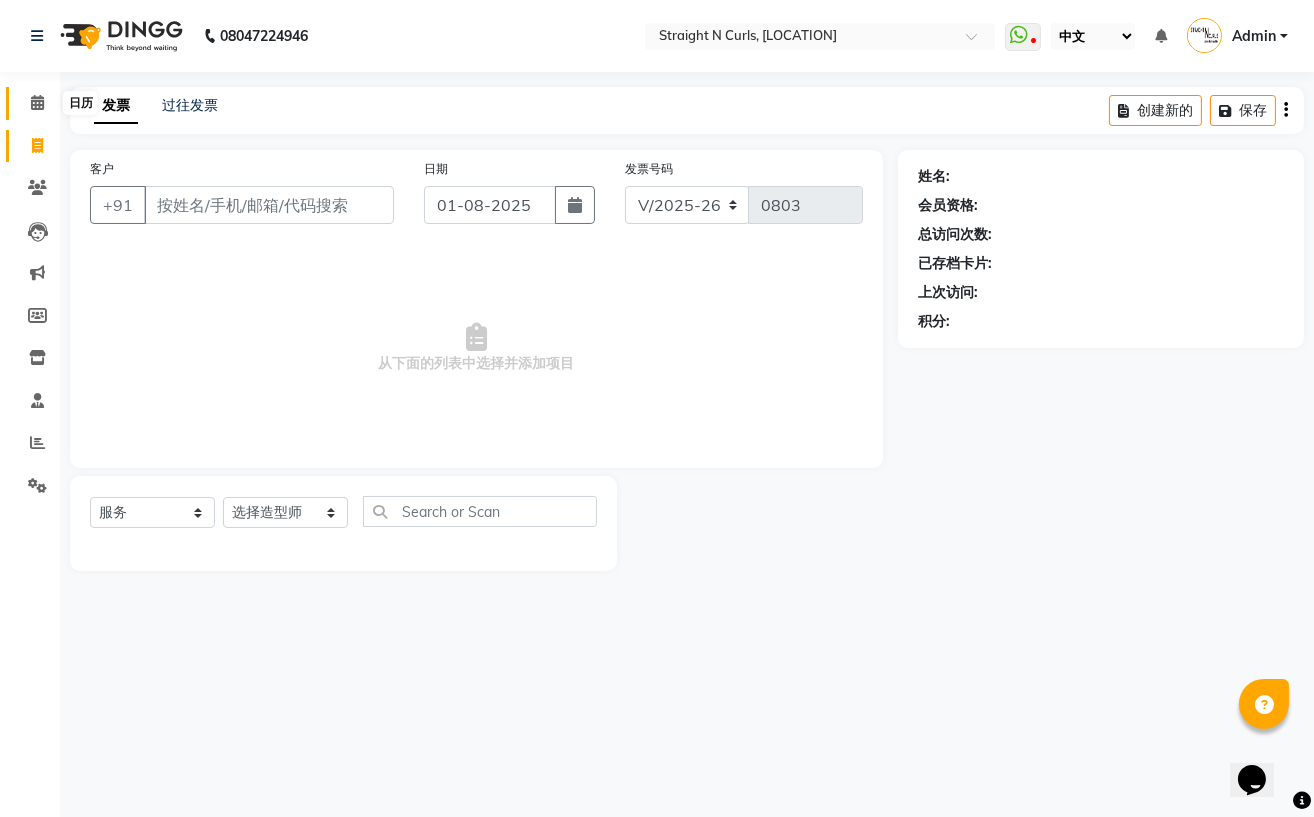 click 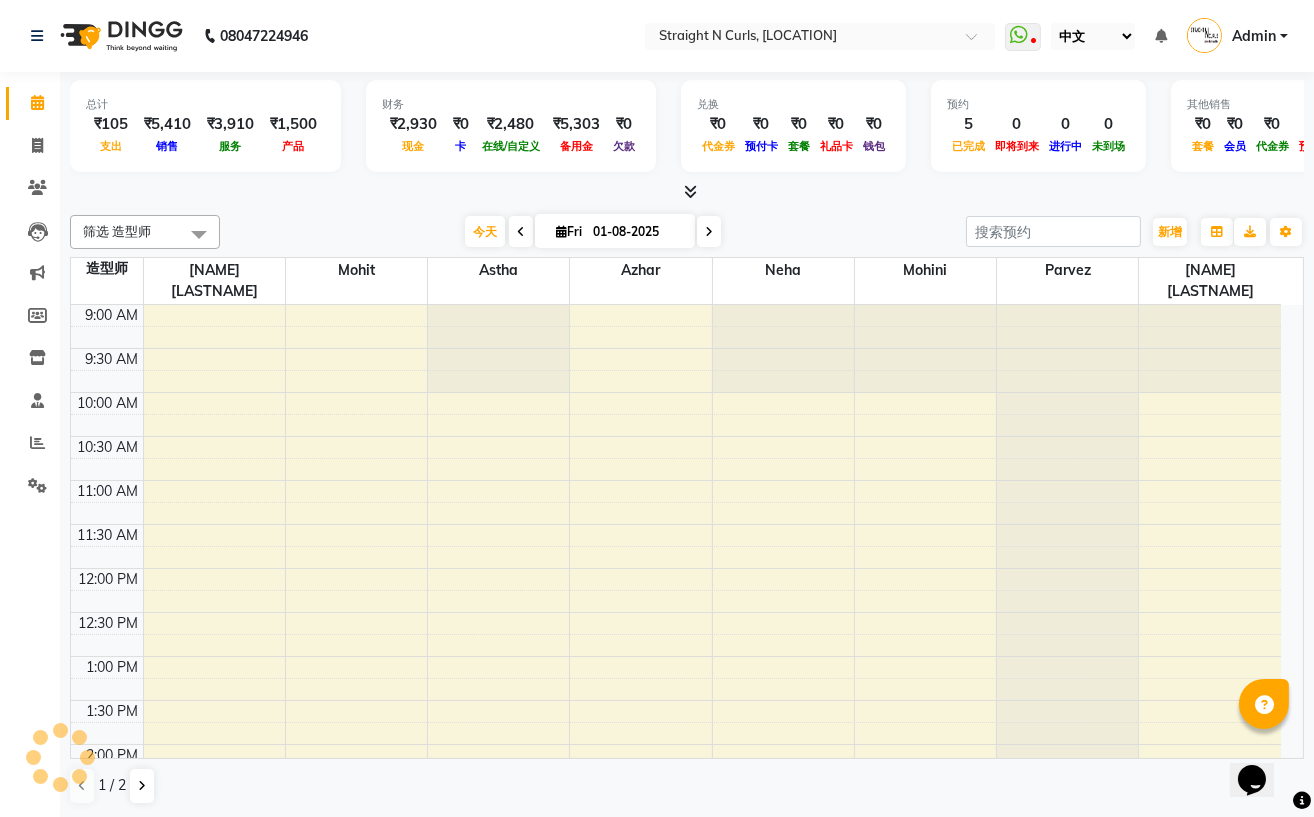 scroll, scrollTop: 0, scrollLeft: 0, axis: both 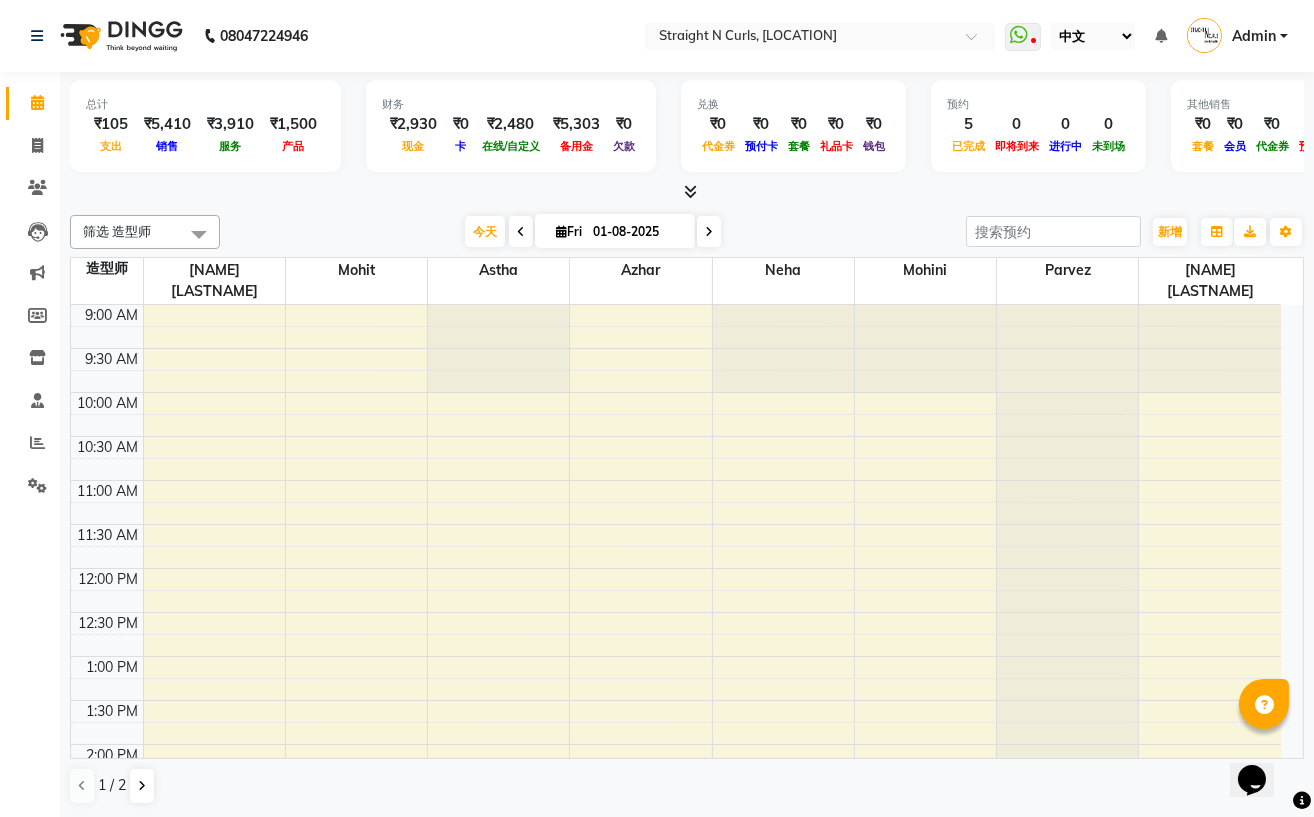 click on "其他销售" at bounding box center (1283, 104) 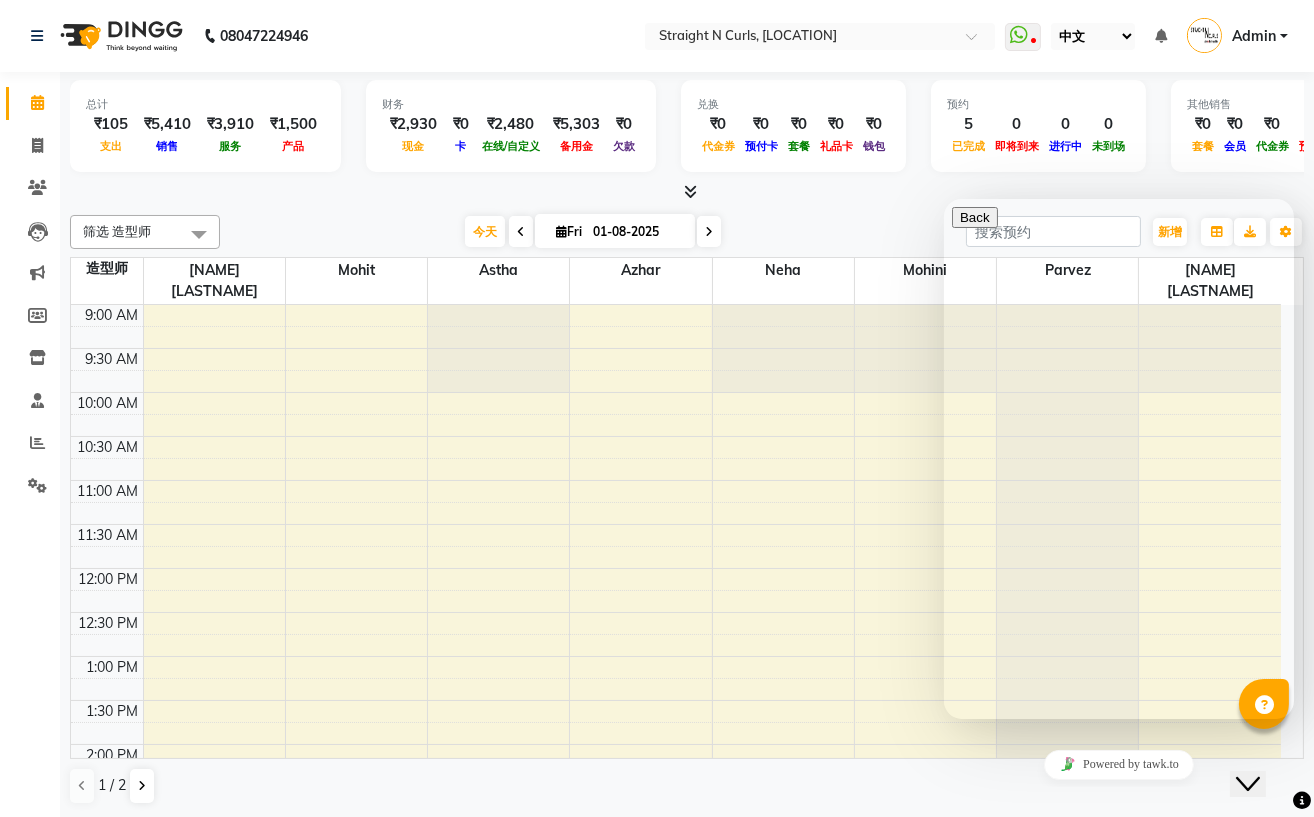 click on "9:00 AM 9:30 AM 10:00 AM 10:30 AM 11:00 AM 11:30 AM 12:00 PM 12:30 PM 1:00 PM 1:30 PM 2:00 PM 2:30 PM 3:00 PM 3:30 PM 4:00 PM 4:30 PM 5:00 PM 5:30 PM 6:00 PM 6:30 PM 7:00 PM 7:30 PM 8:00 PM 8:30 PM" at bounding box center (676, 832) 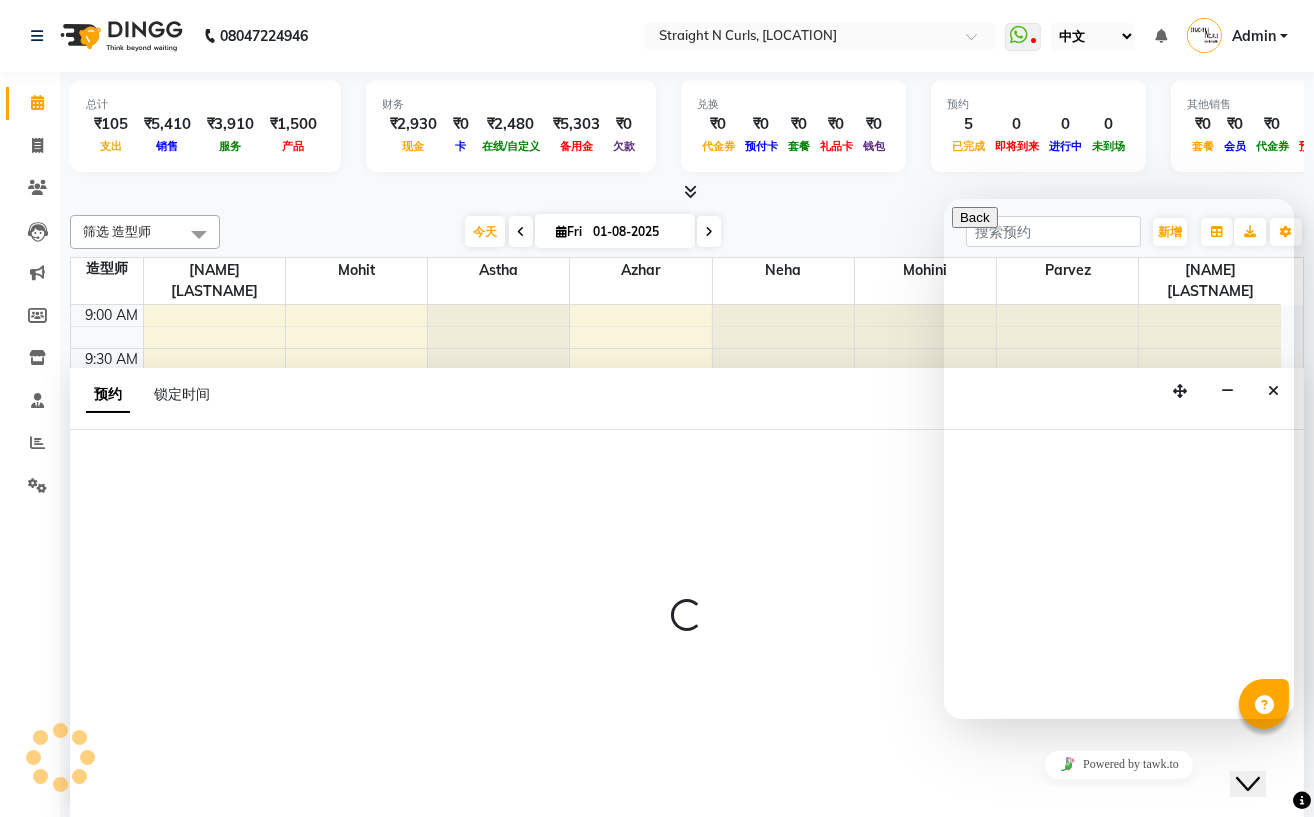 select on "63736" 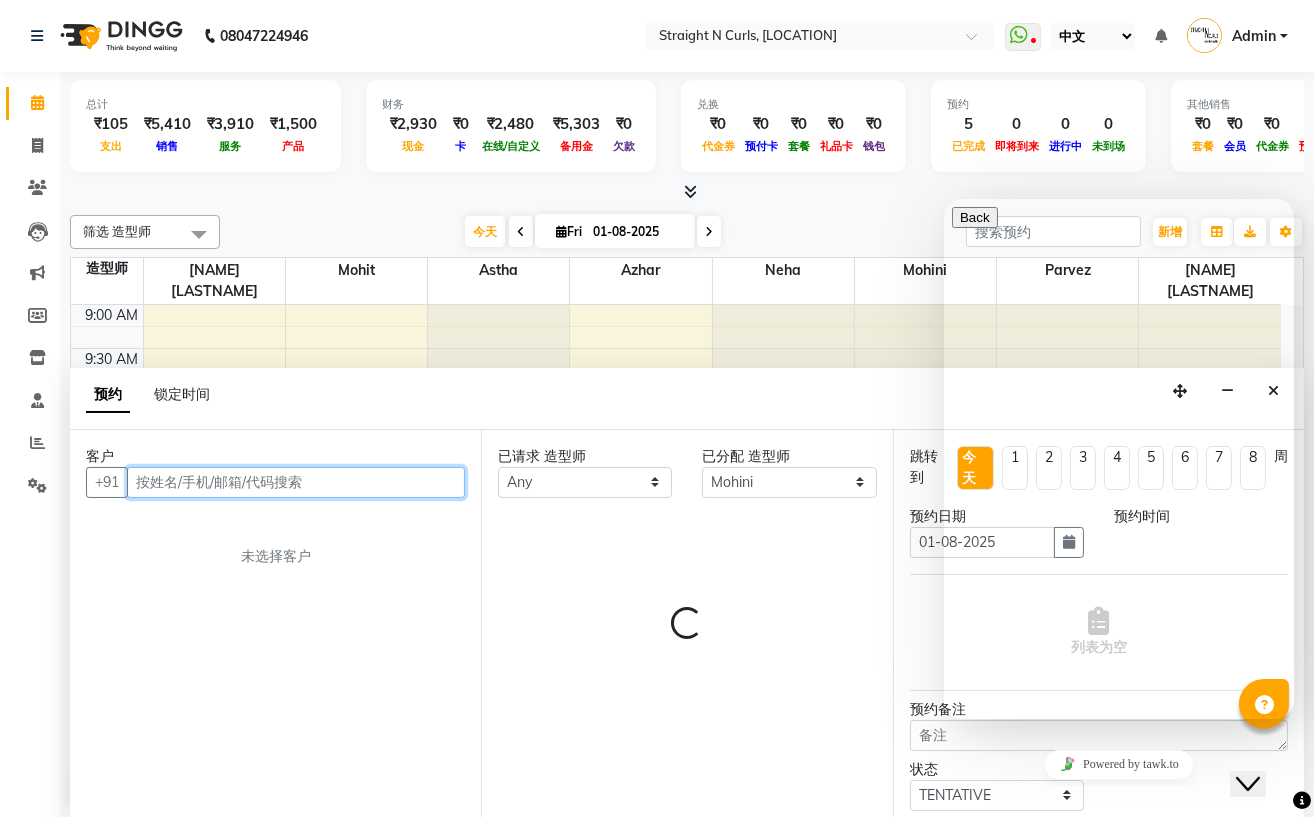select on "840" 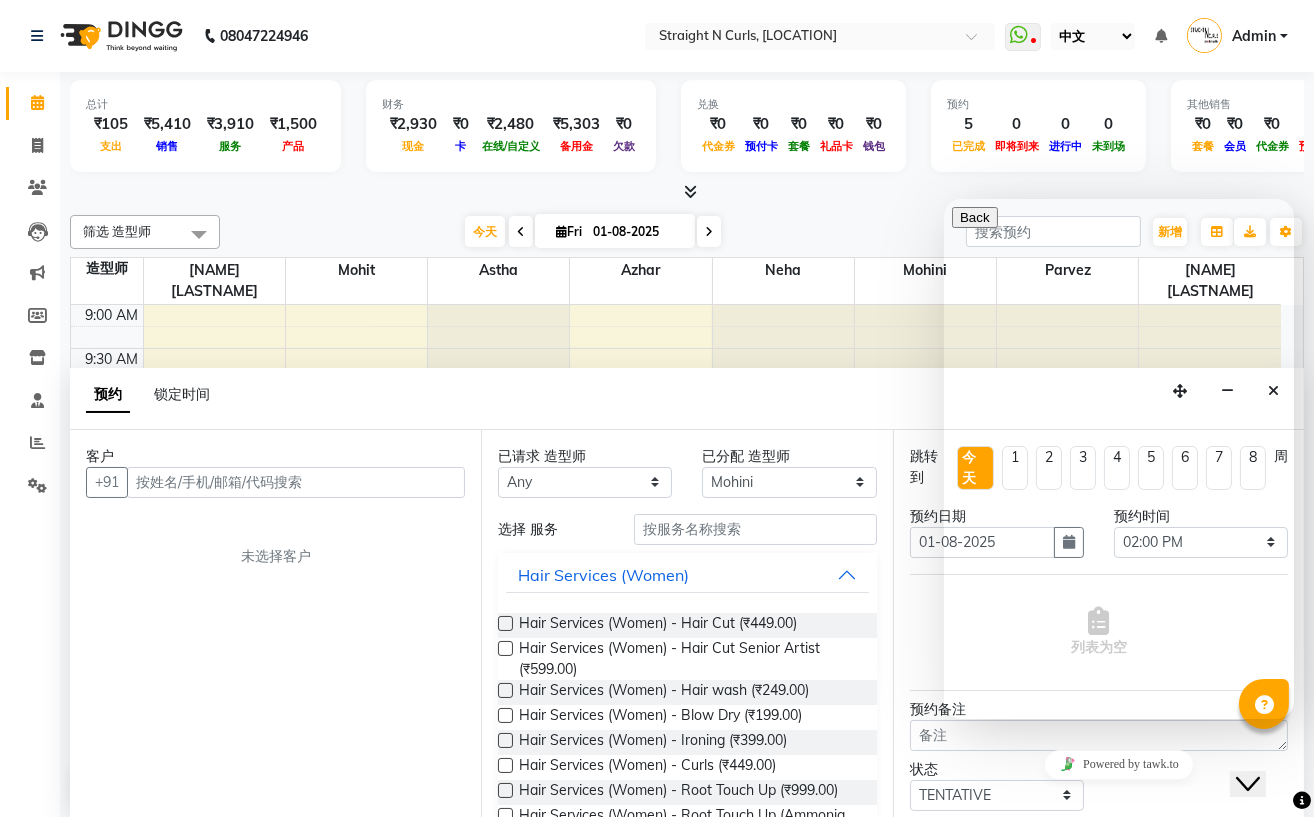 click on "预约 锁定时间" at bounding box center (687, 399) 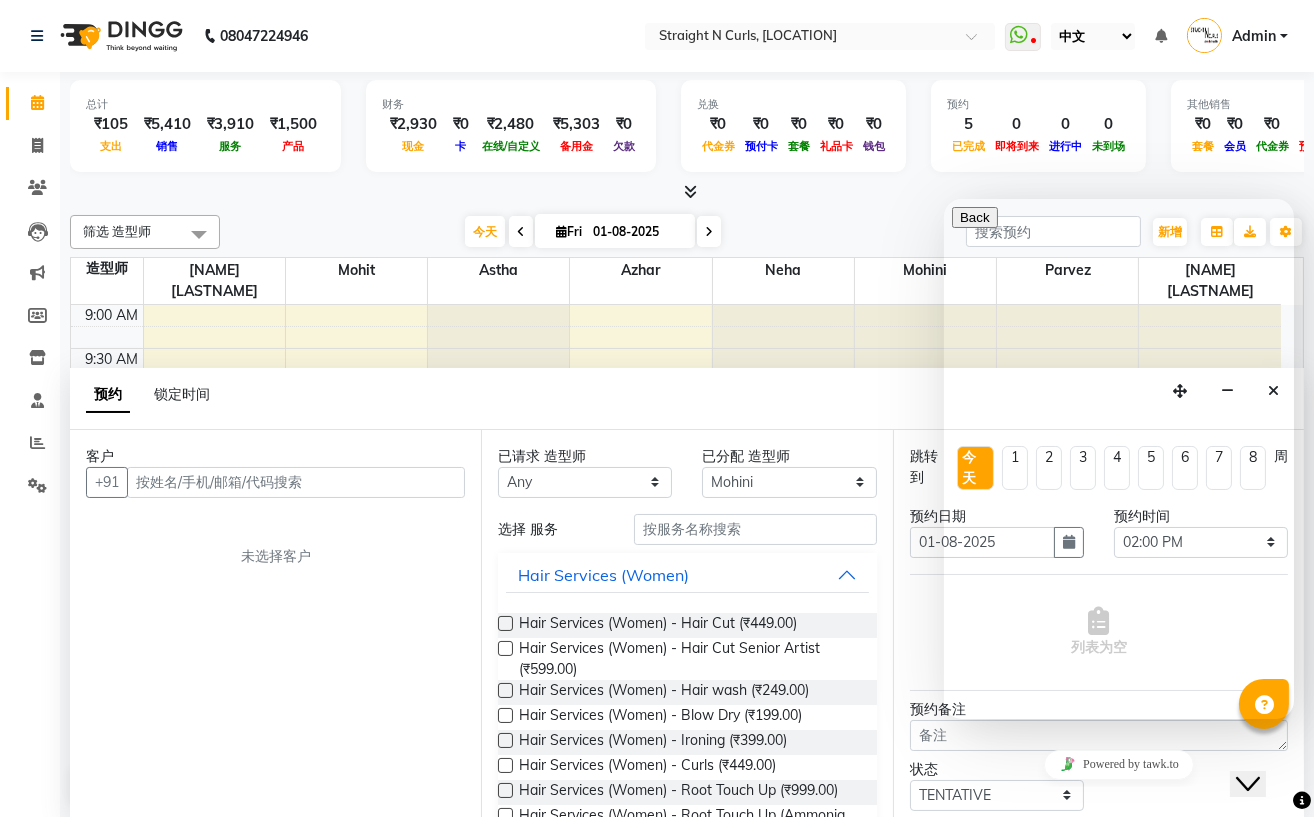 click at bounding box center (959, 1447) 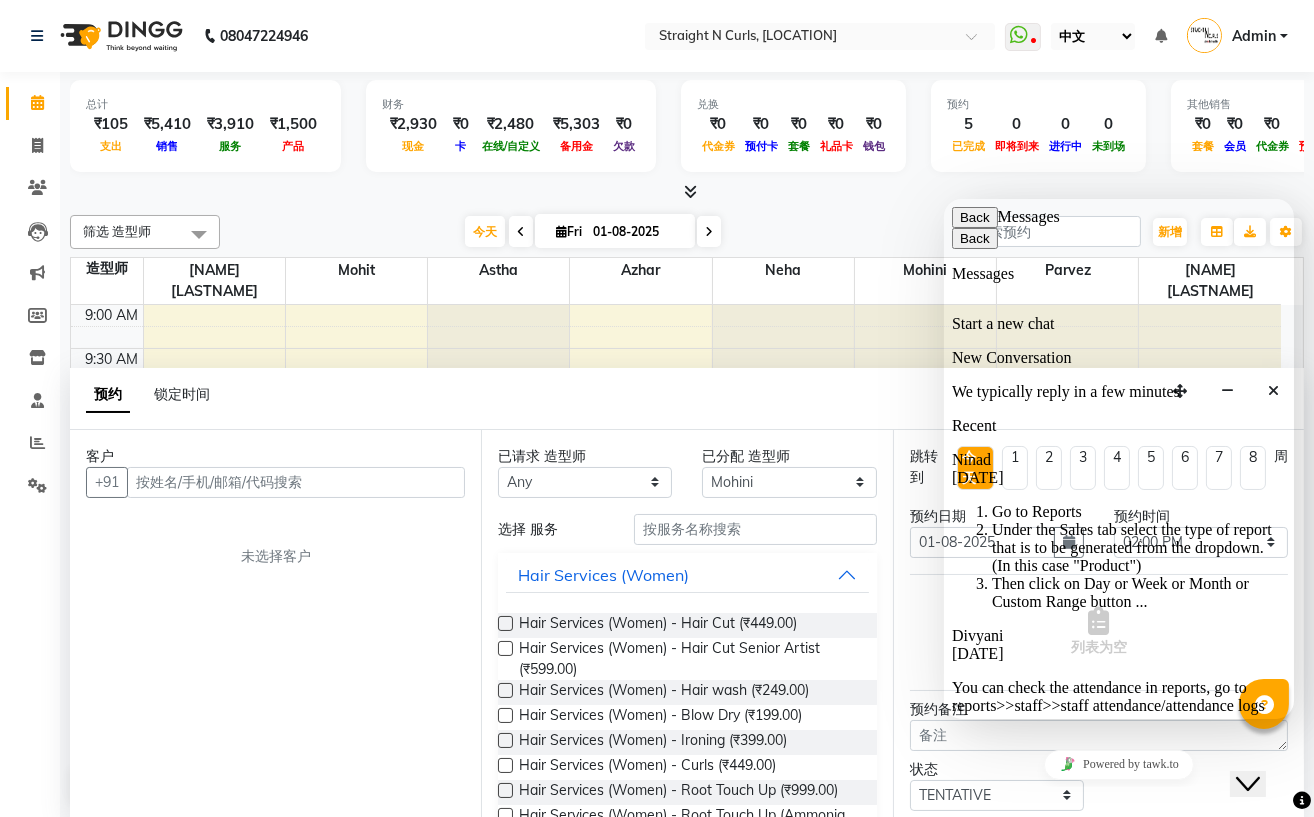 click on "We typically reply in a few minutes" at bounding box center [1118, 391] 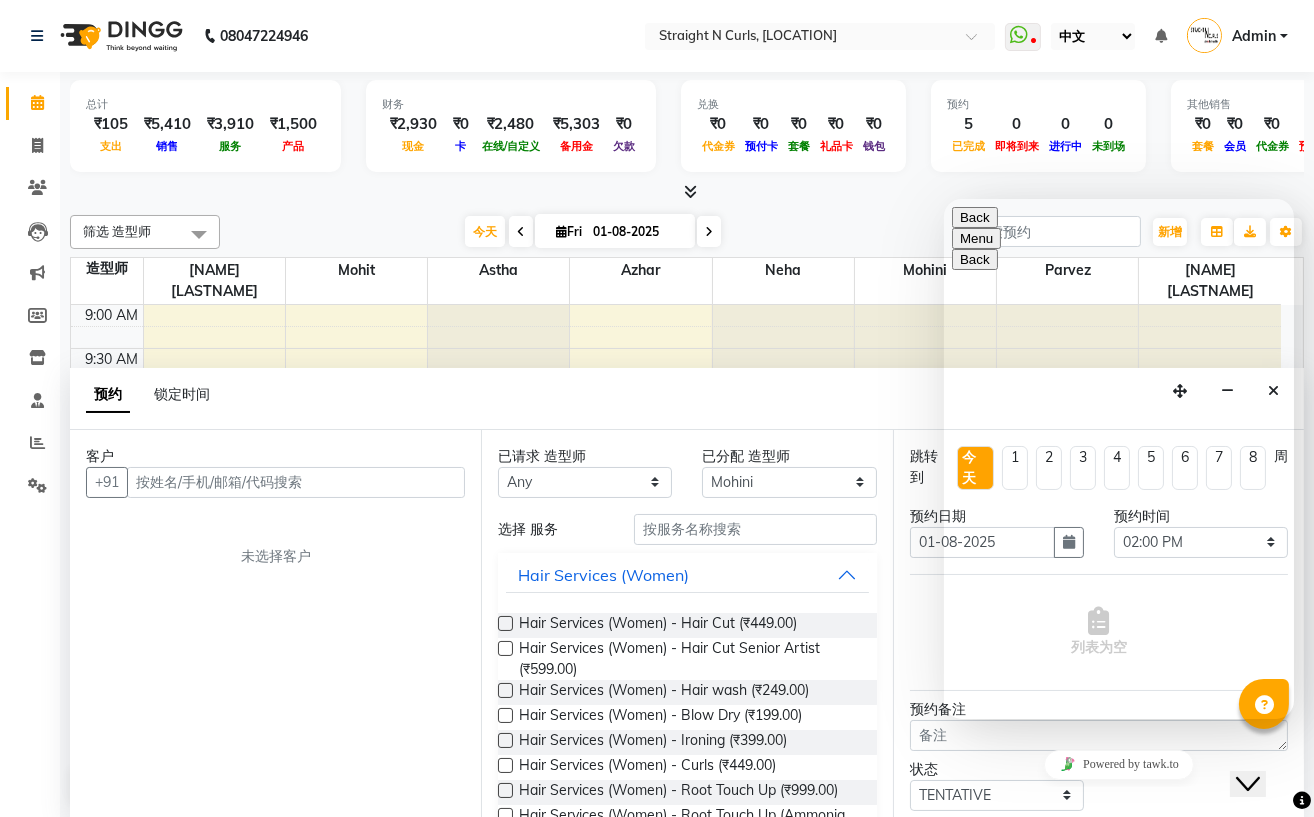 click at bounding box center (943, 198) 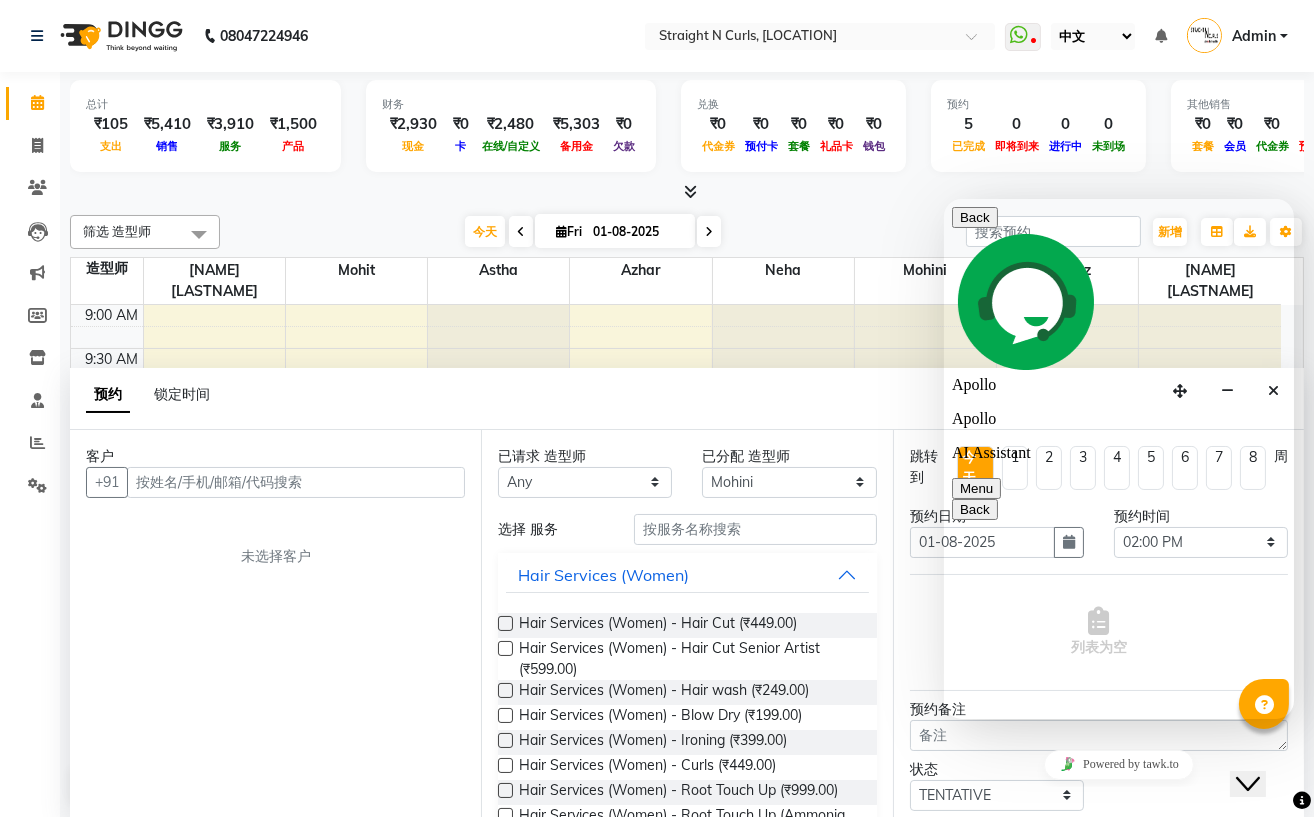 click on "英语 英语 Español العربية मराठी हिंदी ગુજરાતી தமிழ் 中文" at bounding box center (1093, 36) 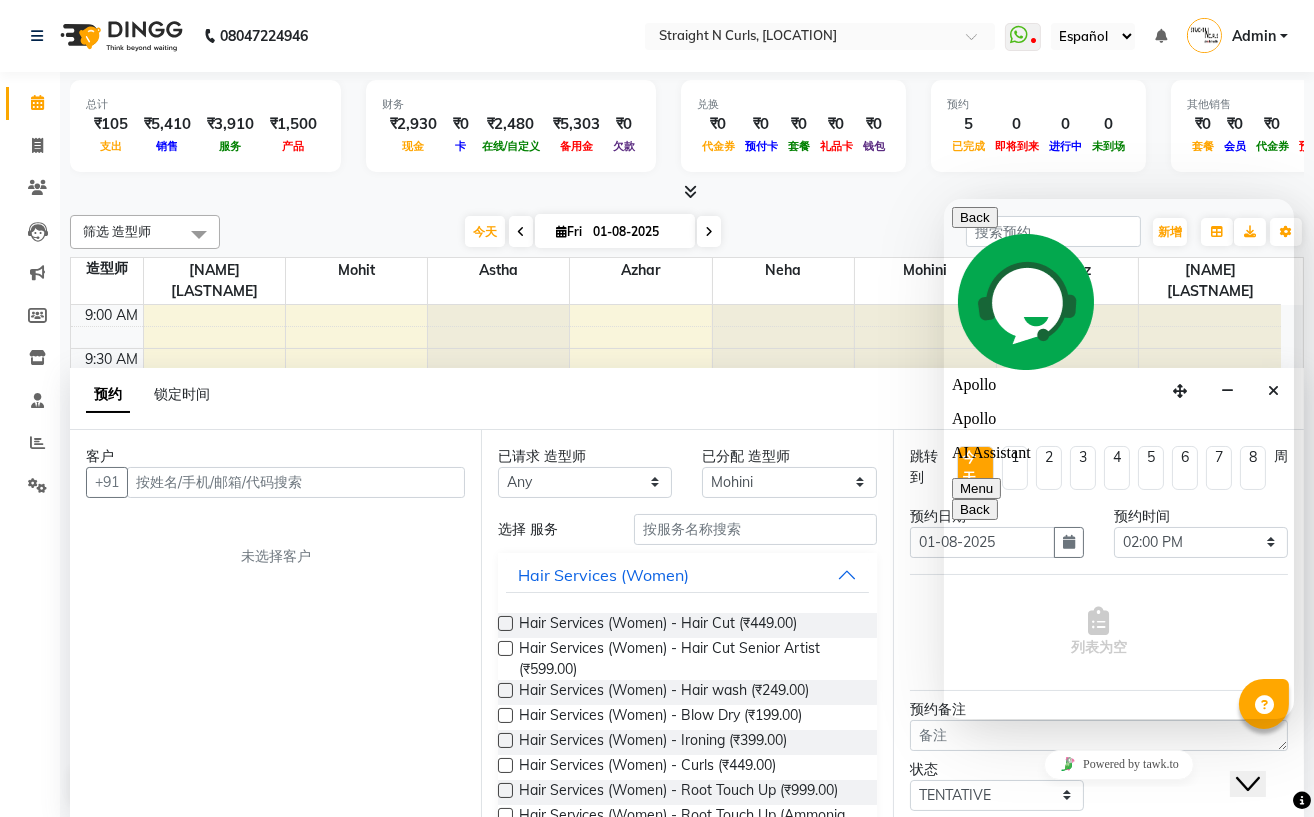 click on "英语 英语 Español العربية मराठी हिंदी ગુજરાતી தமிழ் 中文" at bounding box center [1093, 36] 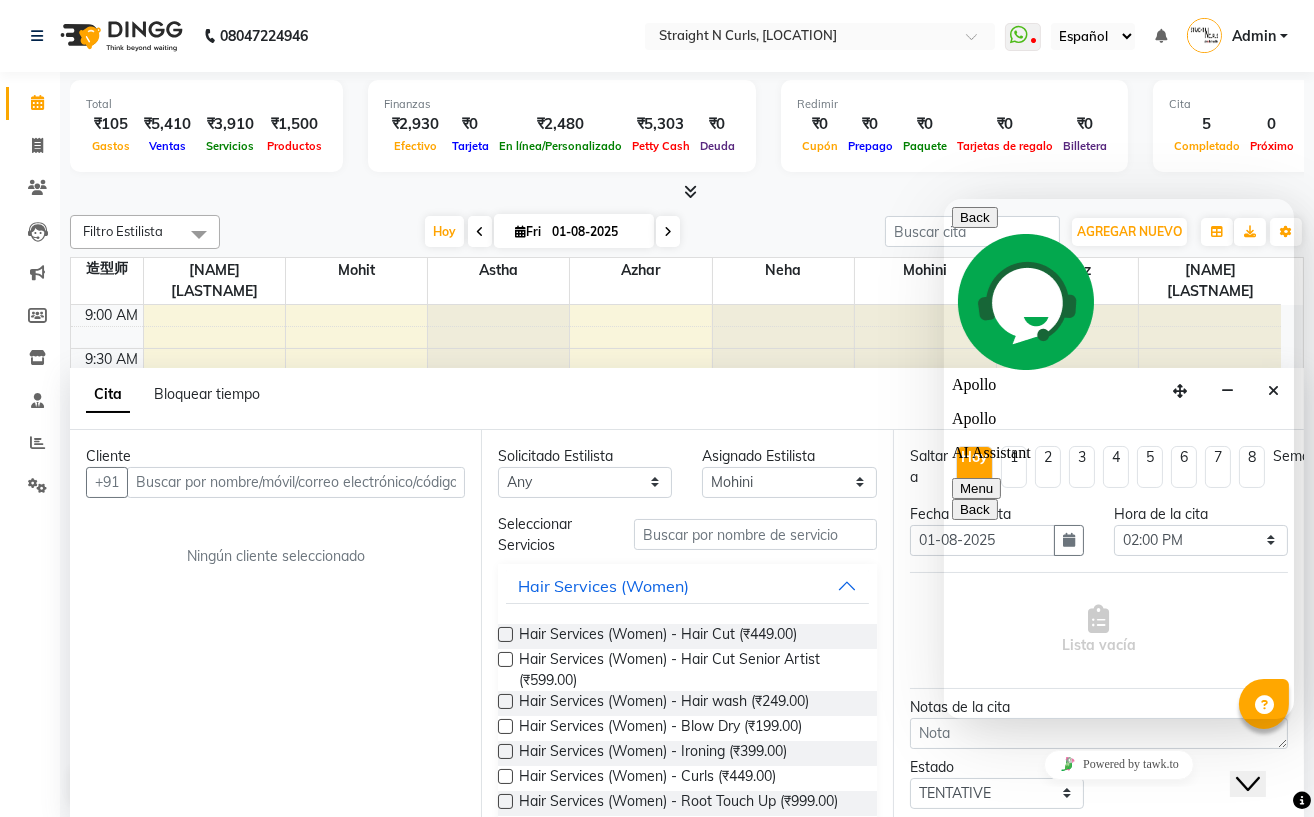 click on "English" at bounding box center [1138, 1542] 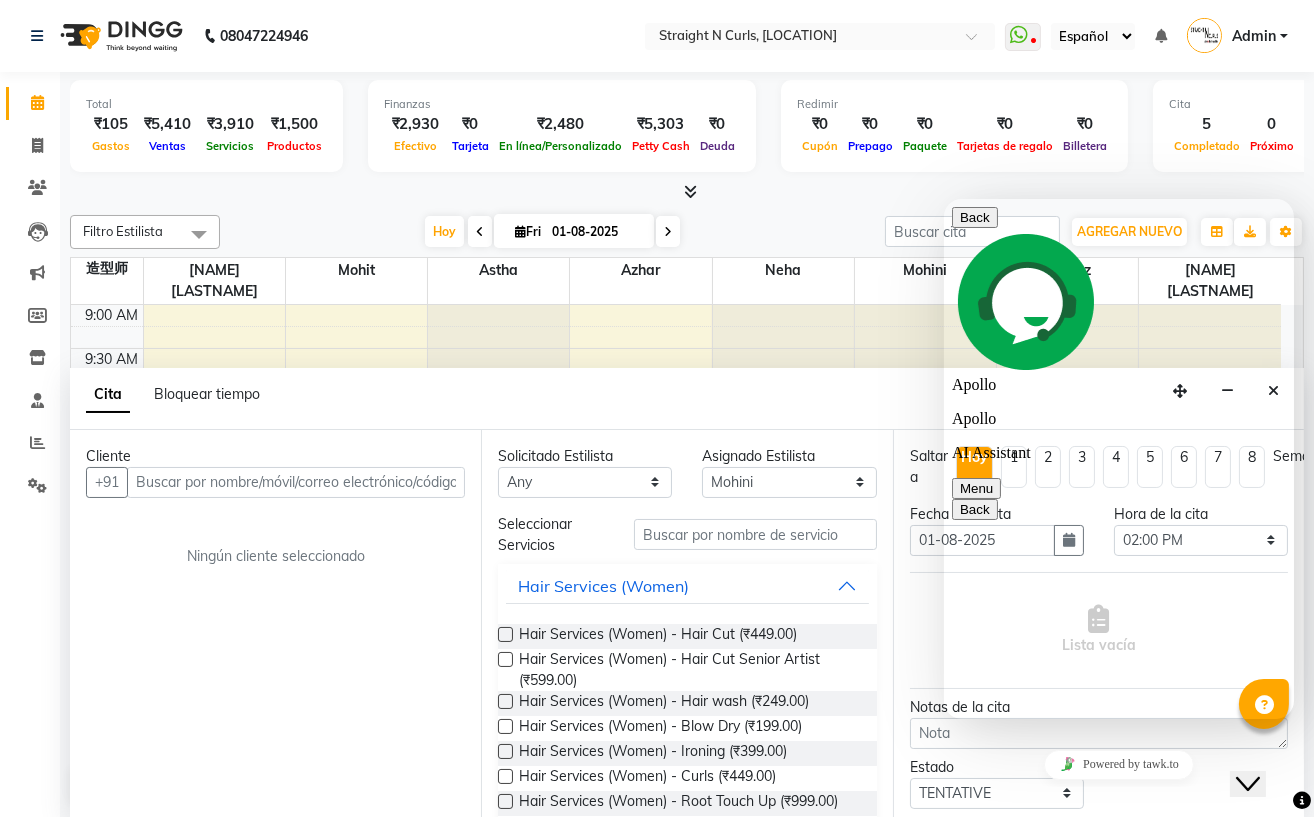 click on "language change" at bounding box center [943, 198] 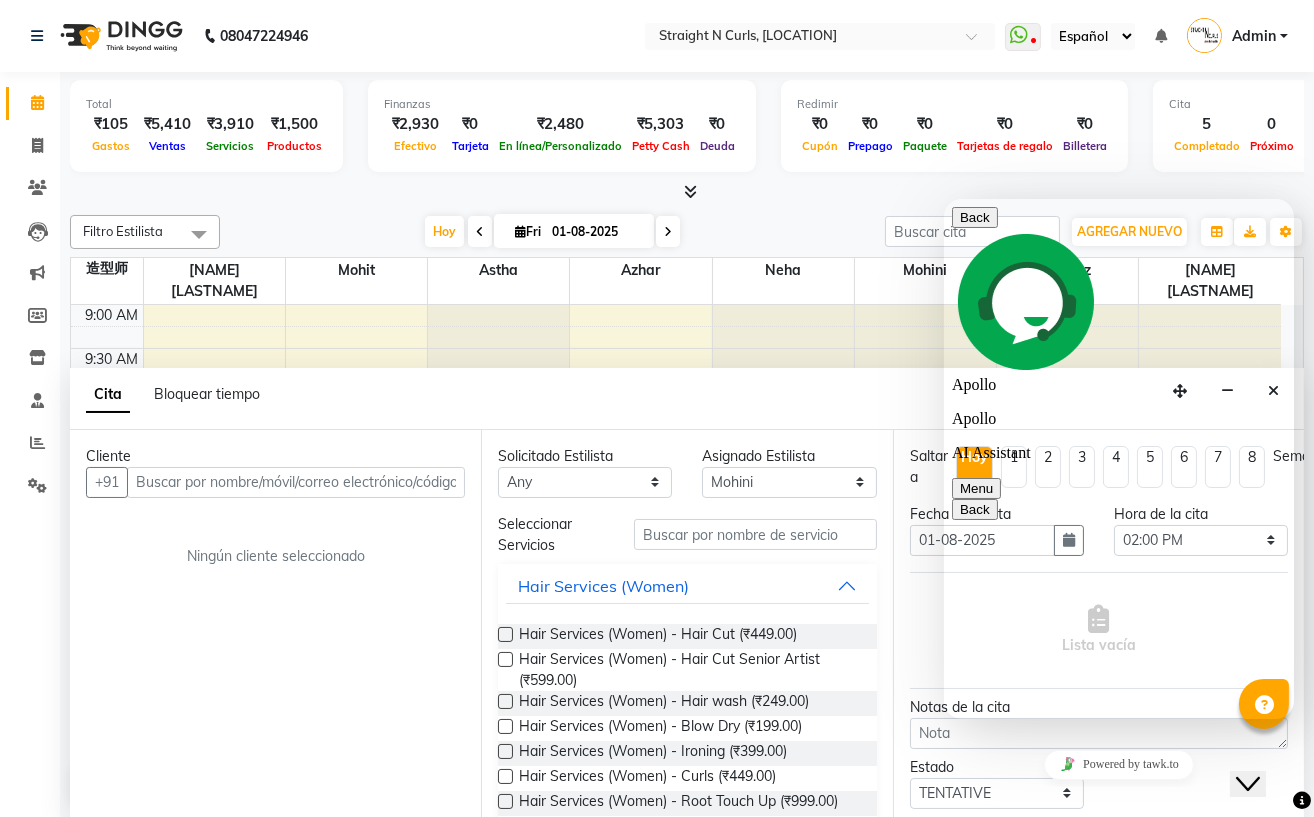 scroll, scrollTop: 620, scrollLeft: 0, axis: vertical 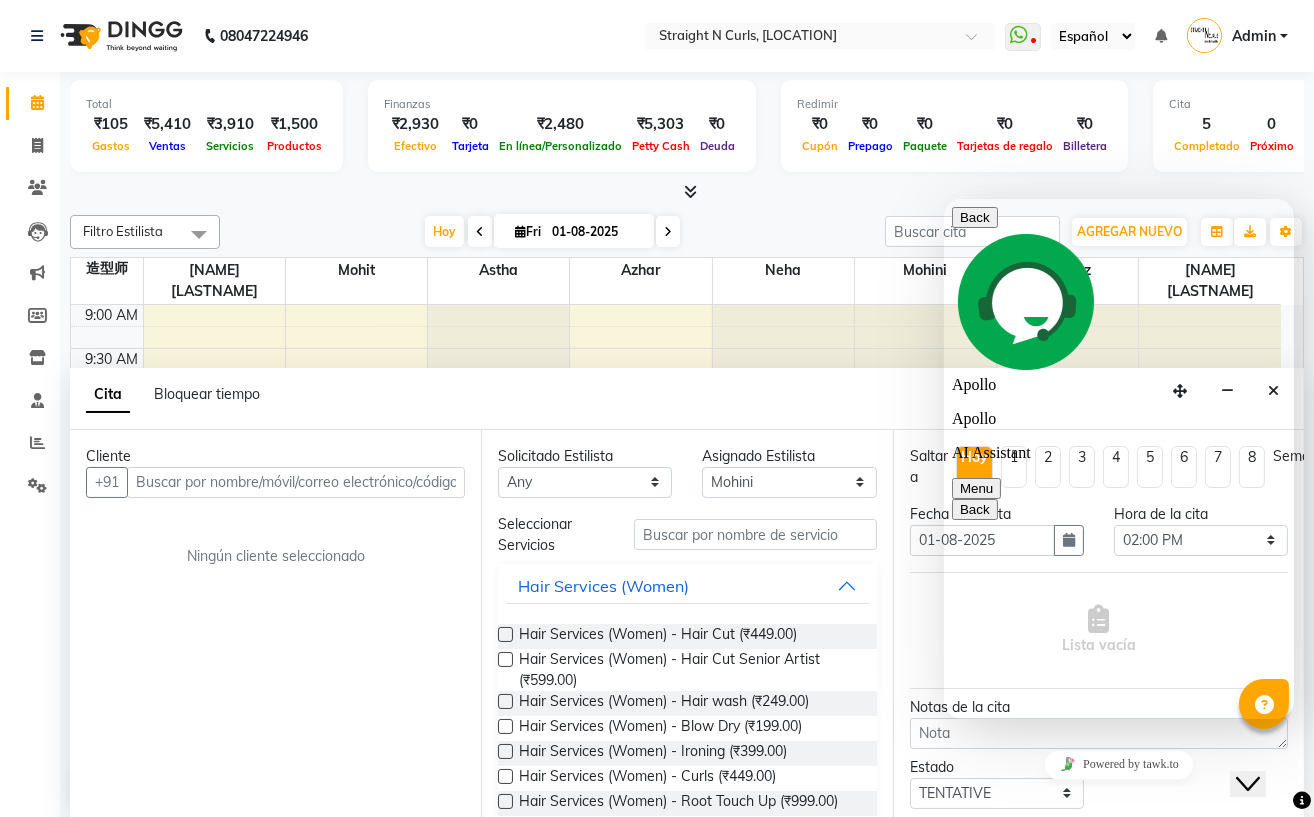 click on "Inglés INGLÉS Español العربية मराठी हिंदी ગુજરાતી தமிழ் 中文" at bounding box center [1093, 36] 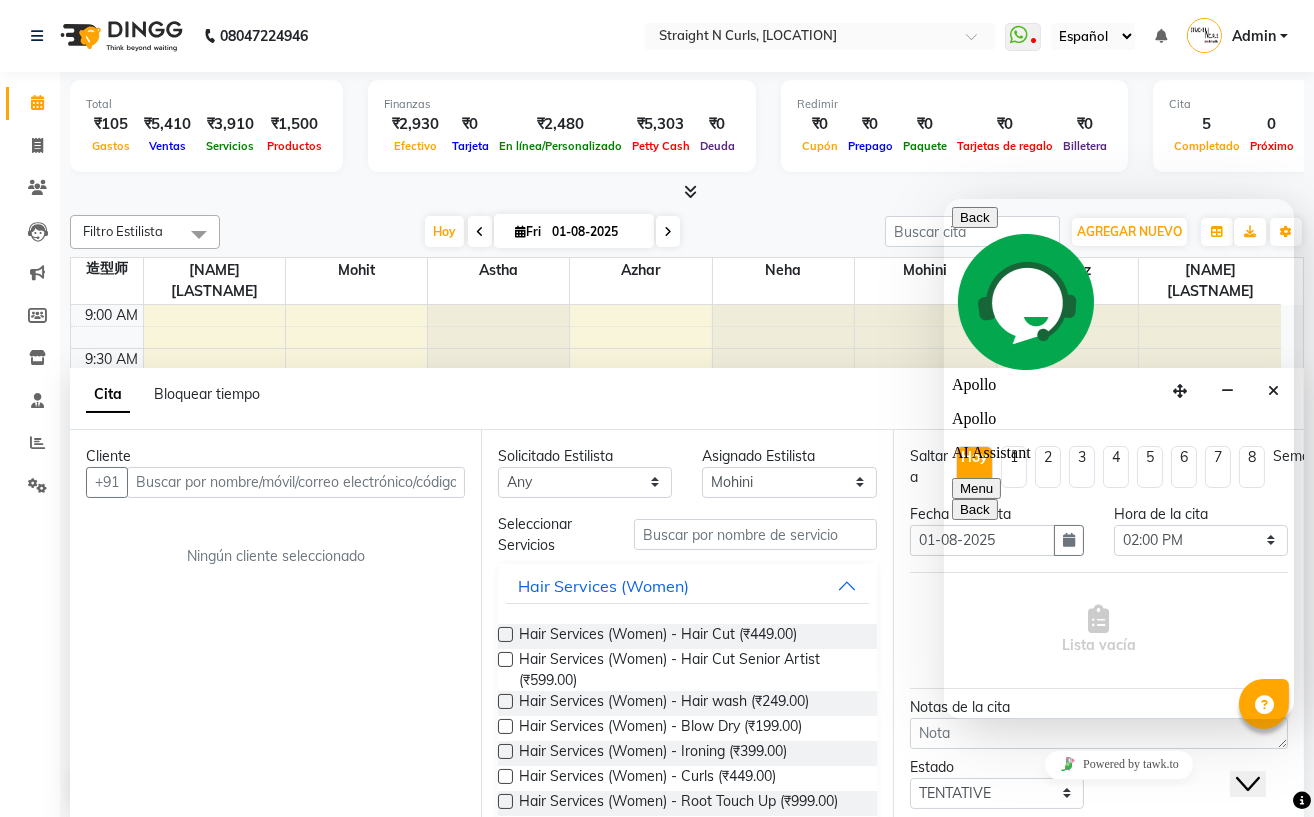 click on "Inglés INGLÉS Español العربية मराठी हिंदी ગુજરાતી தமிழ் 中文" at bounding box center (1093, 36) 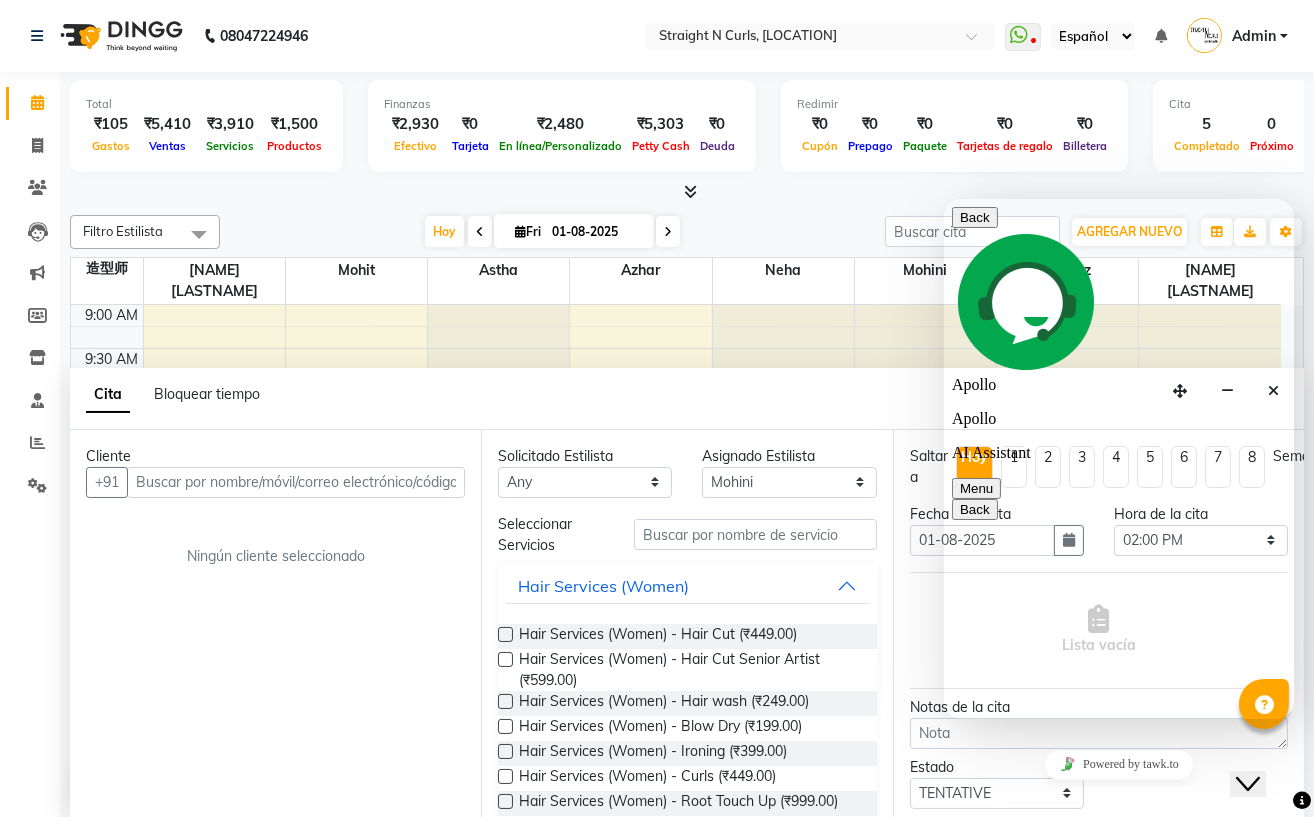 select on "ec" 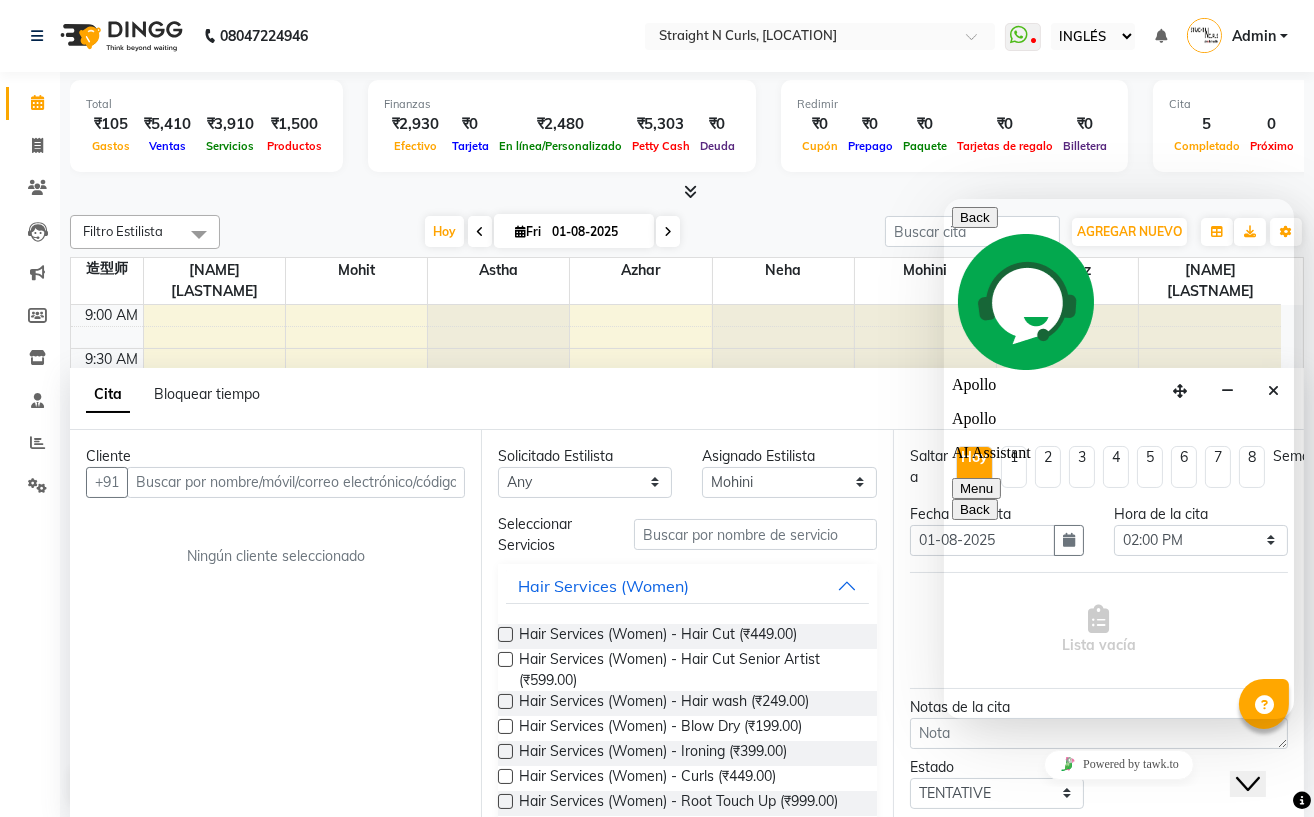 click on "Inglés INGLÉS Español العربية मराठी हिंदी ગુજરાતી தமிழ் 中文" at bounding box center [1093, 36] 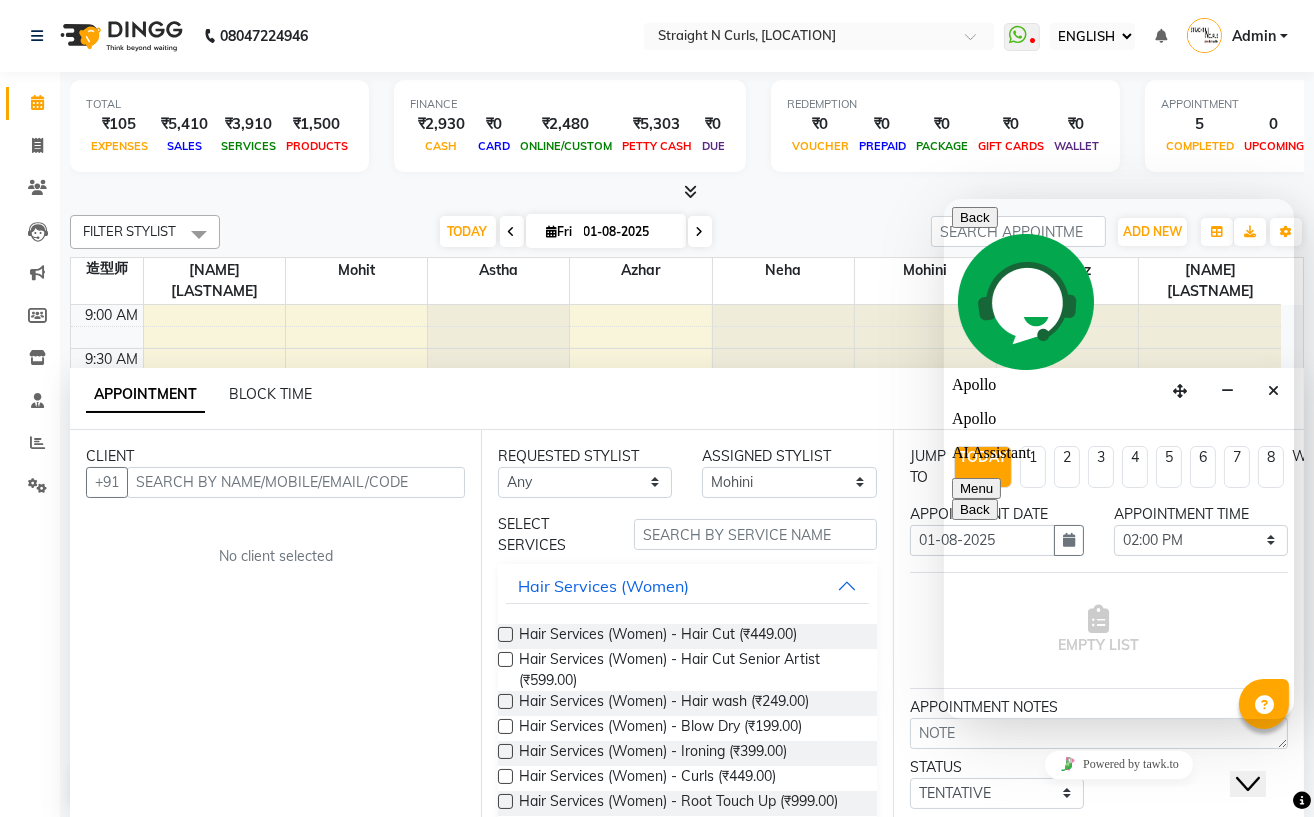 click at bounding box center [687, 192] 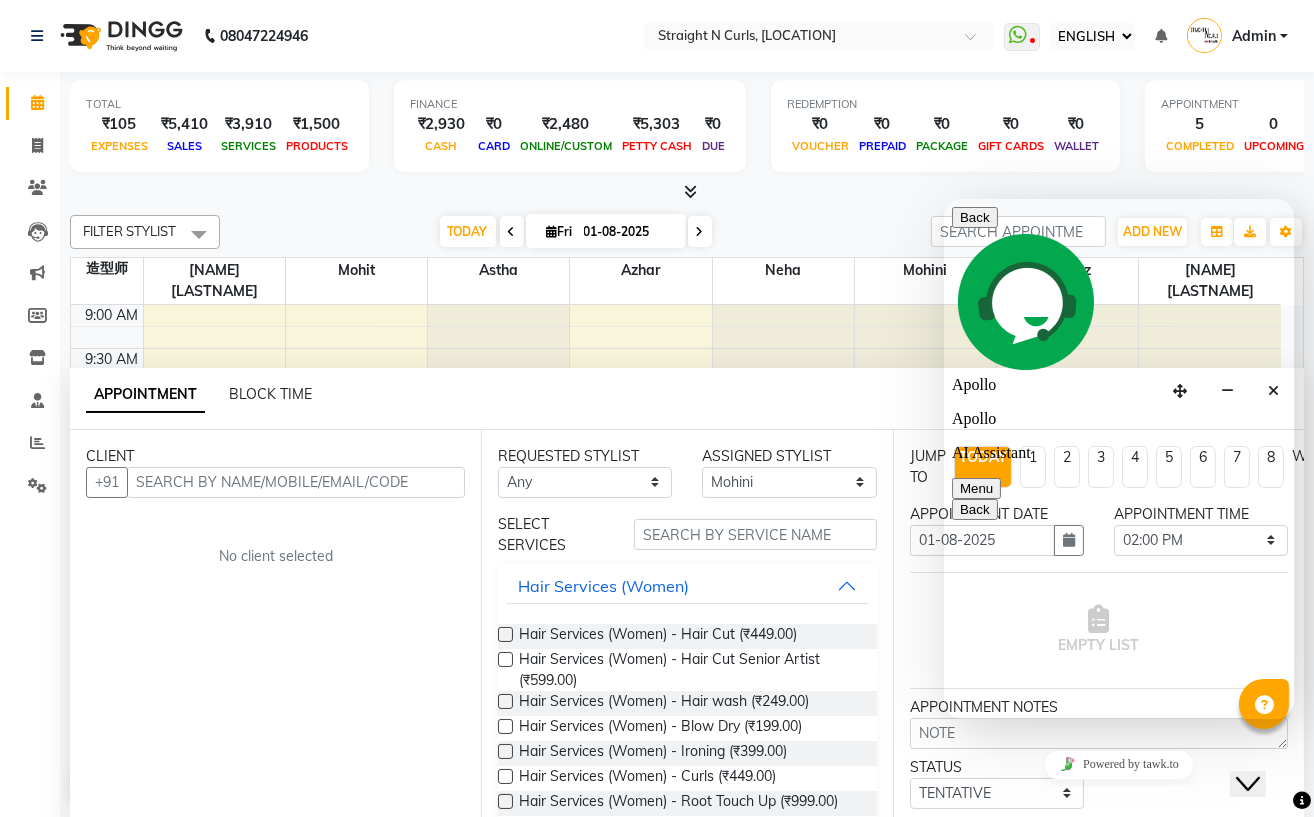 click on "APPOINTMENT BLOCK TIME" at bounding box center (687, 399) 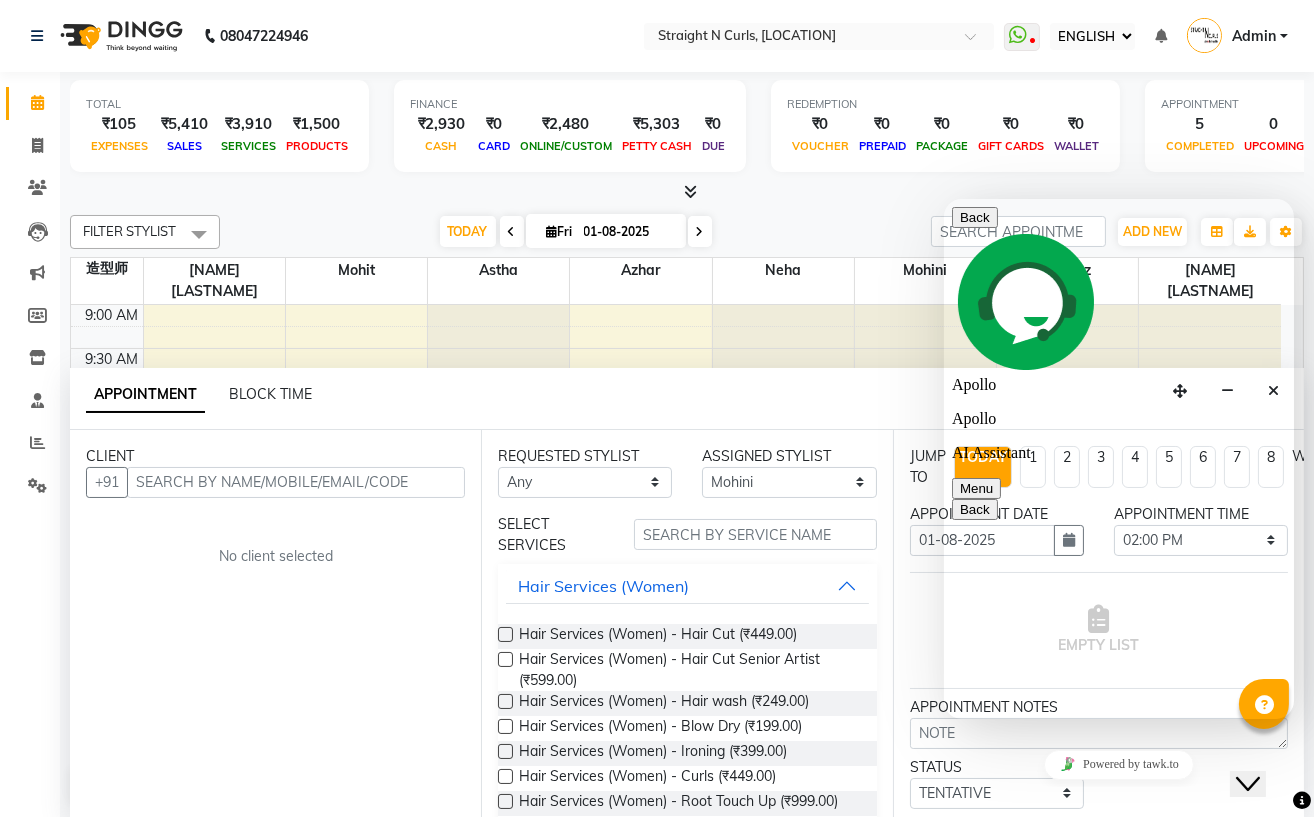 click on "Back" at bounding box center [974, 216] 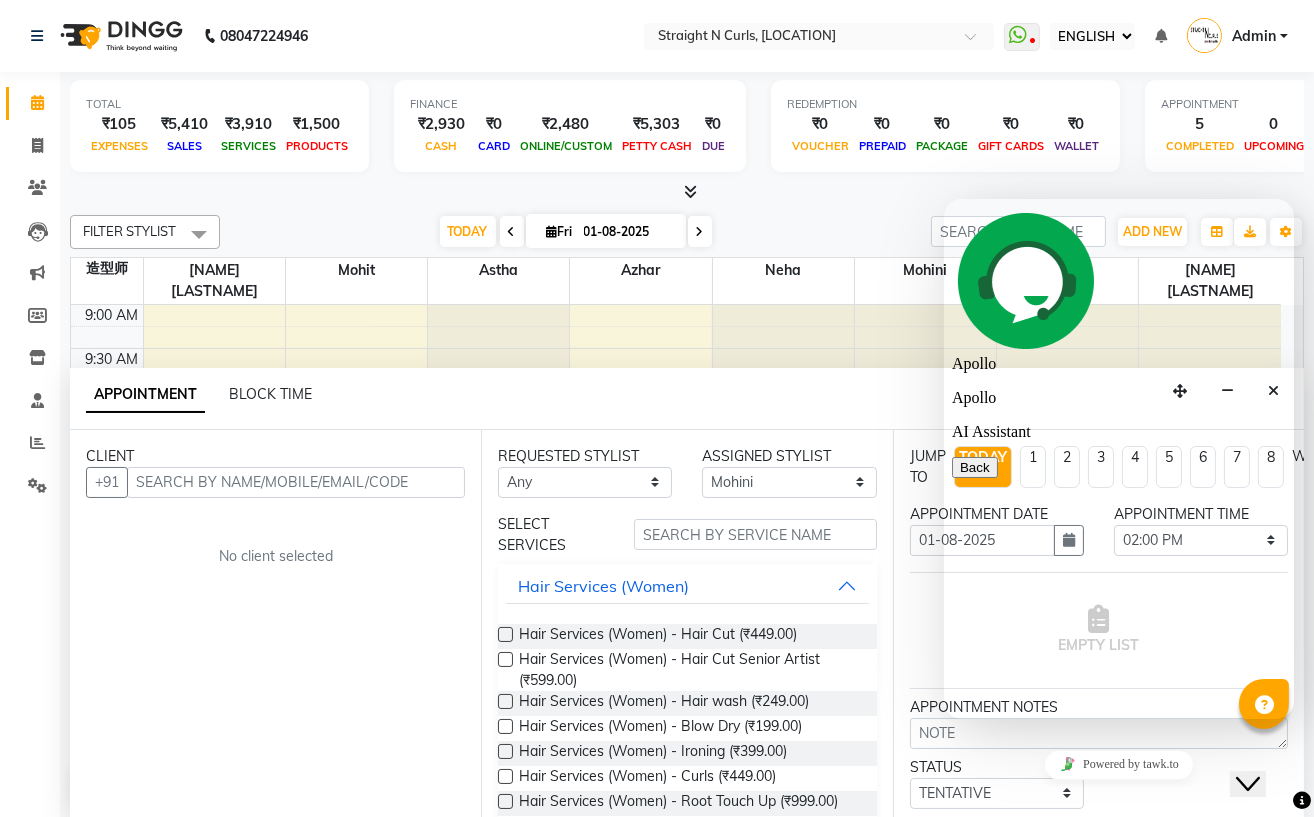 scroll, scrollTop: 570, scrollLeft: 0, axis: vertical 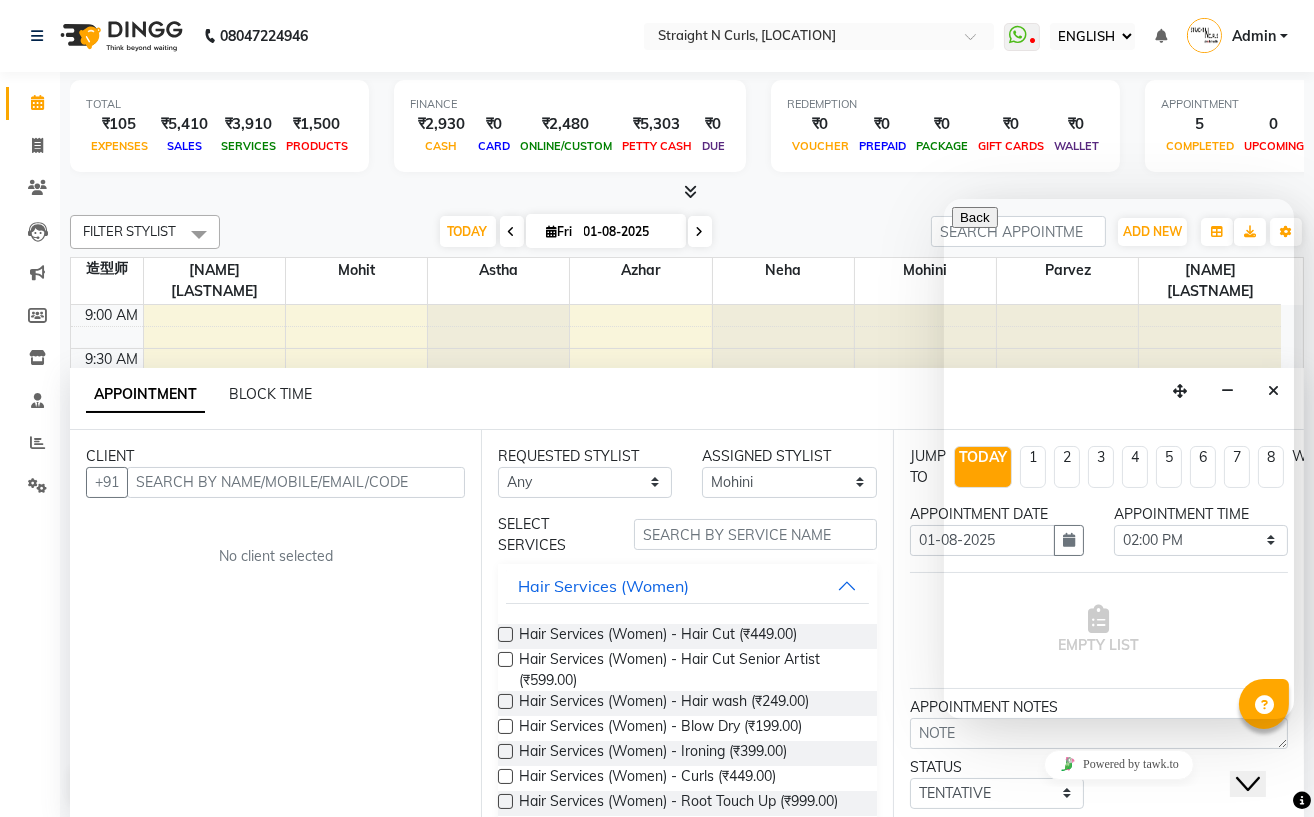click at bounding box center [959, 1574] 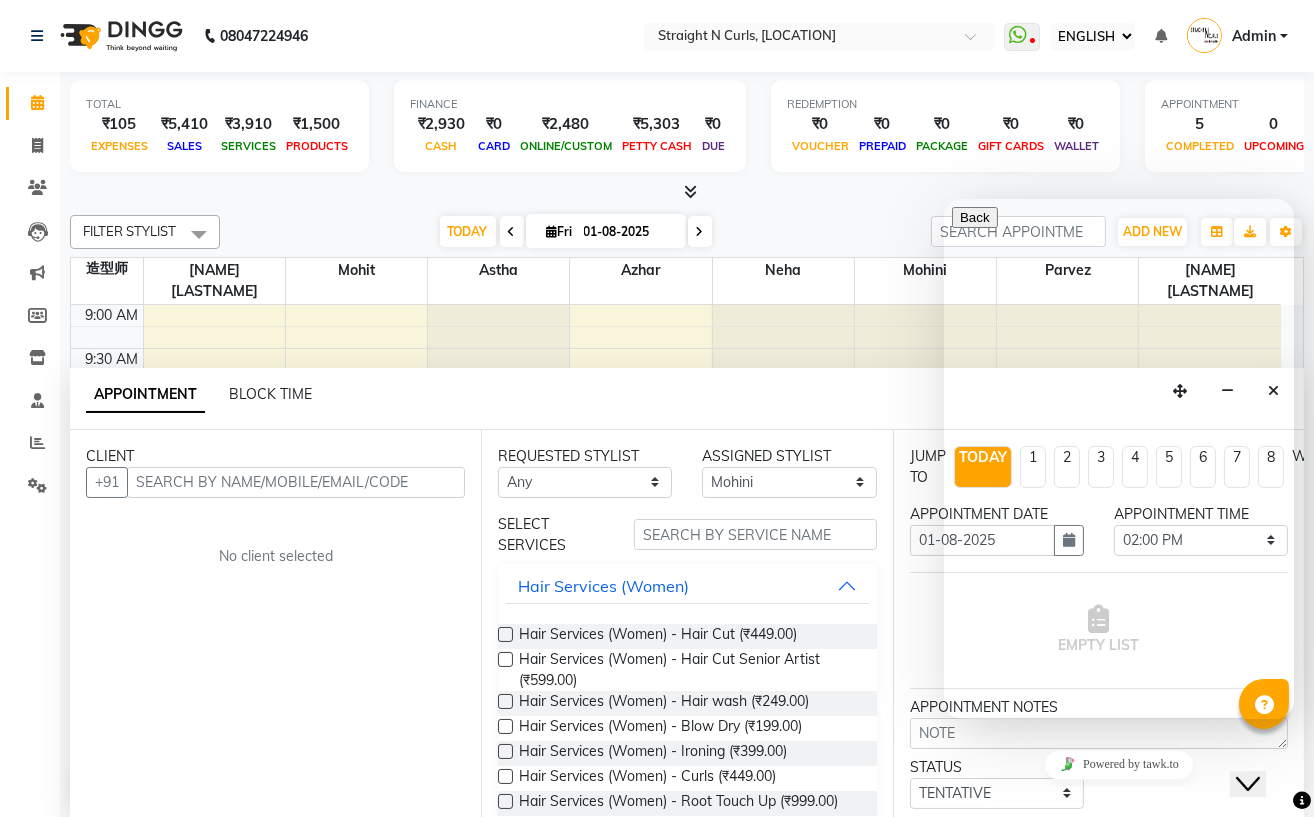 click at bounding box center (687, 192) 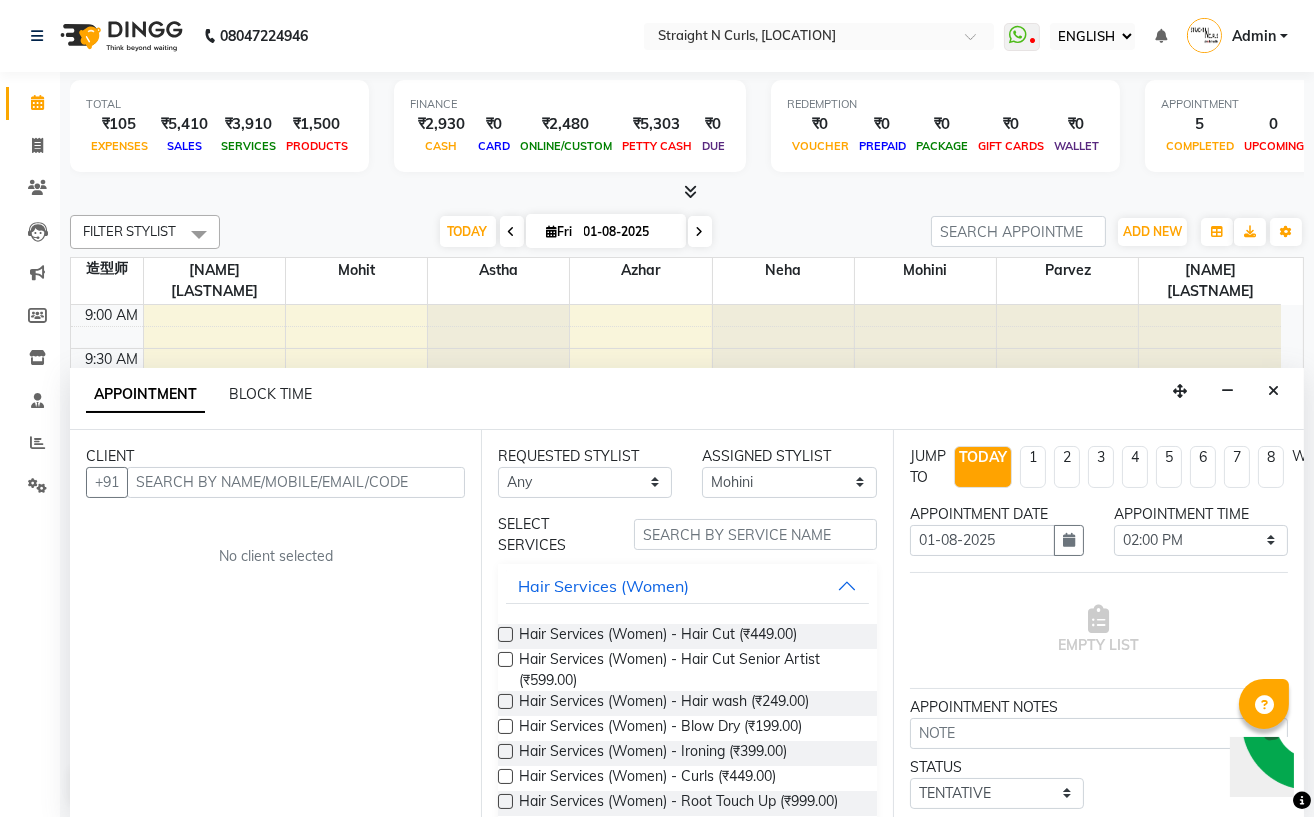 click on "APPOINTMENT BLOCK TIME" at bounding box center [687, 399] 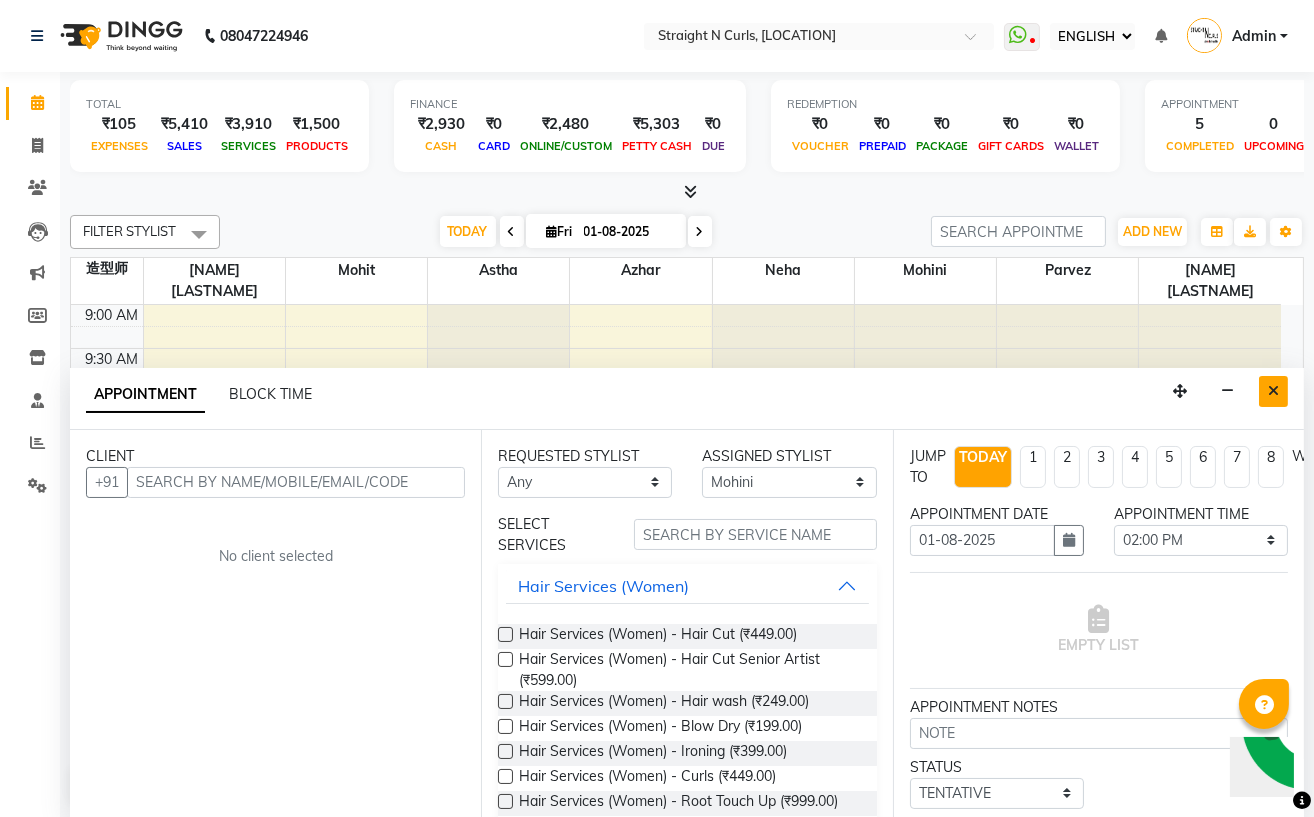 click at bounding box center (1273, 391) 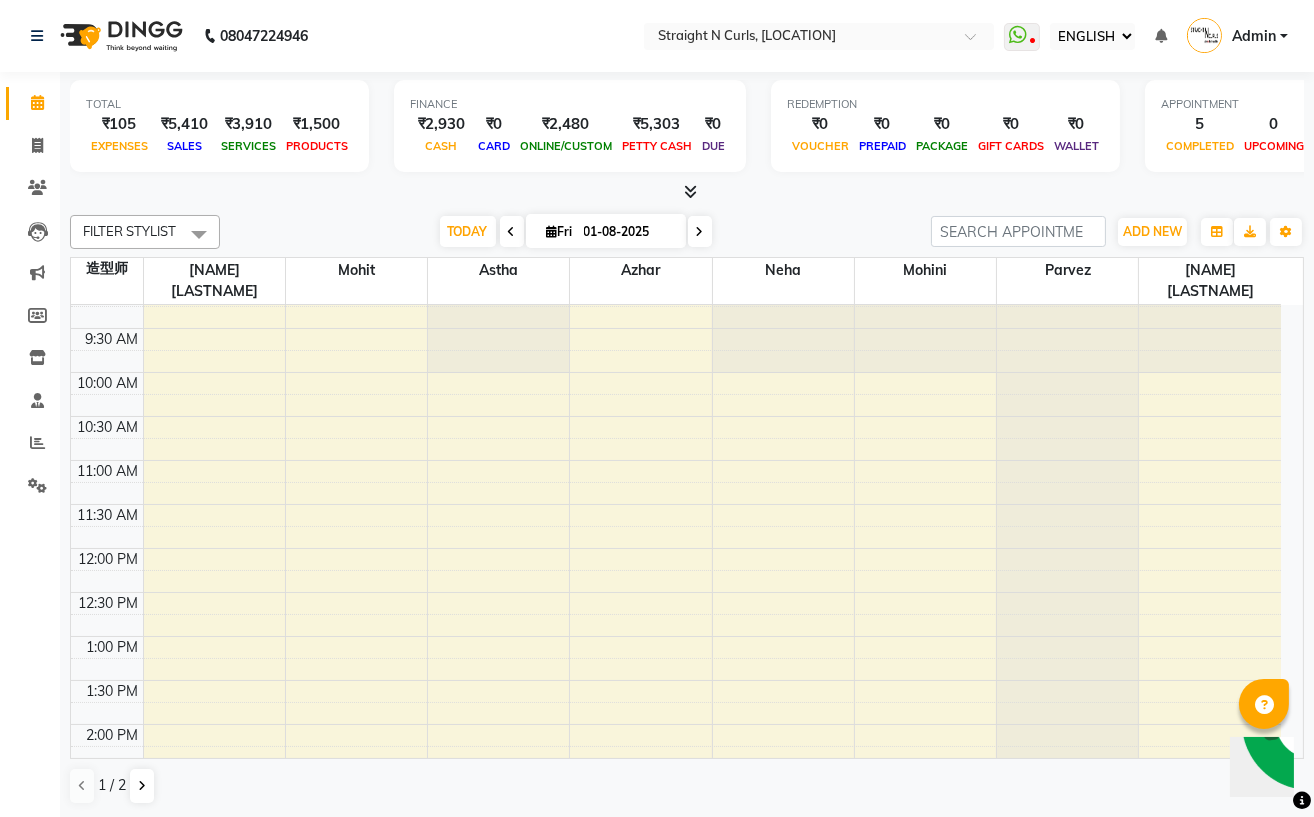 scroll, scrollTop: 0, scrollLeft: 0, axis: both 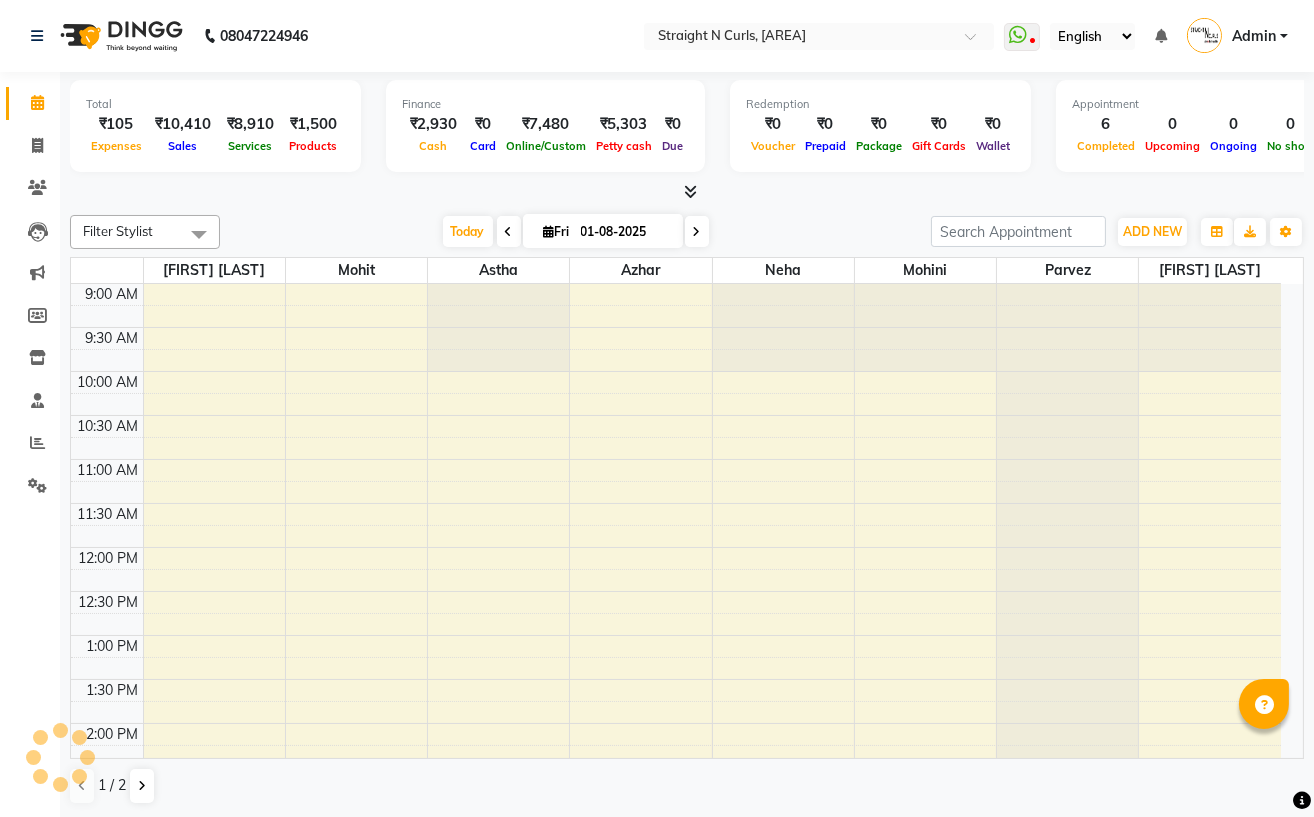 select on "en" 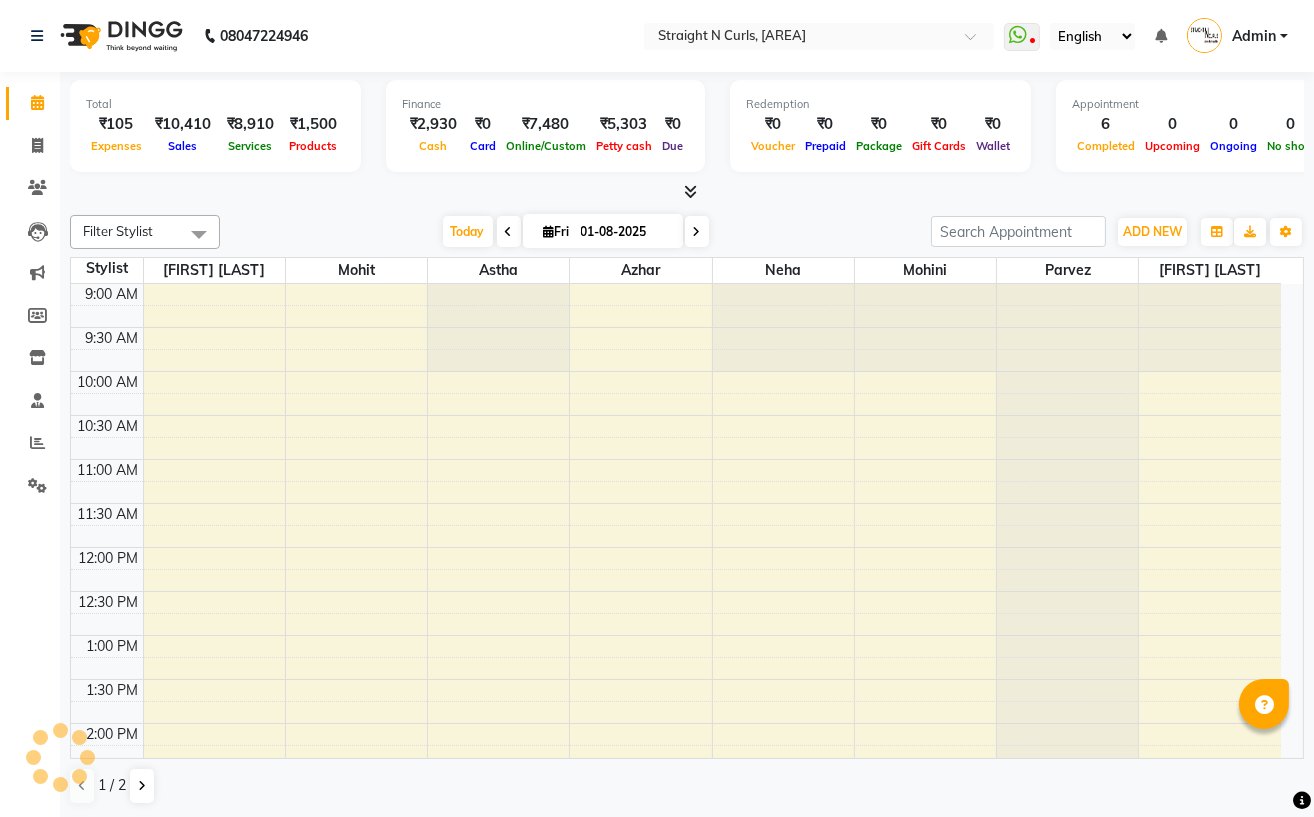 scroll, scrollTop: 0, scrollLeft: 0, axis: both 